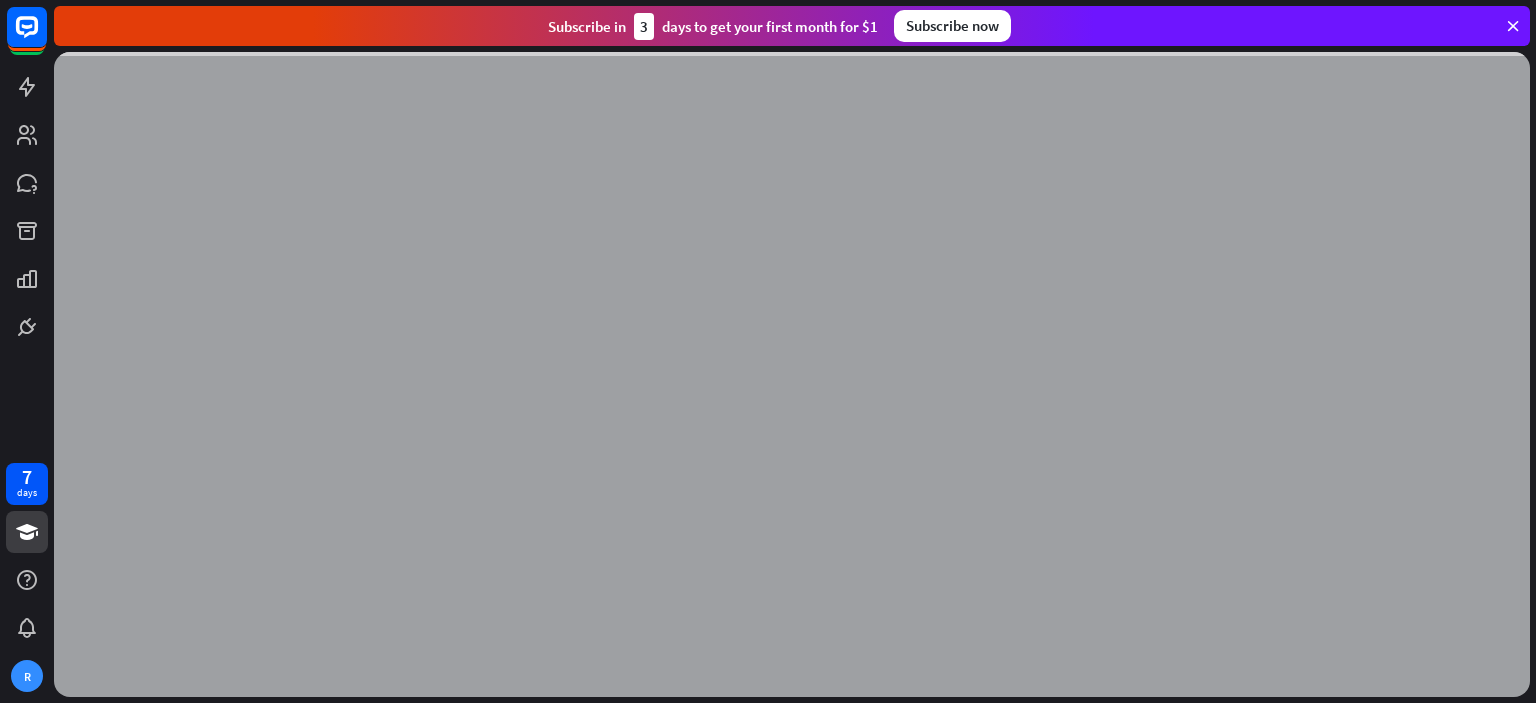scroll, scrollTop: 0, scrollLeft: 0, axis: both 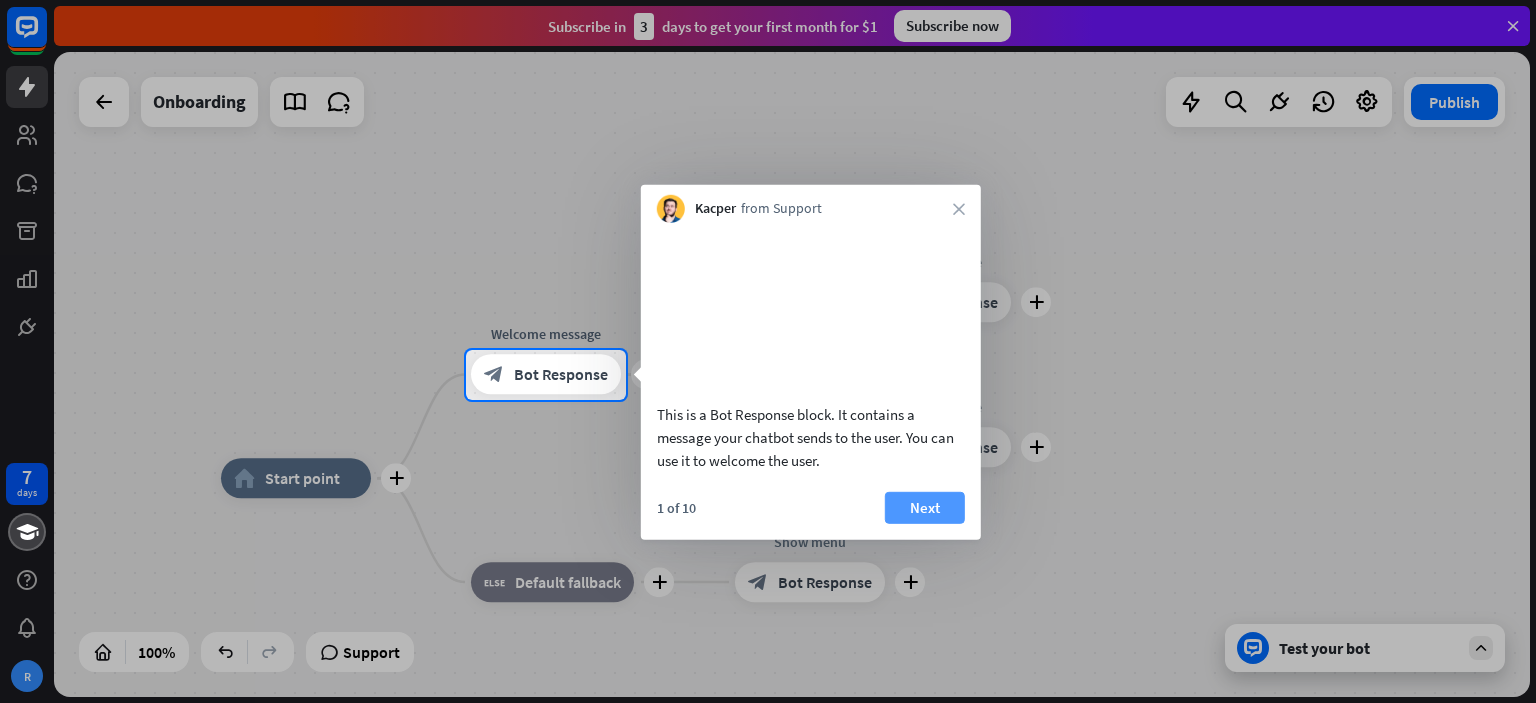 click on "Next" at bounding box center (925, 507) 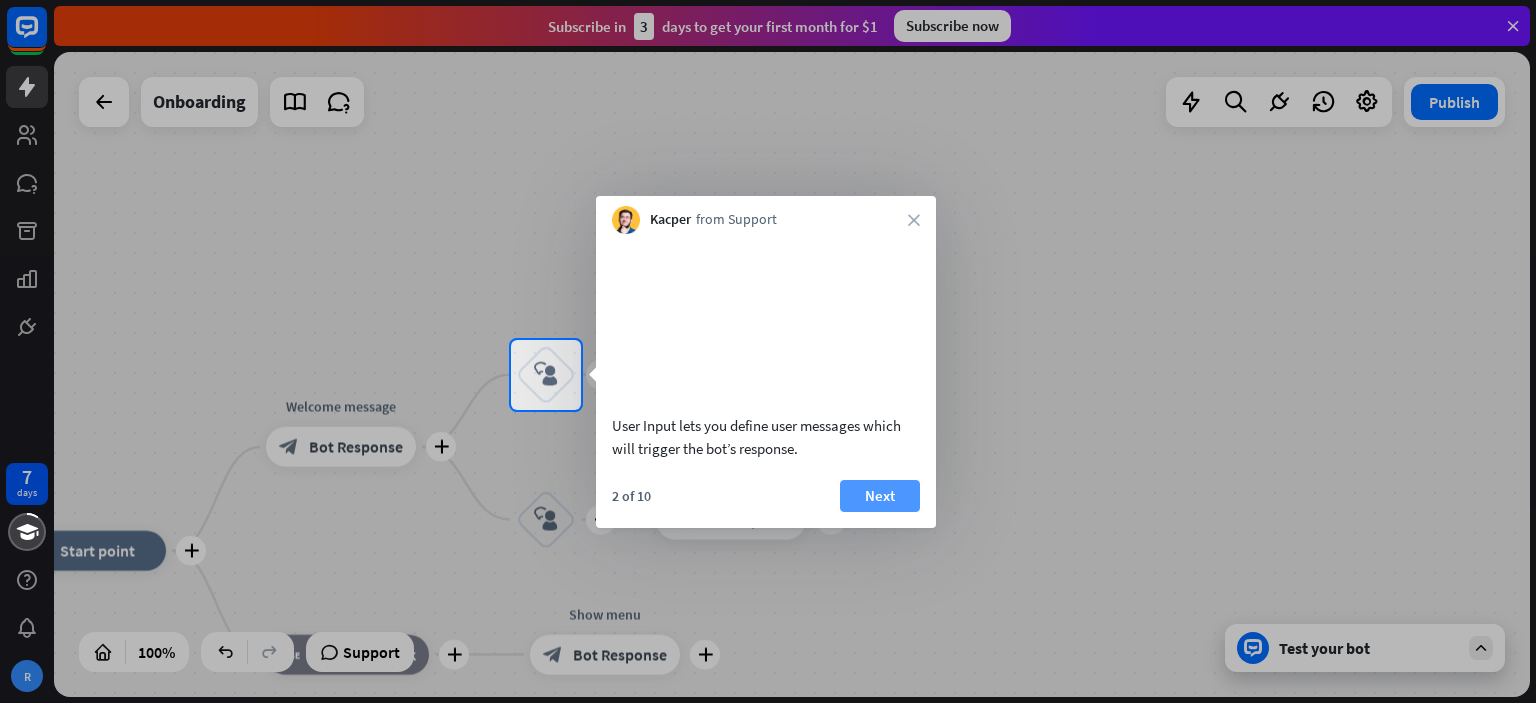 click on "Next" at bounding box center (880, 496) 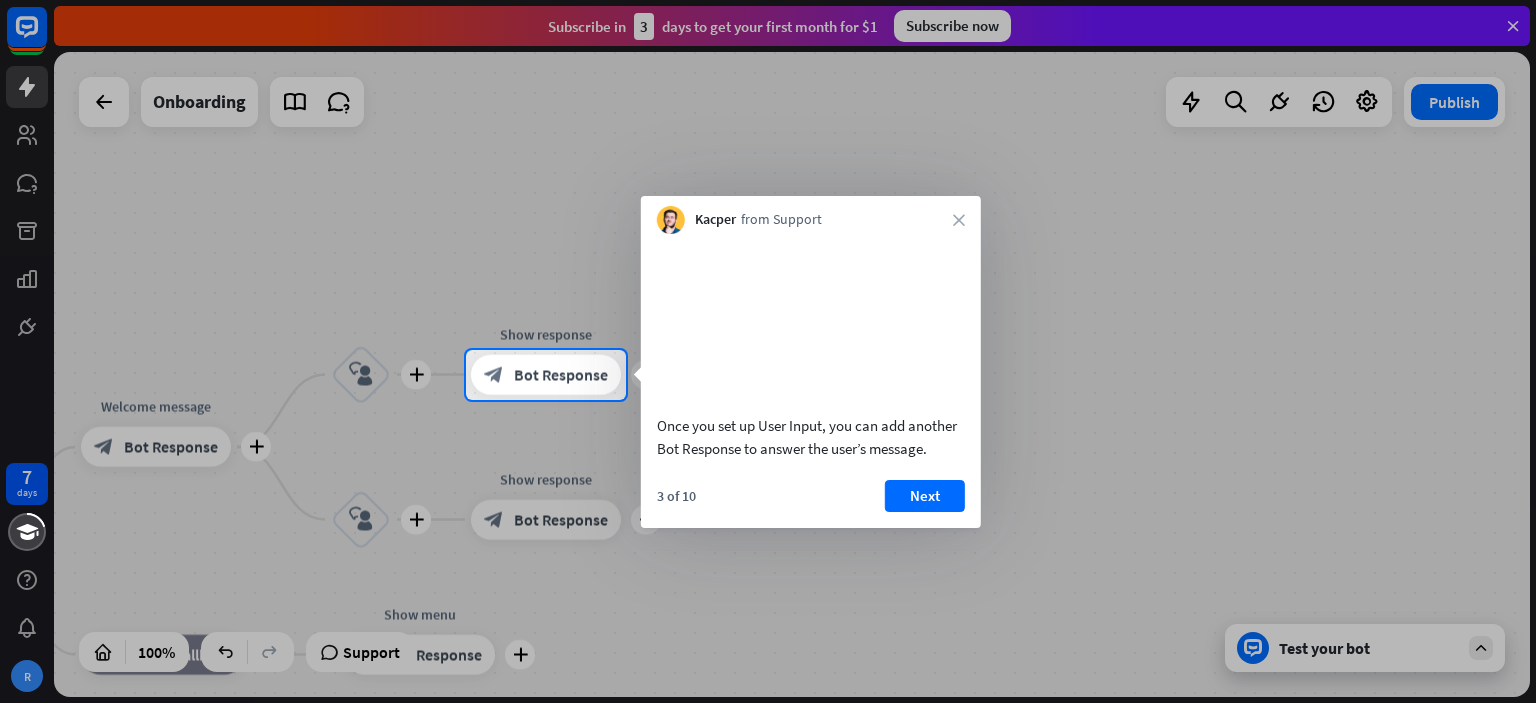 click on "Next" at bounding box center [925, 496] 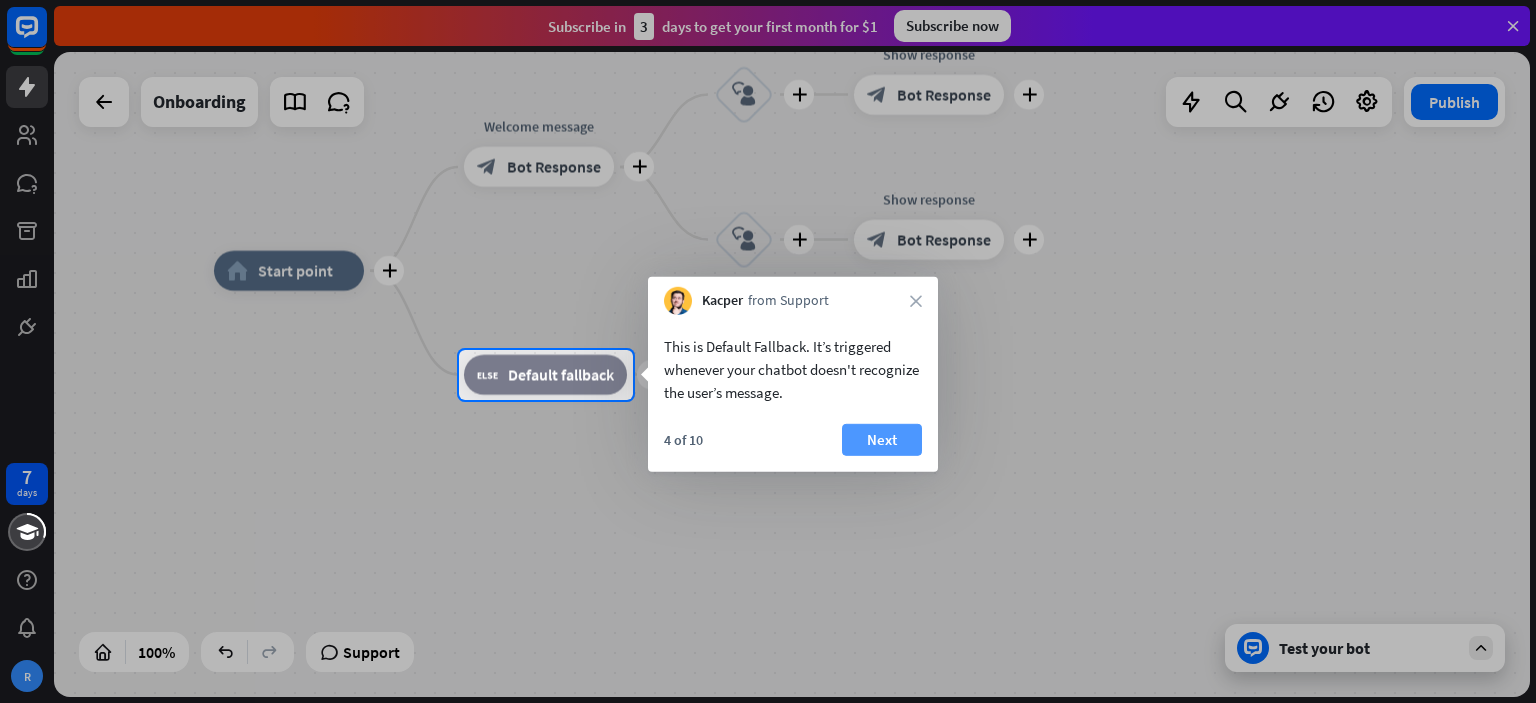 click on "Next" at bounding box center (882, 440) 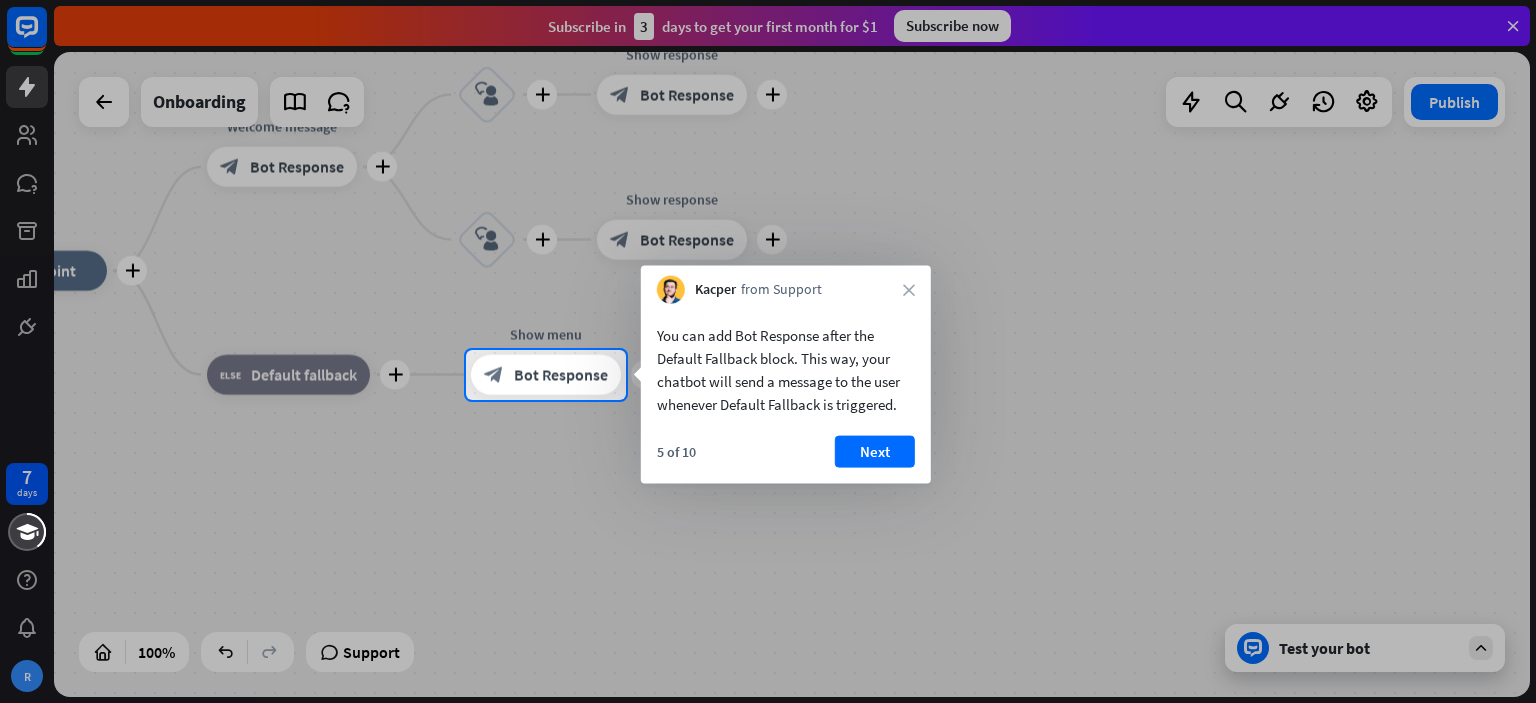 click on "Next" at bounding box center [875, 452] 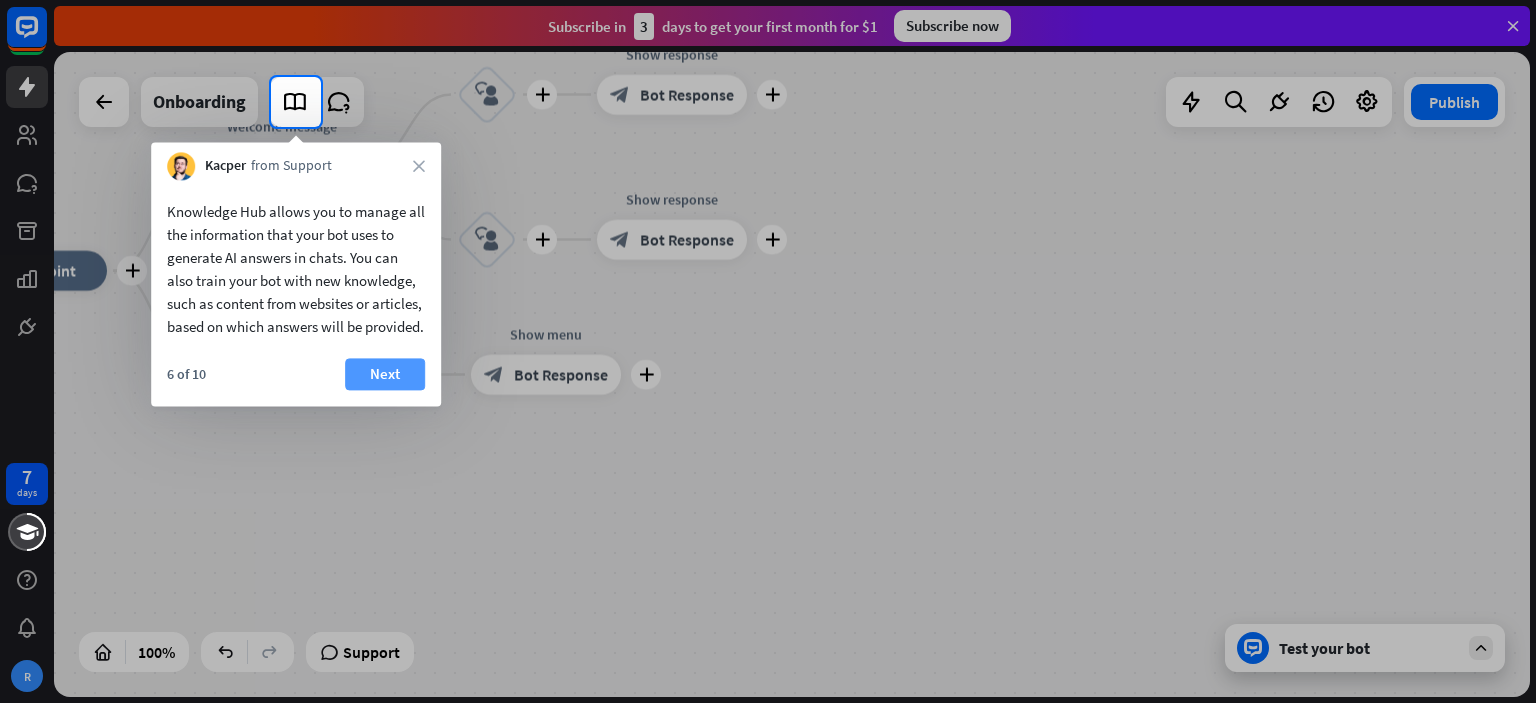 click on "Next" at bounding box center (385, 374) 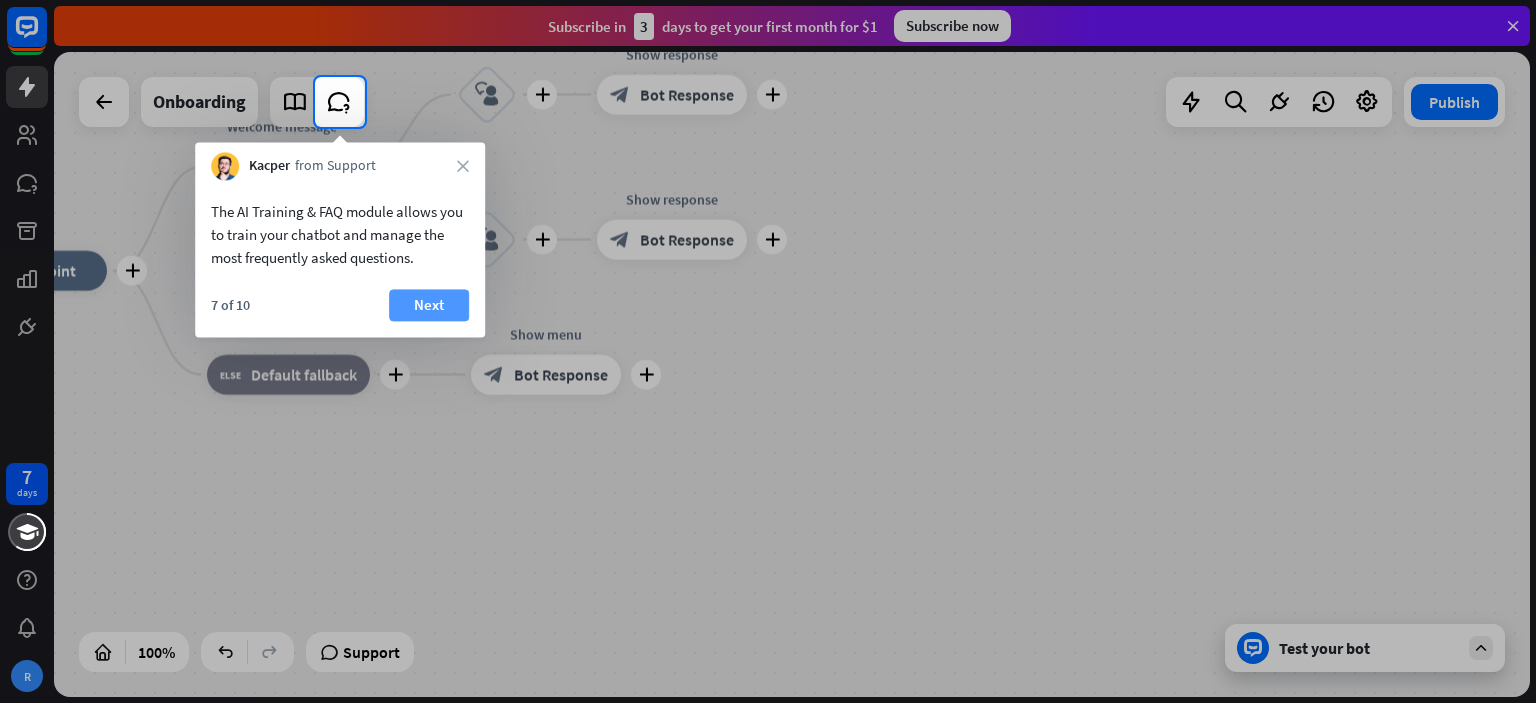 click on "Next" at bounding box center (429, 305) 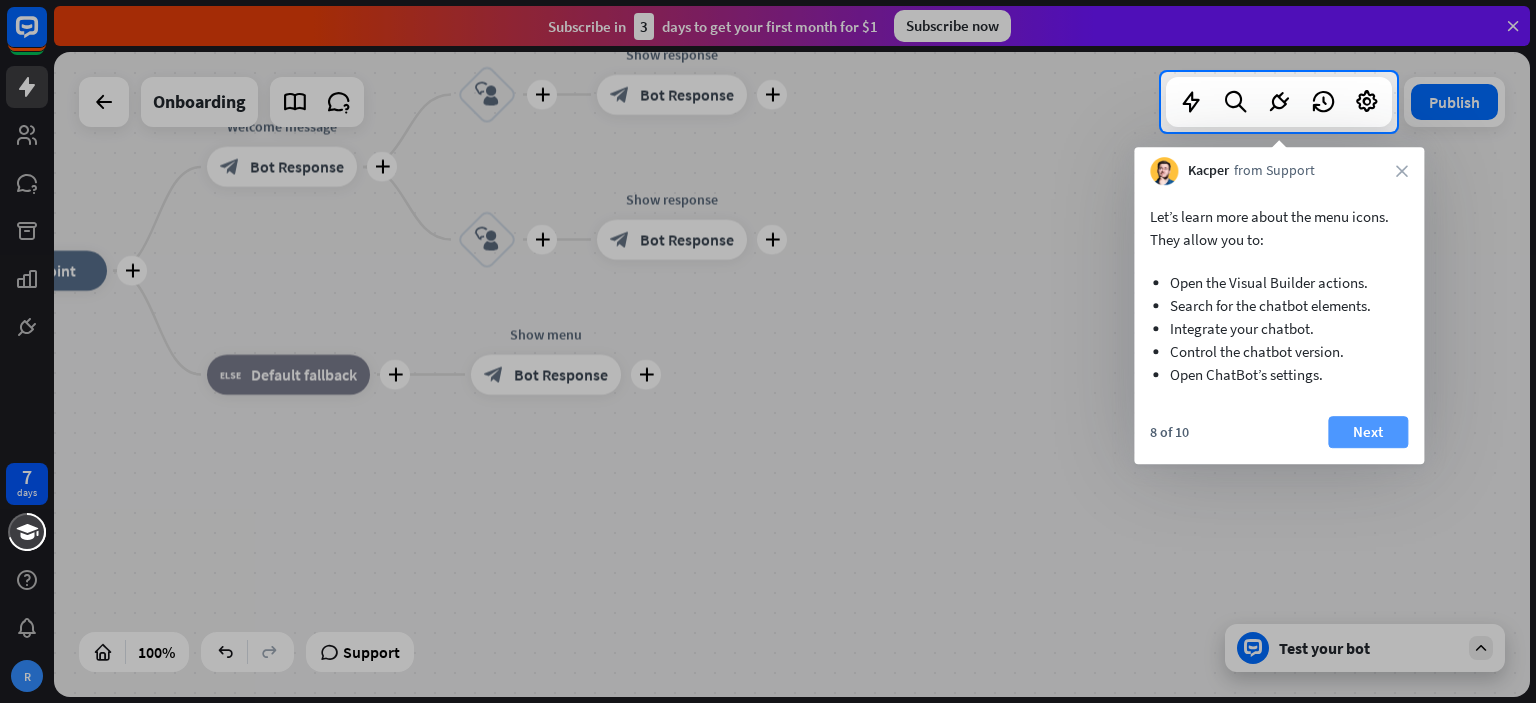 click on "Next" at bounding box center [1368, 432] 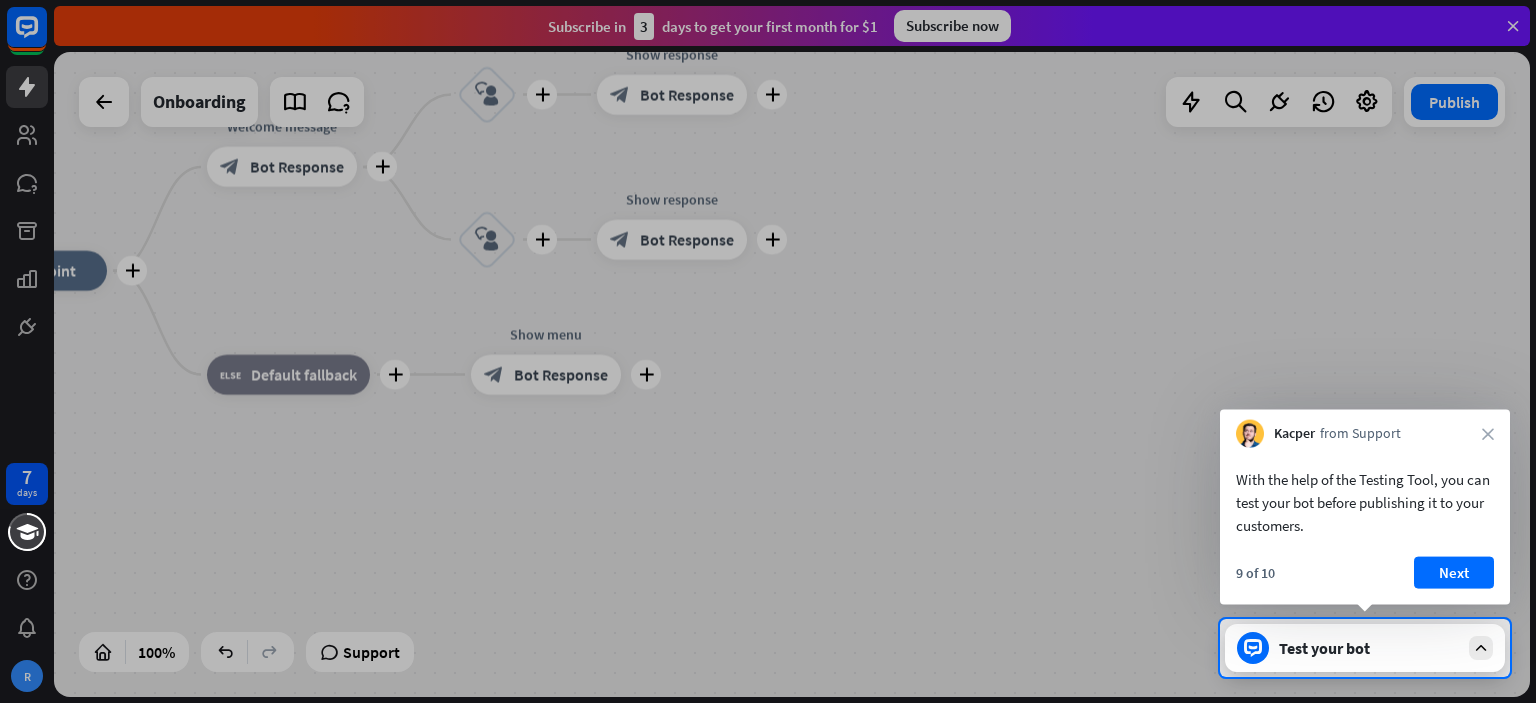 click on "Next" at bounding box center (1454, 573) 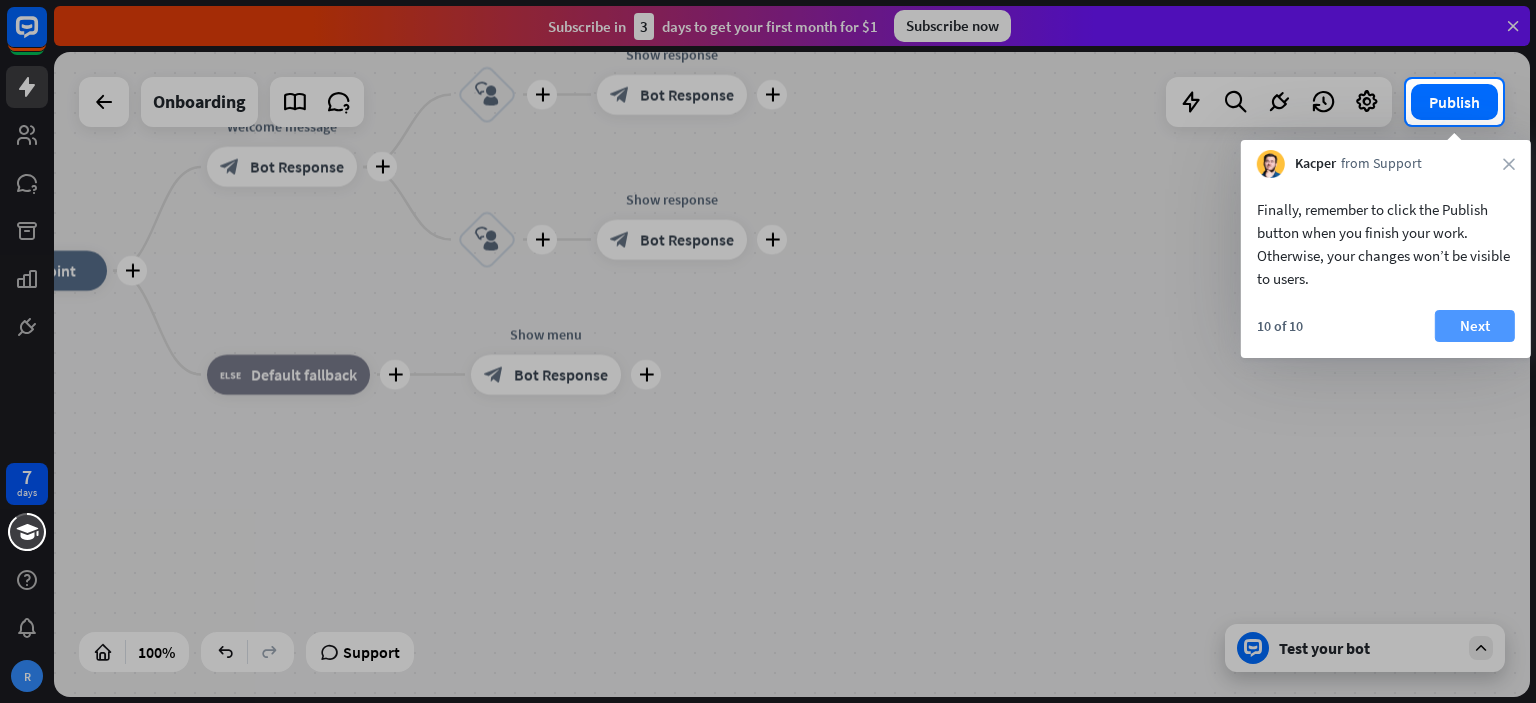 click on "Next" at bounding box center [1475, 326] 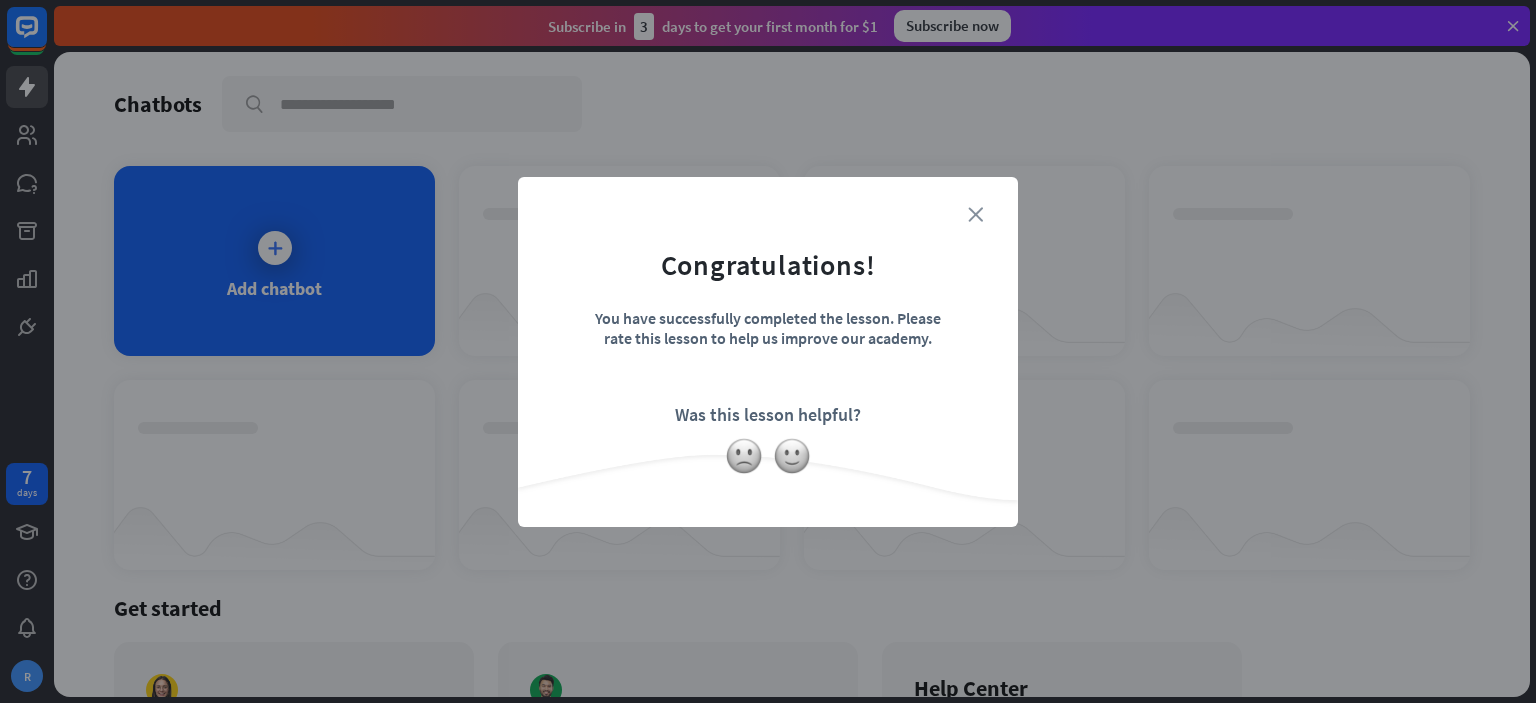 click on "close" at bounding box center (975, 214) 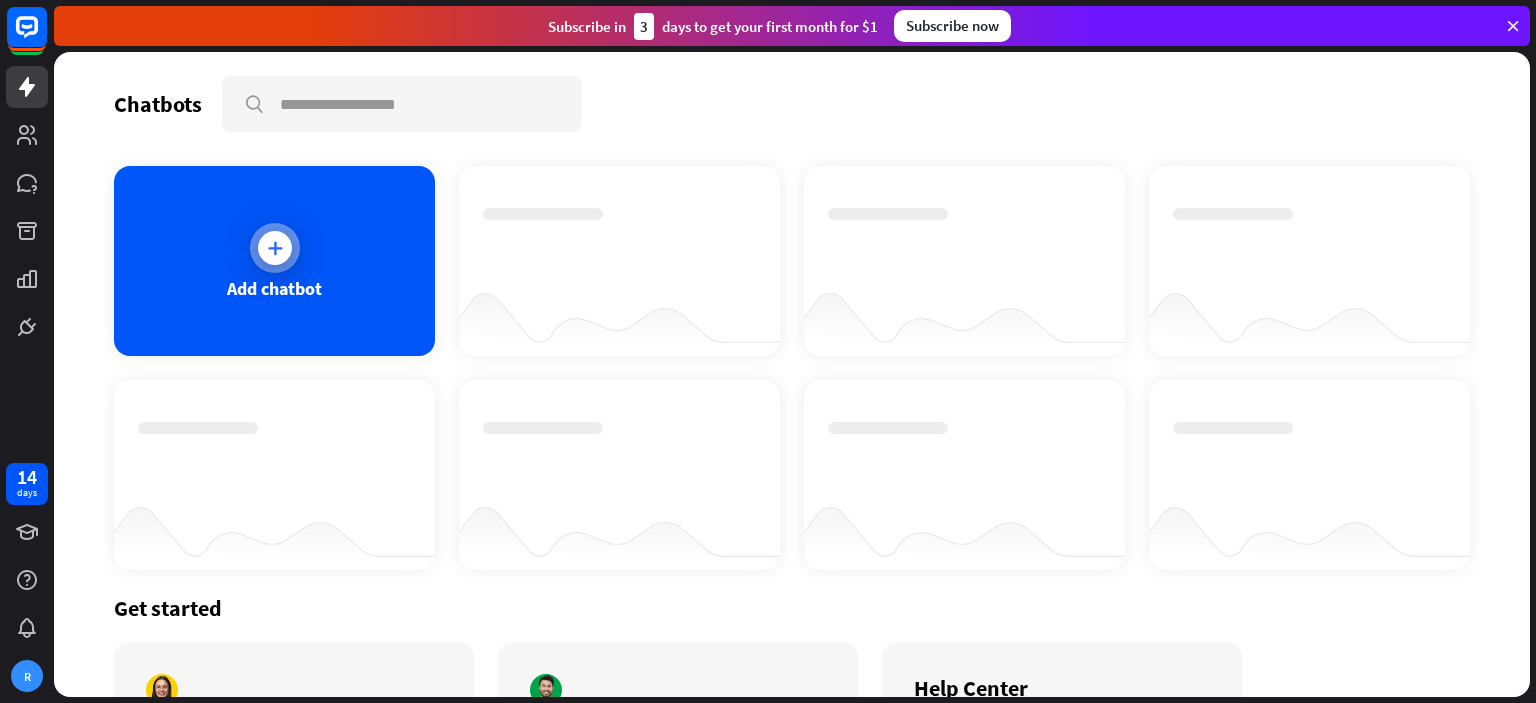 click at bounding box center (275, 248) 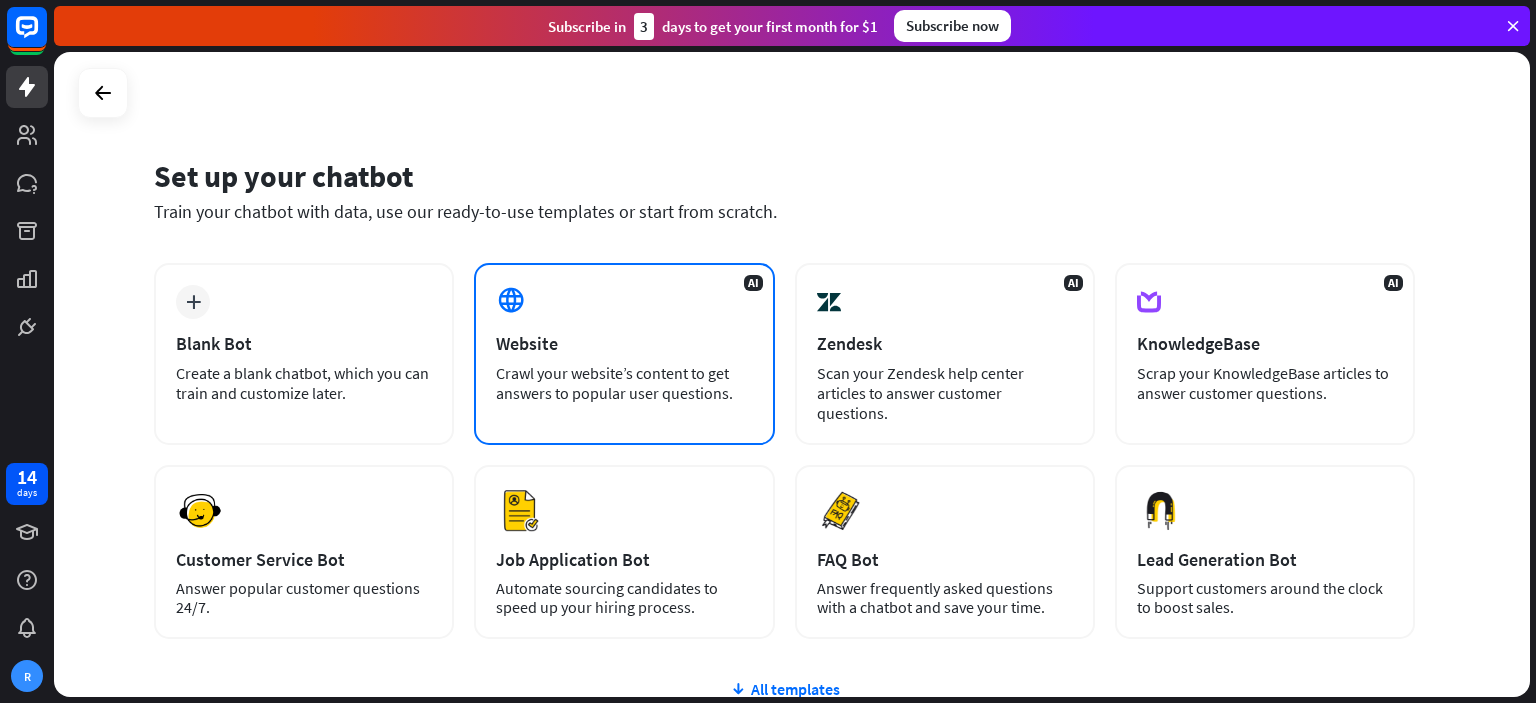 click on "Website" at bounding box center (624, 343) 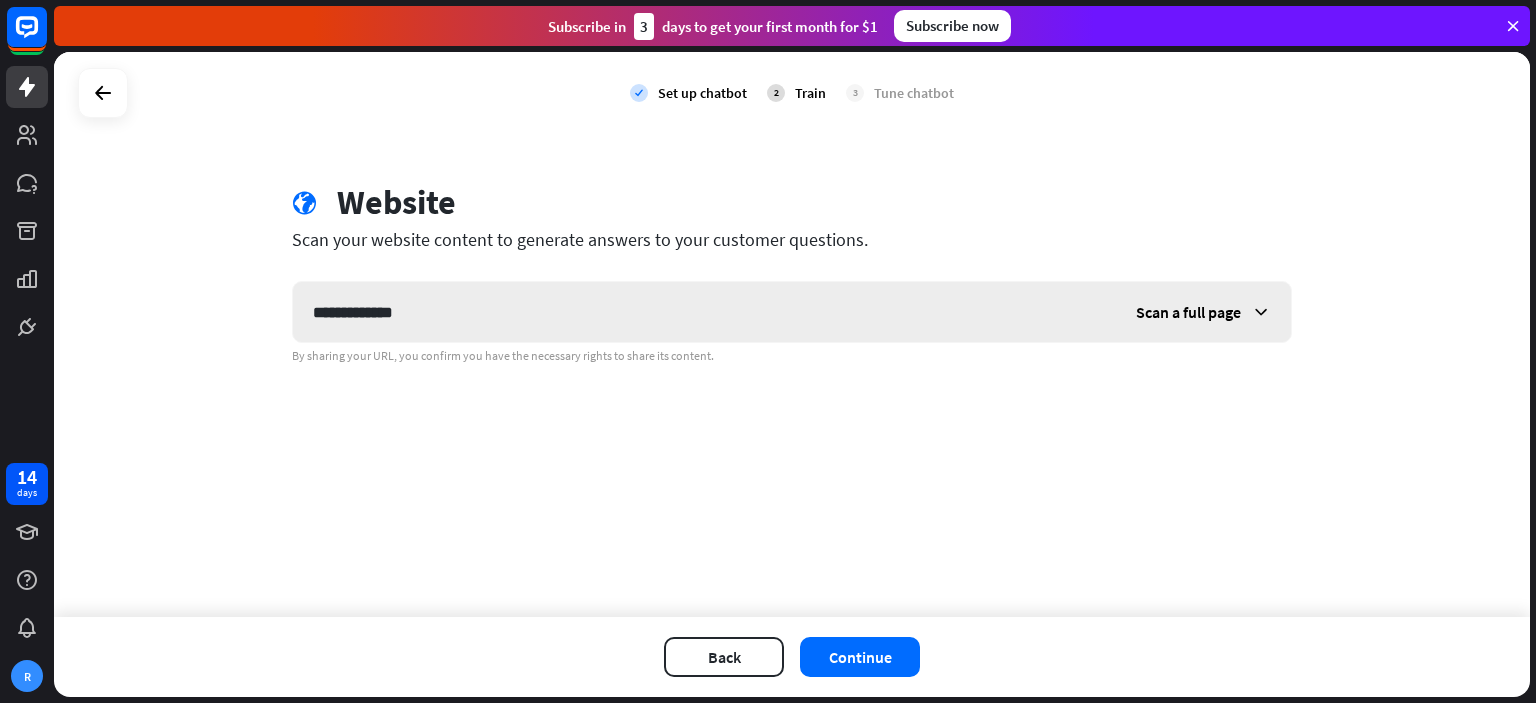 type on "**********" 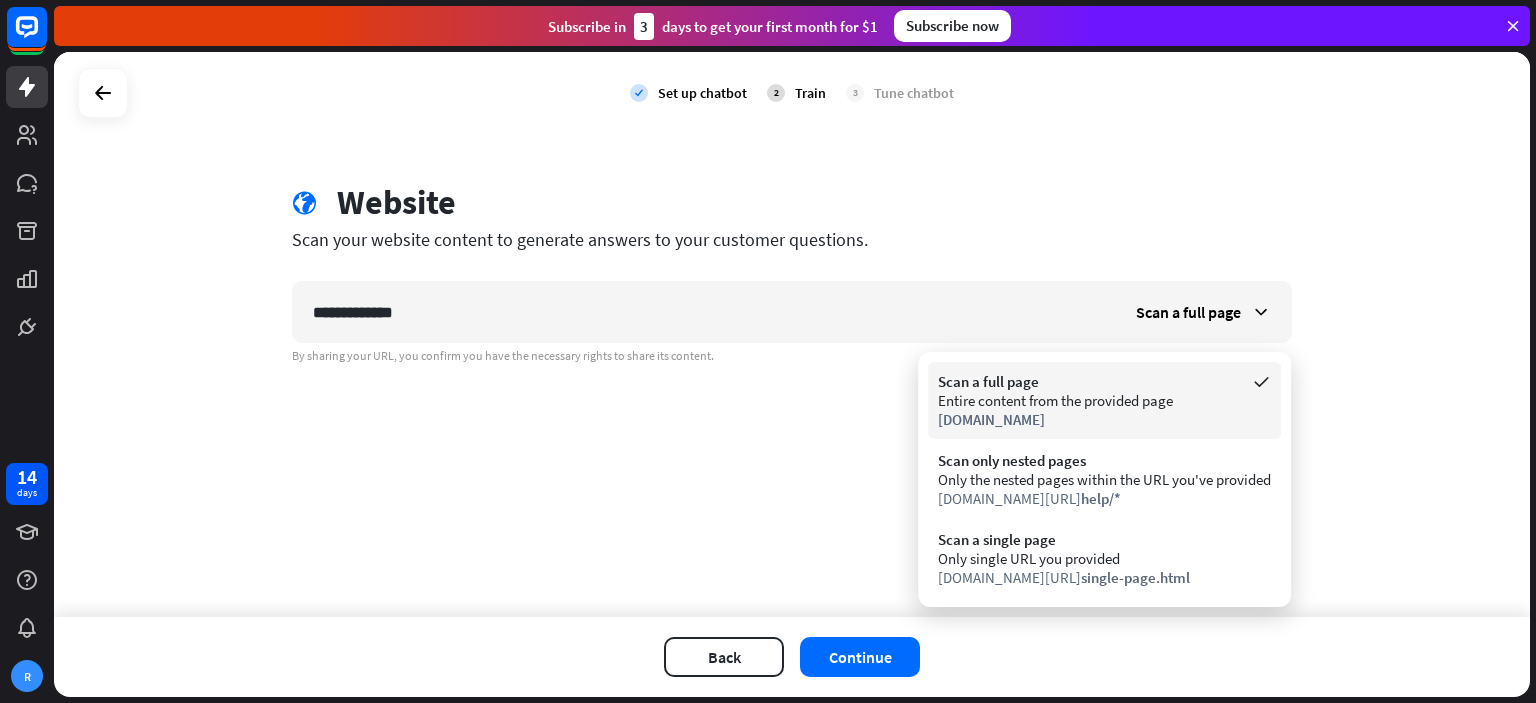 click on "Entire content from the provided page" at bounding box center (1104, 400) 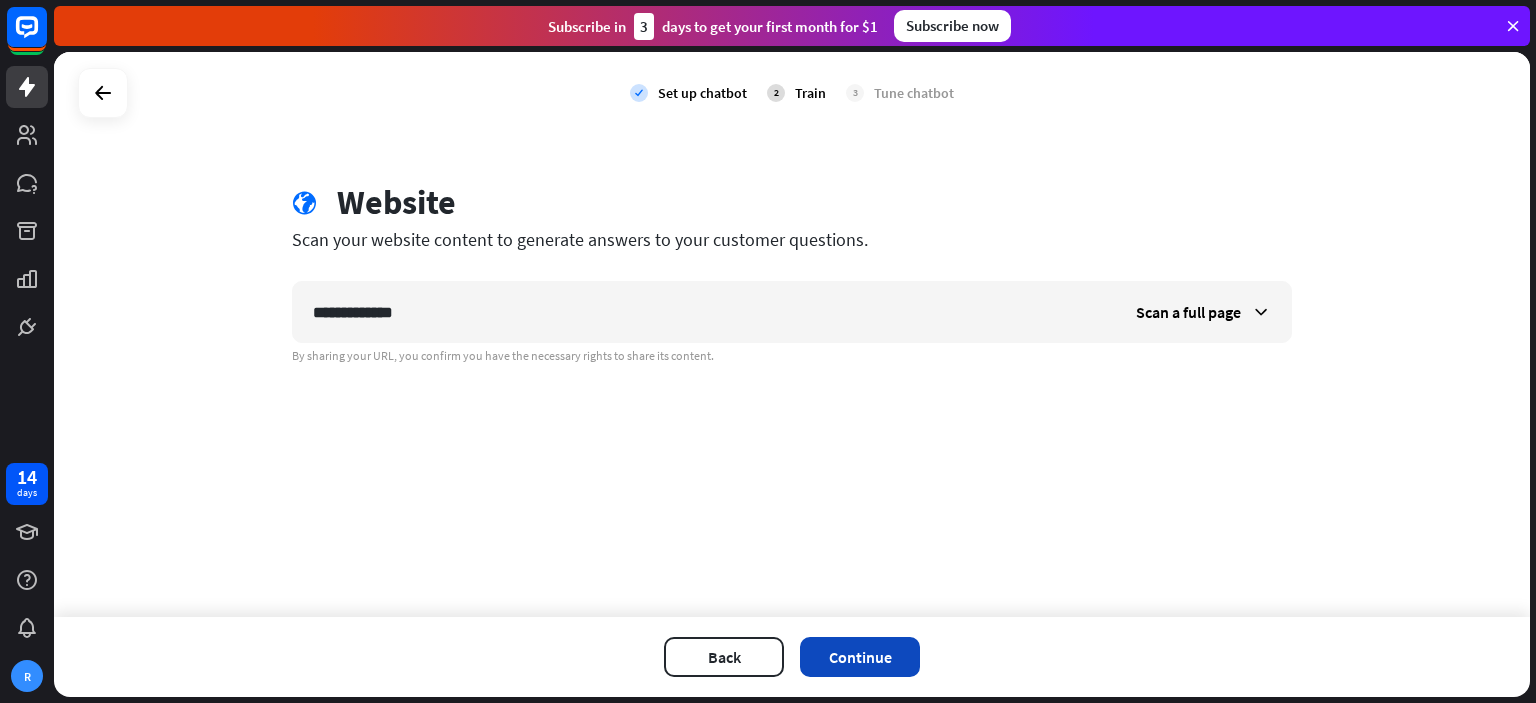 click on "Continue" at bounding box center [860, 657] 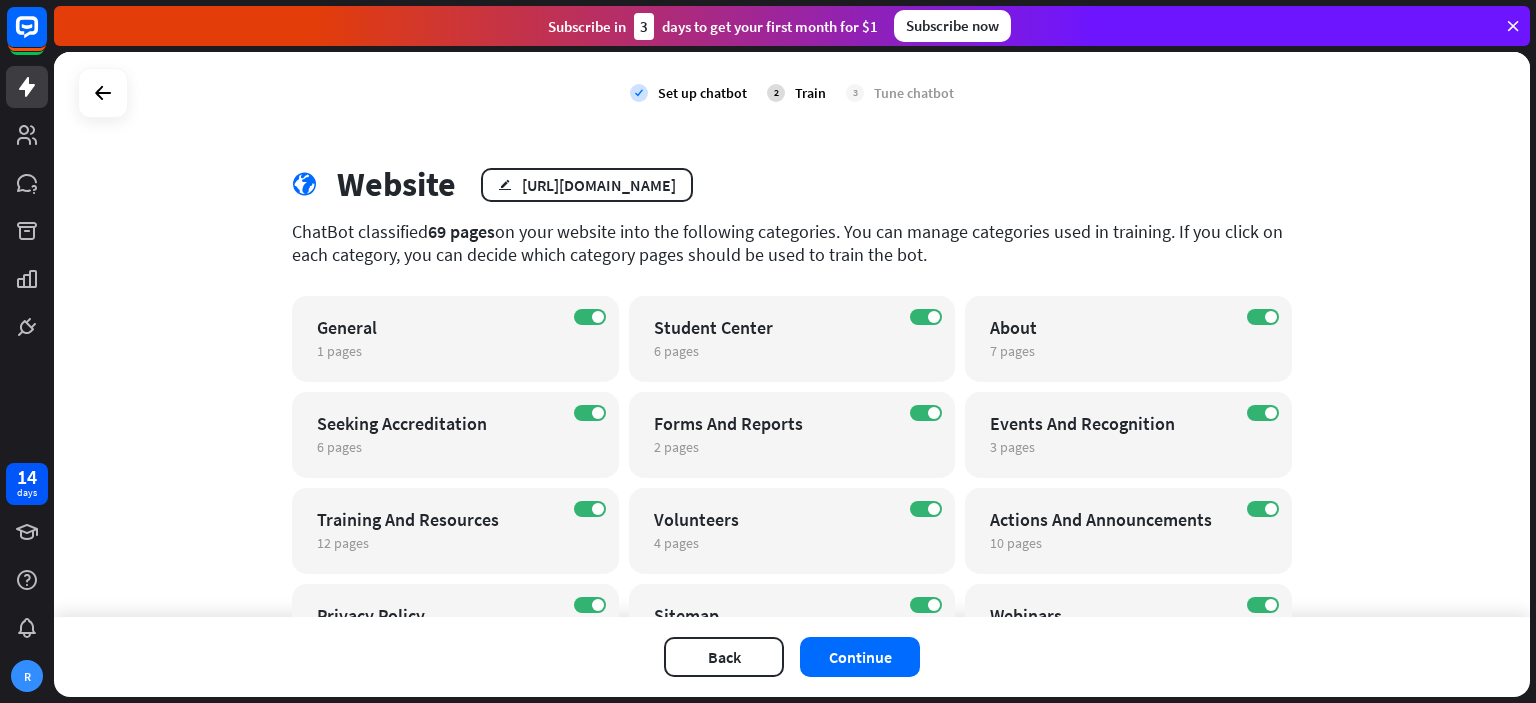 scroll, scrollTop: 0, scrollLeft: 0, axis: both 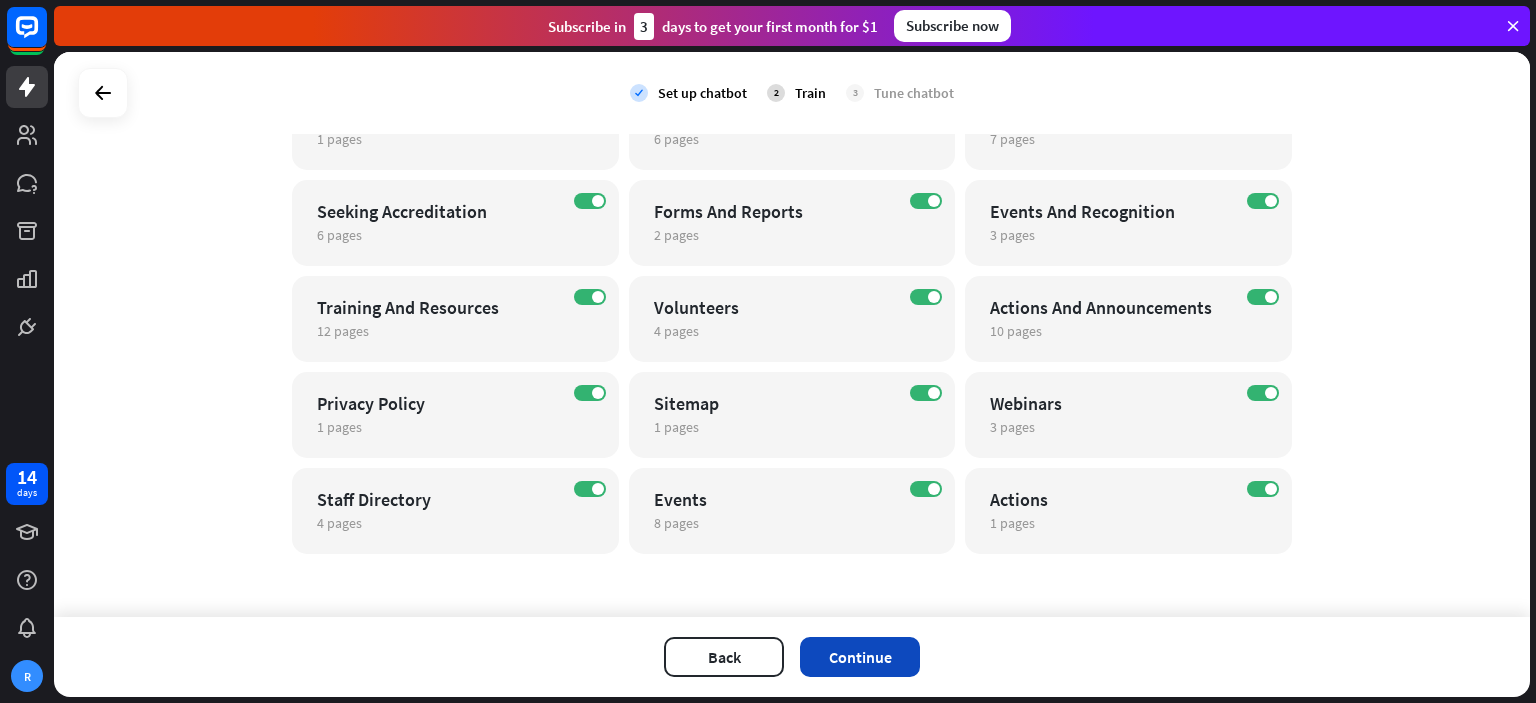 click on "Continue" at bounding box center (860, 657) 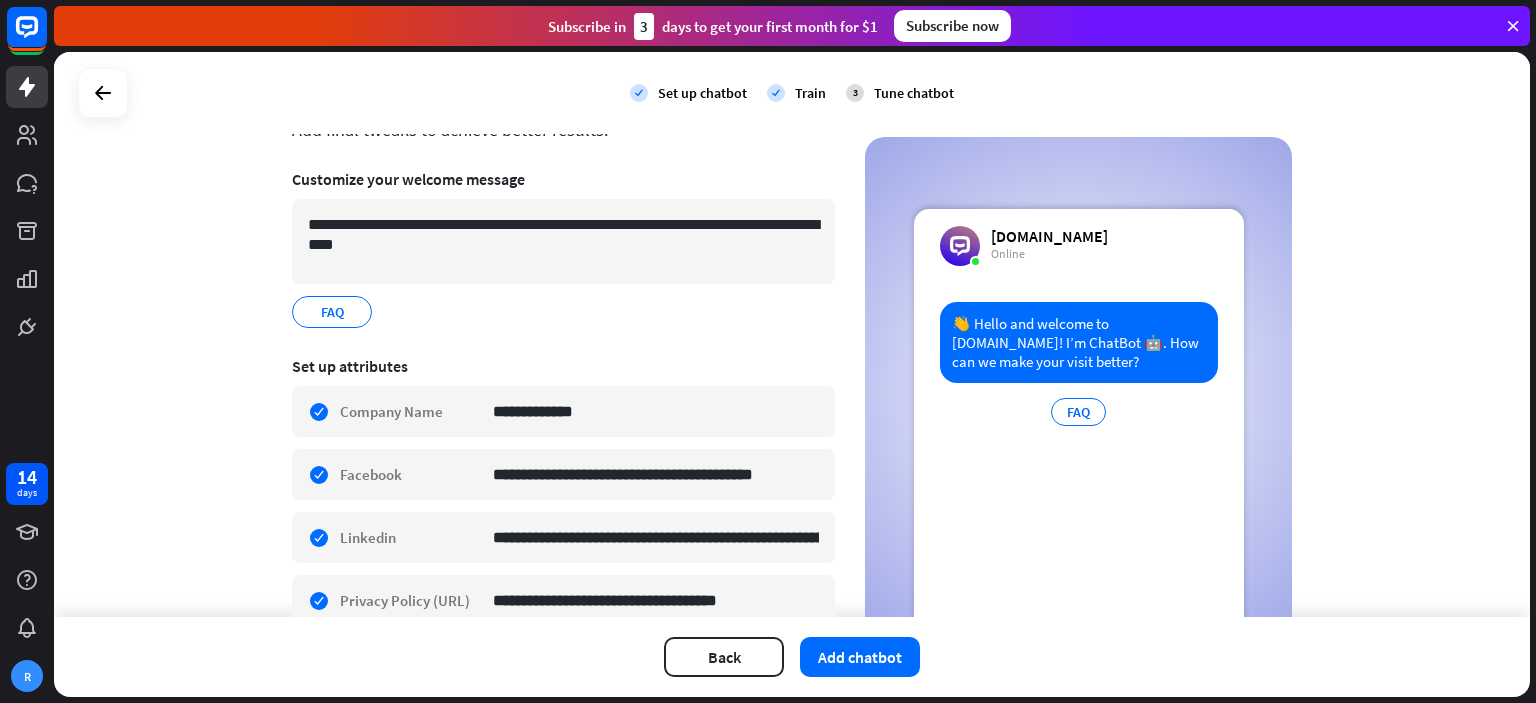 scroll, scrollTop: 166, scrollLeft: 0, axis: vertical 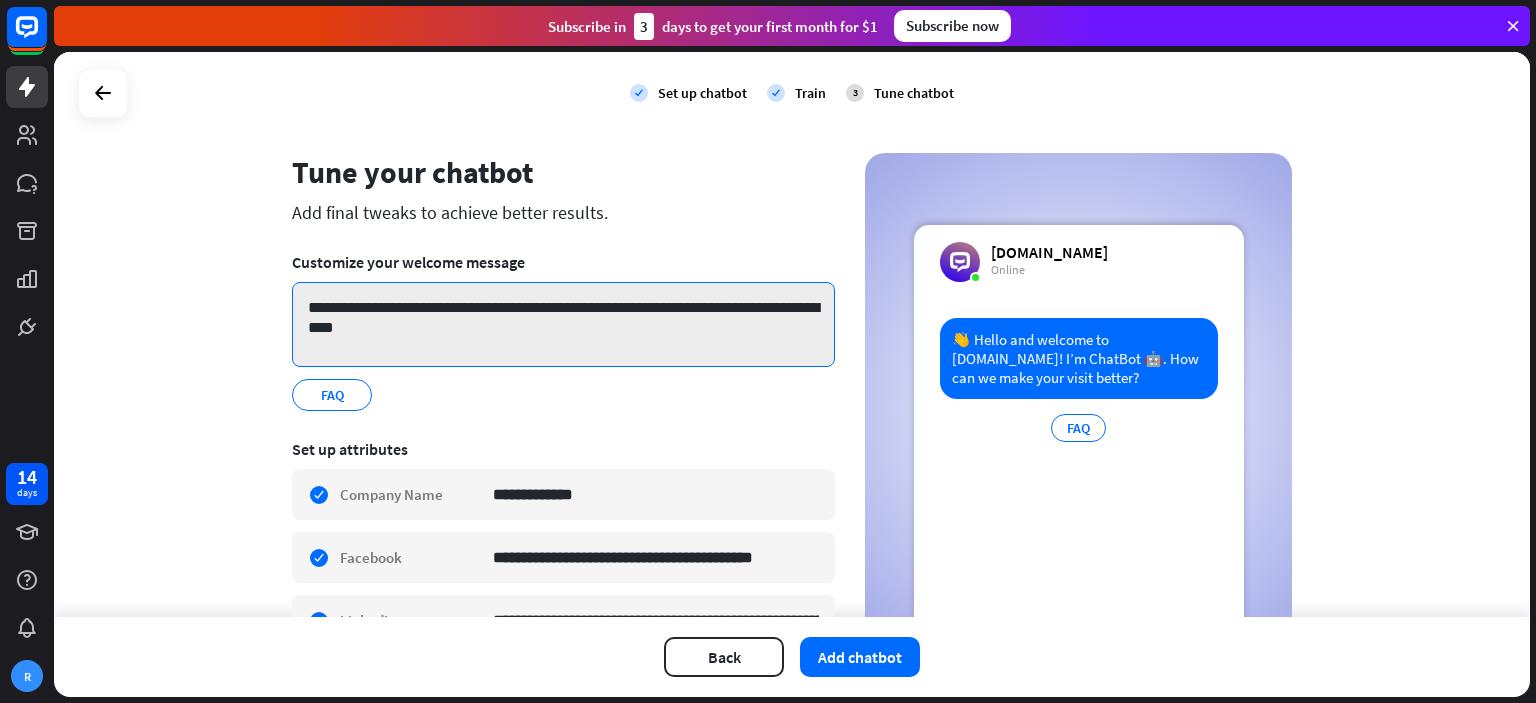 click on "**********" at bounding box center (563, 324) 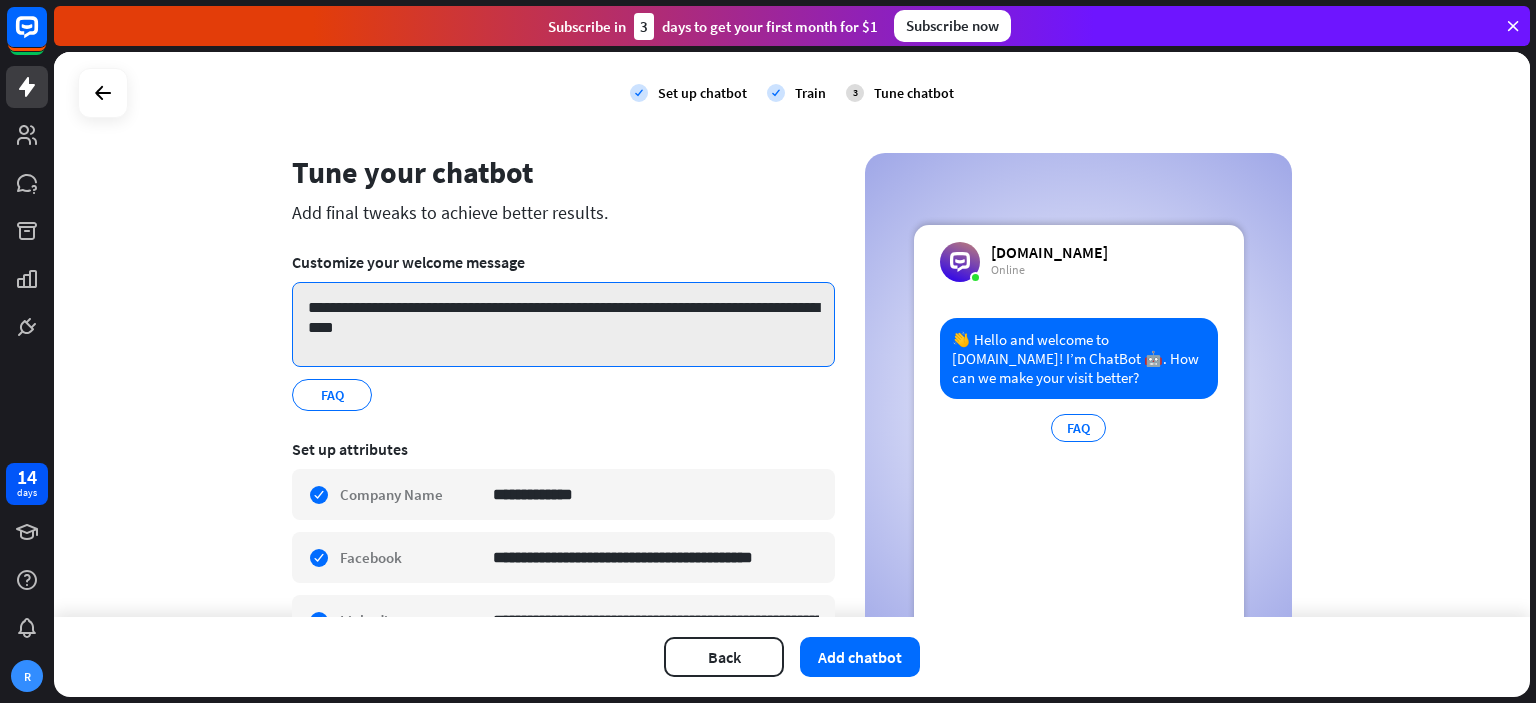 drag, startPoint x: 473, startPoint y: 309, endPoint x: 575, endPoint y: 309, distance: 102 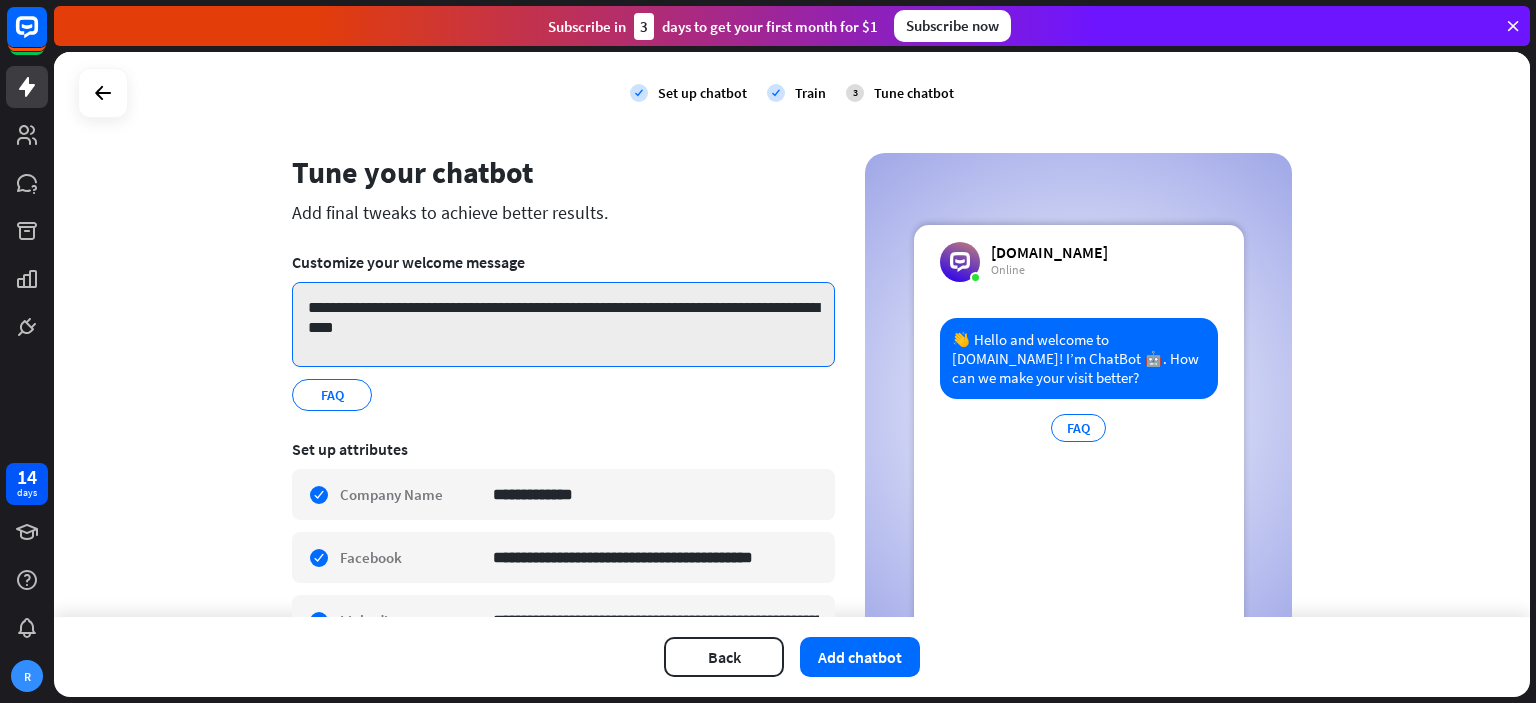 click on "**********" at bounding box center (563, 324) 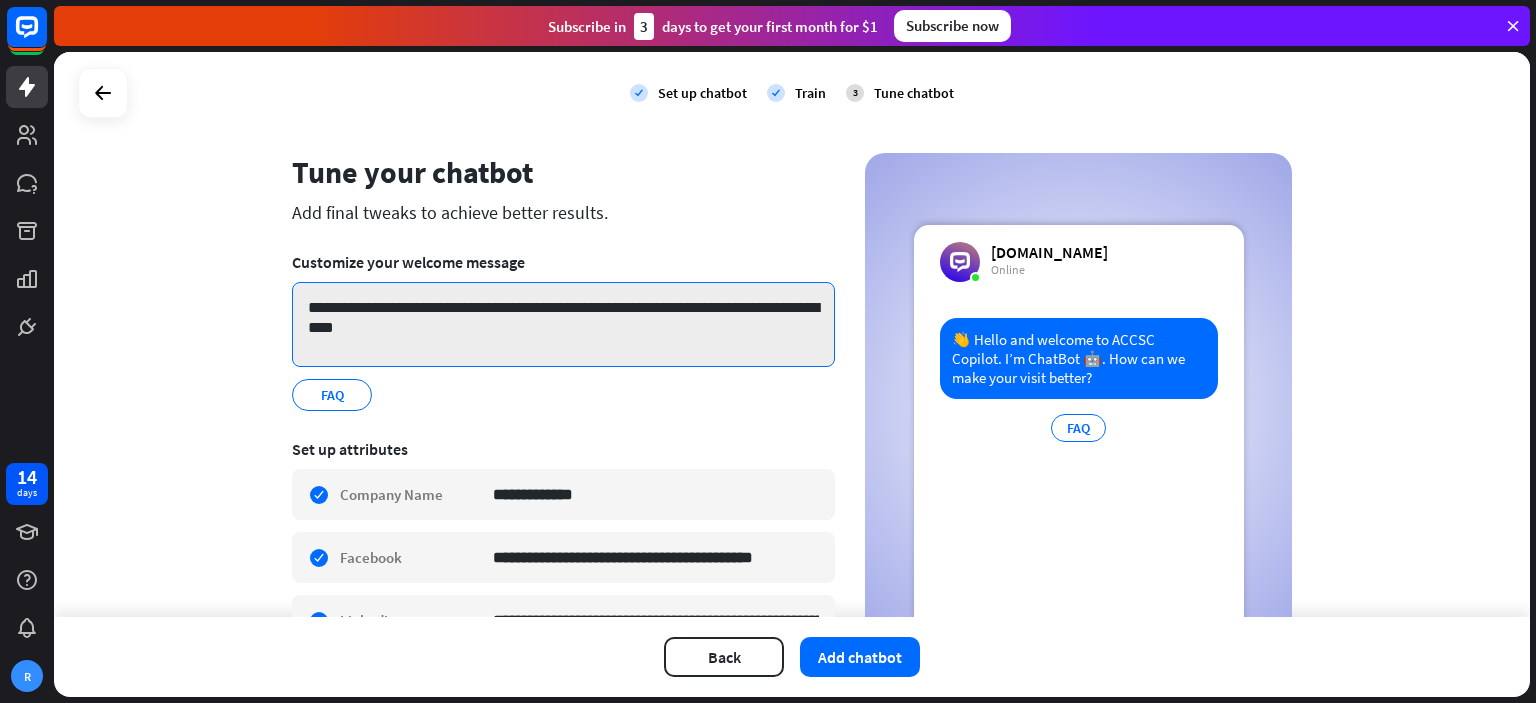 drag, startPoint x: 574, startPoint y: 307, endPoint x: 689, endPoint y: 315, distance: 115.27792 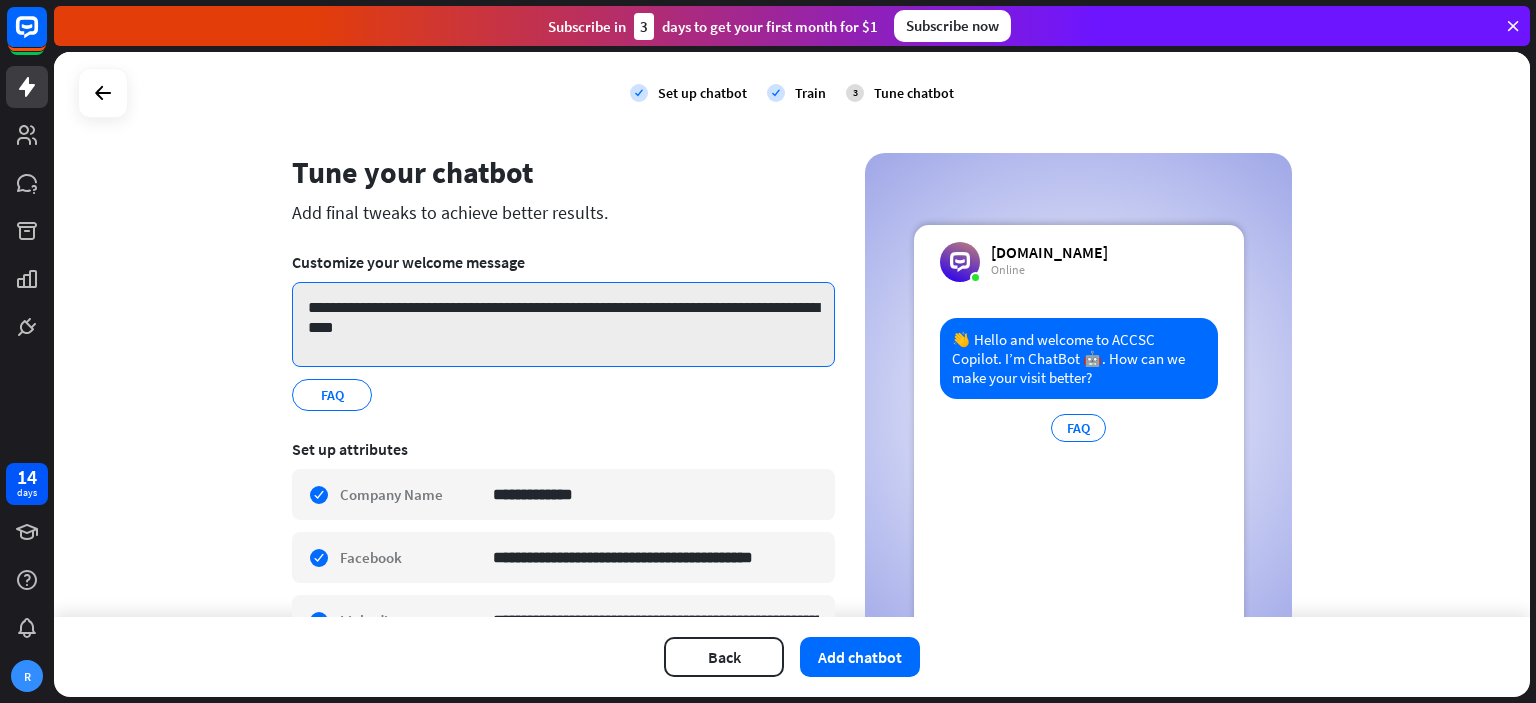 click on "**********" at bounding box center [563, 324] 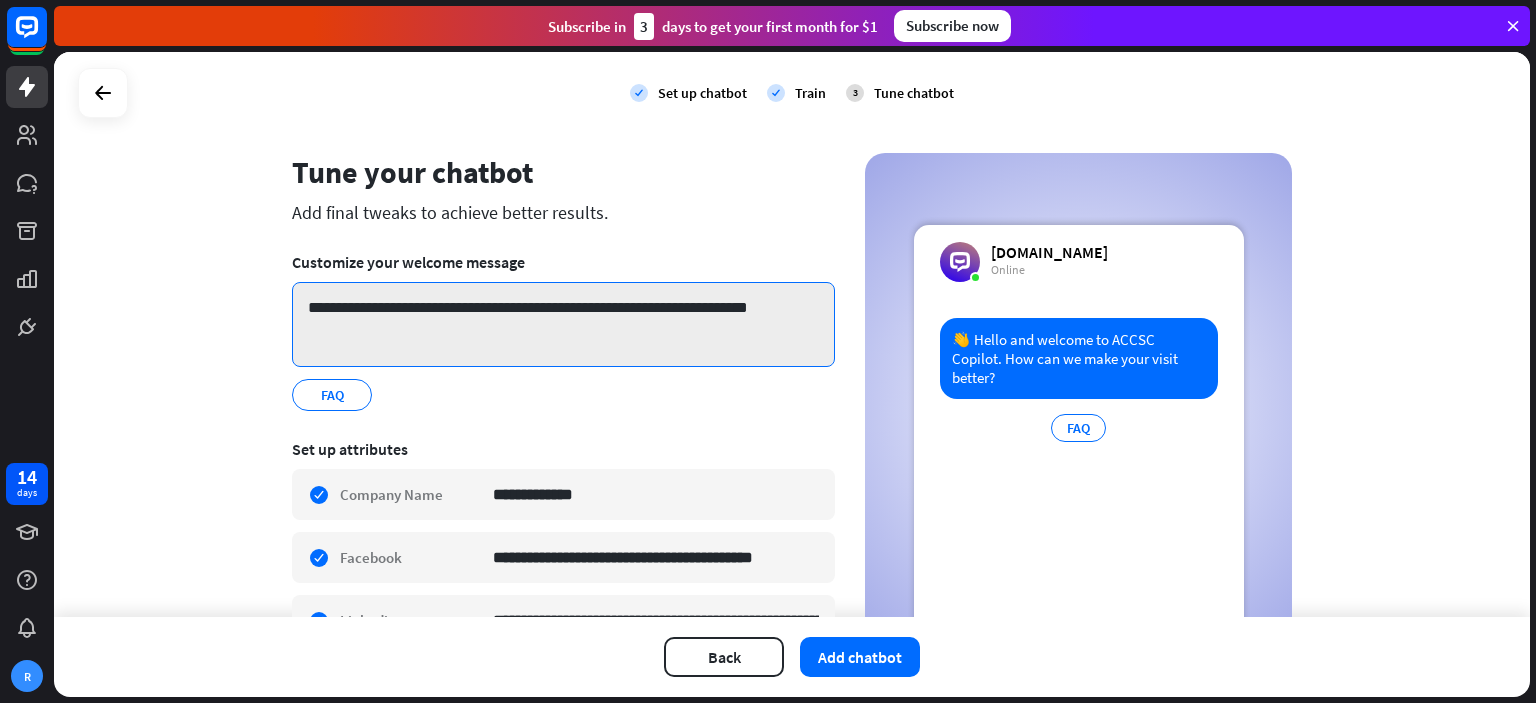 click on "**********" at bounding box center (563, 324) 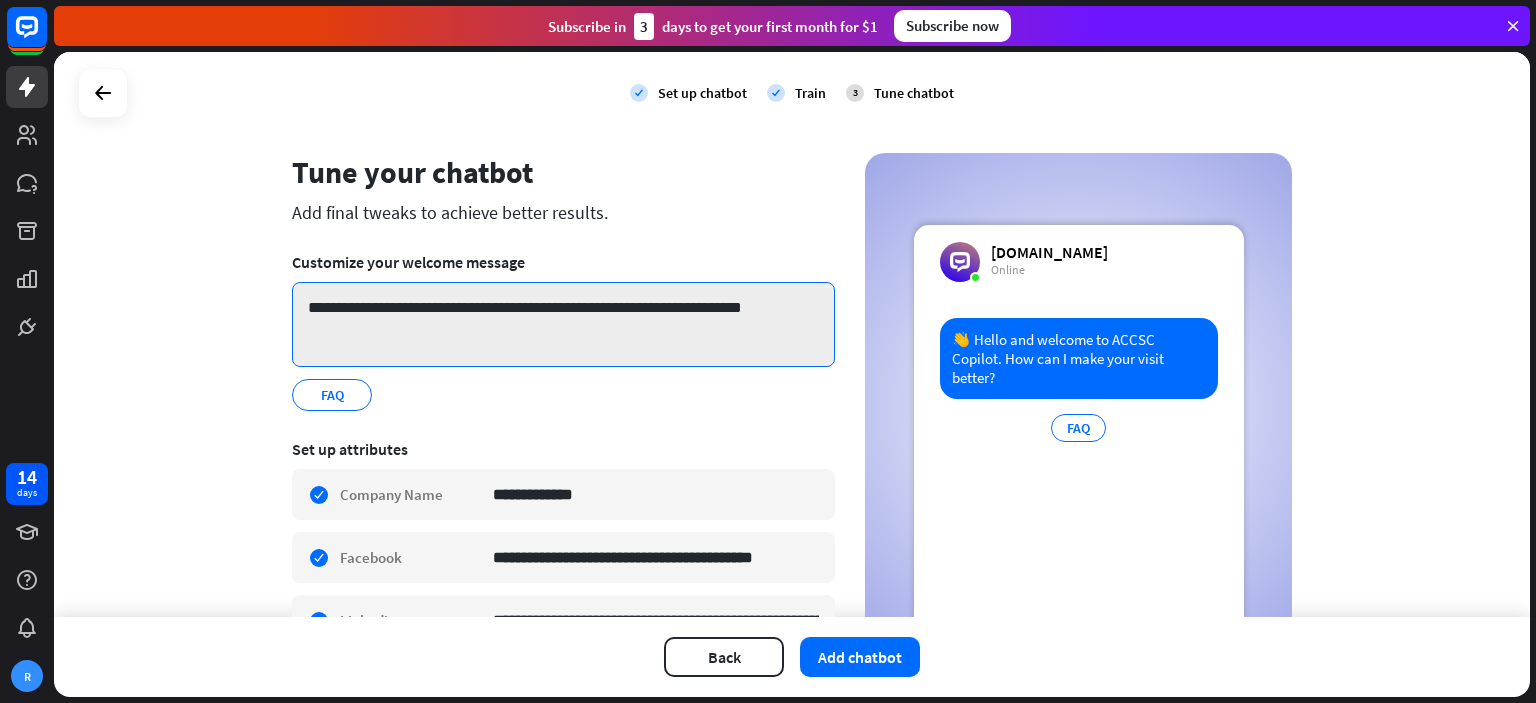 drag, startPoint x: 643, startPoint y: 310, endPoint x: 797, endPoint y: 315, distance: 154.08115 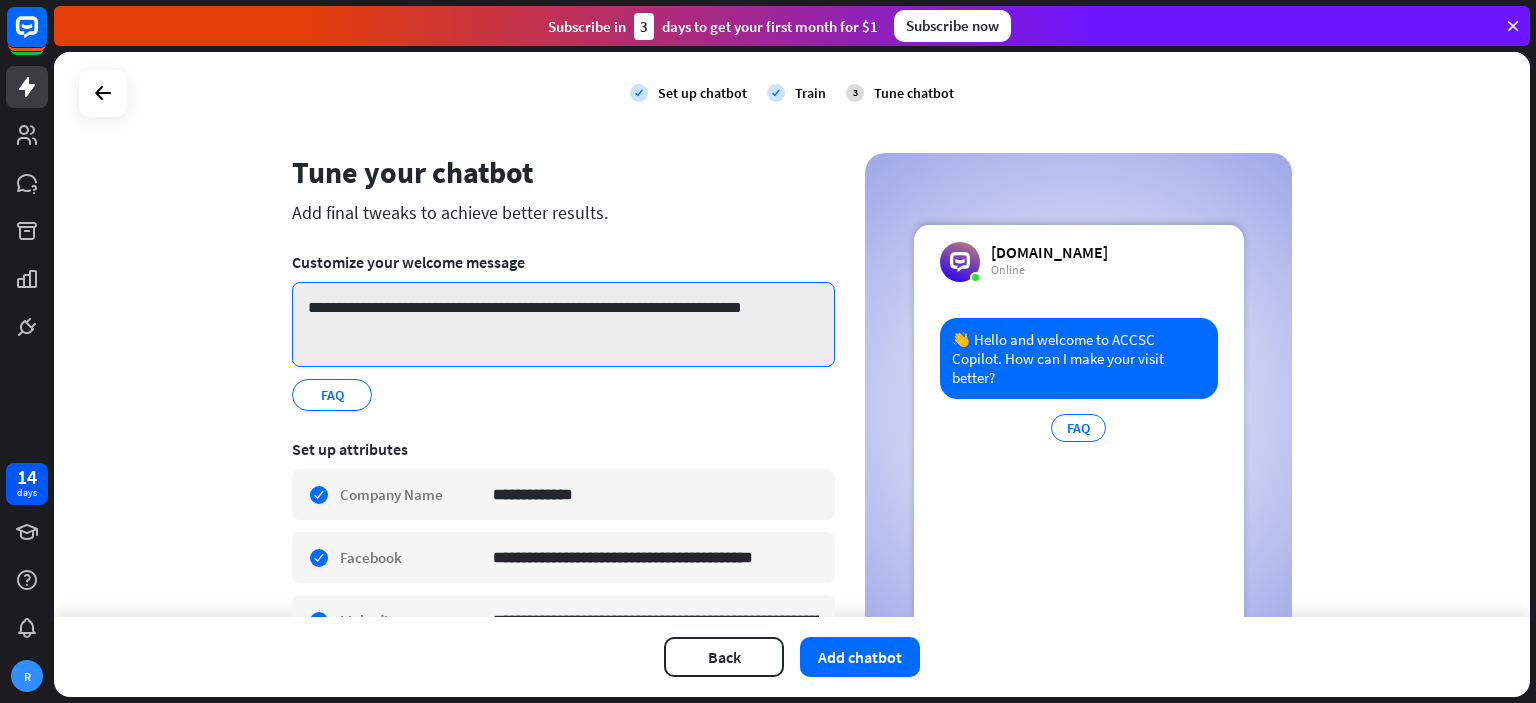 click on "**********" at bounding box center [563, 324] 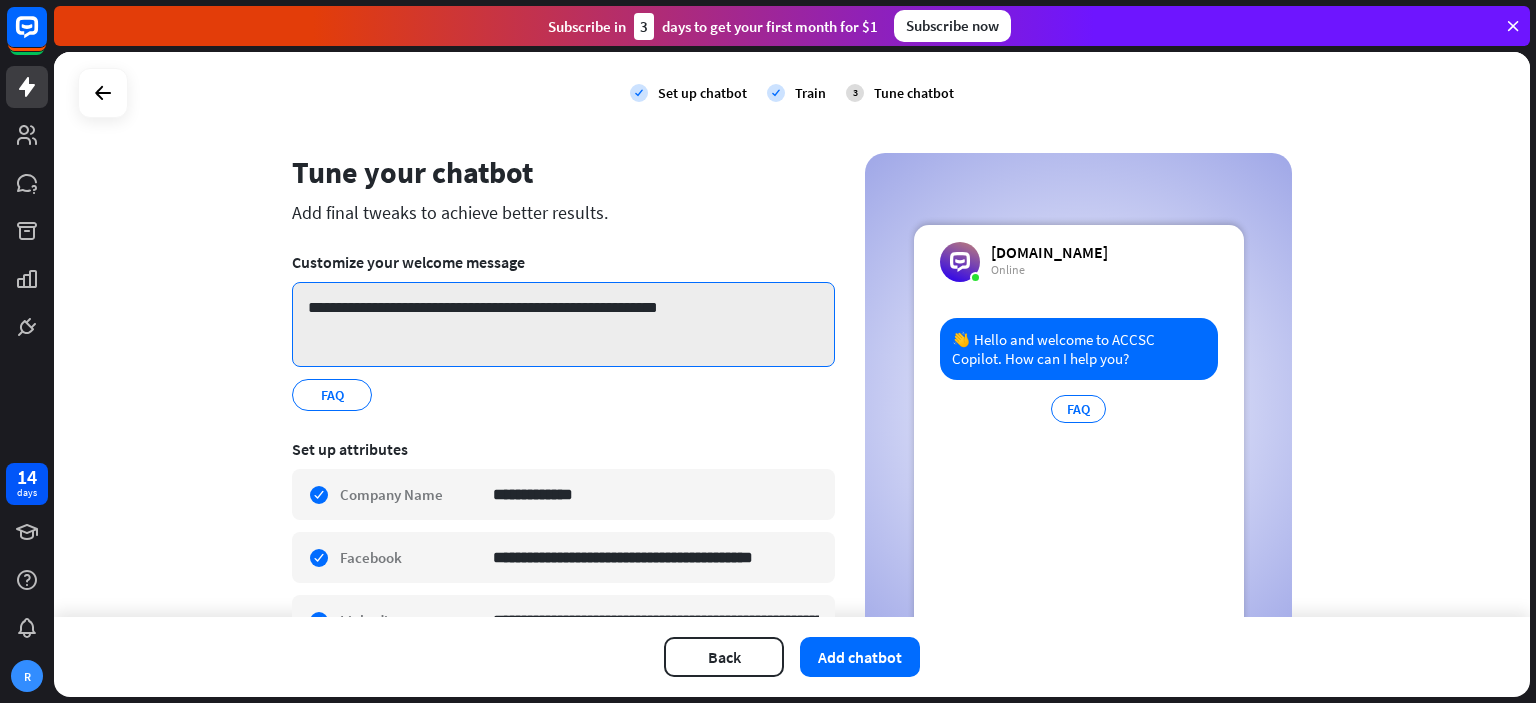 type on "**********" 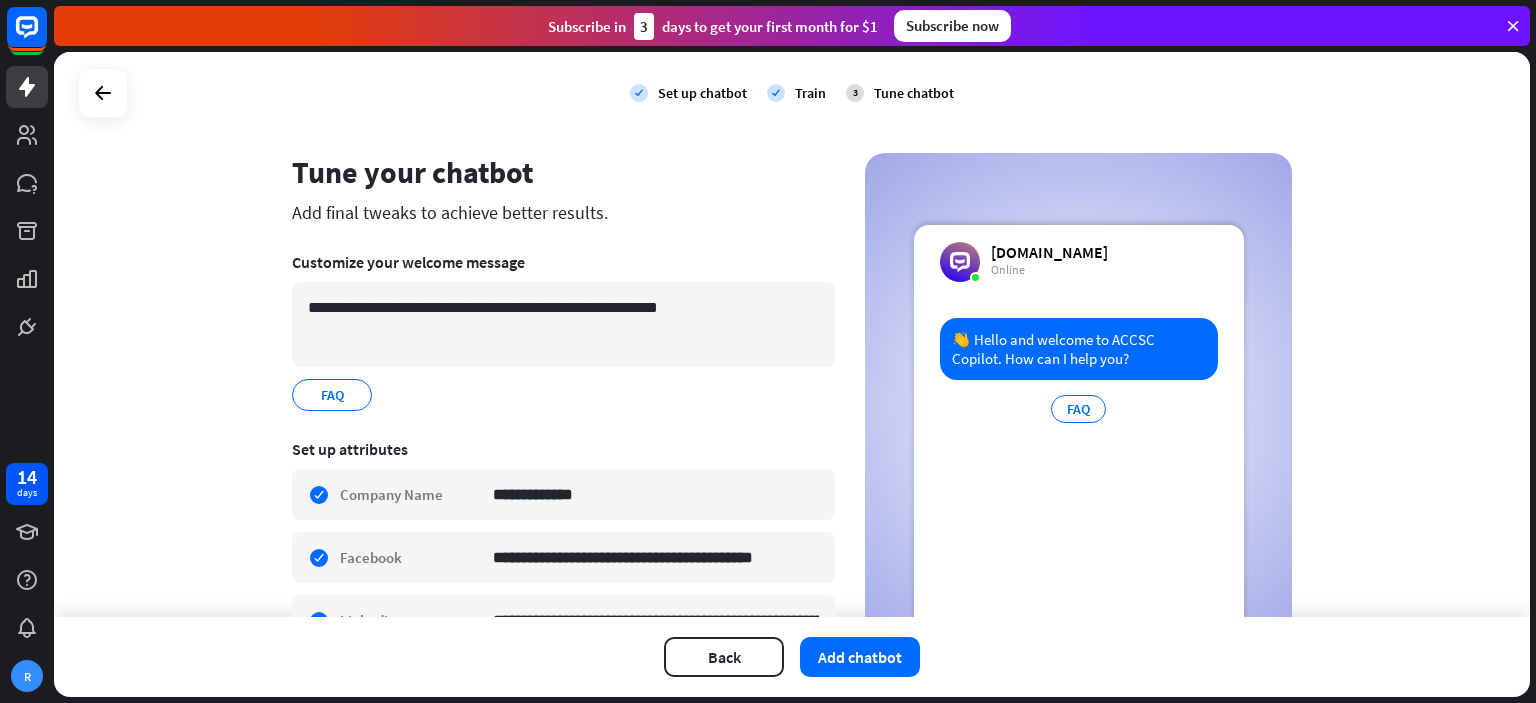 click on "FAQ
edit" at bounding box center [563, 395] 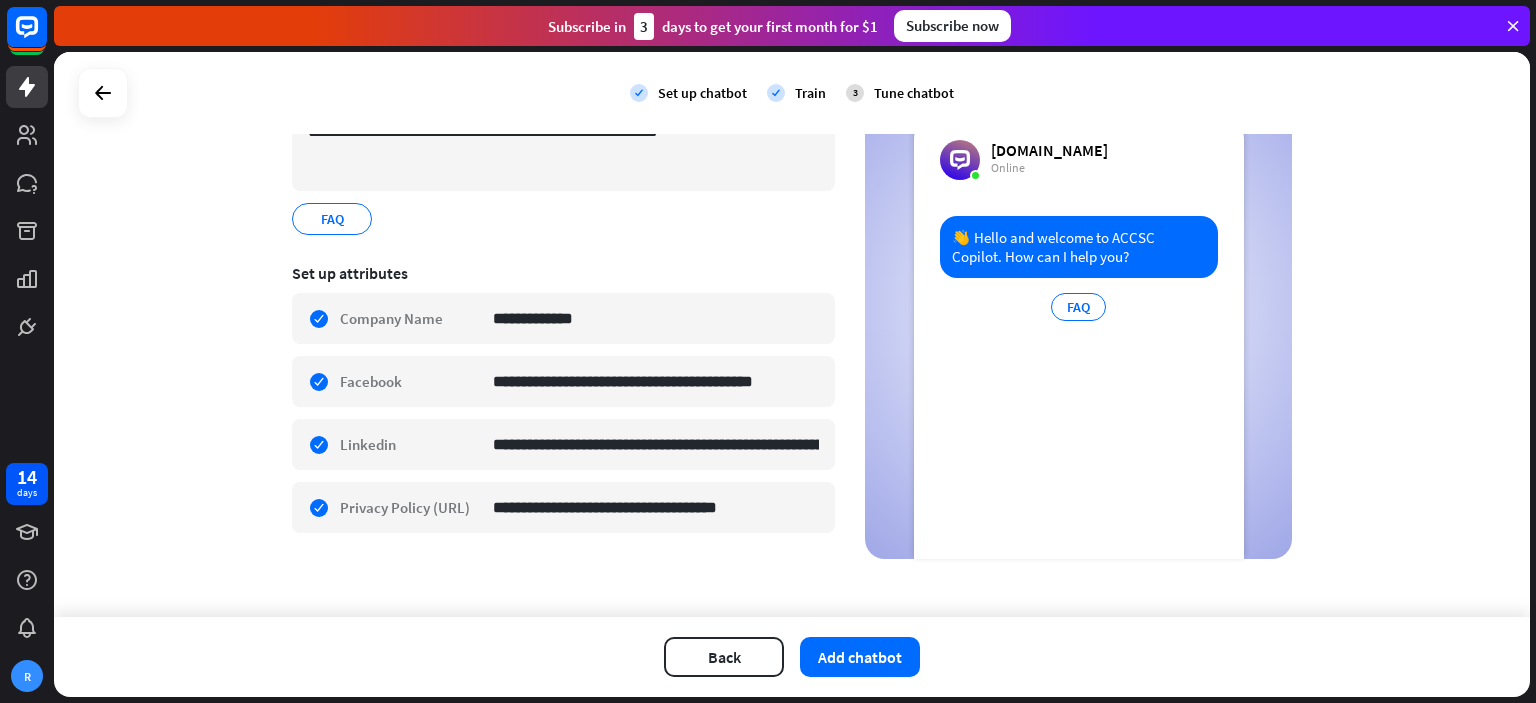 scroll, scrollTop: 206, scrollLeft: 0, axis: vertical 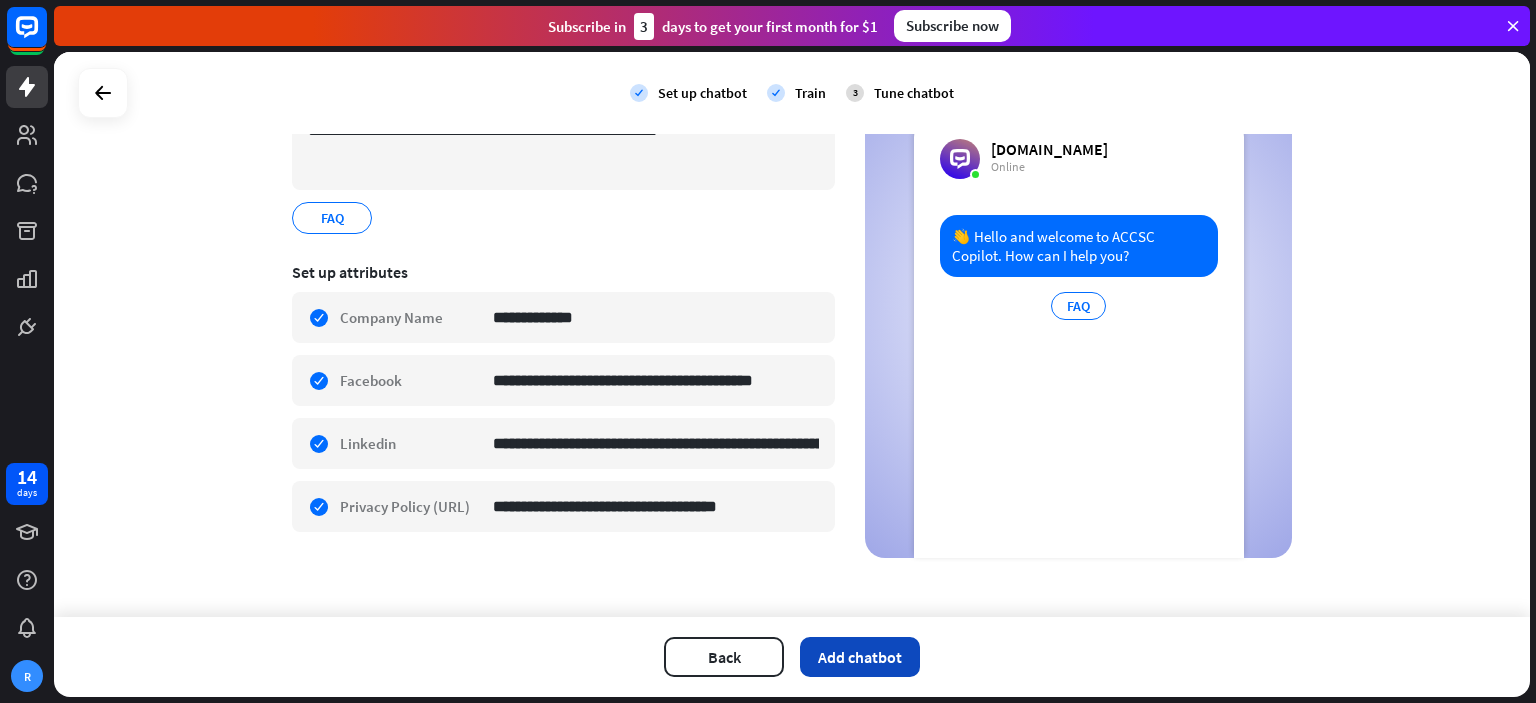 click on "Add chatbot" at bounding box center (860, 657) 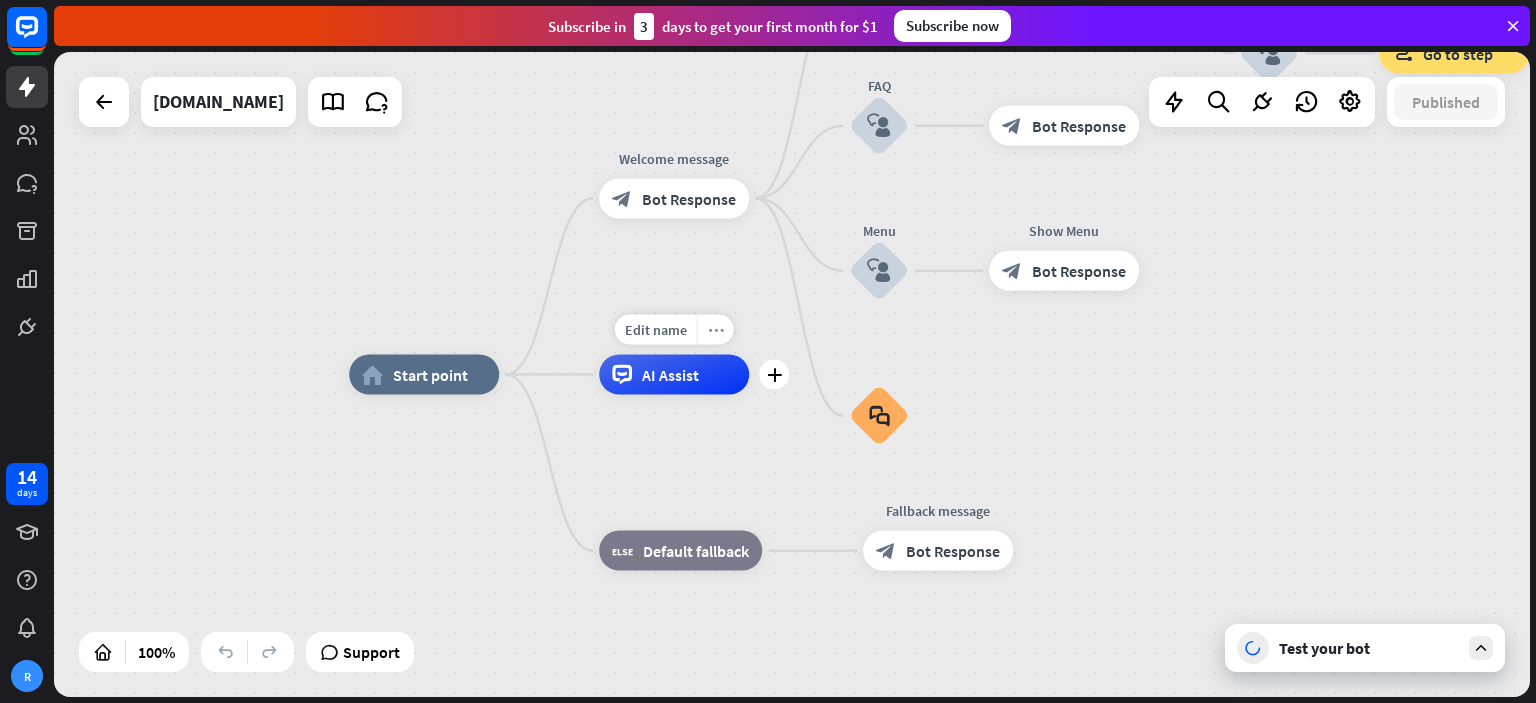 click on "more_horiz" at bounding box center (716, 329) 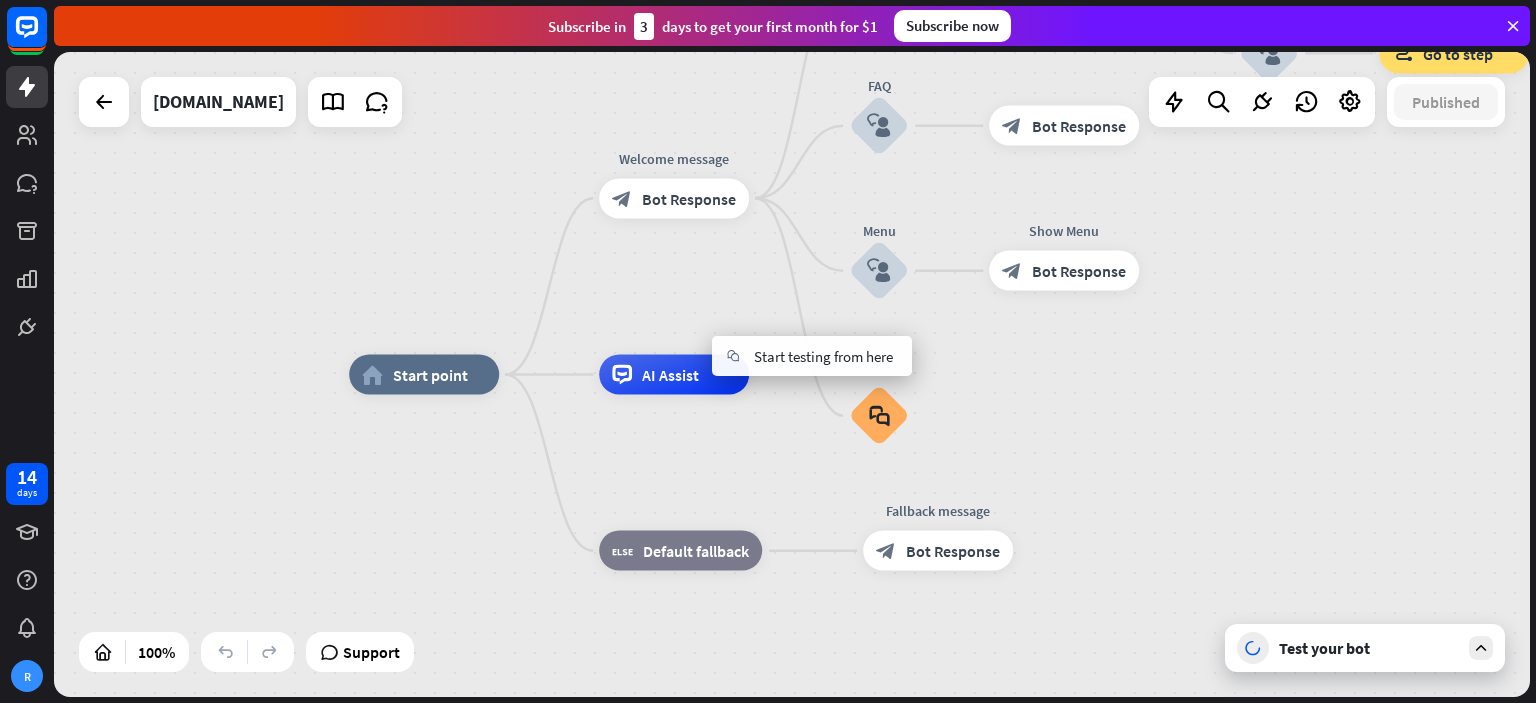 click on "home_2   Start point                 Welcome message   block_bot_response   Bot Response                 Back to Menu   block_user_input                 Was it helpful?   block_bot_response   Bot Response                 Yes   block_user_input                 Thank you!   block_bot_response   Bot Response                 No   block_user_input                 Back to Menu   block_goto   Go to step                 FAQ   block_user_input                   block_bot_response   Bot Response                 Menu   block_user_input                 Show Menu   block_bot_response   Bot Response                   block_faq                     AI Assist                   block_fallback   Default fallback                 Fallback message   block_bot_response   Bot Response" at bounding box center [792, 374] 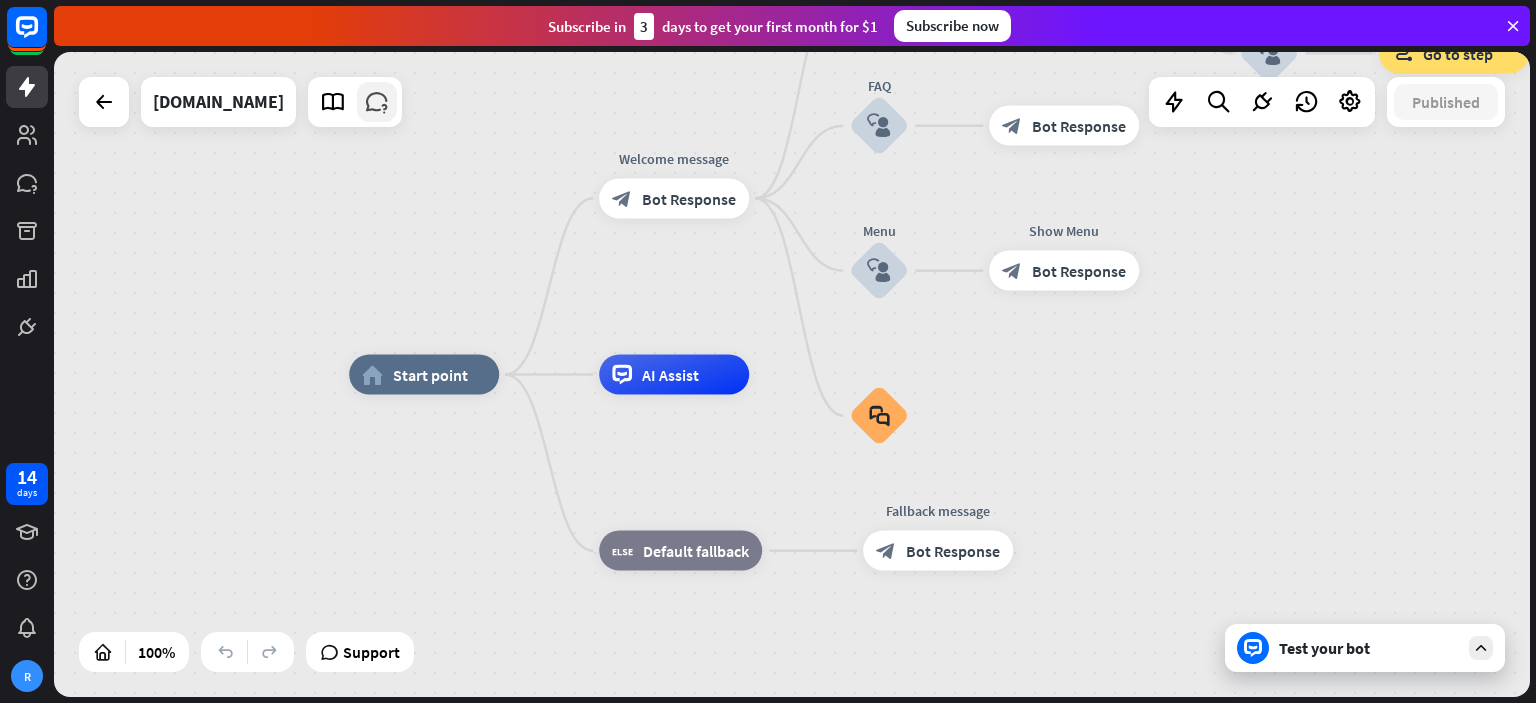 click at bounding box center (377, 102) 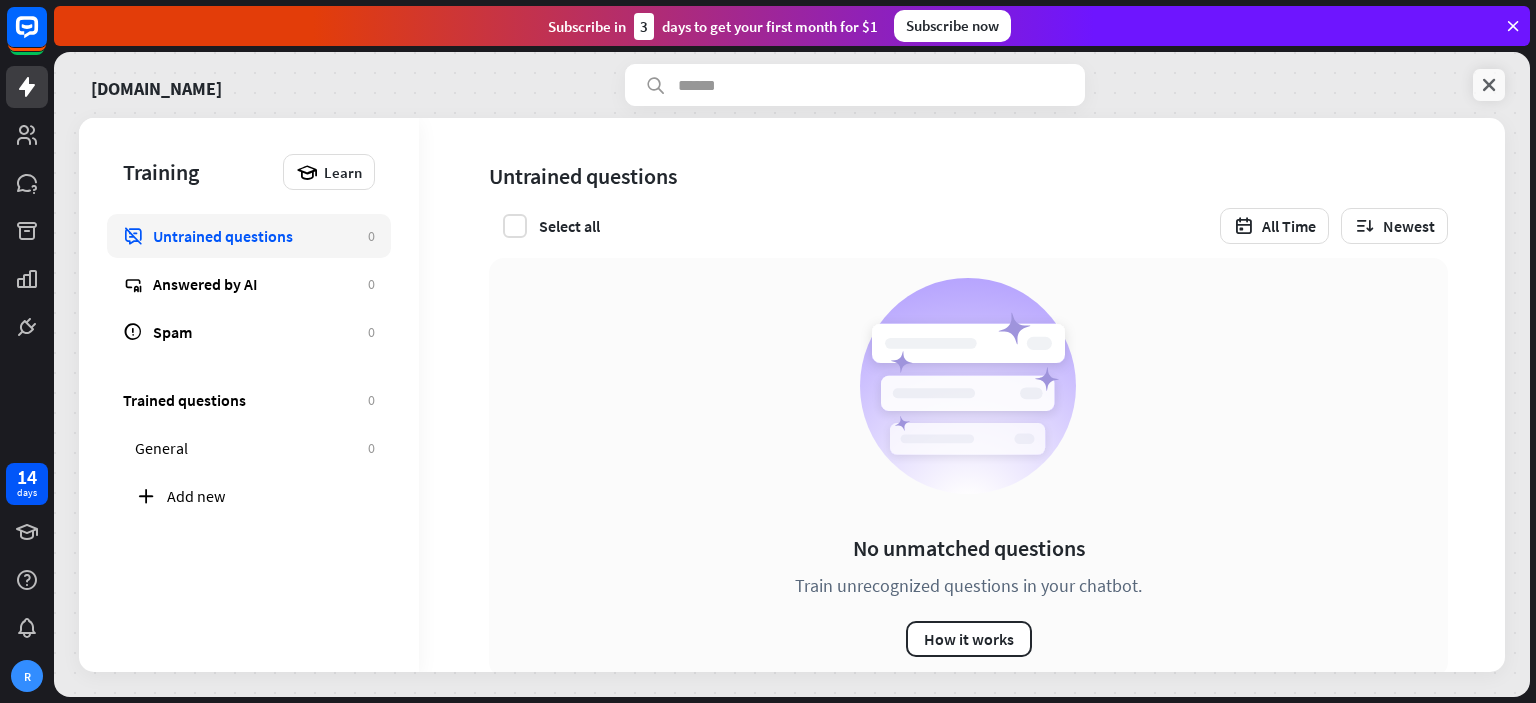 click at bounding box center (1489, 85) 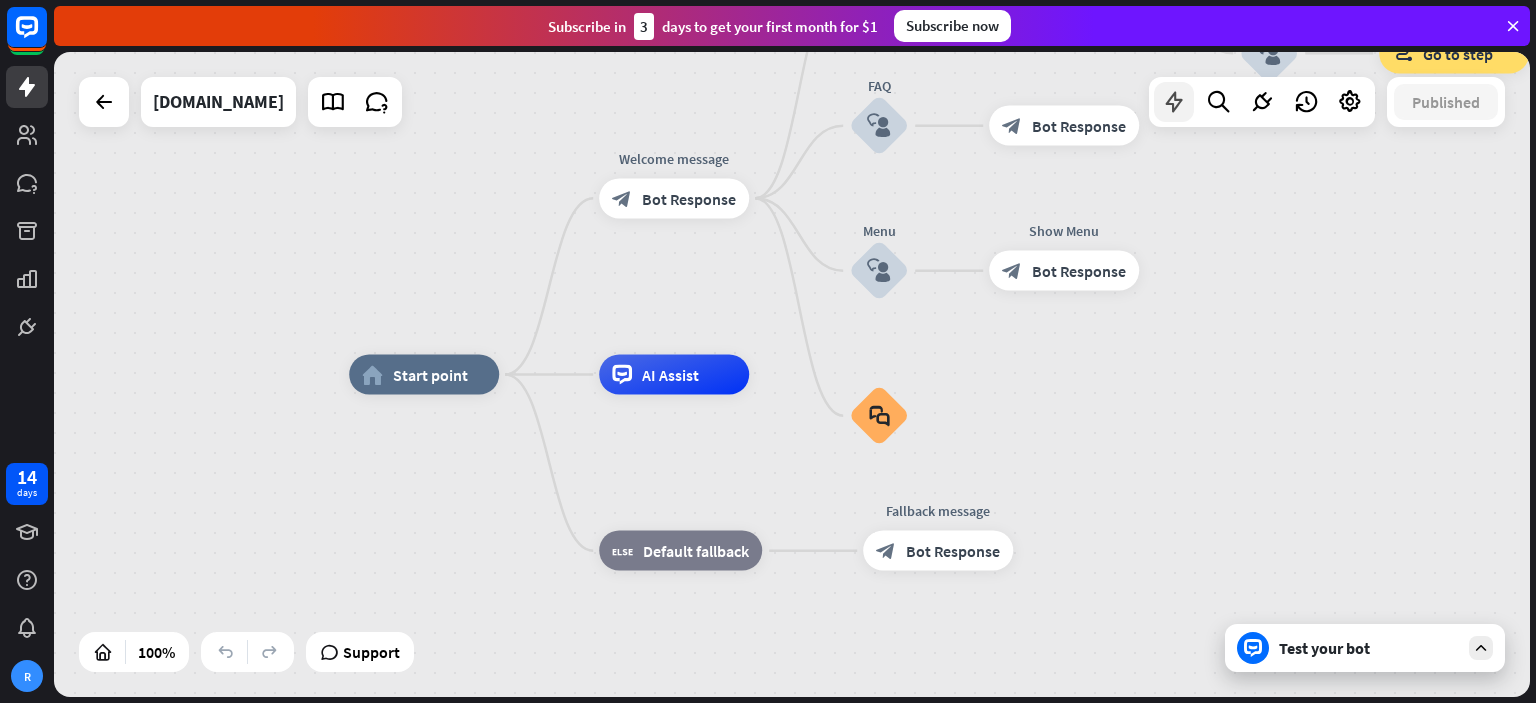 click at bounding box center (1174, 102) 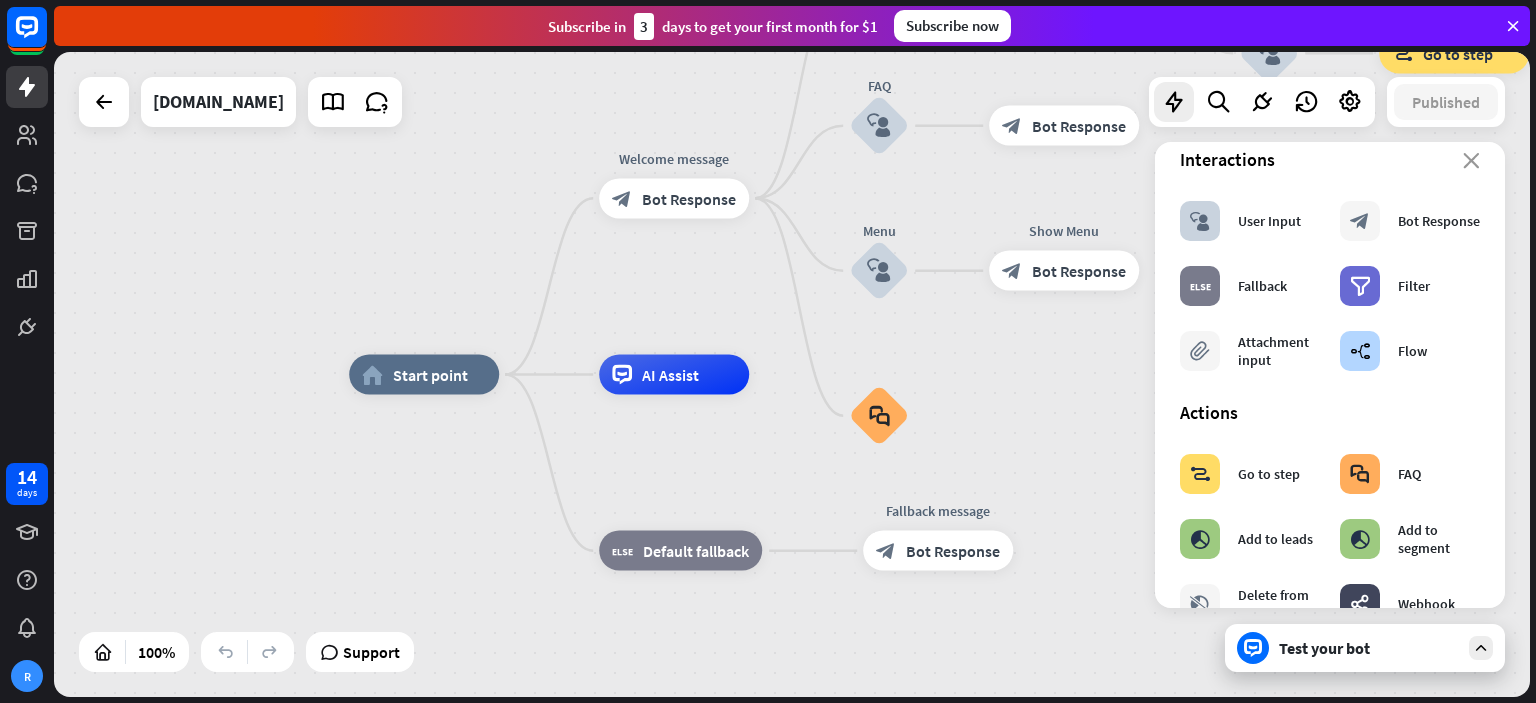 scroll, scrollTop: 0, scrollLeft: 0, axis: both 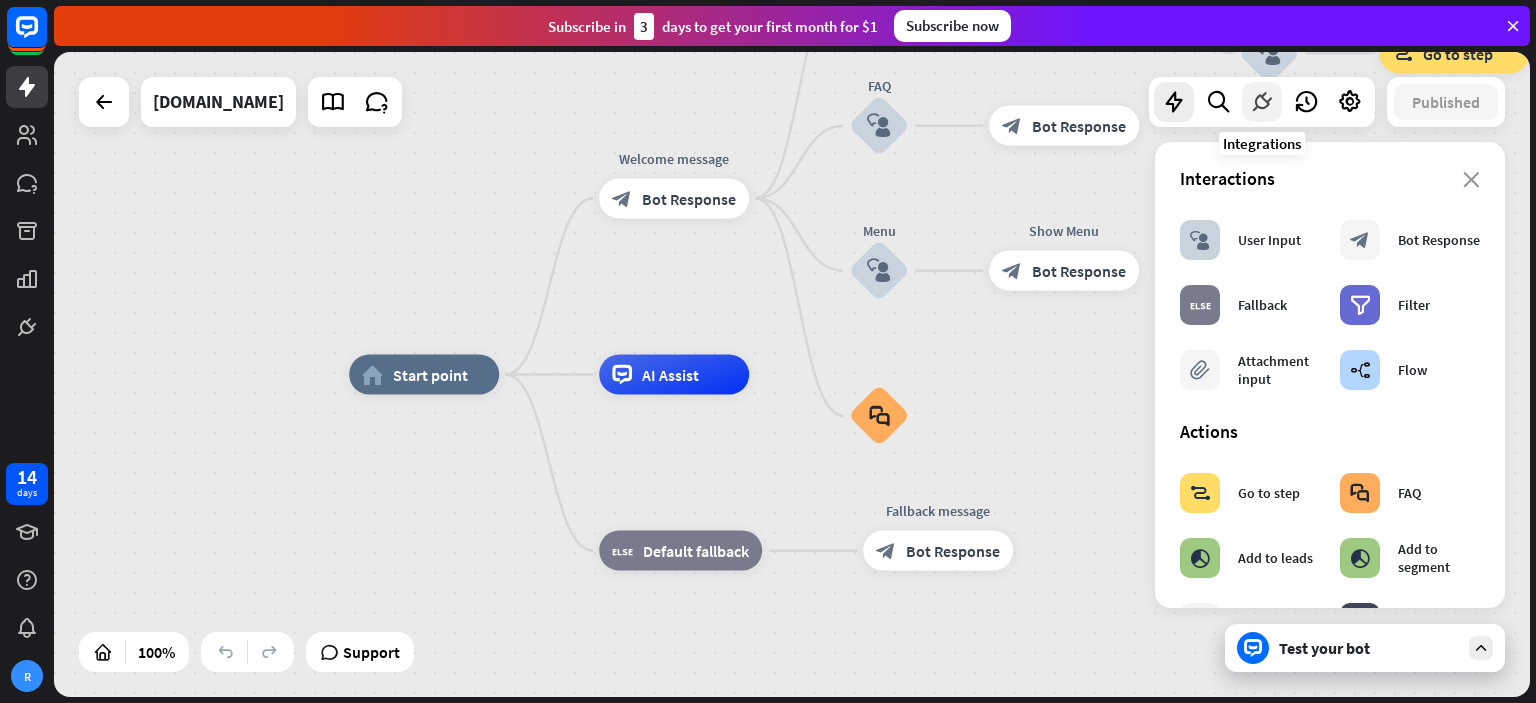 click at bounding box center [1262, 102] 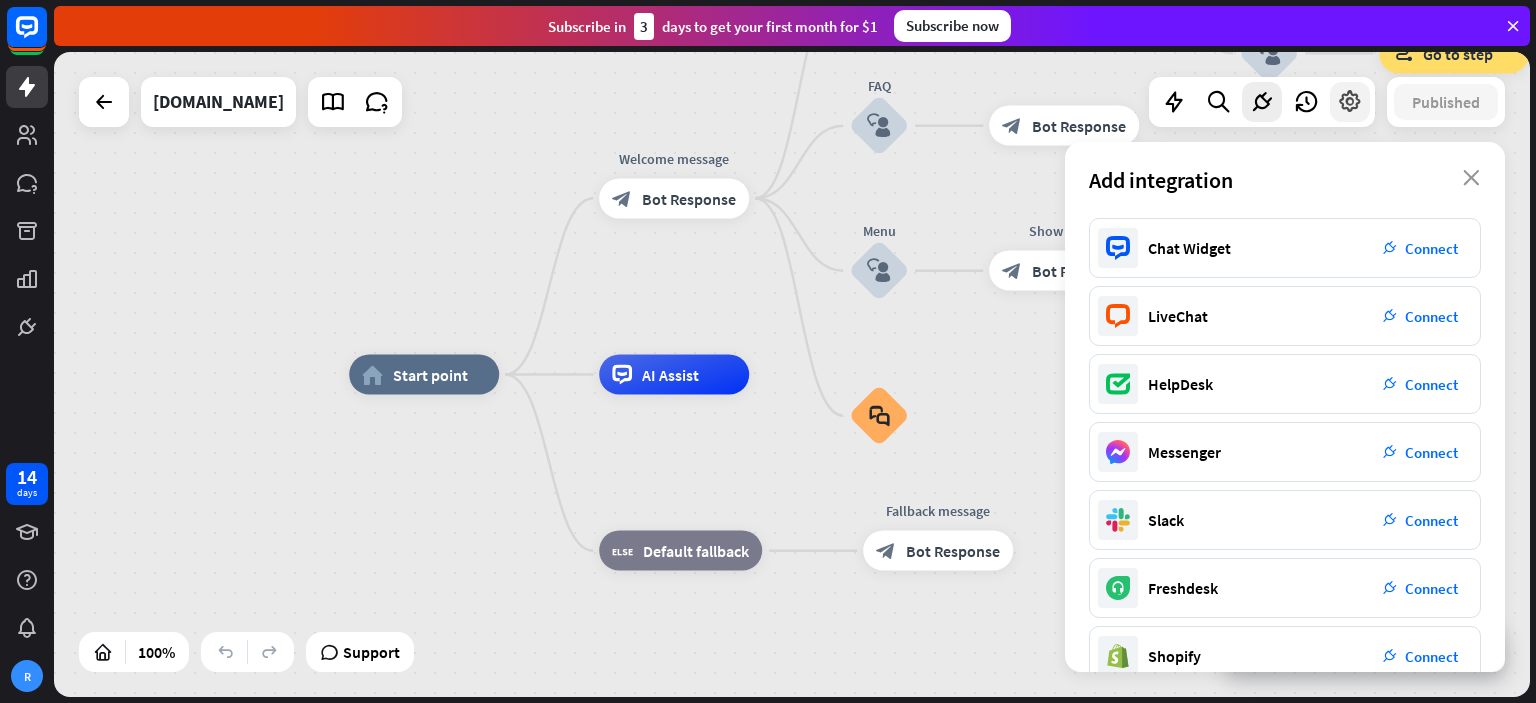 click at bounding box center [1350, 102] 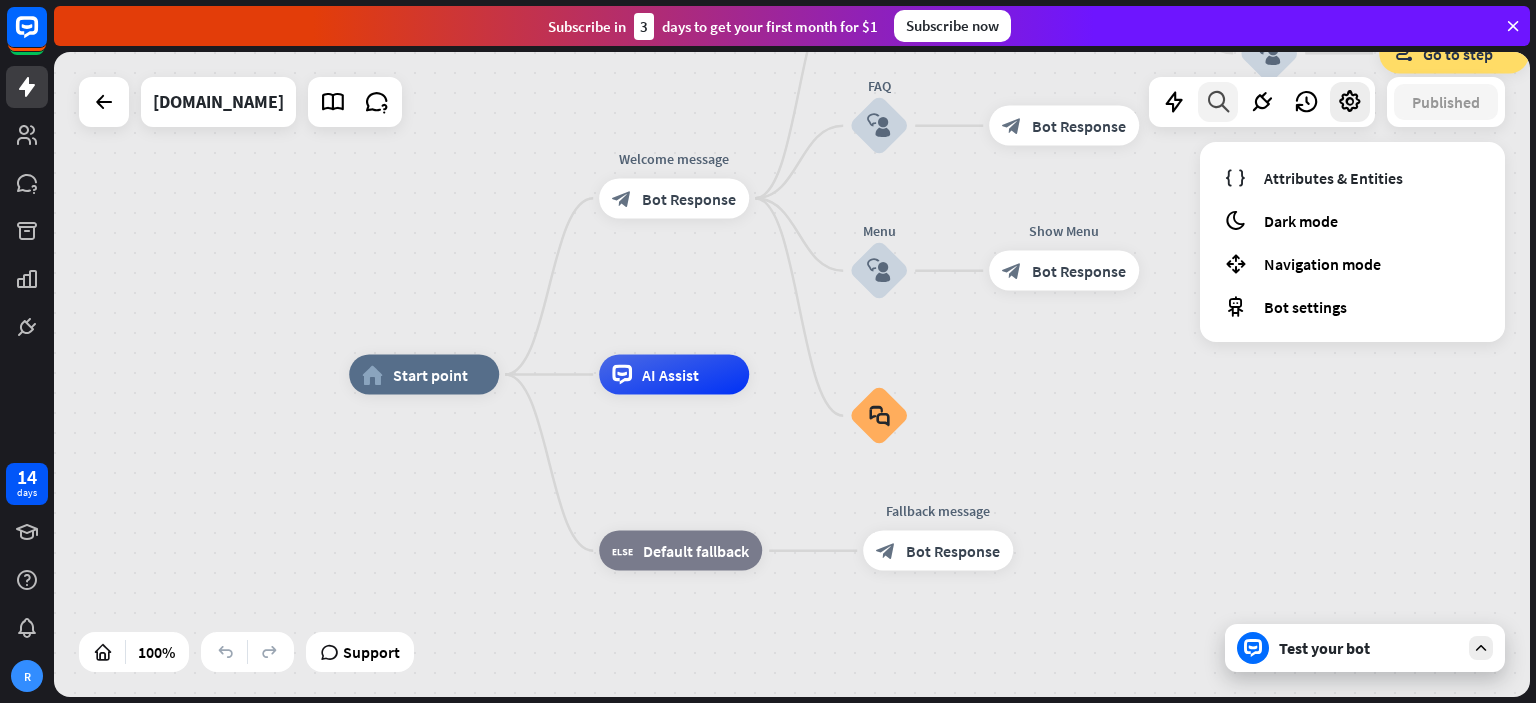 click at bounding box center (1218, 102) 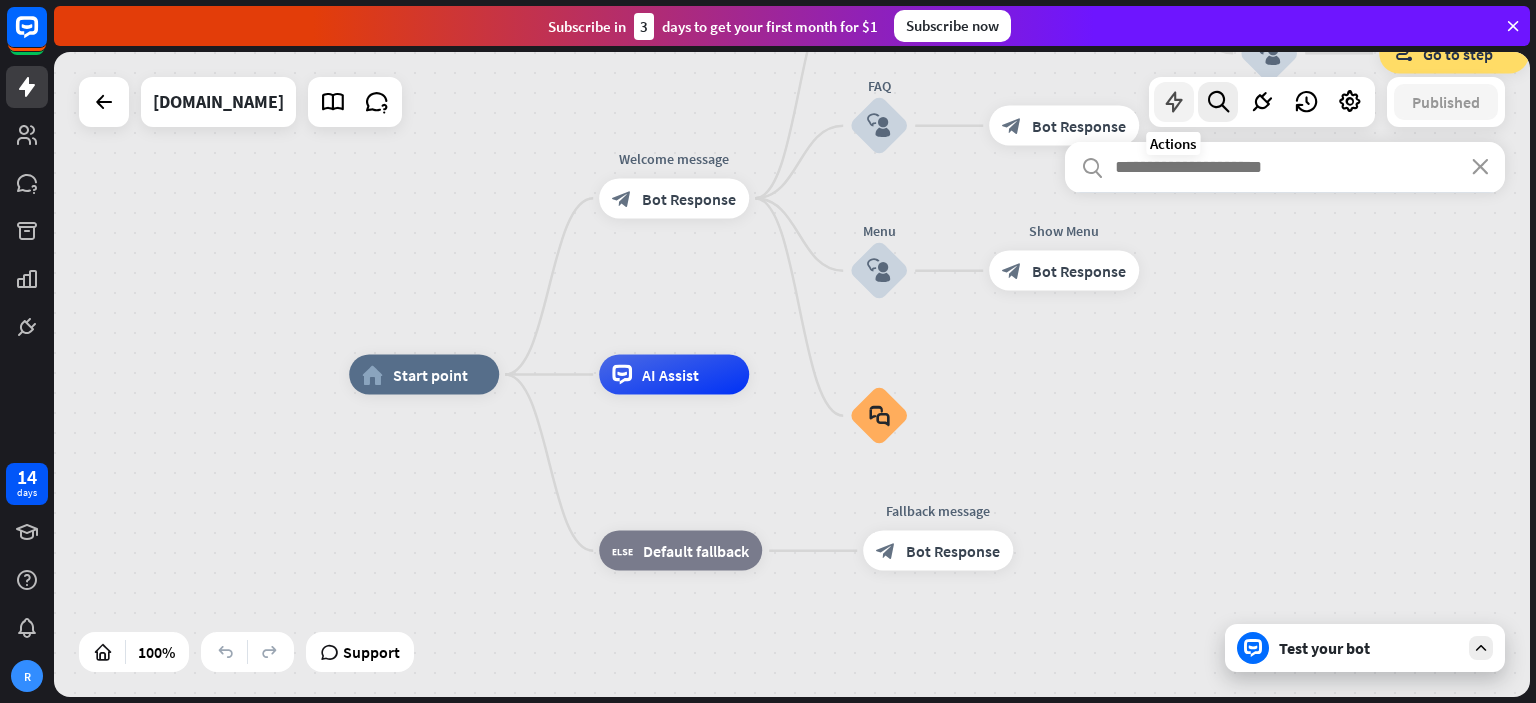 click at bounding box center (1174, 102) 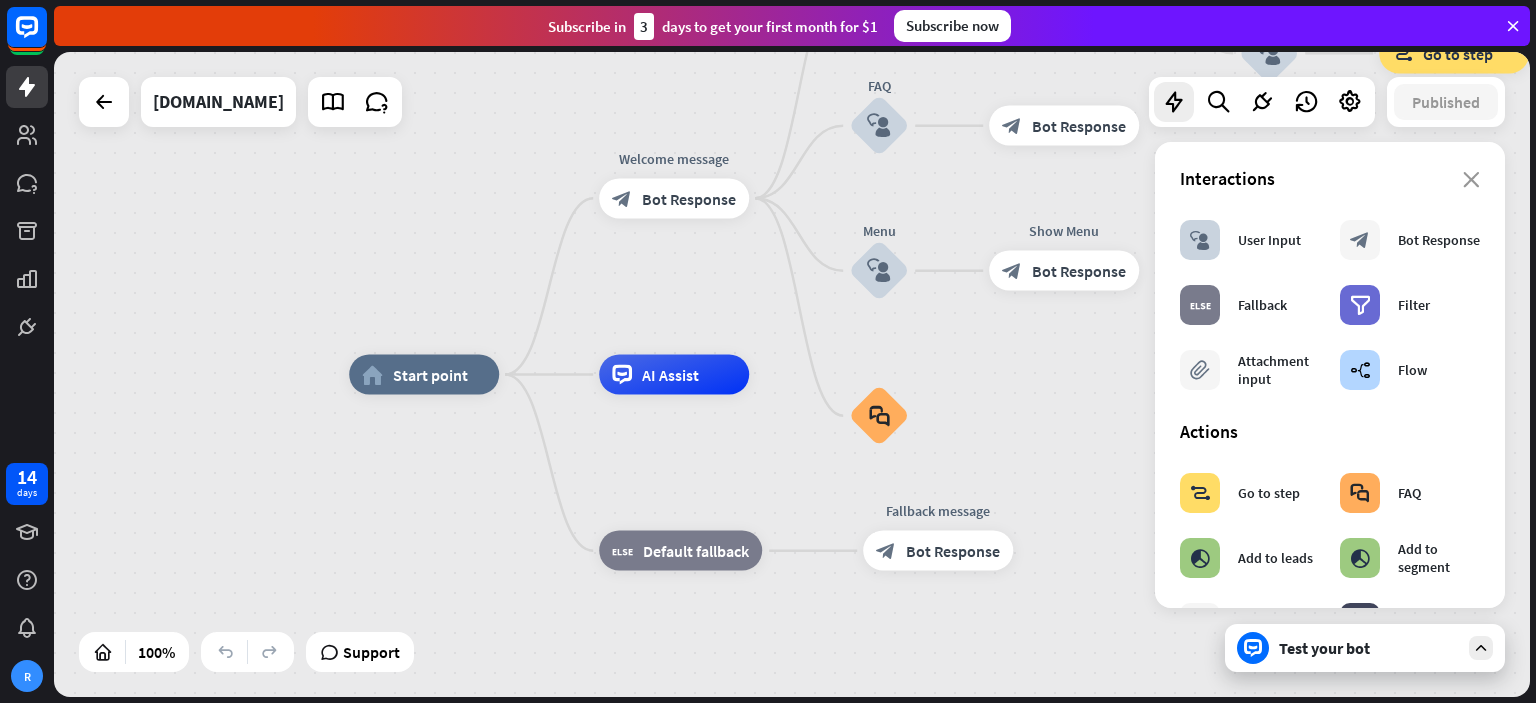 click on "home_2   Start point                 Welcome message   block_bot_response   Bot Response                 Back to Menu   block_user_input                 Was it helpful?   block_bot_response   Bot Response                 Yes   block_user_input                 Thank you!   block_bot_response   Bot Response                 No   block_user_input                 Back to Menu   block_goto   Go to step                 FAQ   block_user_input                   block_bot_response   Bot Response                 Menu   block_user_input                 Show Menu   block_bot_response   Bot Response                   block_faq                     AI Assist                   block_fallback   Default fallback                 Fallback message   block_bot_response   Bot Response" at bounding box center [1087, 697] 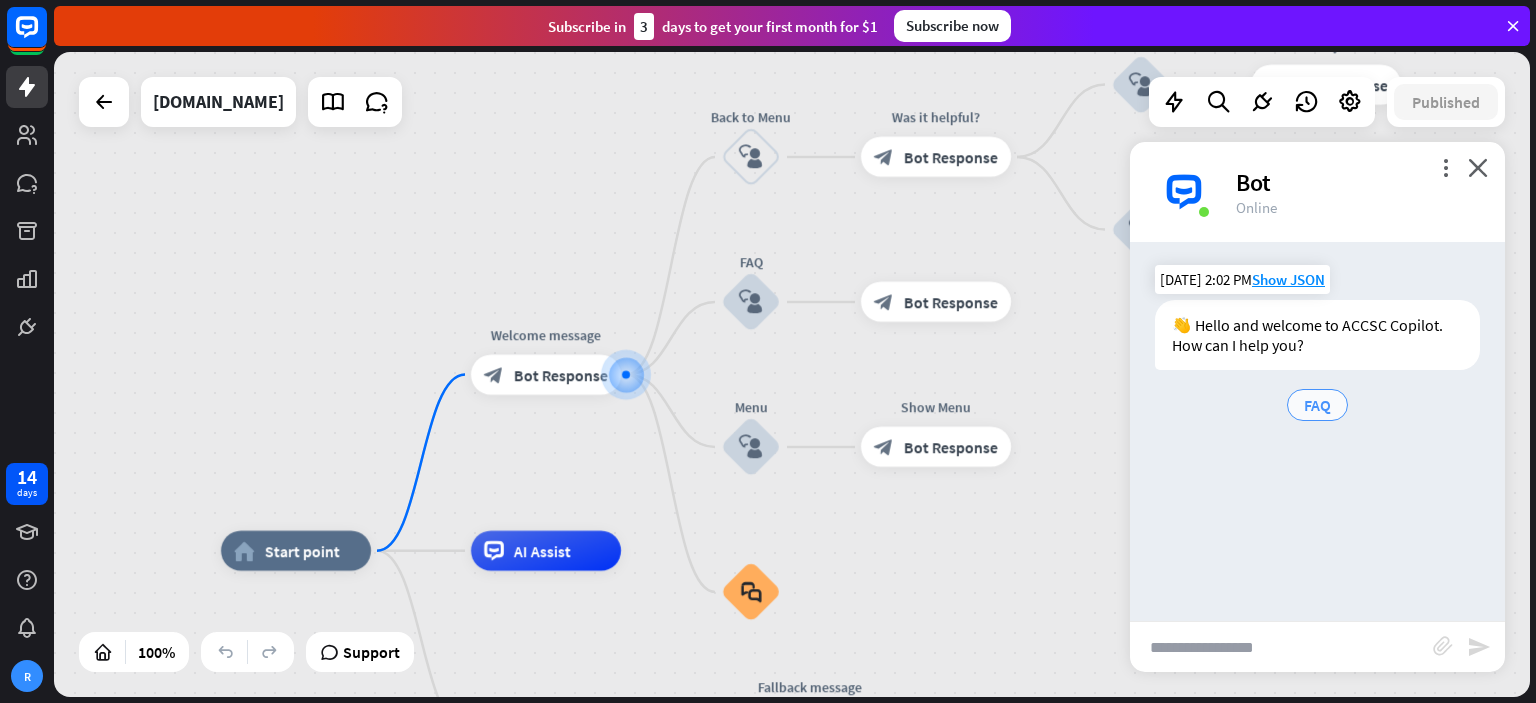 click on "FAQ" at bounding box center (1317, 405) 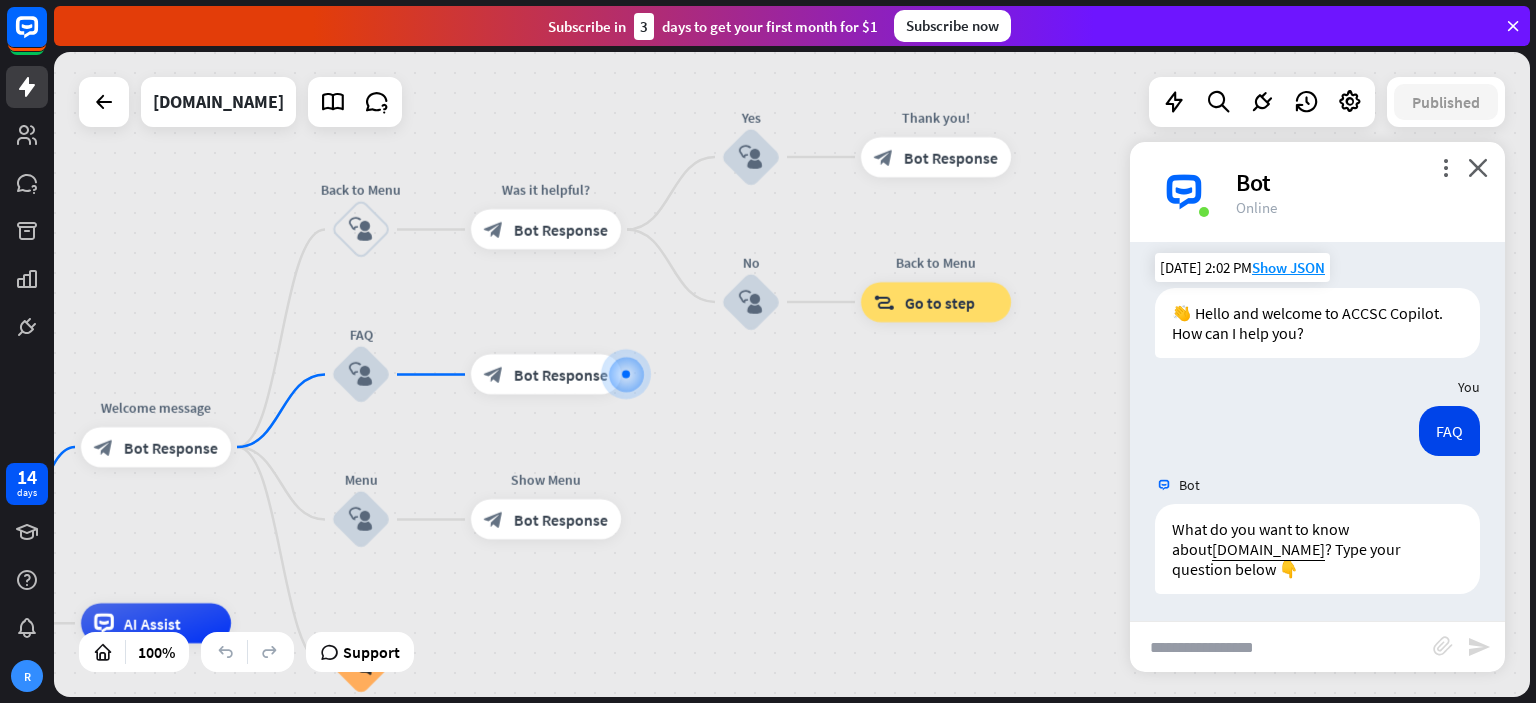 scroll, scrollTop: 15, scrollLeft: 0, axis: vertical 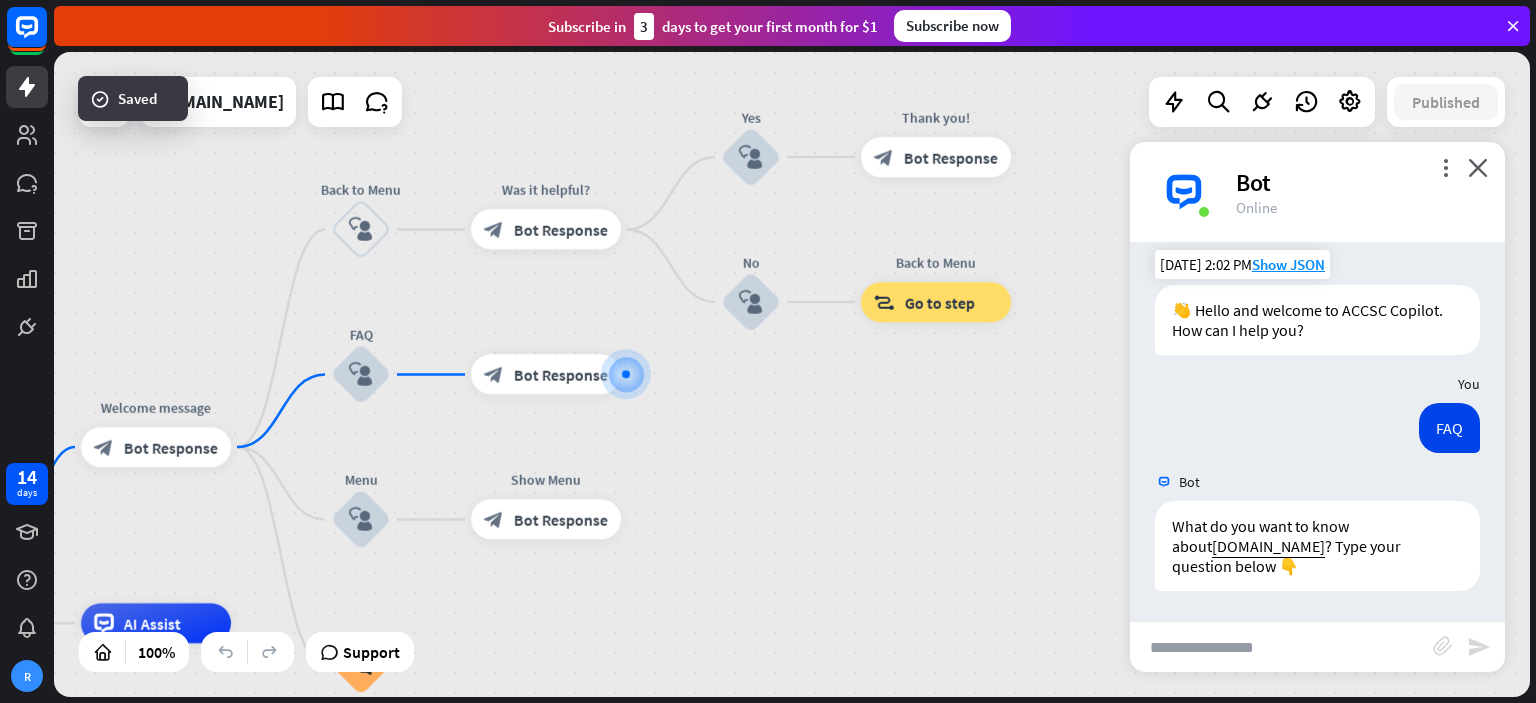 click at bounding box center (1281, 647) 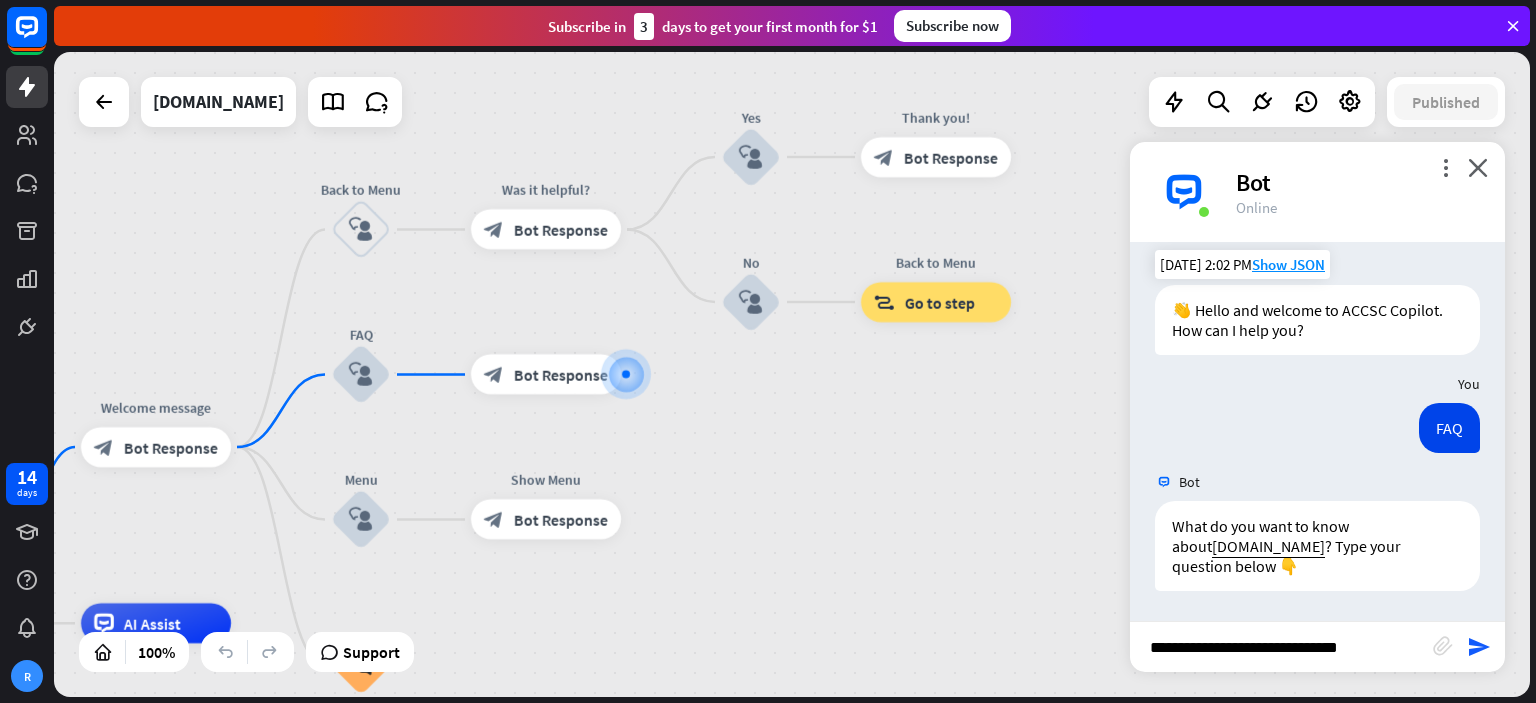 type on "**********" 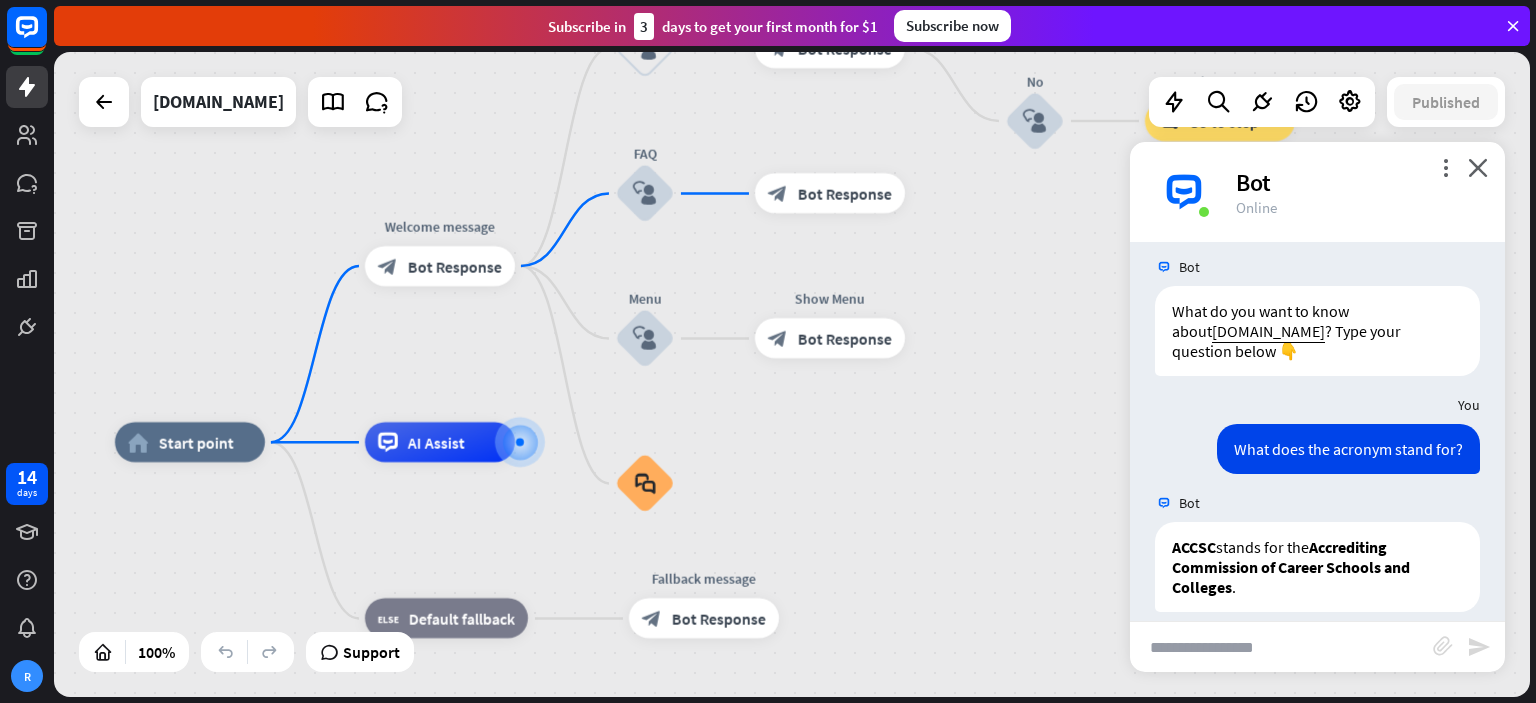 scroll, scrollTop: 251, scrollLeft: 0, axis: vertical 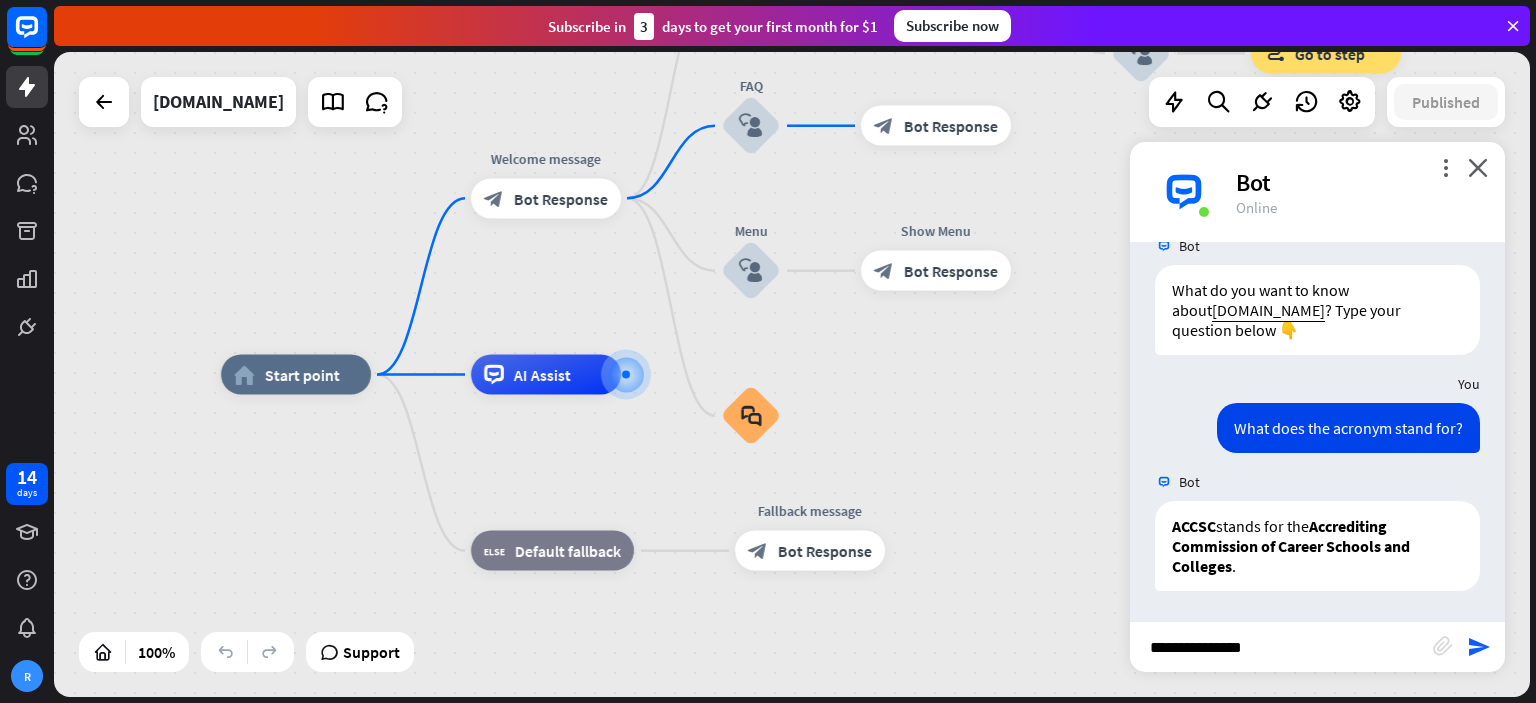 type on "**********" 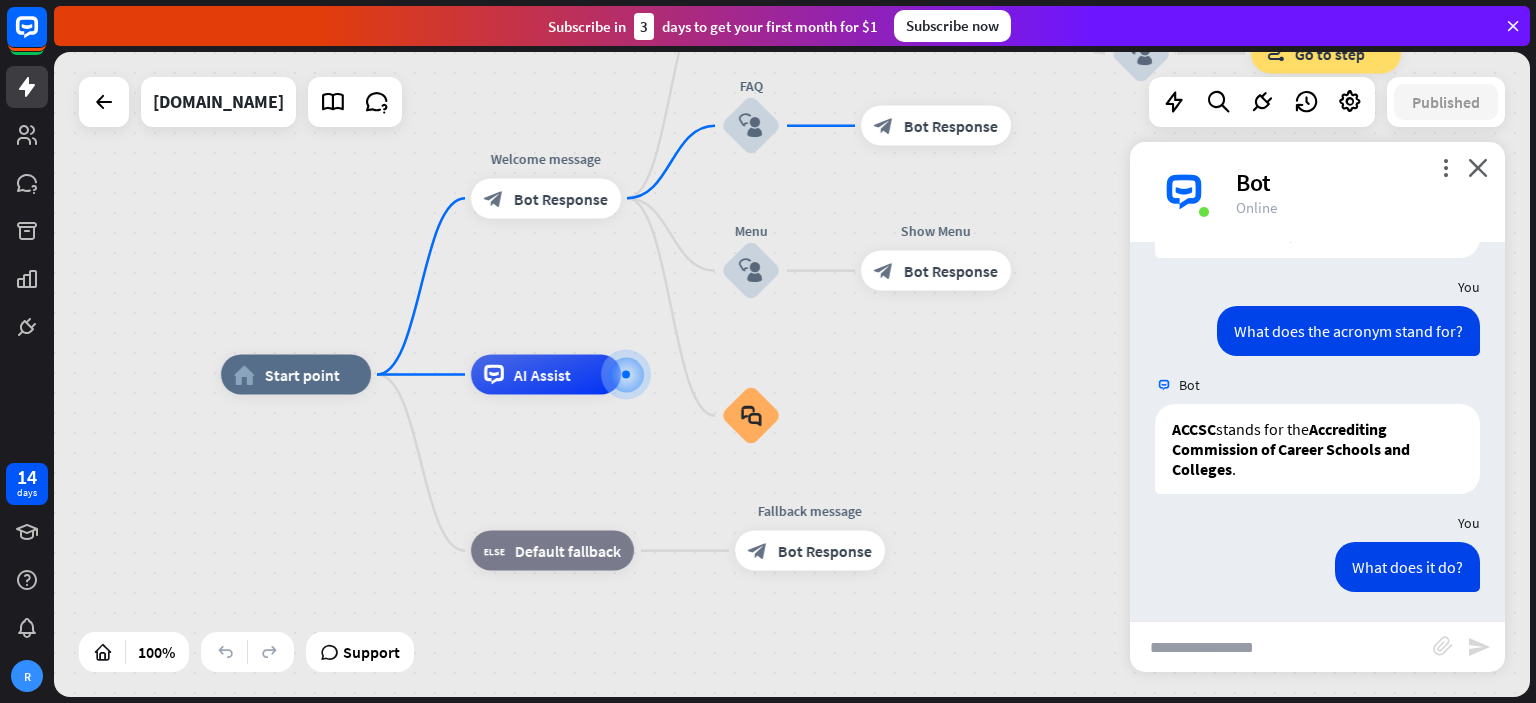 scroll, scrollTop: 1021, scrollLeft: 0, axis: vertical 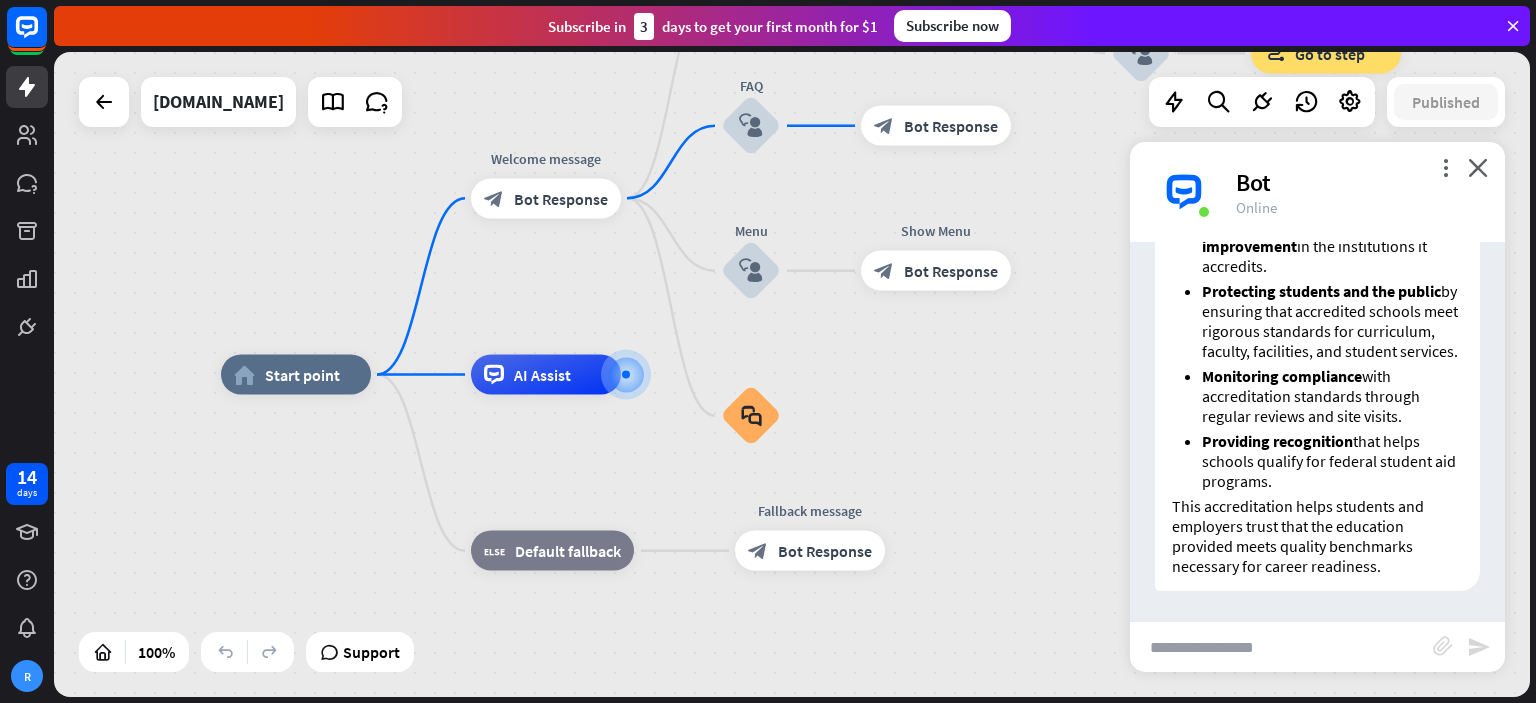 click at bounding box center [1281, 647] 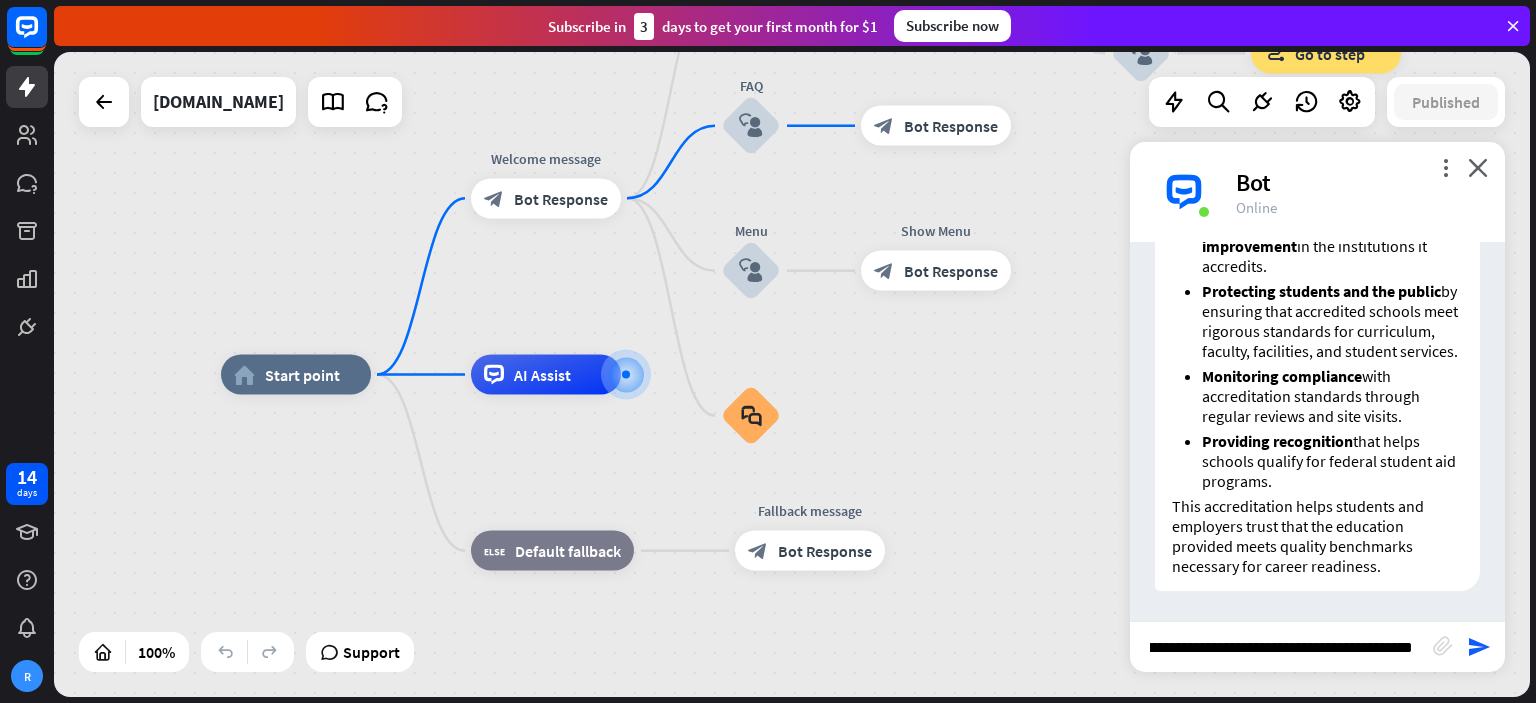scroll, scrollTop: 0, scrollLeft: 135, axis: horizontal 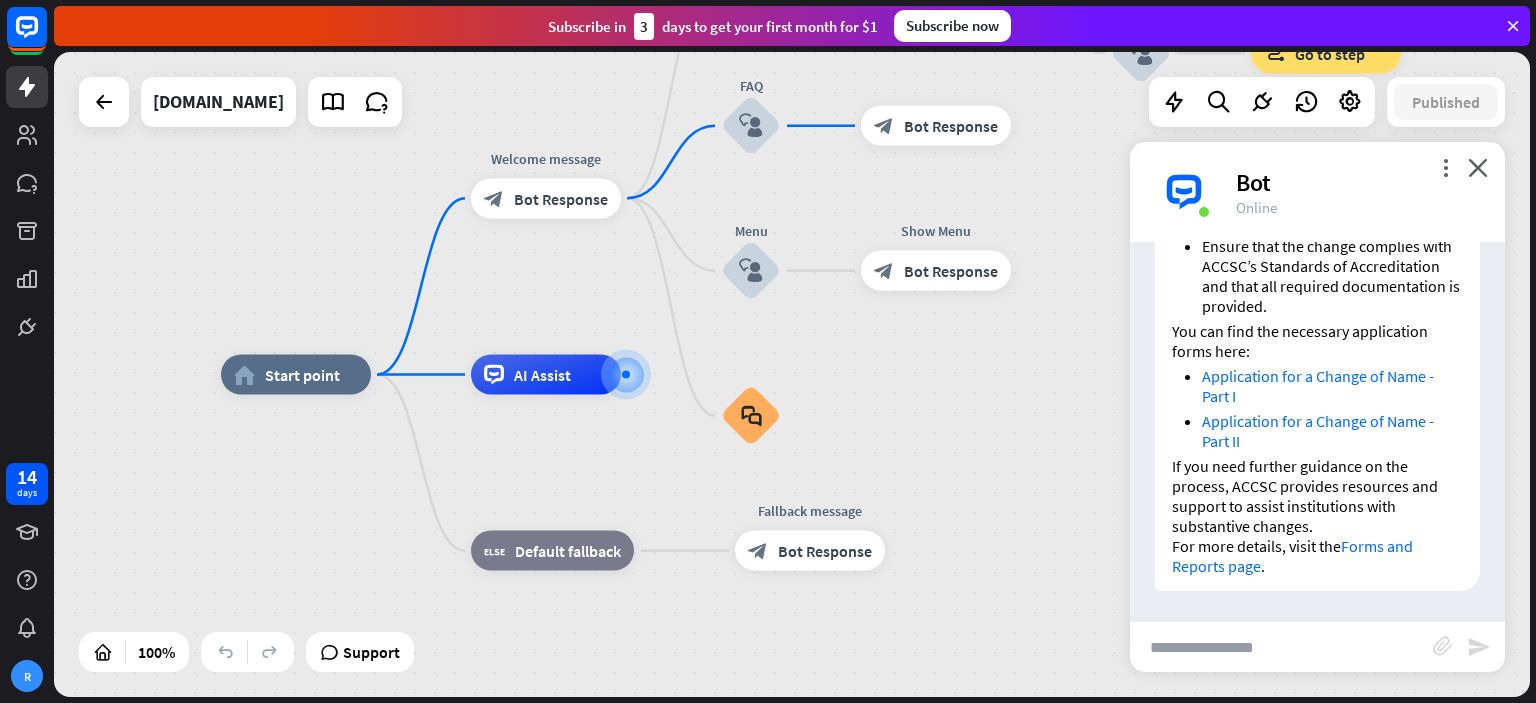 click at bounding box center [1281, 647] 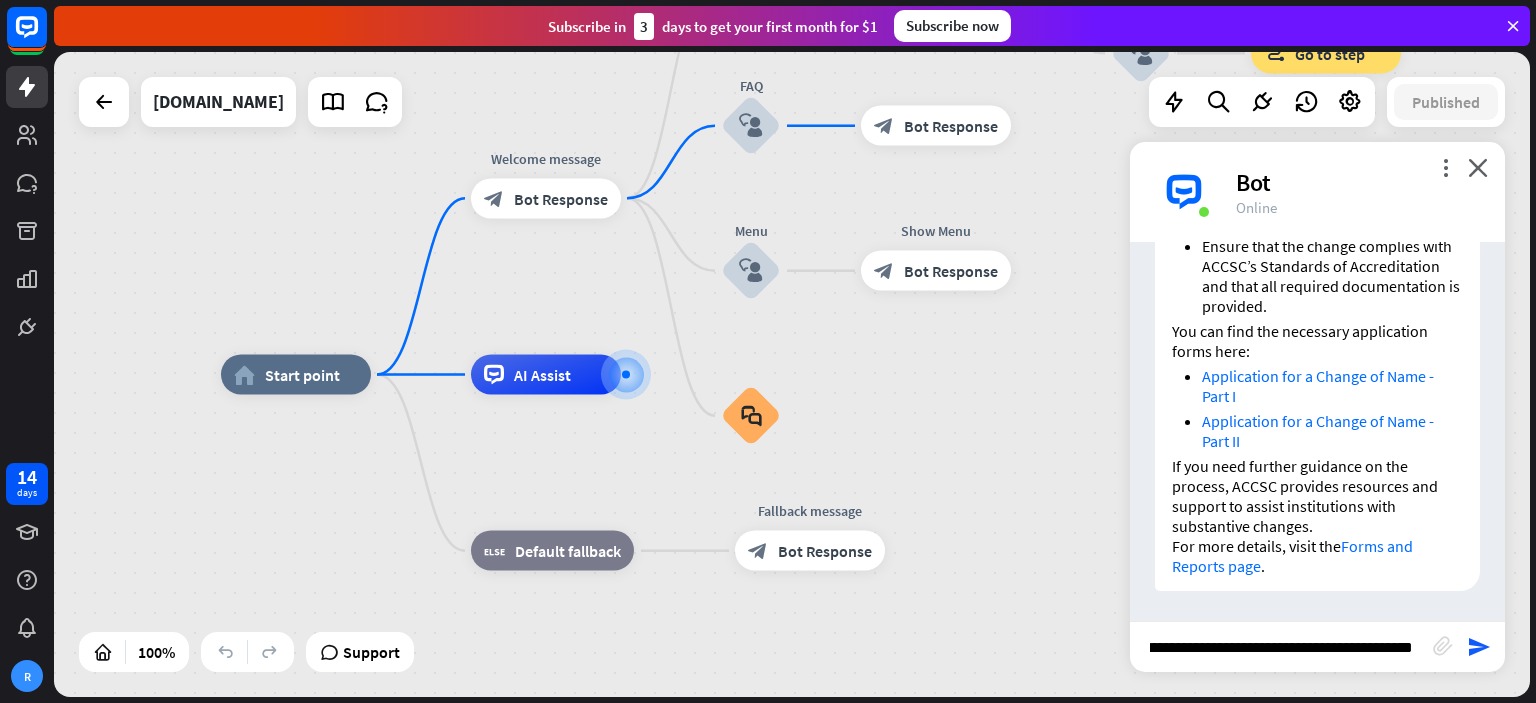 type on "**********" 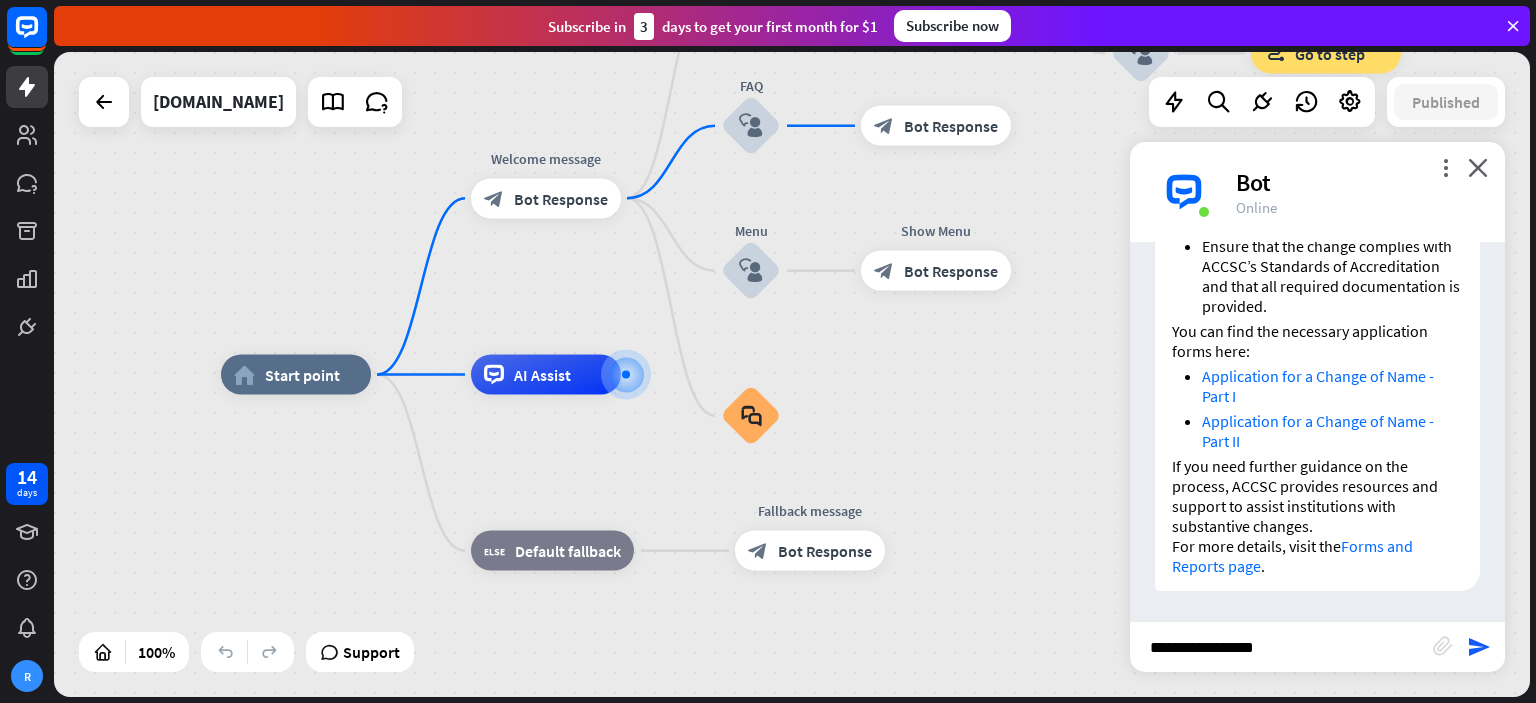 scroll, scrollTop: 0, scrollLeft: 0, axis: both 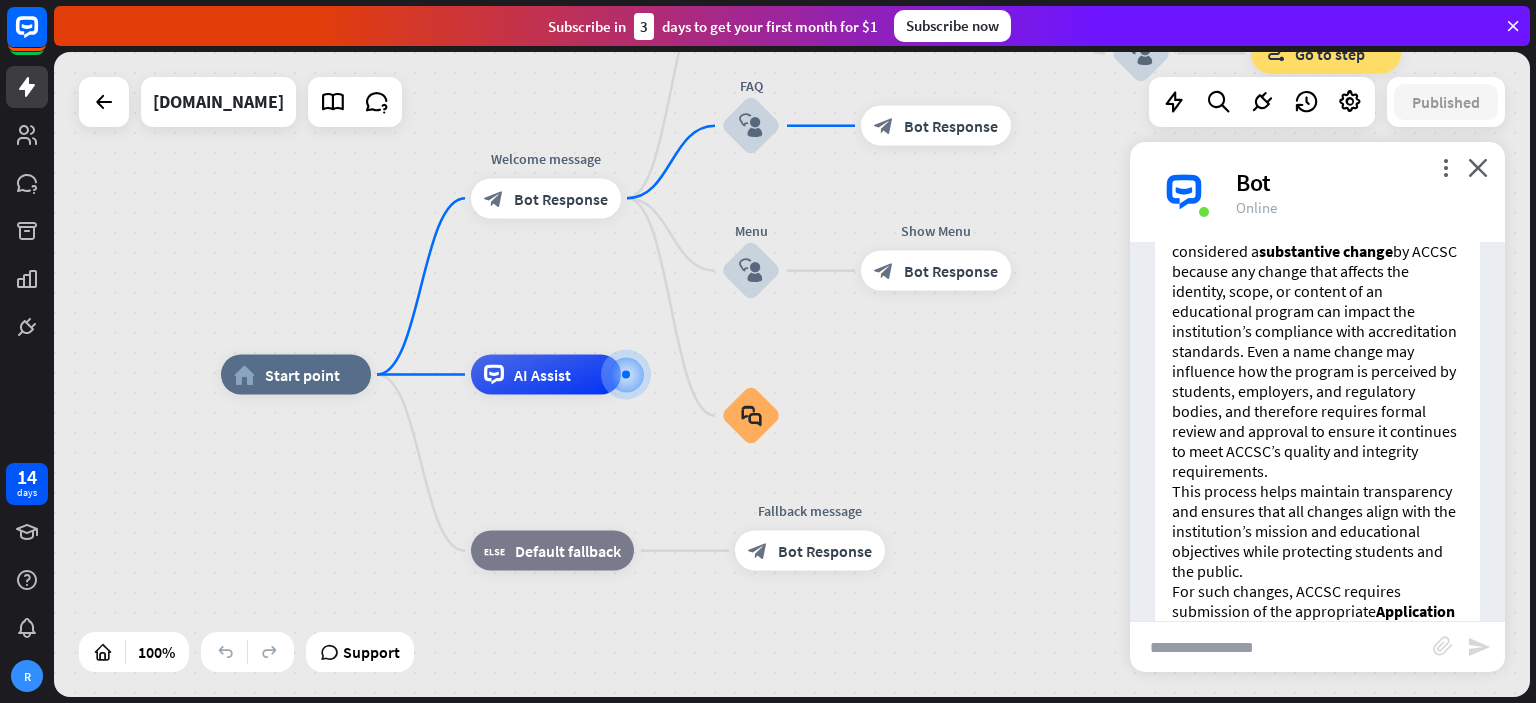 click at bounding box center [1281, 647] 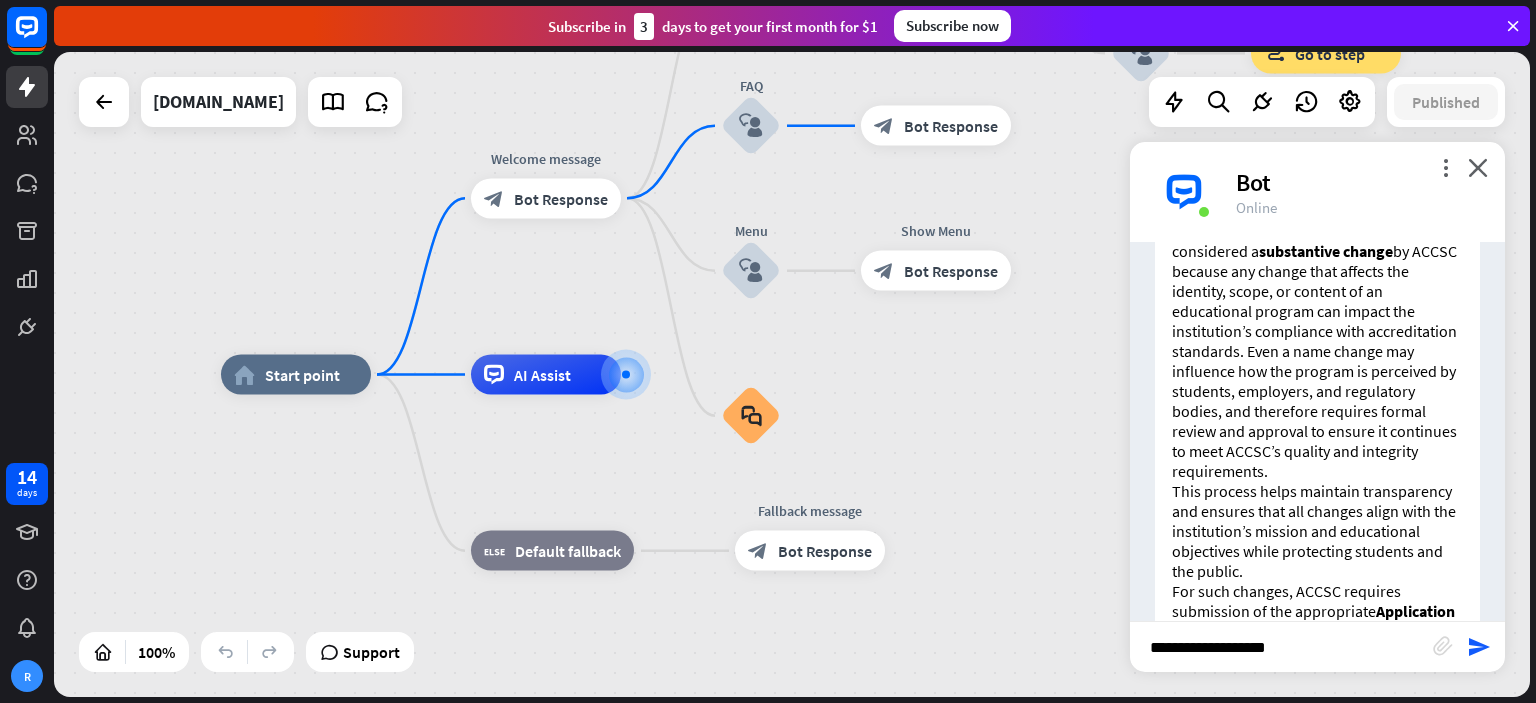 type on "**********" 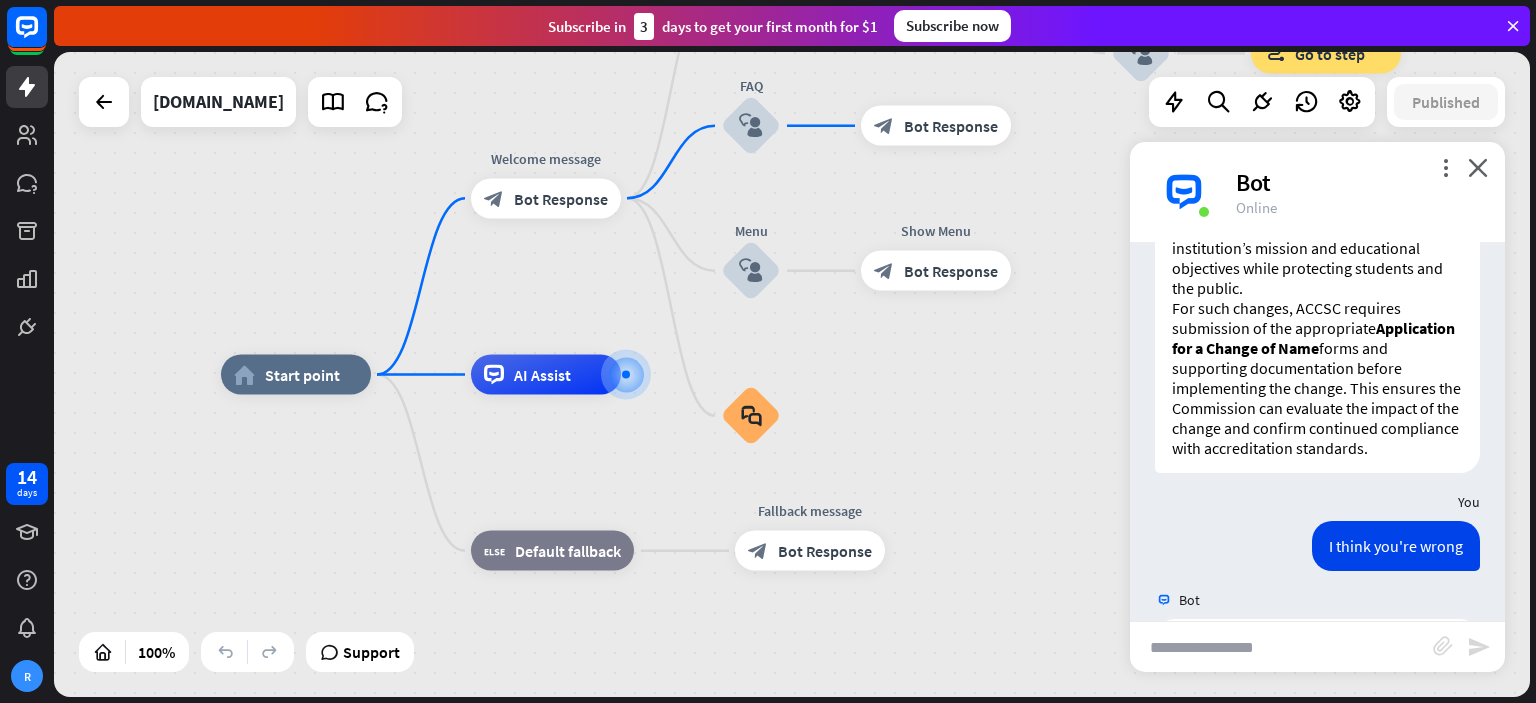 scroll, scrollTop: 3204, scrollLeft: 0, axis: vertical 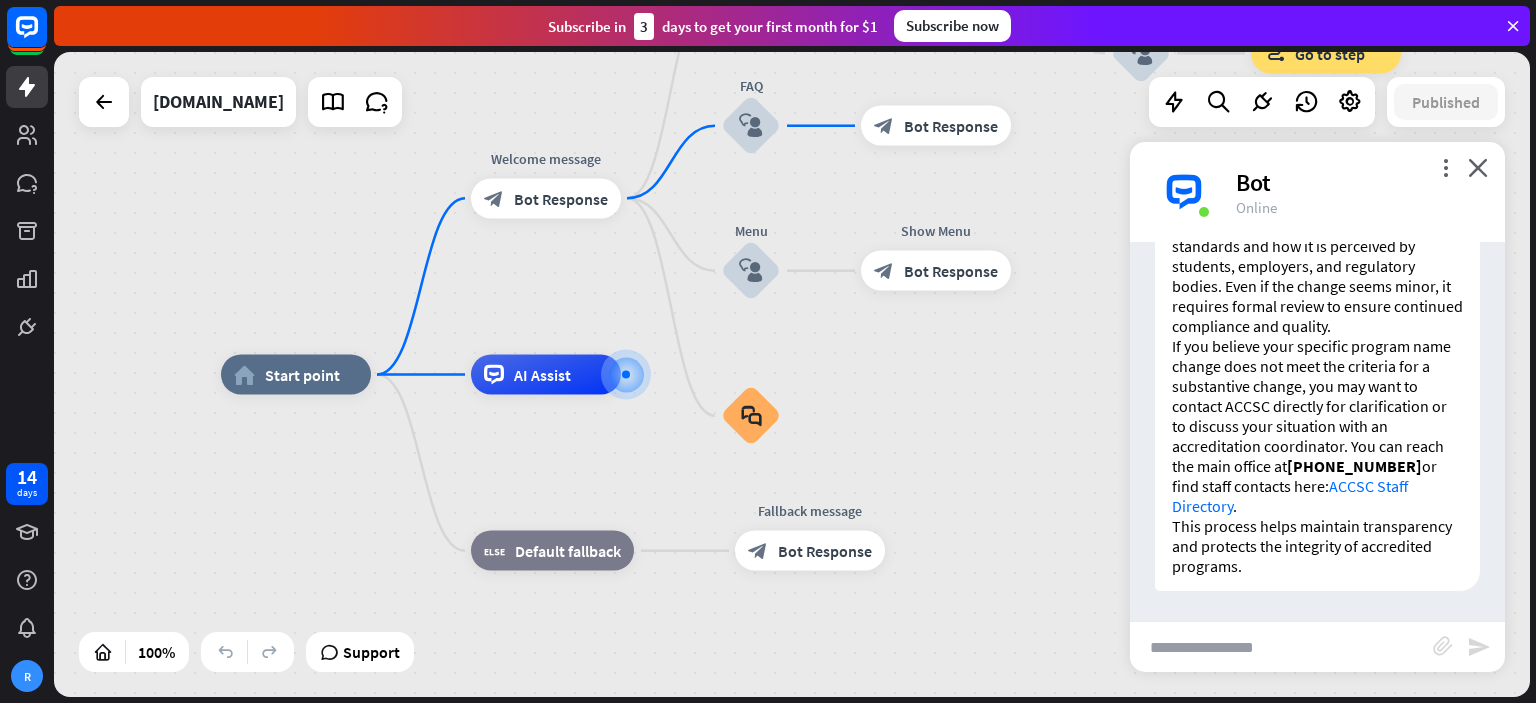 click at bounding box center (1281, 647) 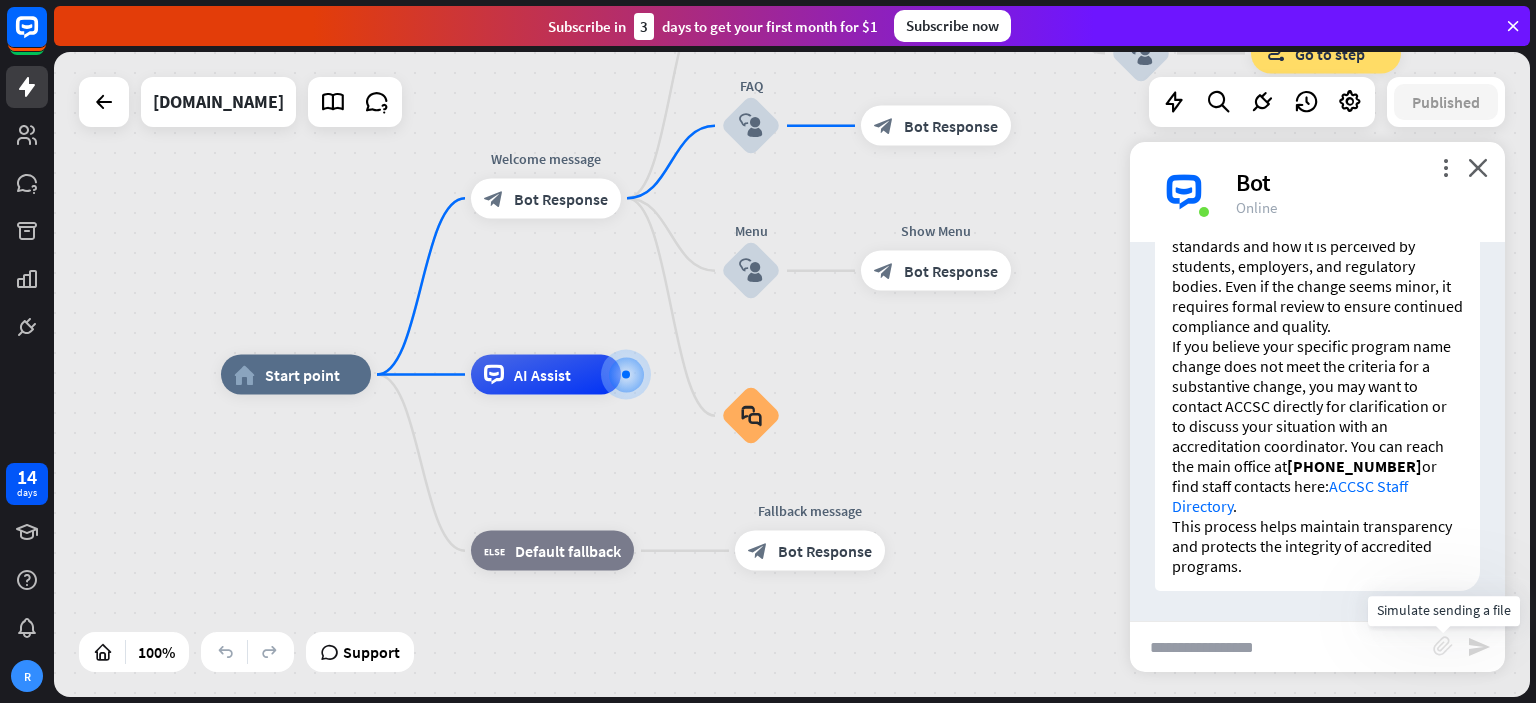 click on "block_attachment" at bounding box center (1443, 646) 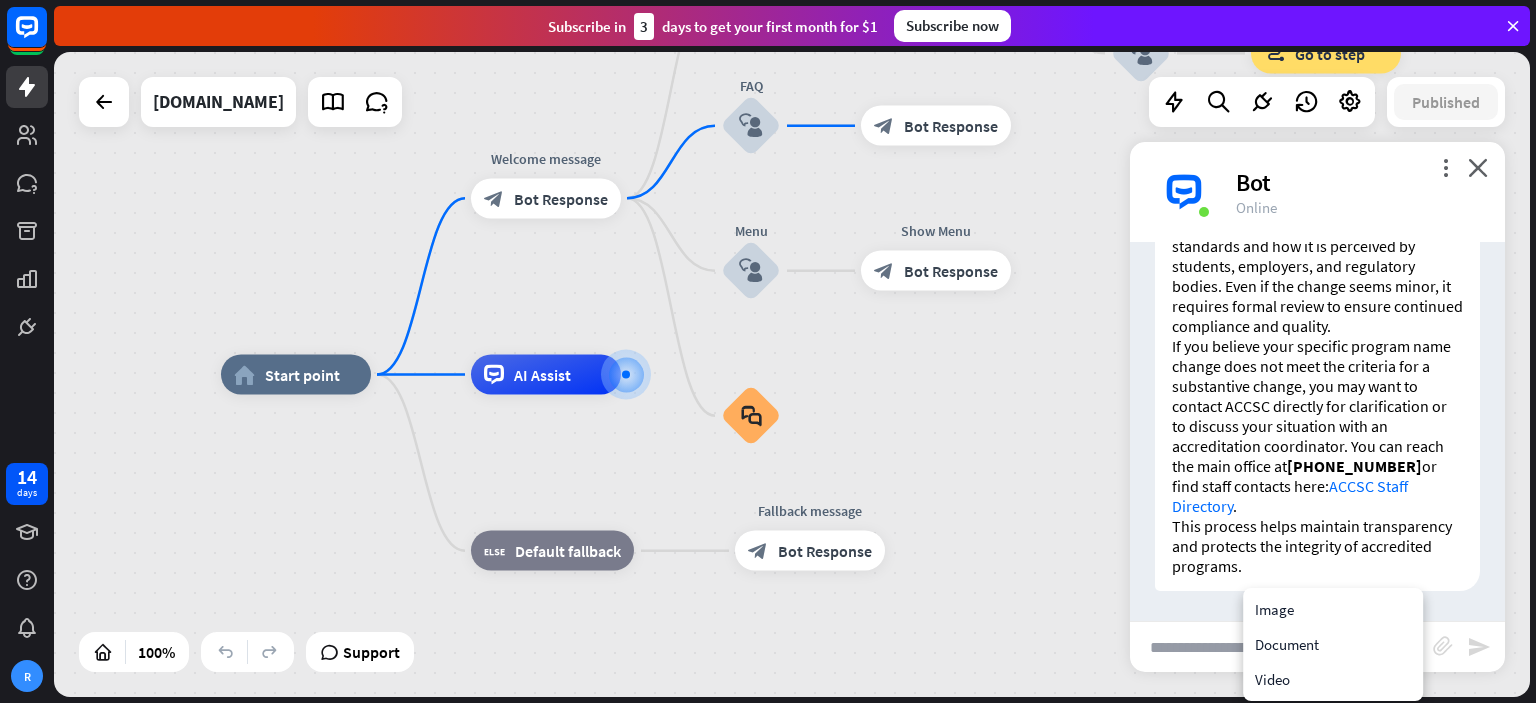 click at bounding box center (1281, 647) 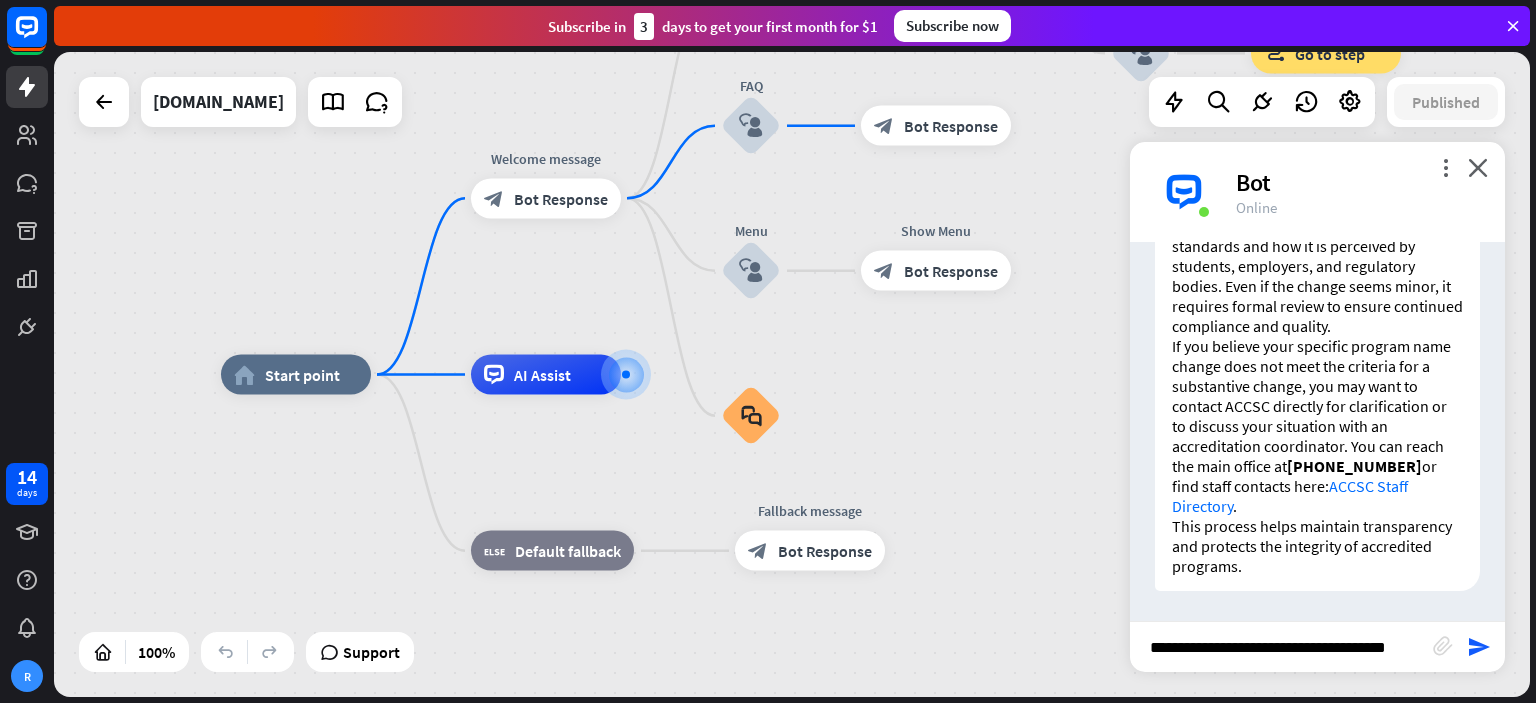 scroll, scrollTop: 0, scrollLeft: 14, axis: horizontal 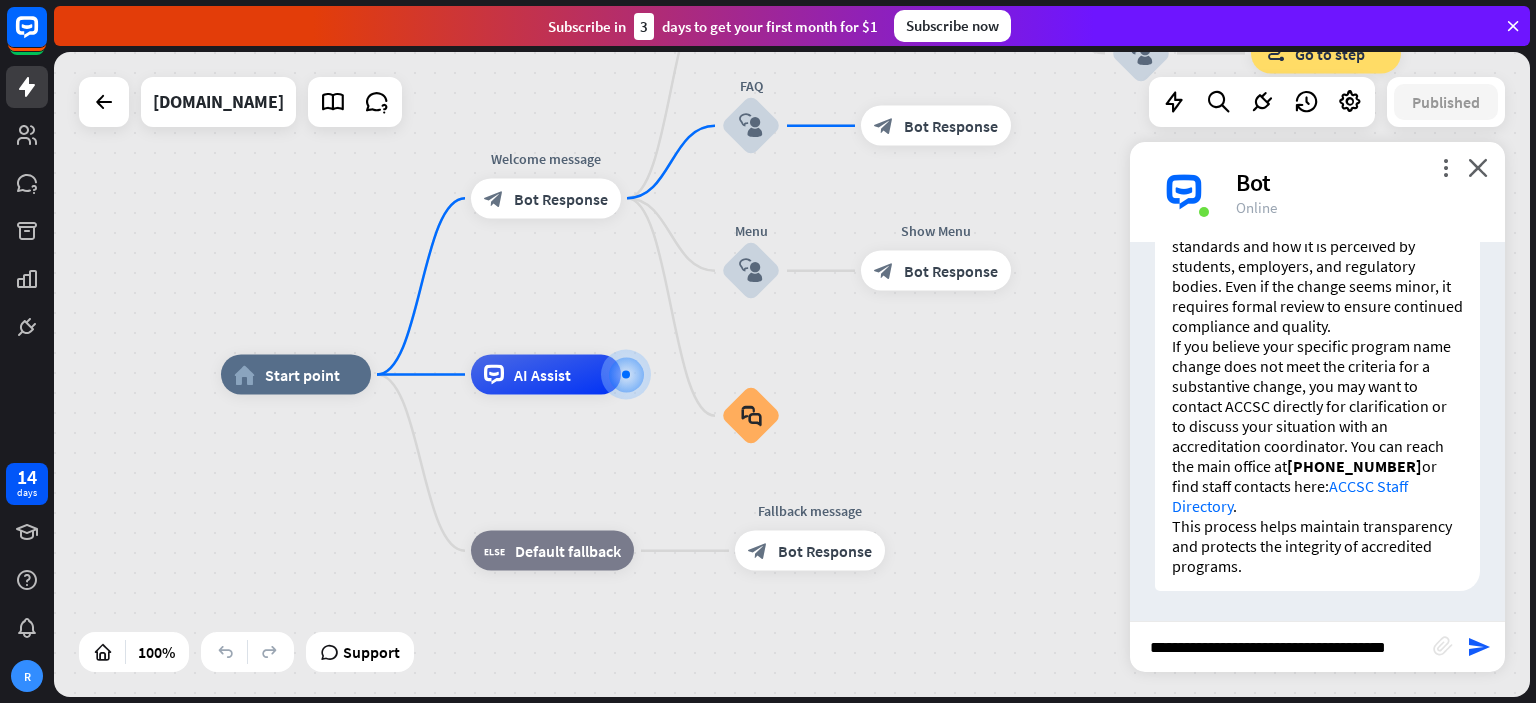 click on "**********" at bounding box center (1317, 646) 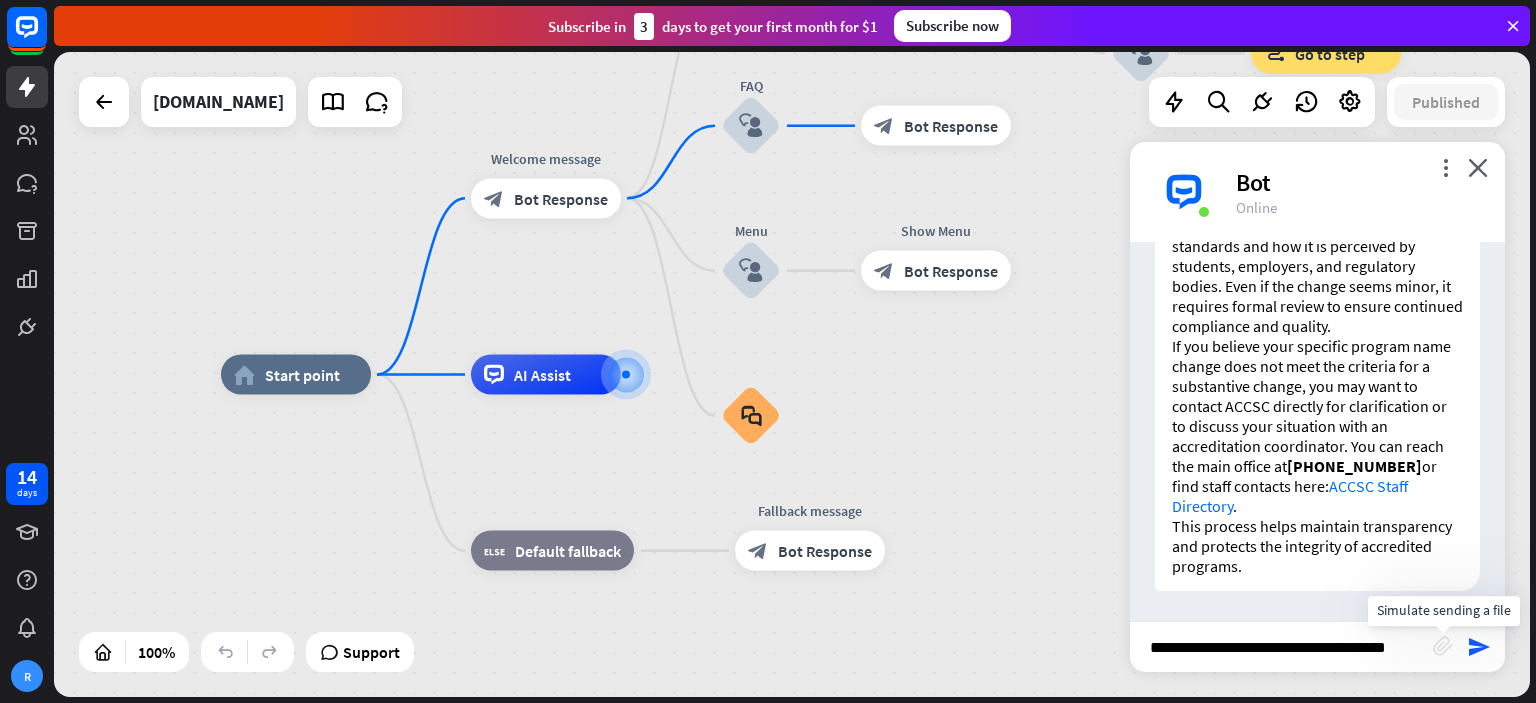 type on "**********" 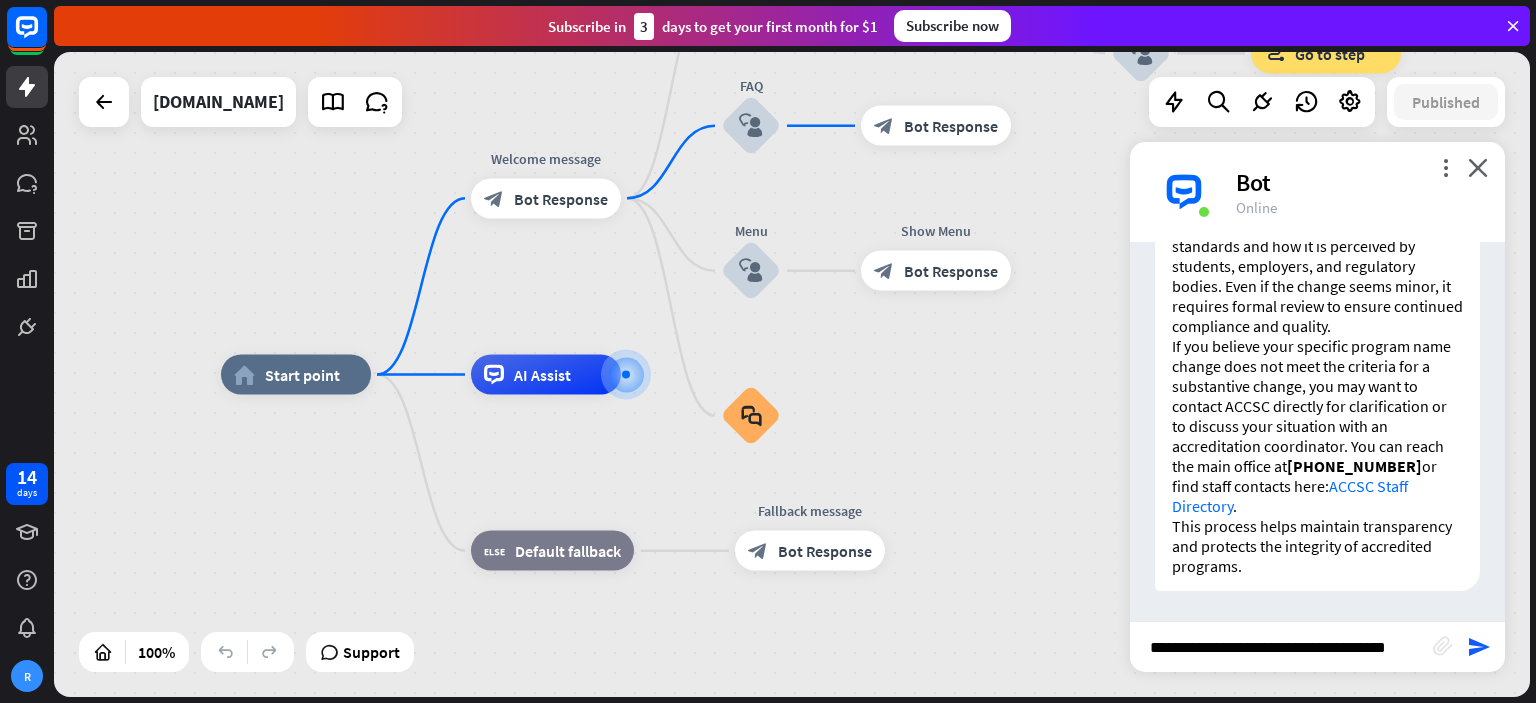 scroll, scrollTop: 0, scrollLeft: 0, axis: both 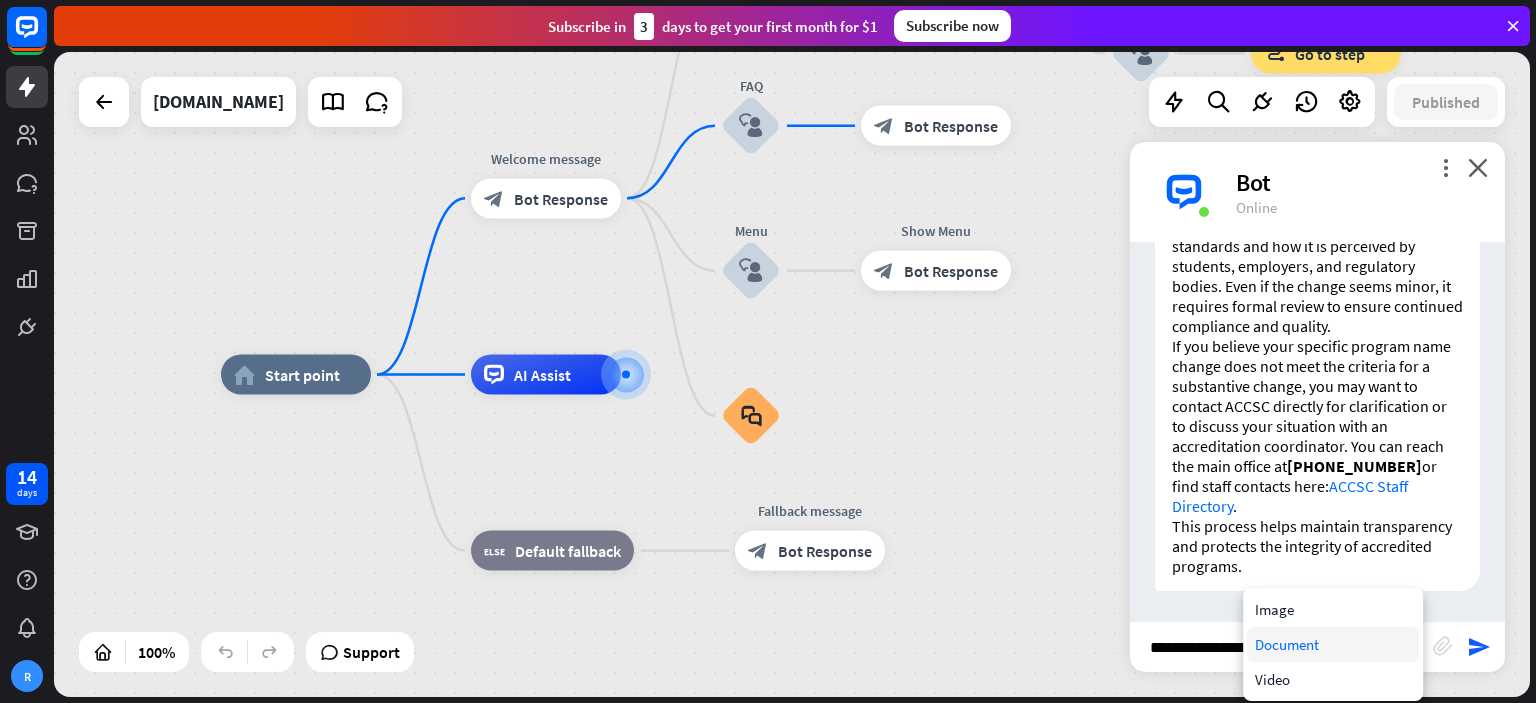 click on "Document" at bounding box center [1333, 644] 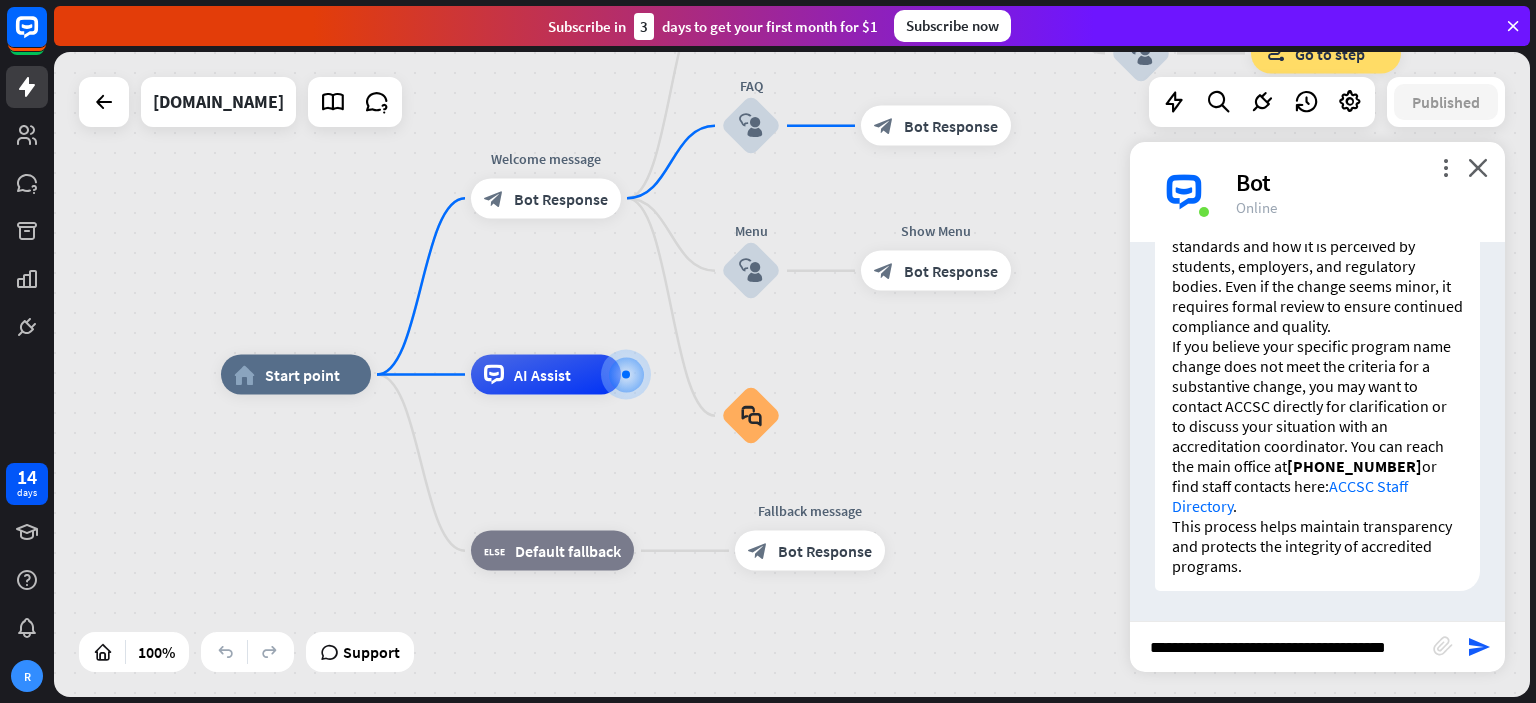 scroll, scrollTop: 3204, scrollLeft: 0, axis: vertical 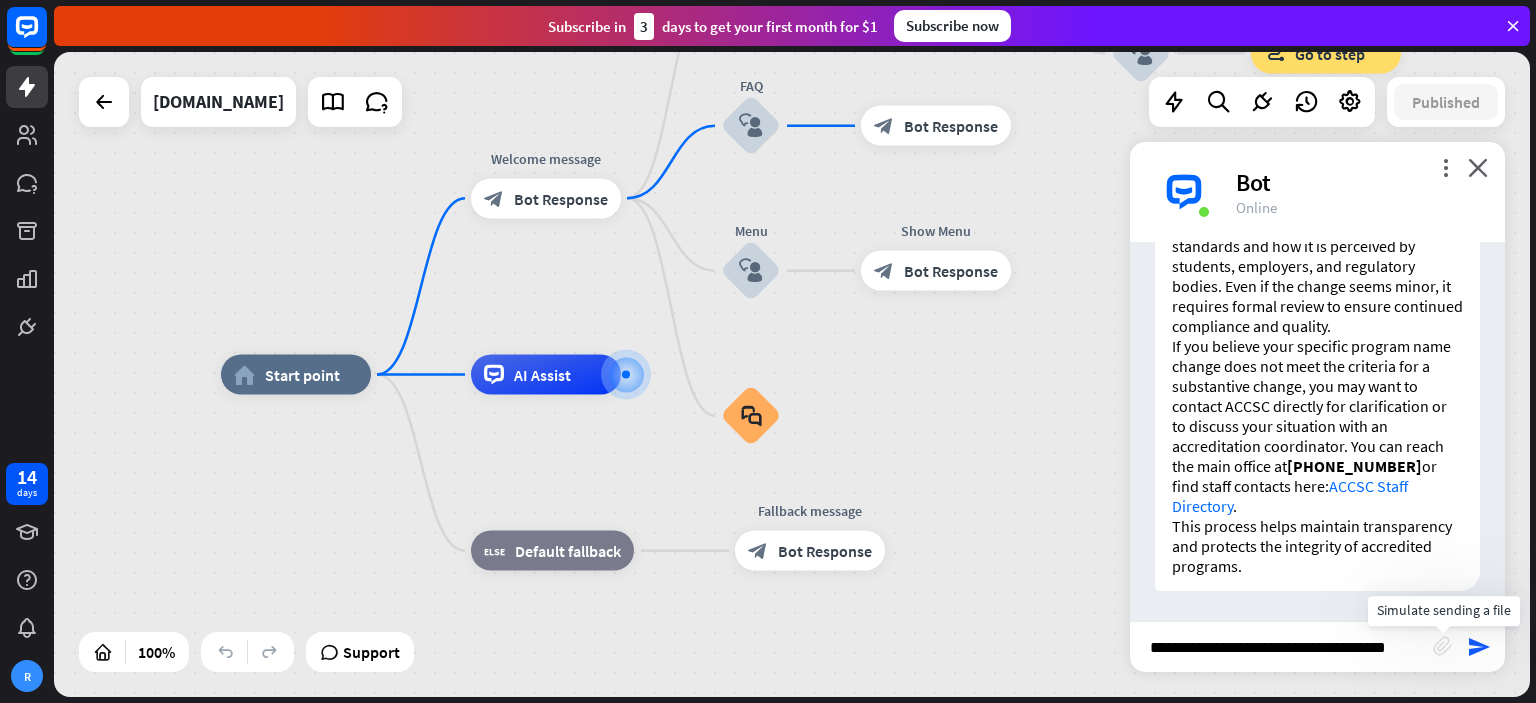 click on "block_attachment" at bounding box center (1443, 646) 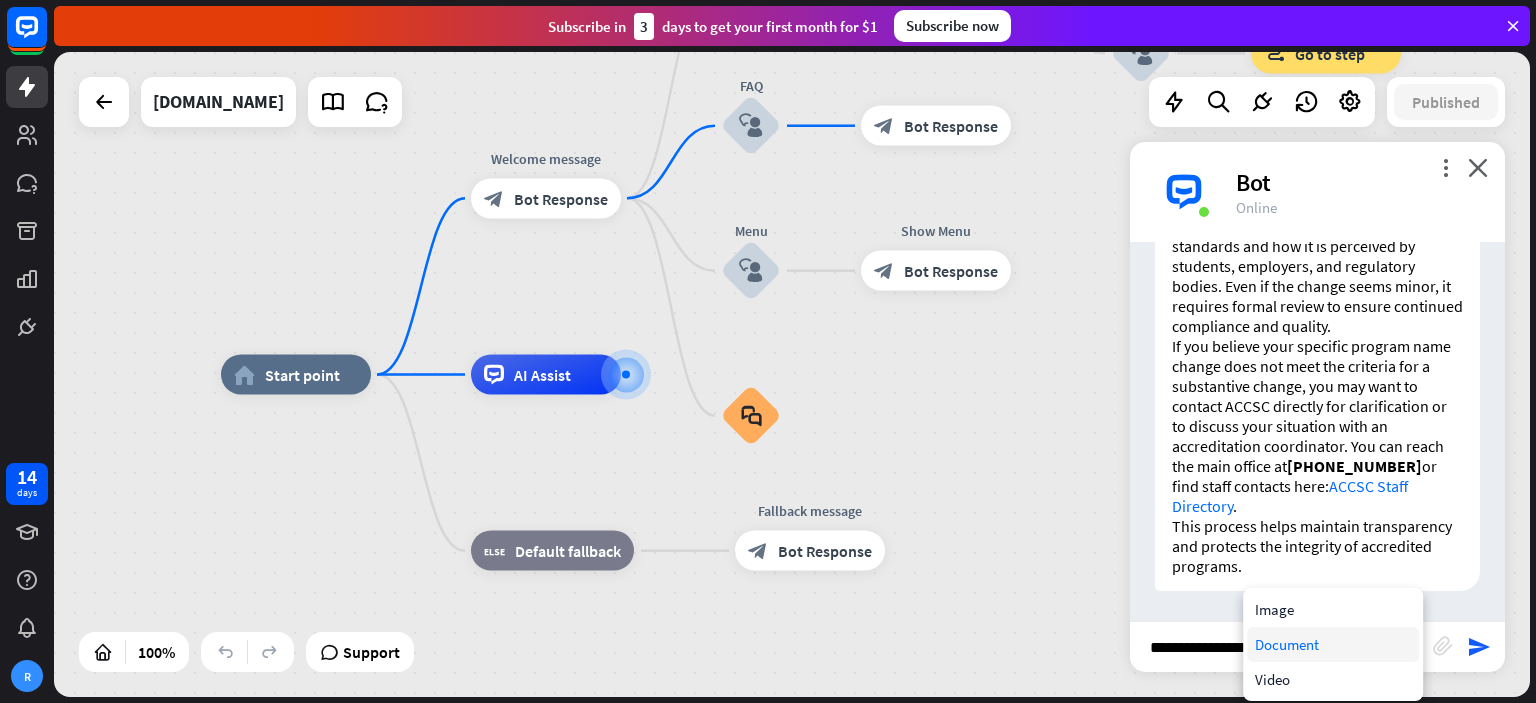 click on "Document" at bounding box center [1333, 644] 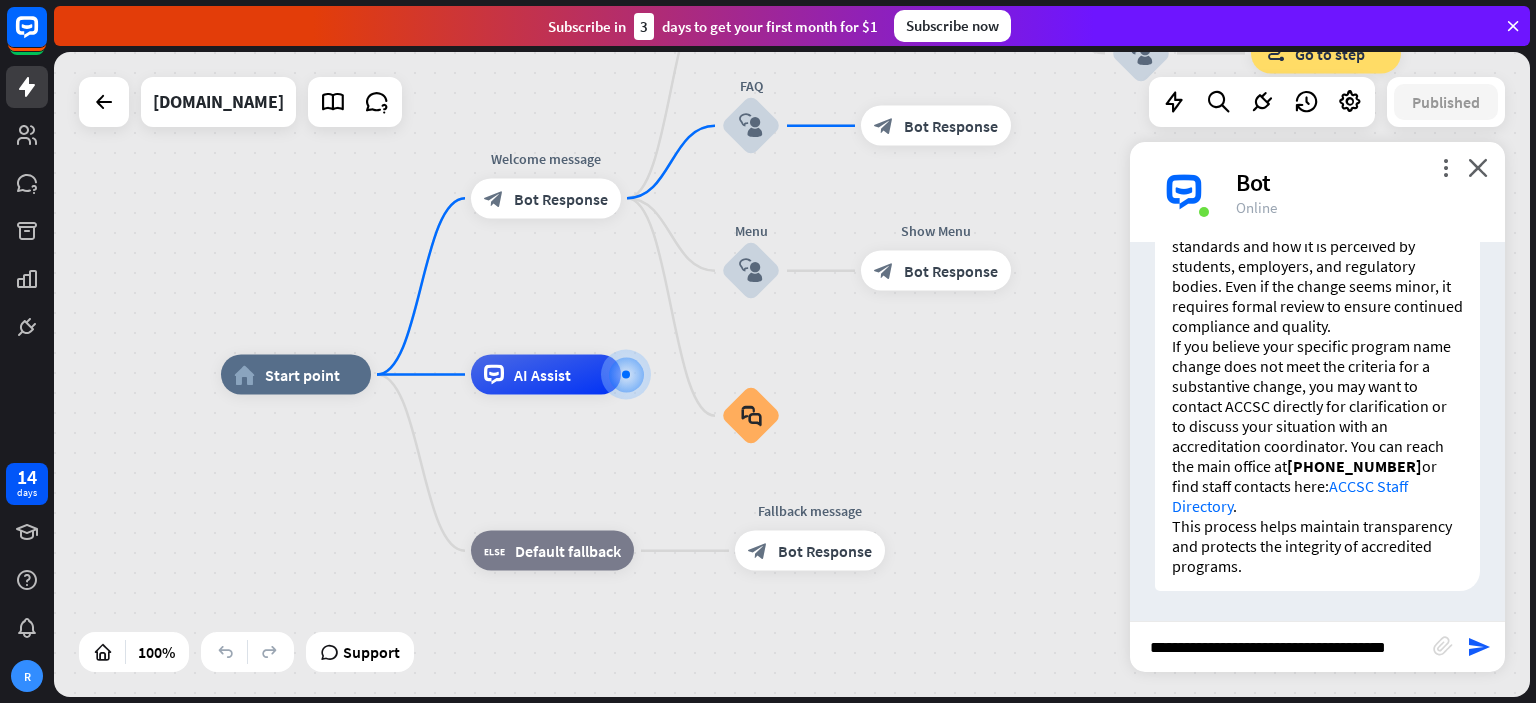 scroll, scrollTop: 3204, scrollLeft: 0, axis: vertical 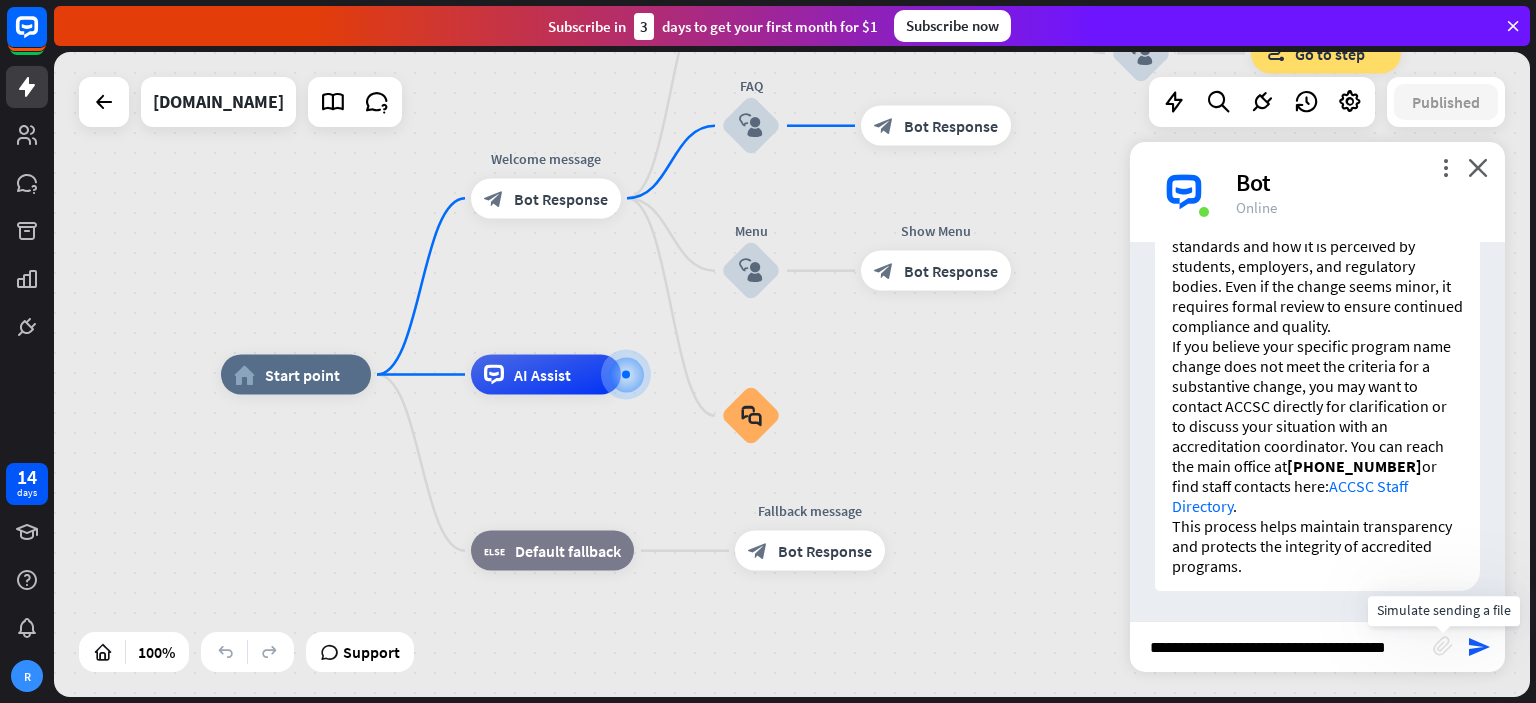 drag, startPoint x: 1152, startPoint y: 645, endPoint x: 1449, endPoint y: 645, distance: 297 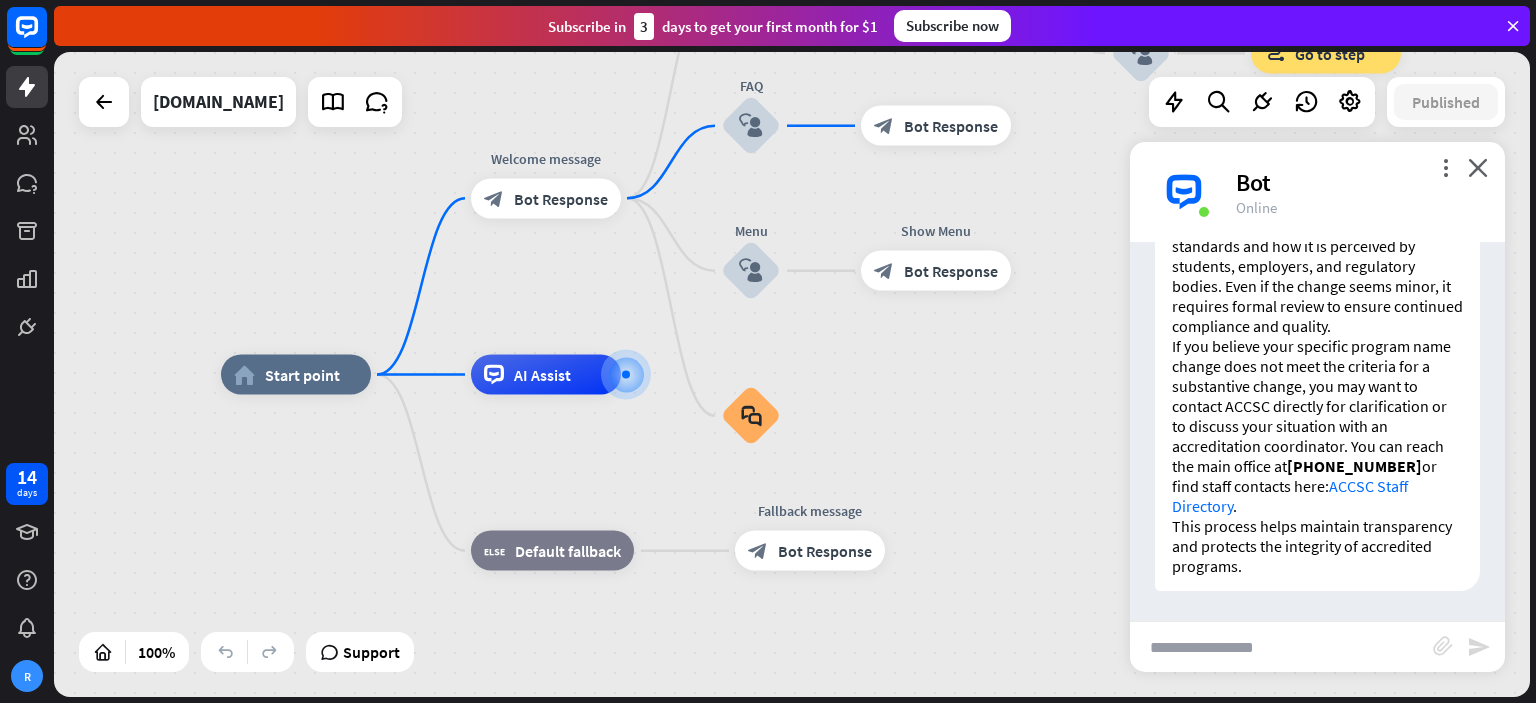 scroll, scrollTop: 0, scrollLeft: 0, axis: both 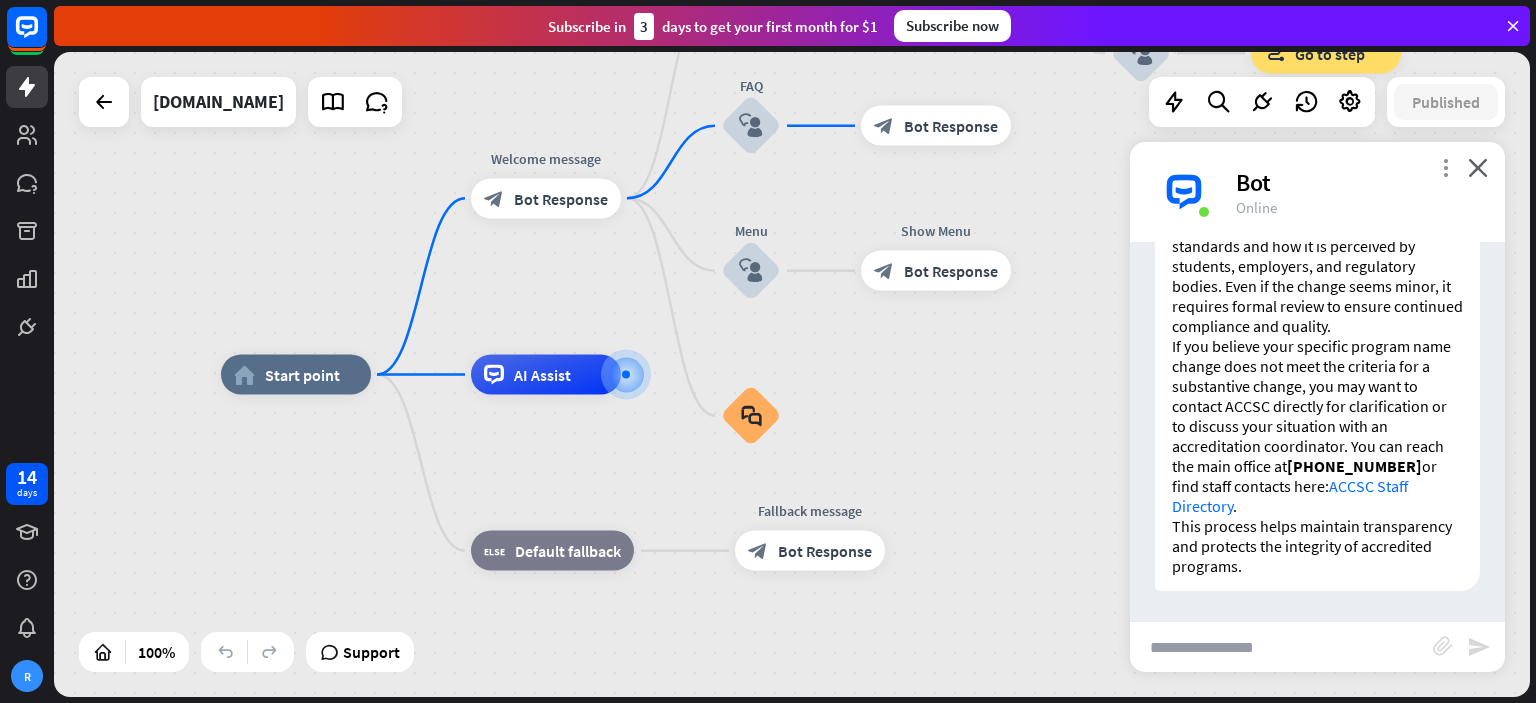 click on "more_vert" at bounding box center [1445, 167] 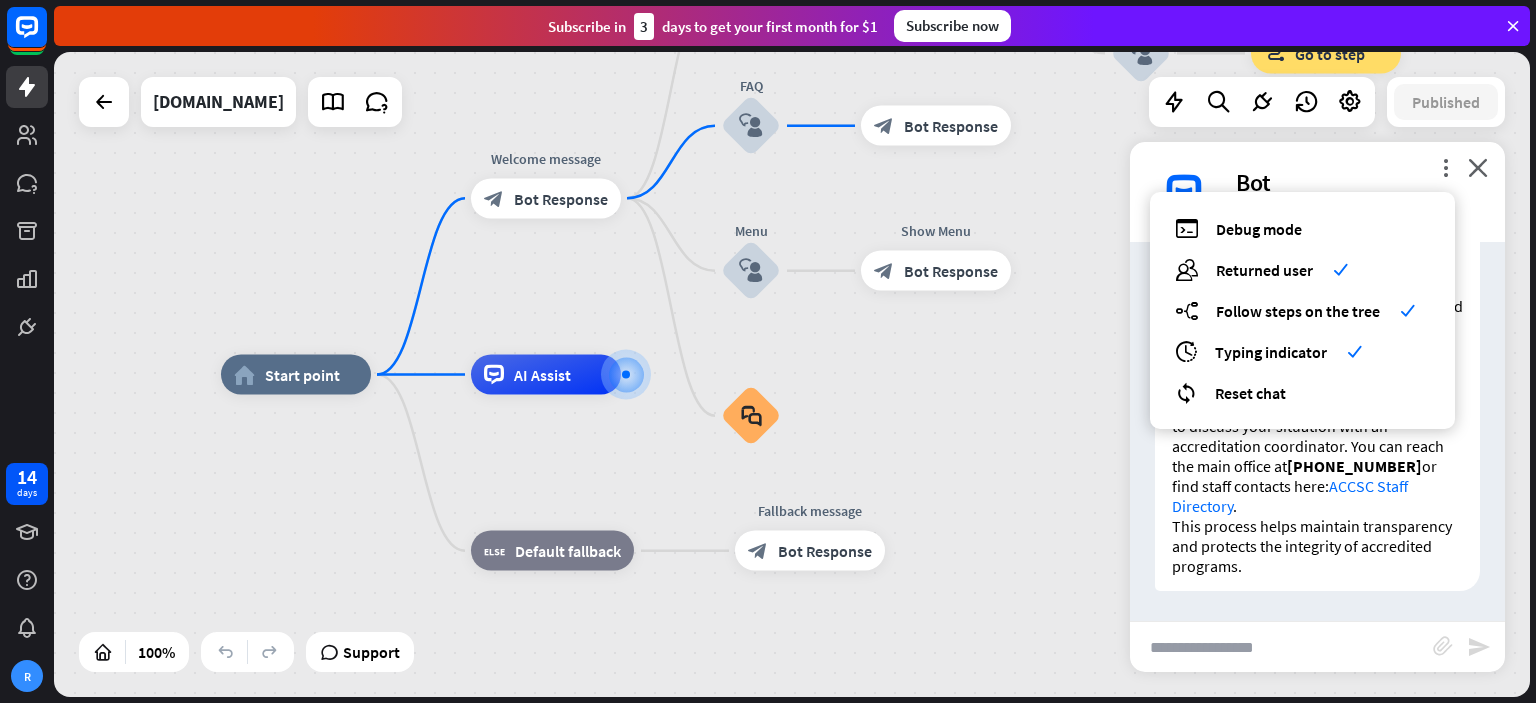 click at bounding box center [1281, 647] 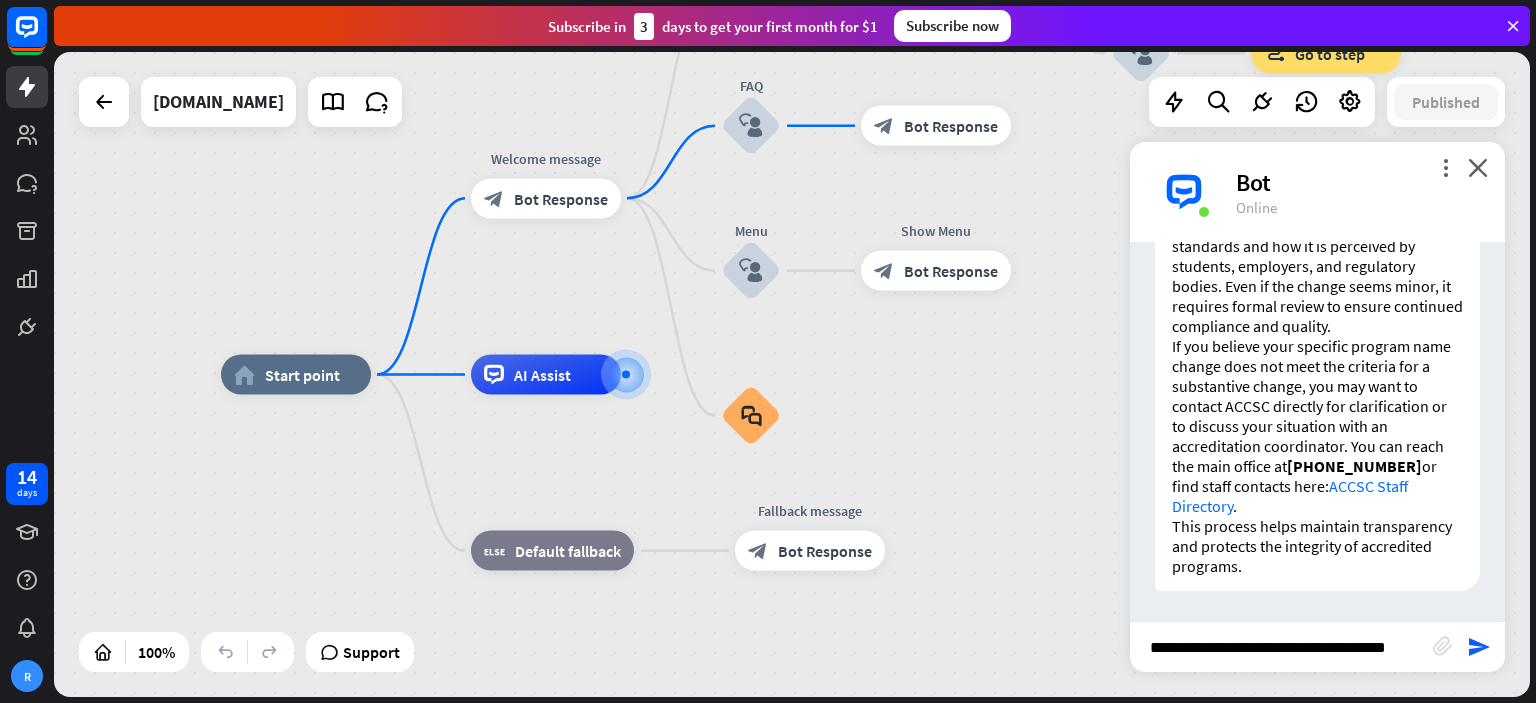 type on "**********" 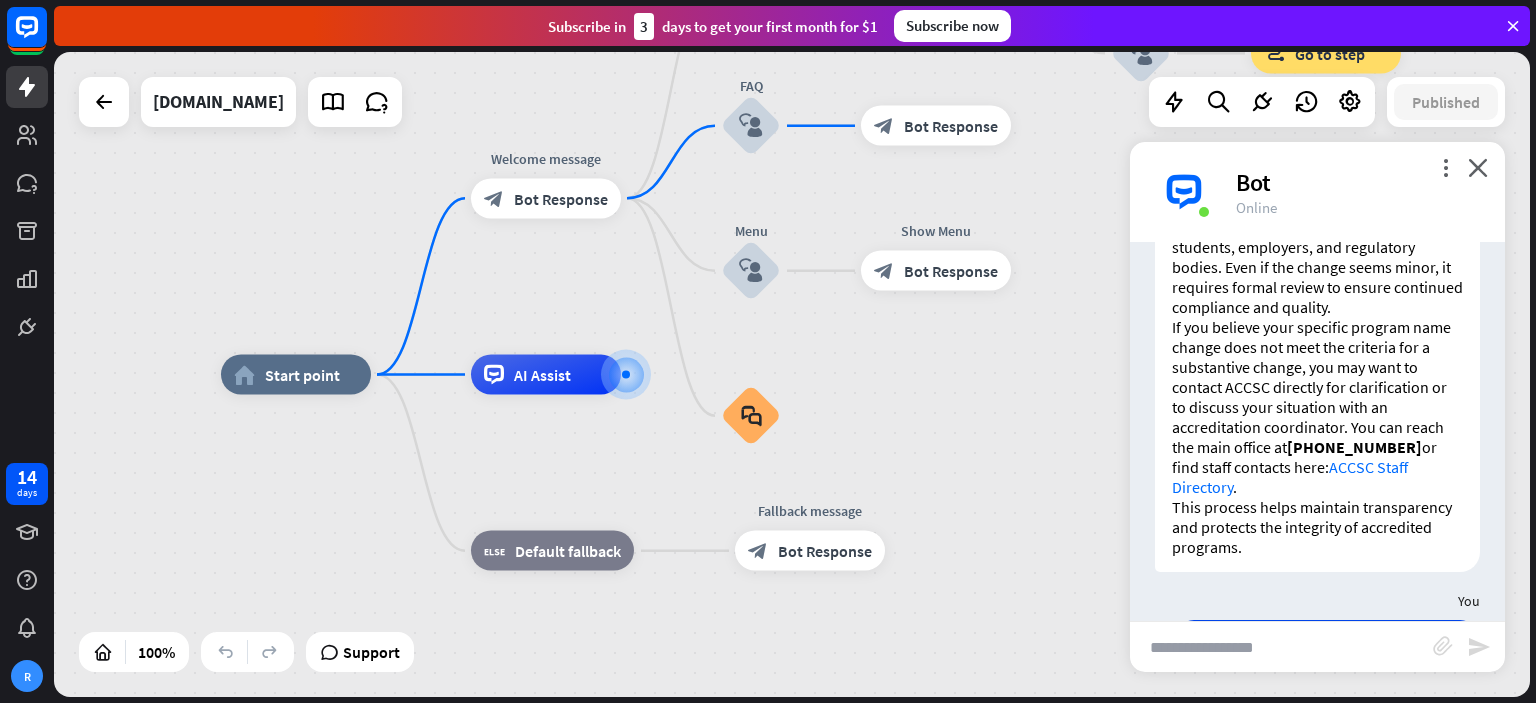 scroll, scrollTop: 0, scrollLeft: 0, axis: both 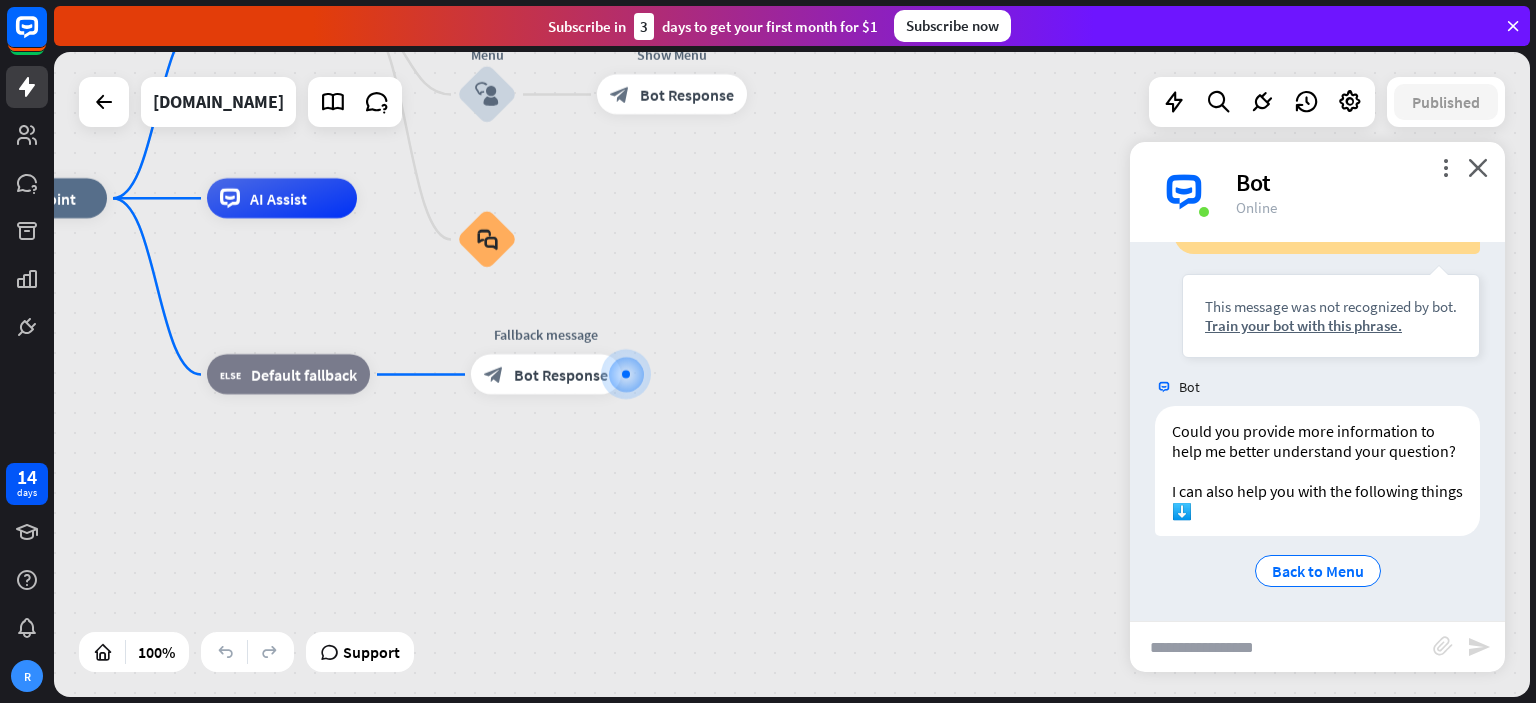 click at bounding box center (1281, 647) 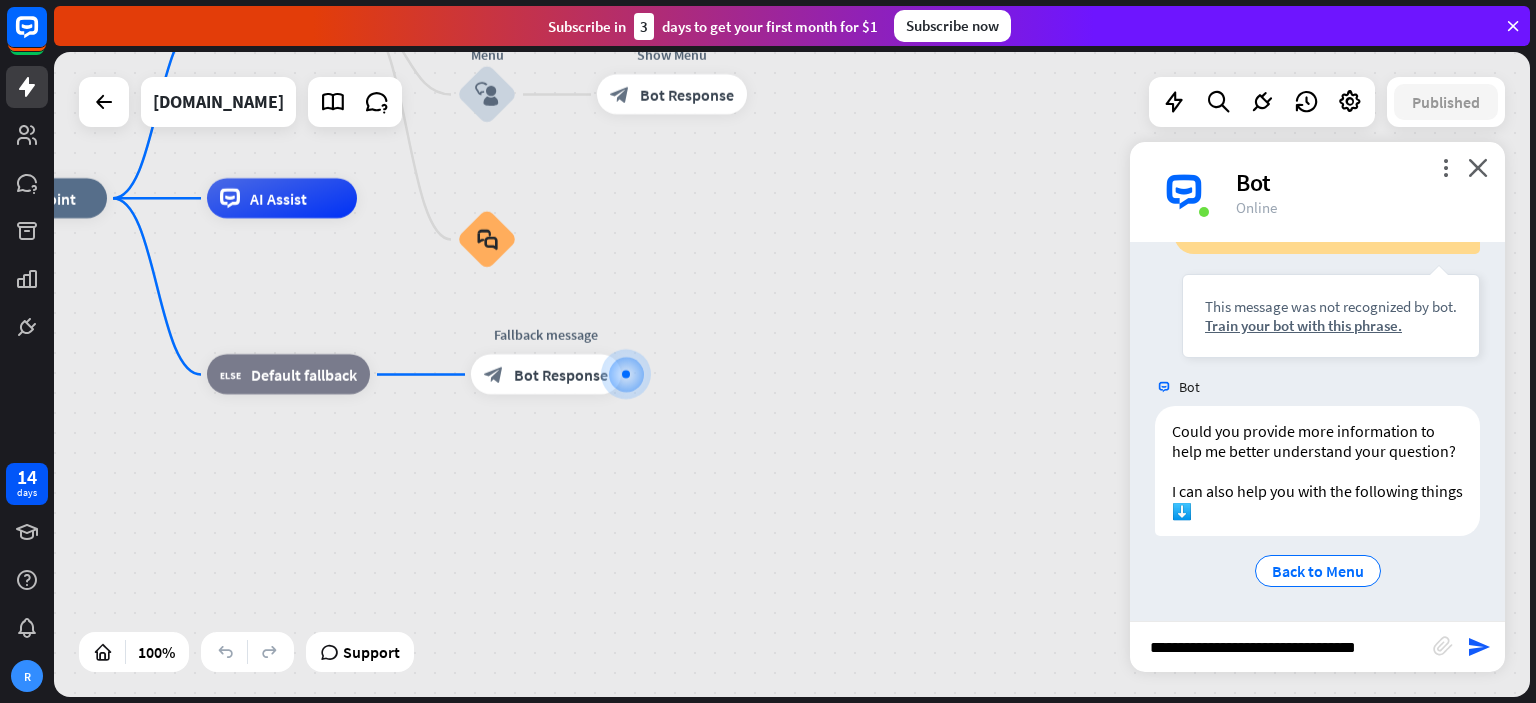 type on "**********" 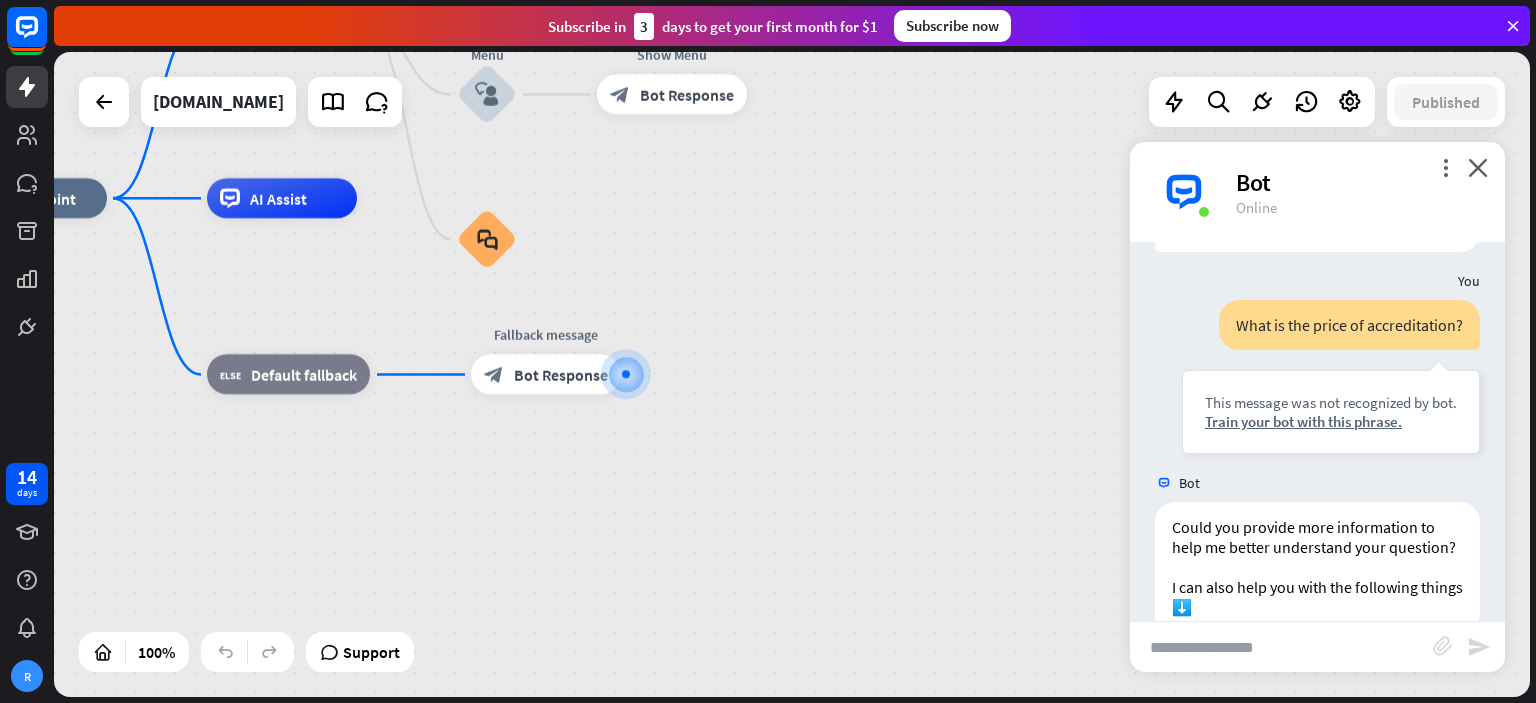 scroll, scrollTop: 4059, scrollLeft: 0, axis: vertical 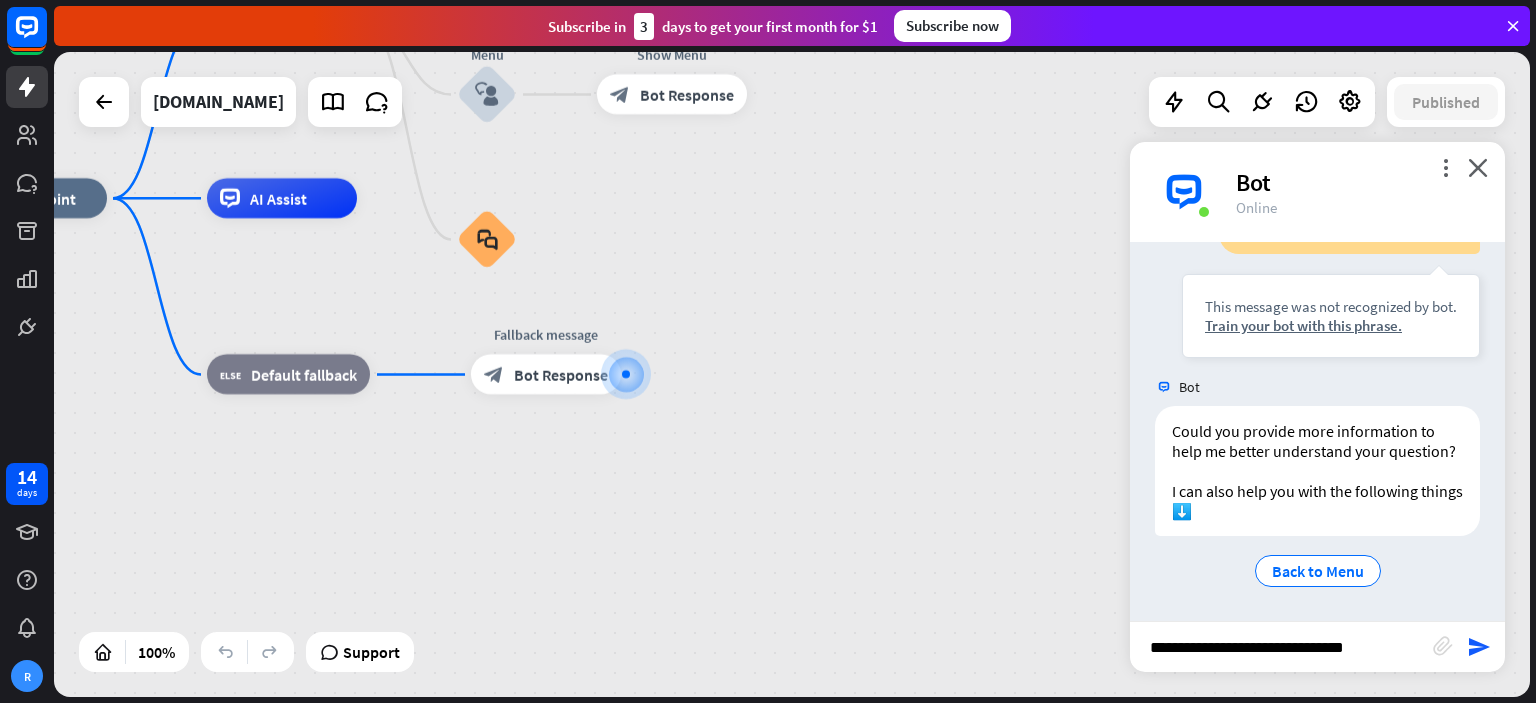 type on "**********" 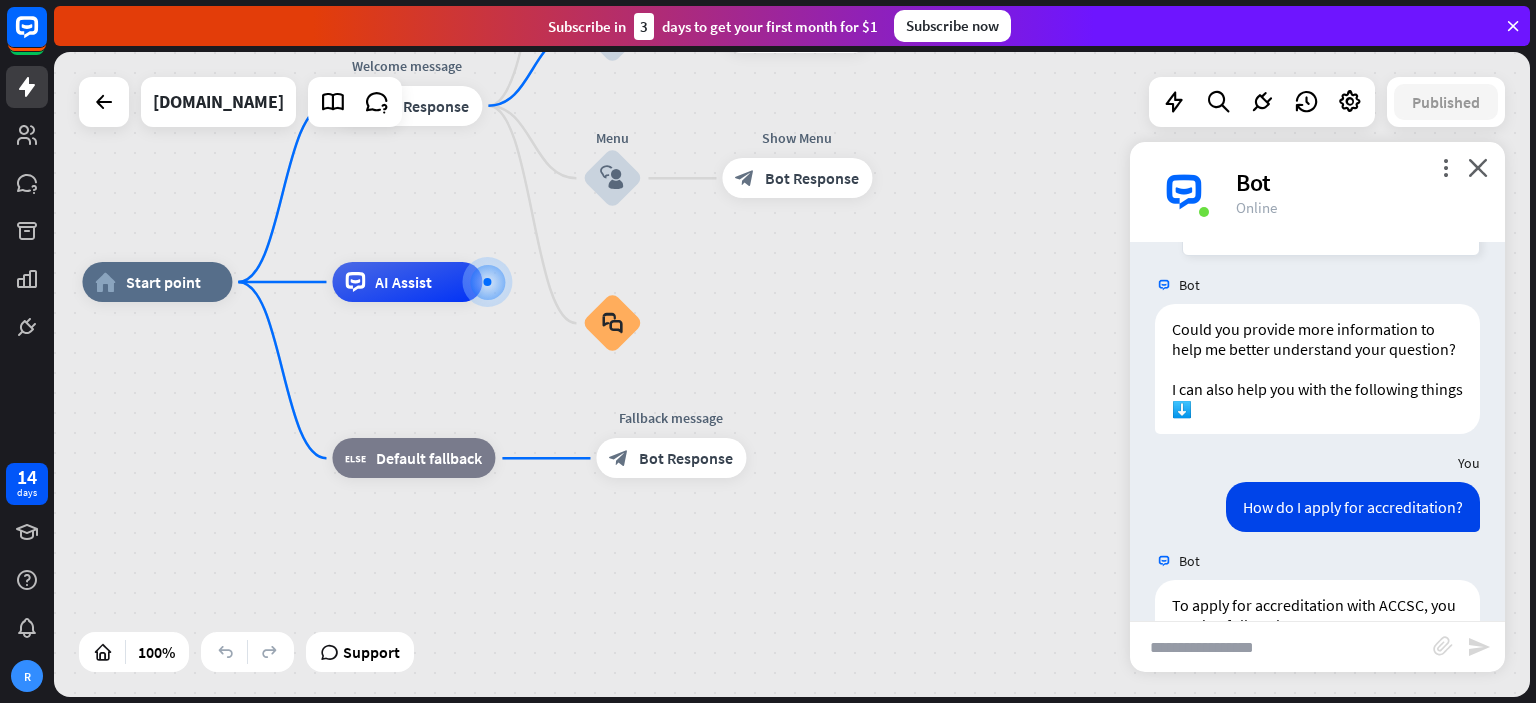 scroll, scrollTop: 4724, scrollLeft: 0, axis: vertical 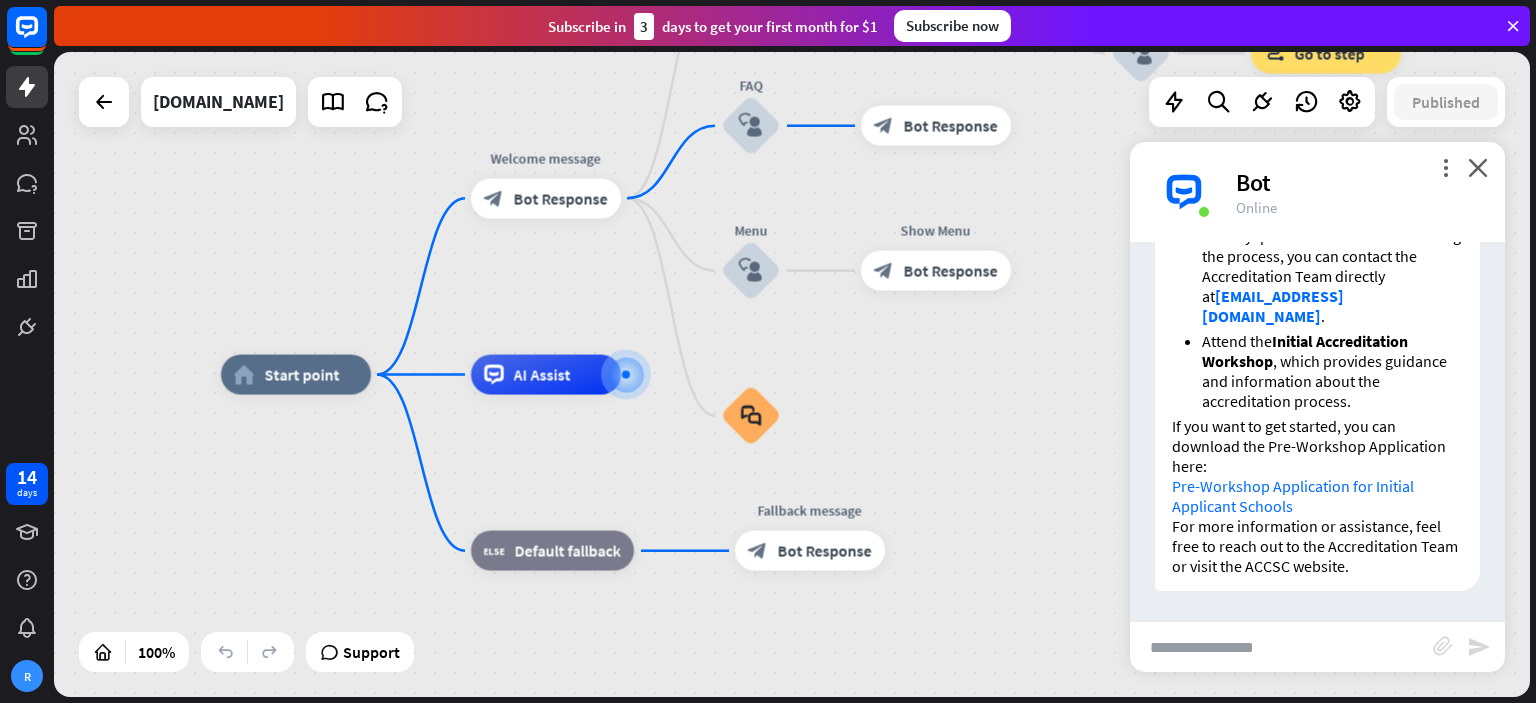 click at bounding box center (1281, 647) 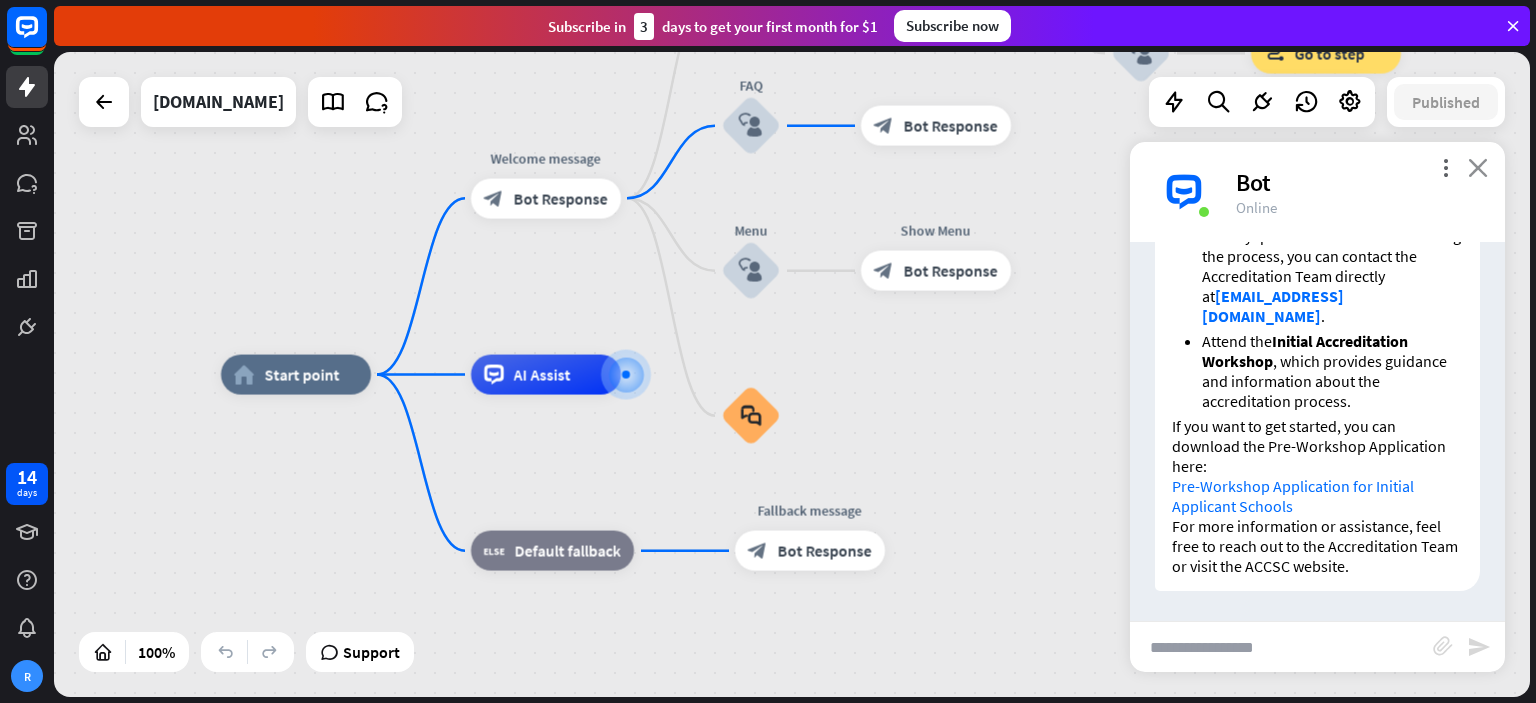 click on "close" at bounding box center (1478, 167) 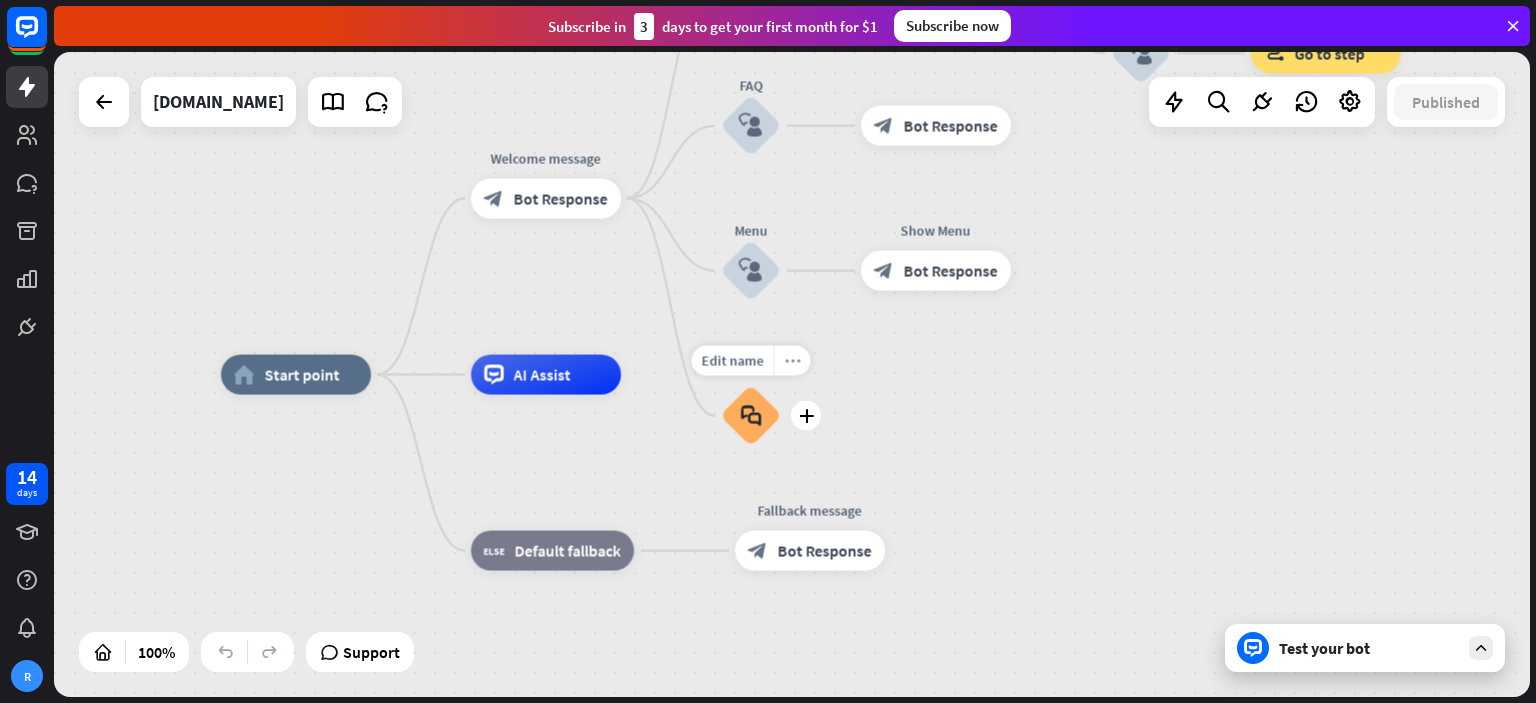 click on "more_horiz" at bounding box center [793, 360] 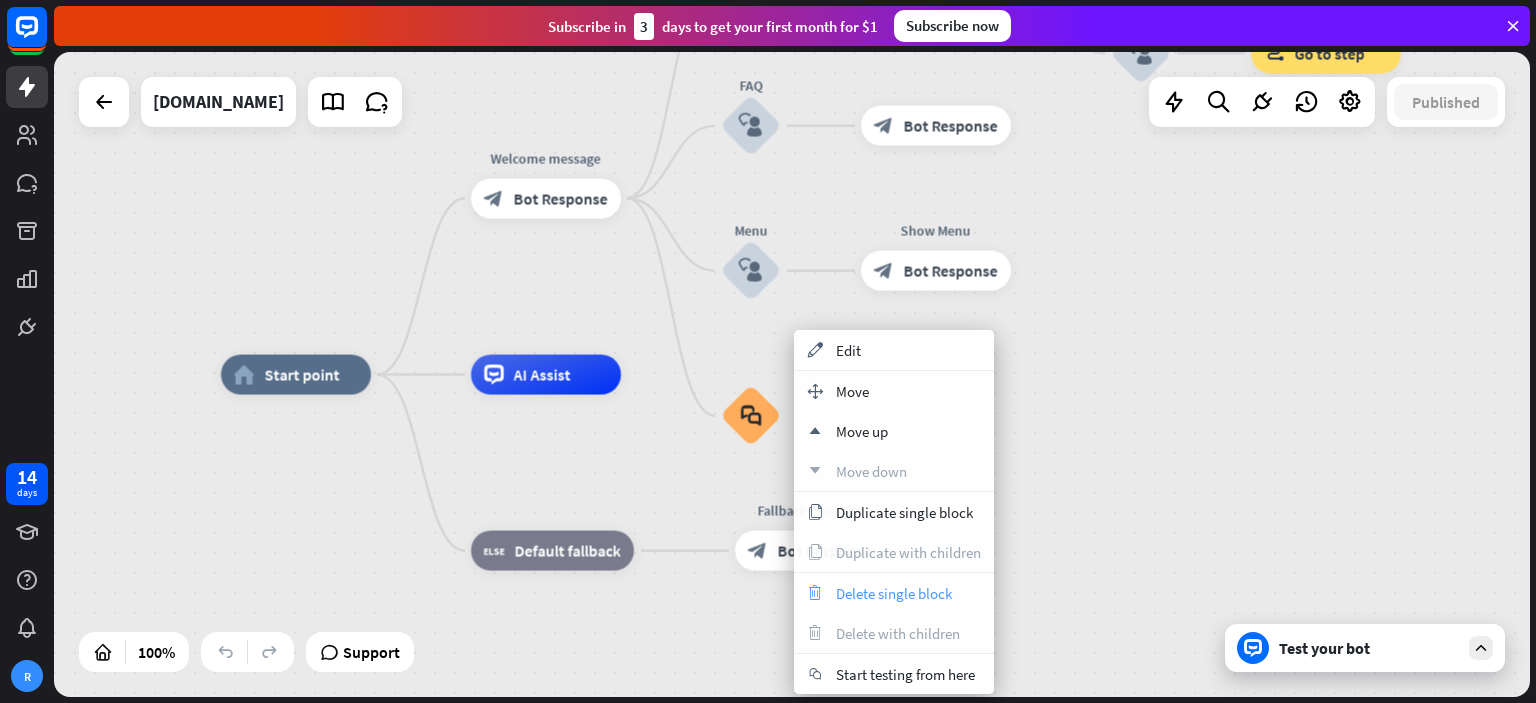 click on "Delete single block" at bounding box center [894, 593] 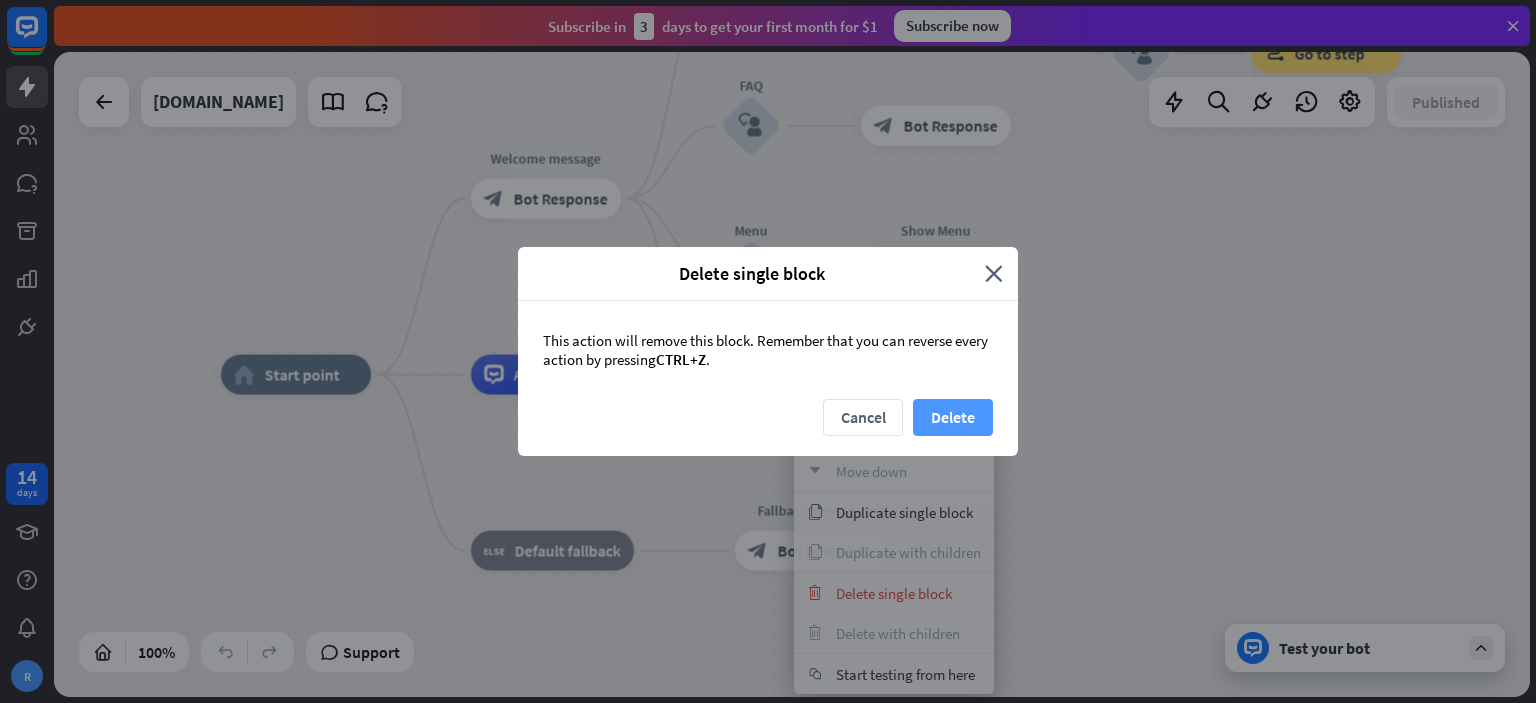 click on "Delete" at bounding box center (953, 417) 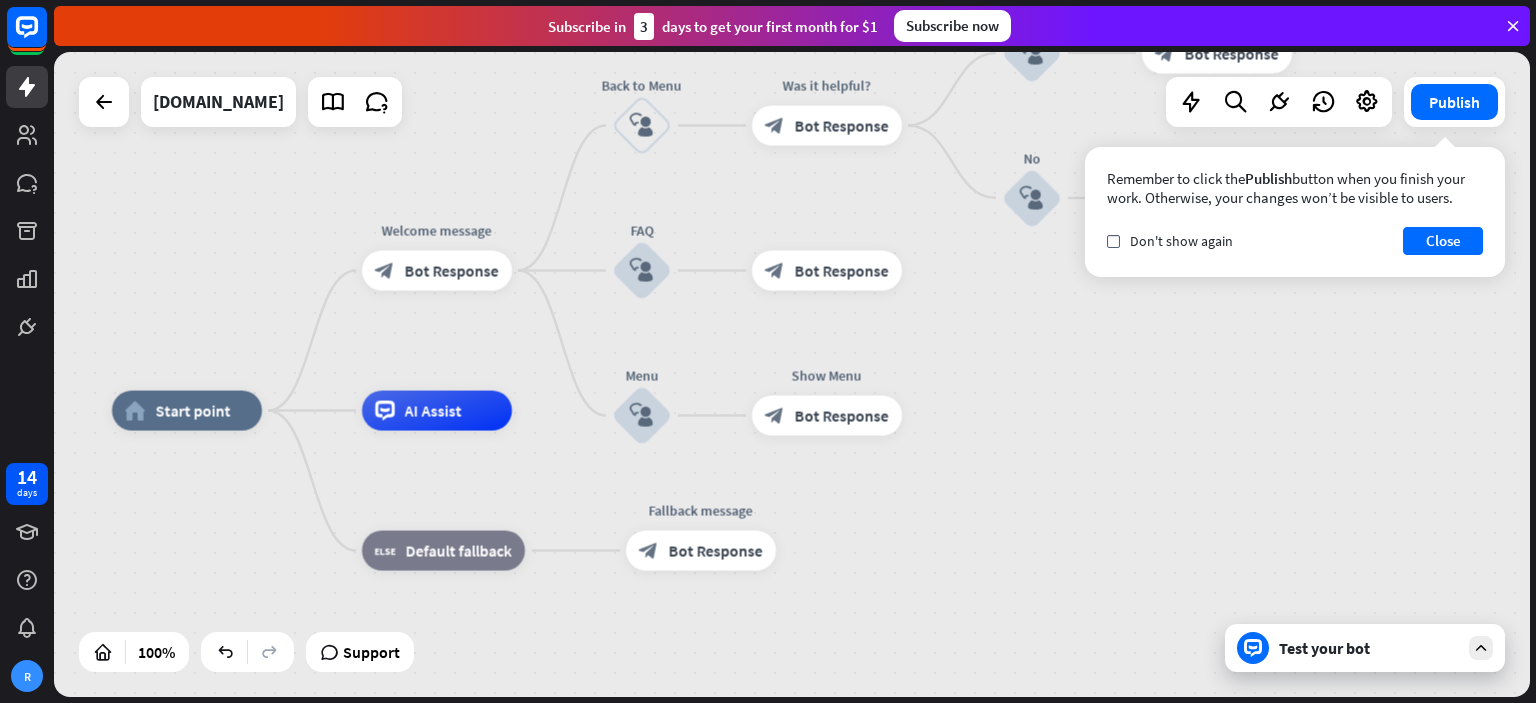 drag, startPoint x: 1116, startPoint y: 373, endPoint x: 1007, endPoint y: 399, distance: 112.05802 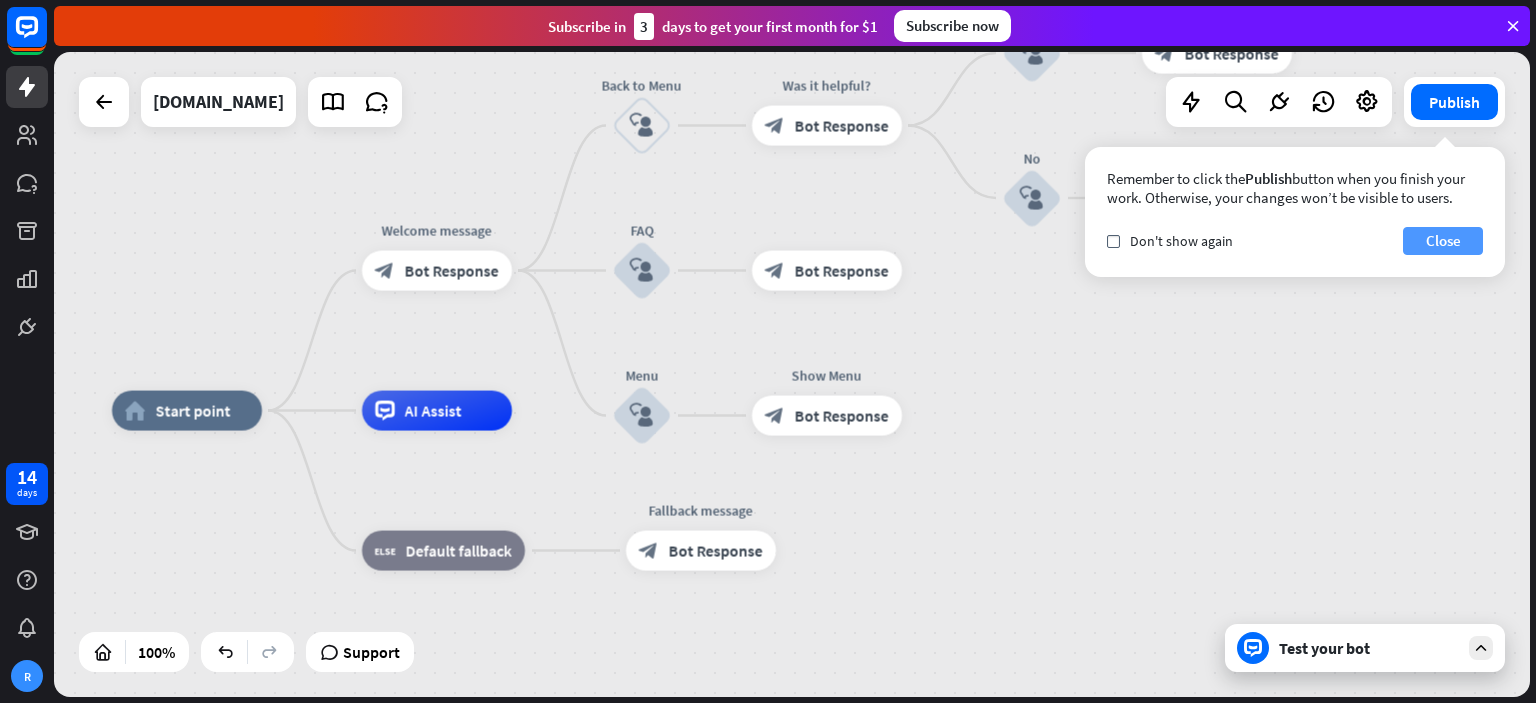 click on "Close" at bounding box center (1443, 241) 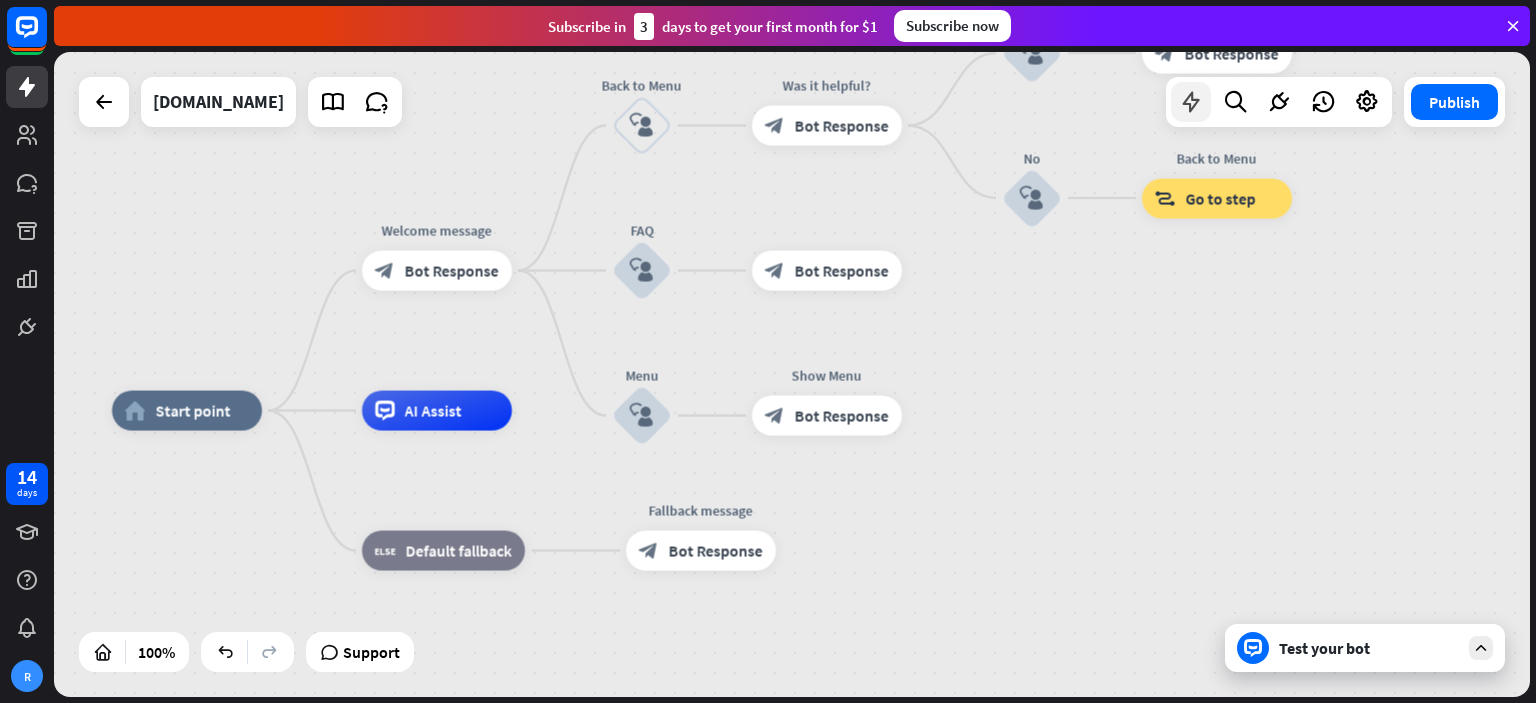 click at bounding box center [1191, 102] 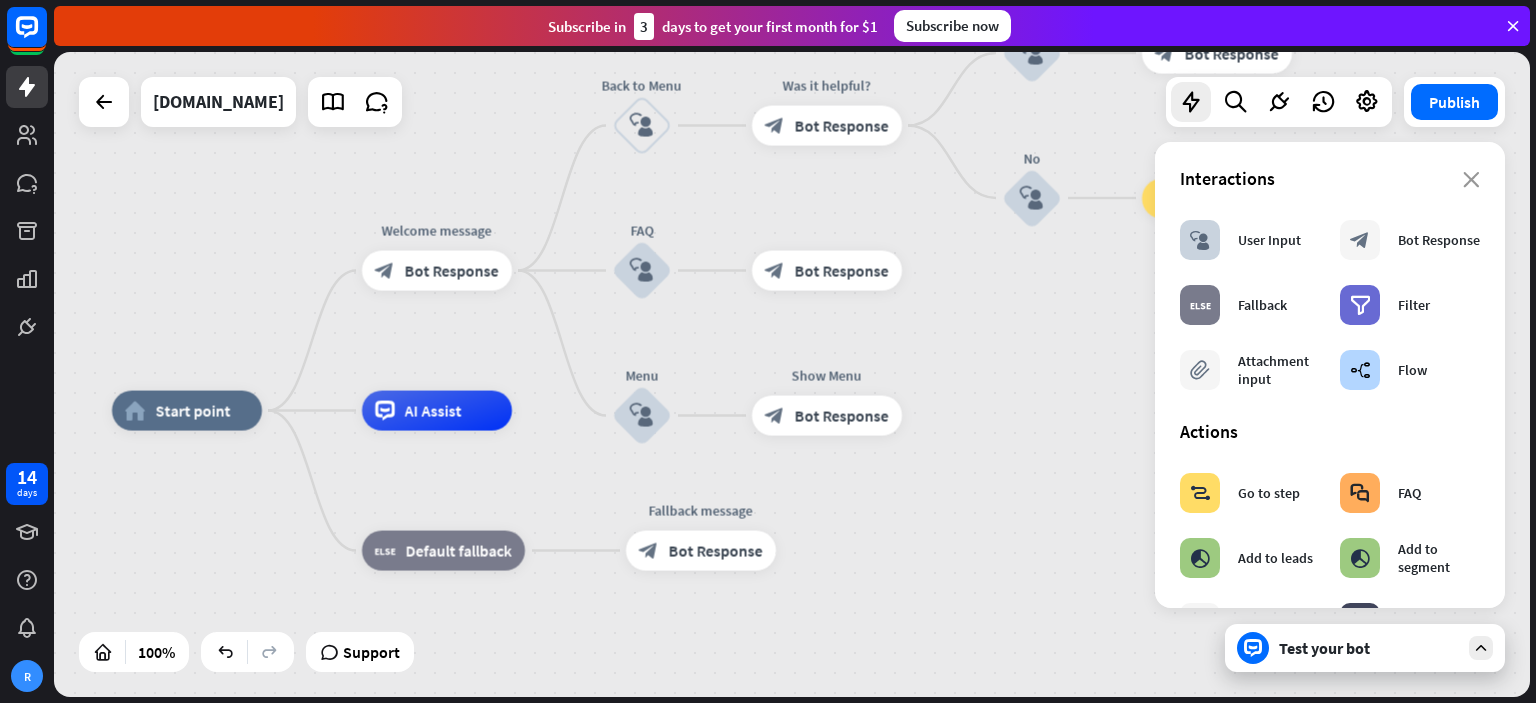 click on "home_2   Start point                 Welcome message   block_bot_response   Bot Response                 Back to Menu   block_user_input                 Was it helpful?   block_bot_response   Bot Response                 Yes   block_user_input                 Thank you!   block_bot_response   Bot Response                 No   block_user_input                 Back to Menu   block_goto   Go to step                 FAQ   block_user_input                   block_bot_response   Bot Response                 Menu   block_user_input                 Show Menu   block_bot_response   Bot Response                     AI Assist                   block_fallback   Default fallback                 Fallback message   block_bot_response   Bot Response" at bounding box center (850, 733) 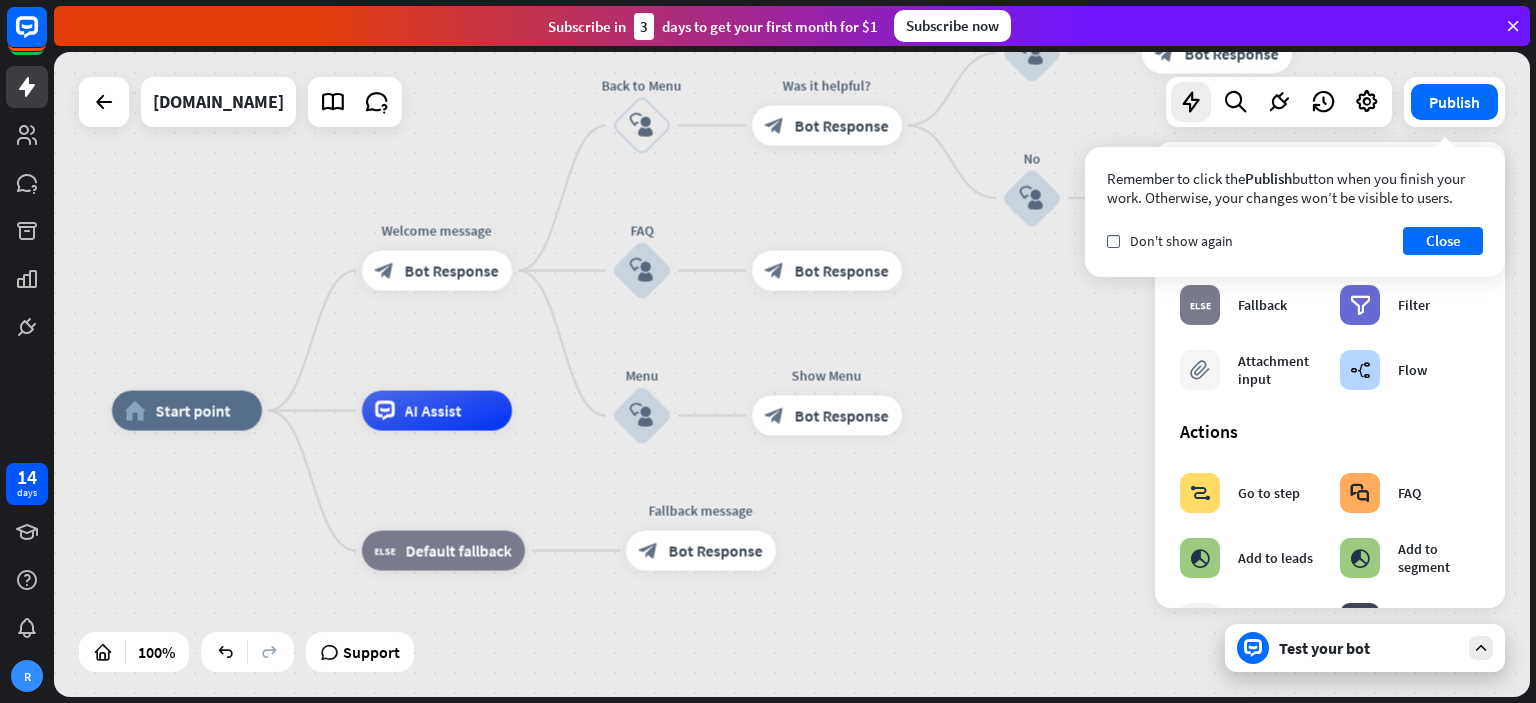 click on "Test your bot" at bounding box center [1369, 648] 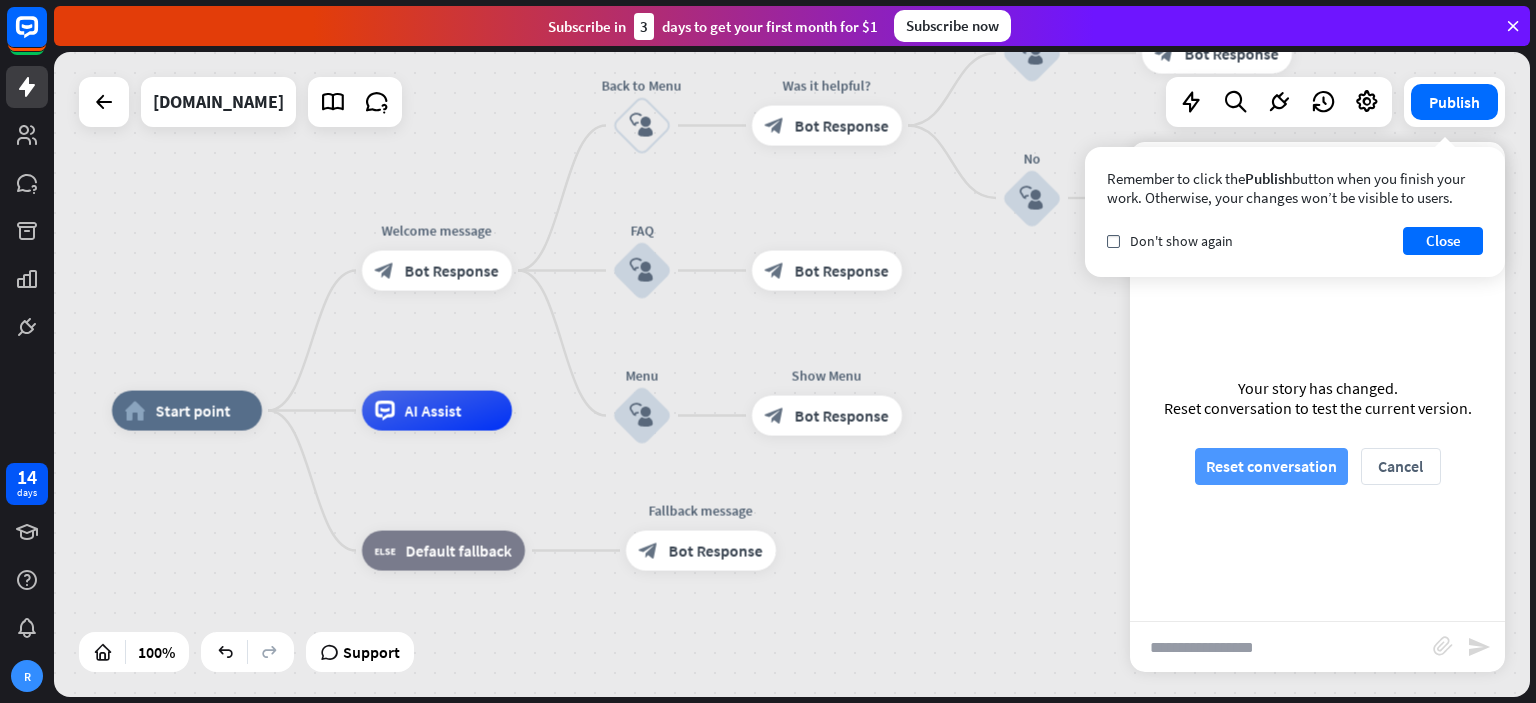 click on "Reset conversation" at bounding box center (1271, 466) 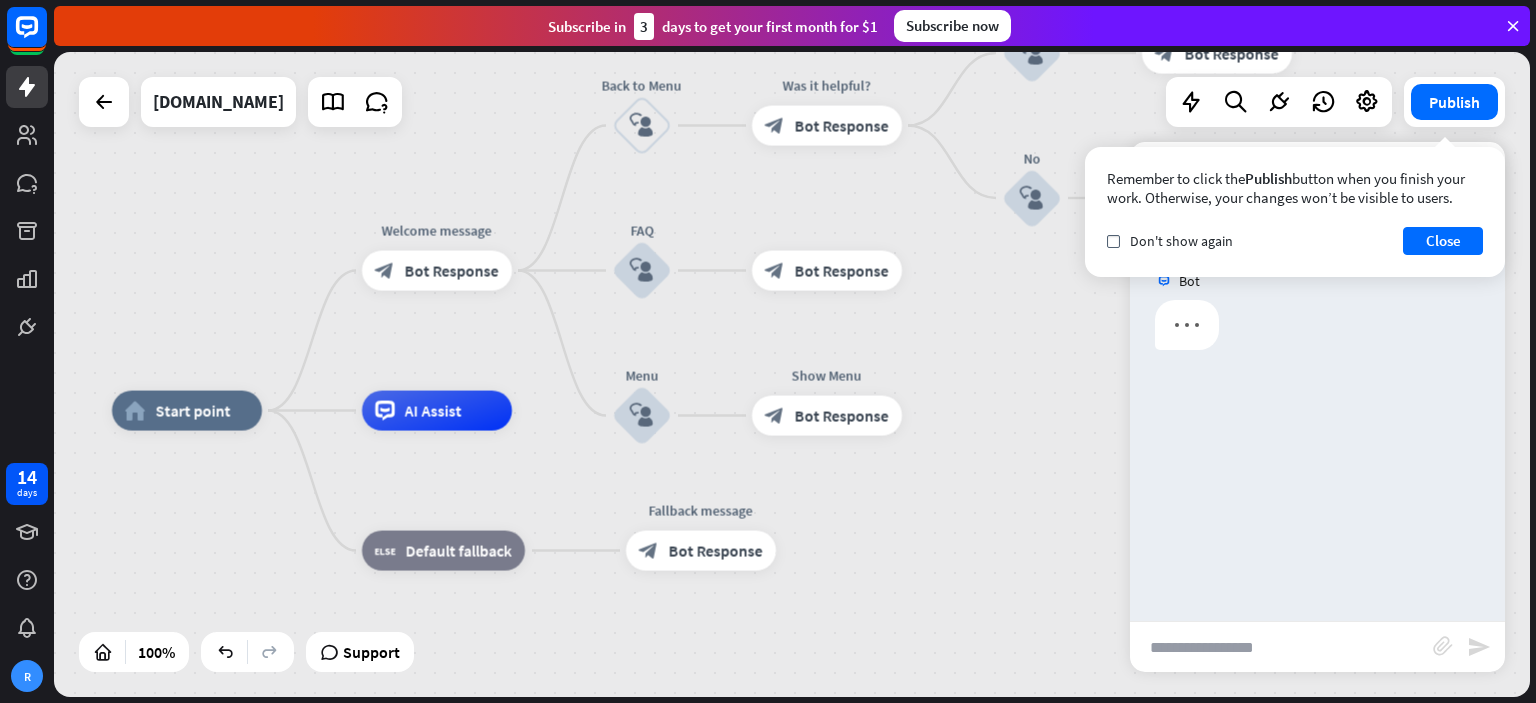 scroll, scrollTop: 0, scrollLeft: 0, axis: both 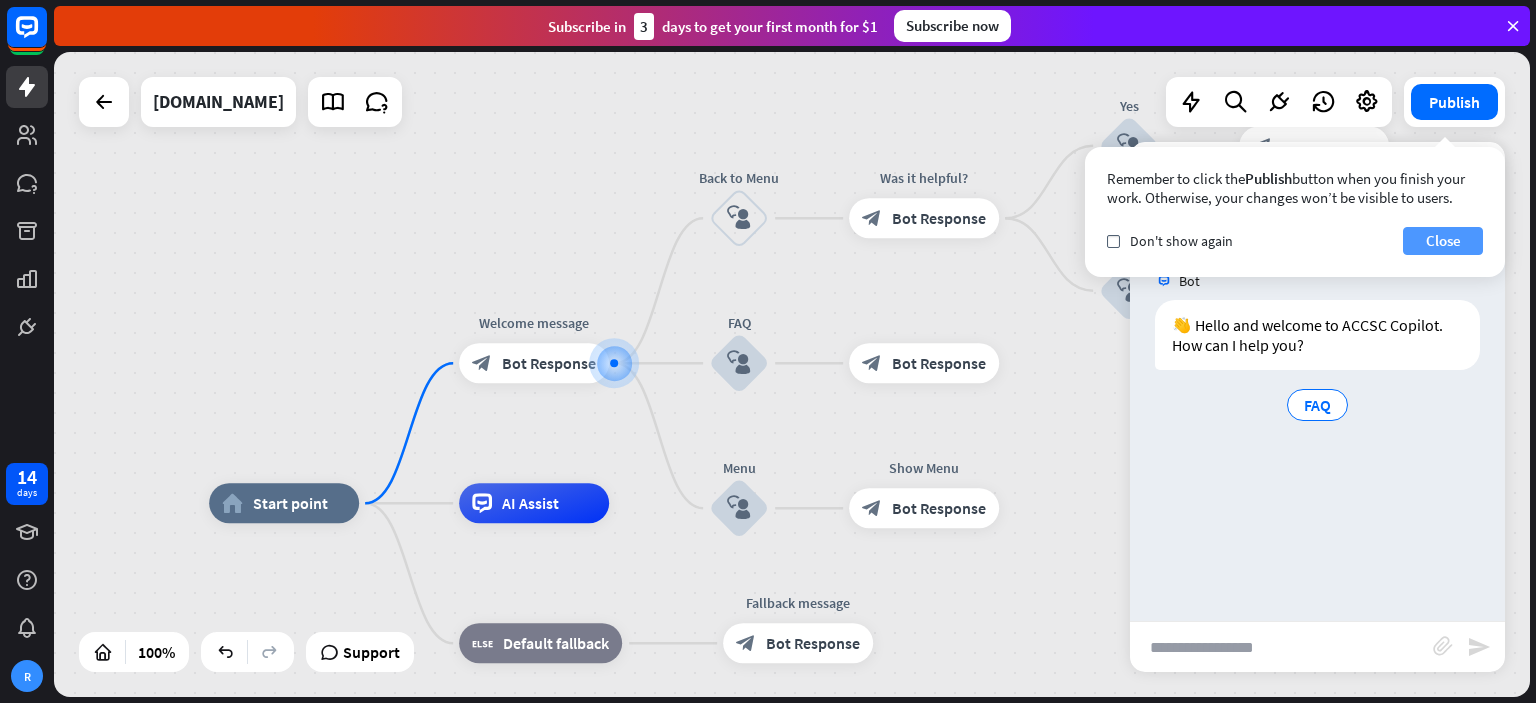 click on "Close" at bounding box center (1443, 241) 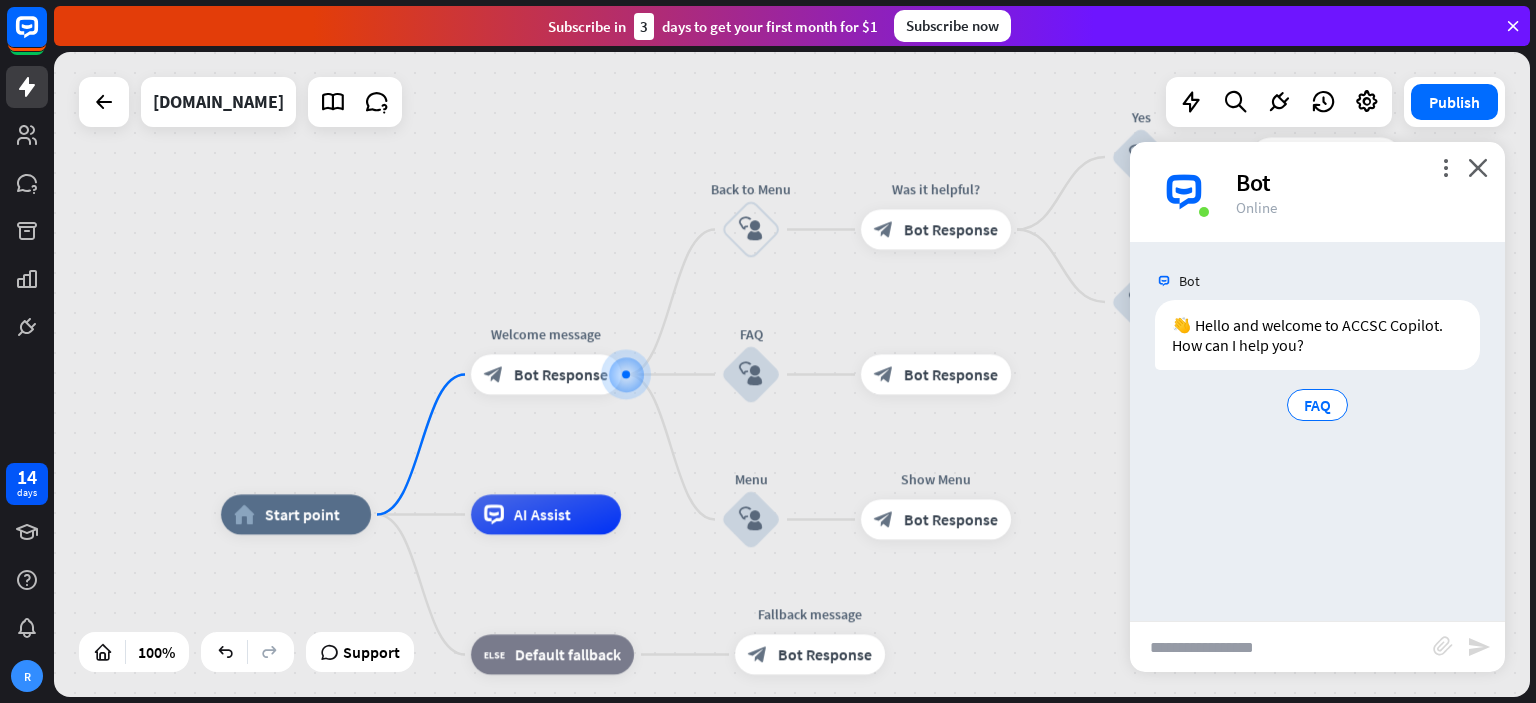 click on "close" at bounding box center (1478, 167) 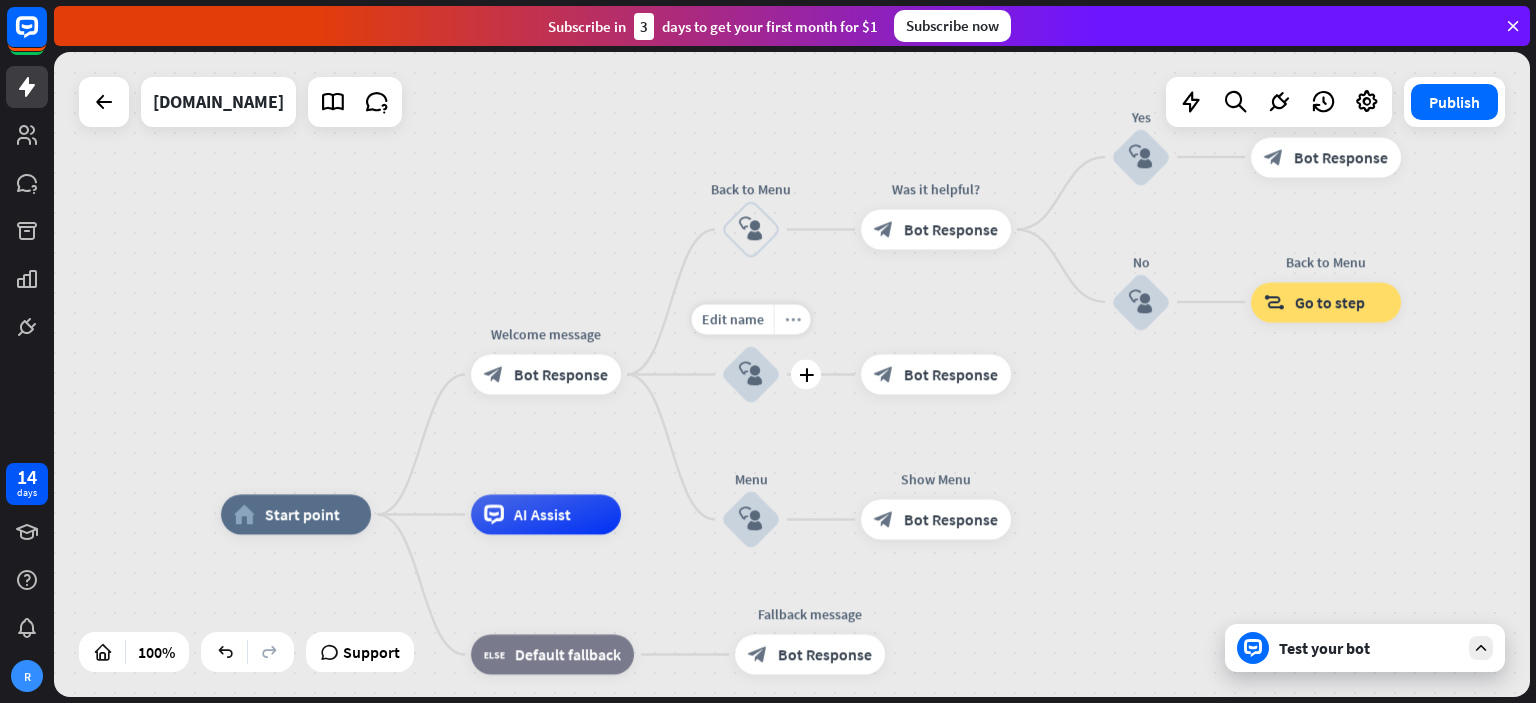 click on "more_horiz" at bounding box center [793, 319] 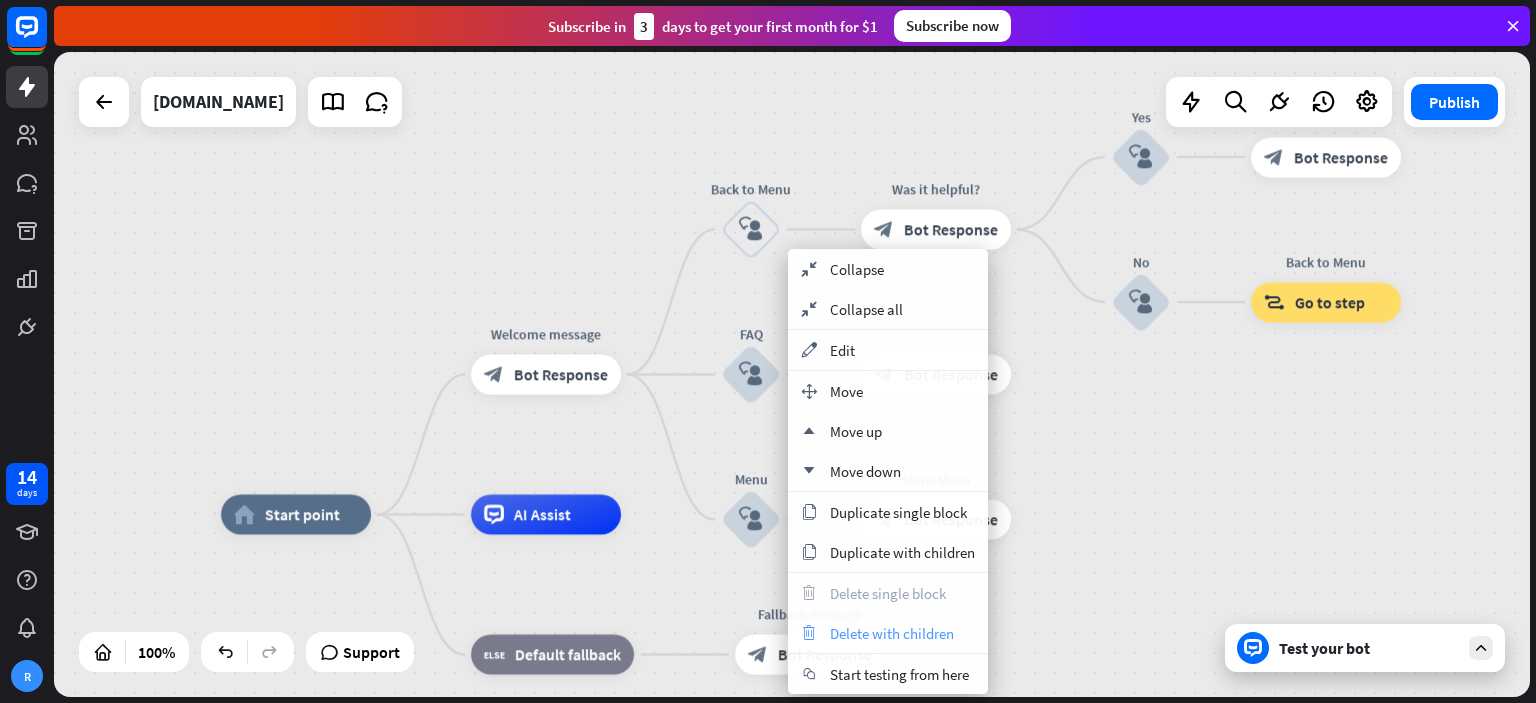 click on "Delete with children" at bounding box center [892, 633] 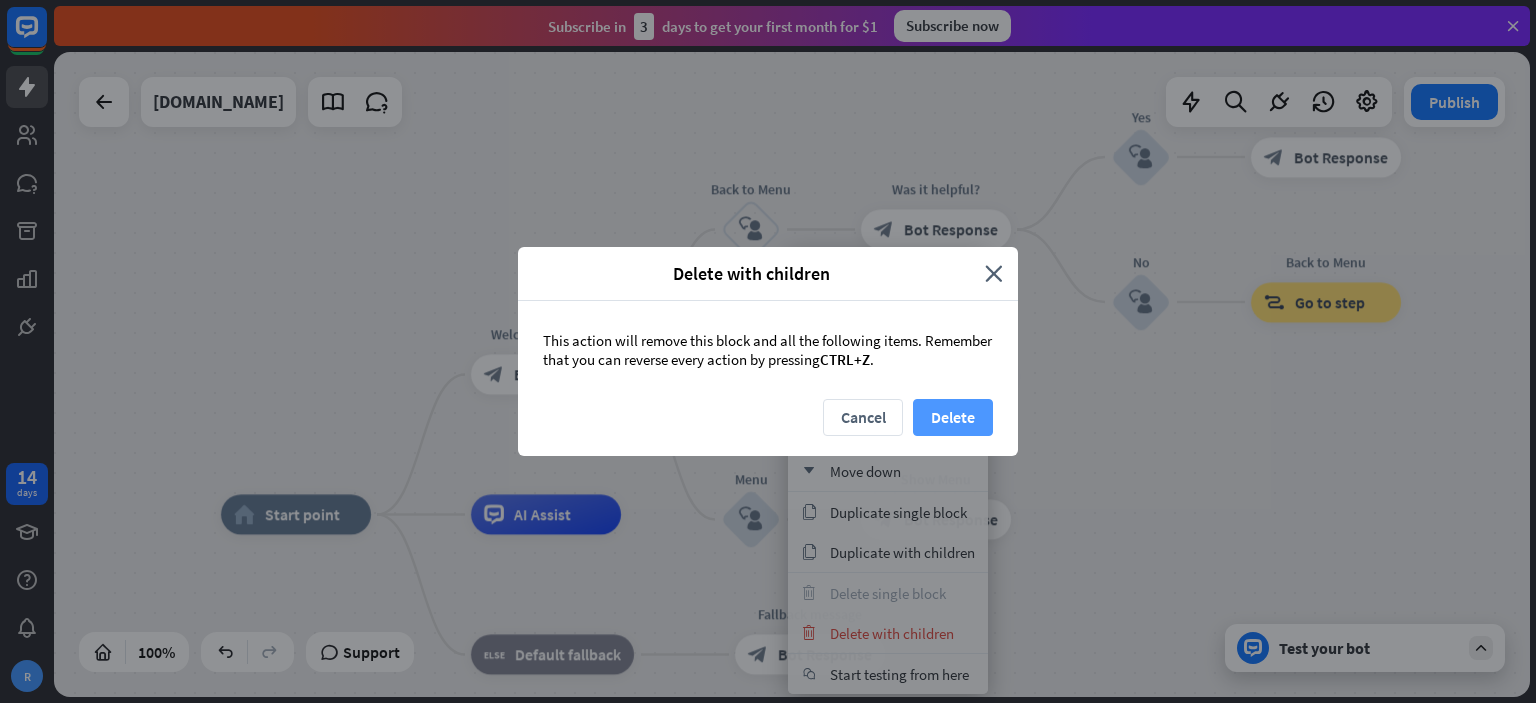 click on "Delete" at bounding box center (953, 417) 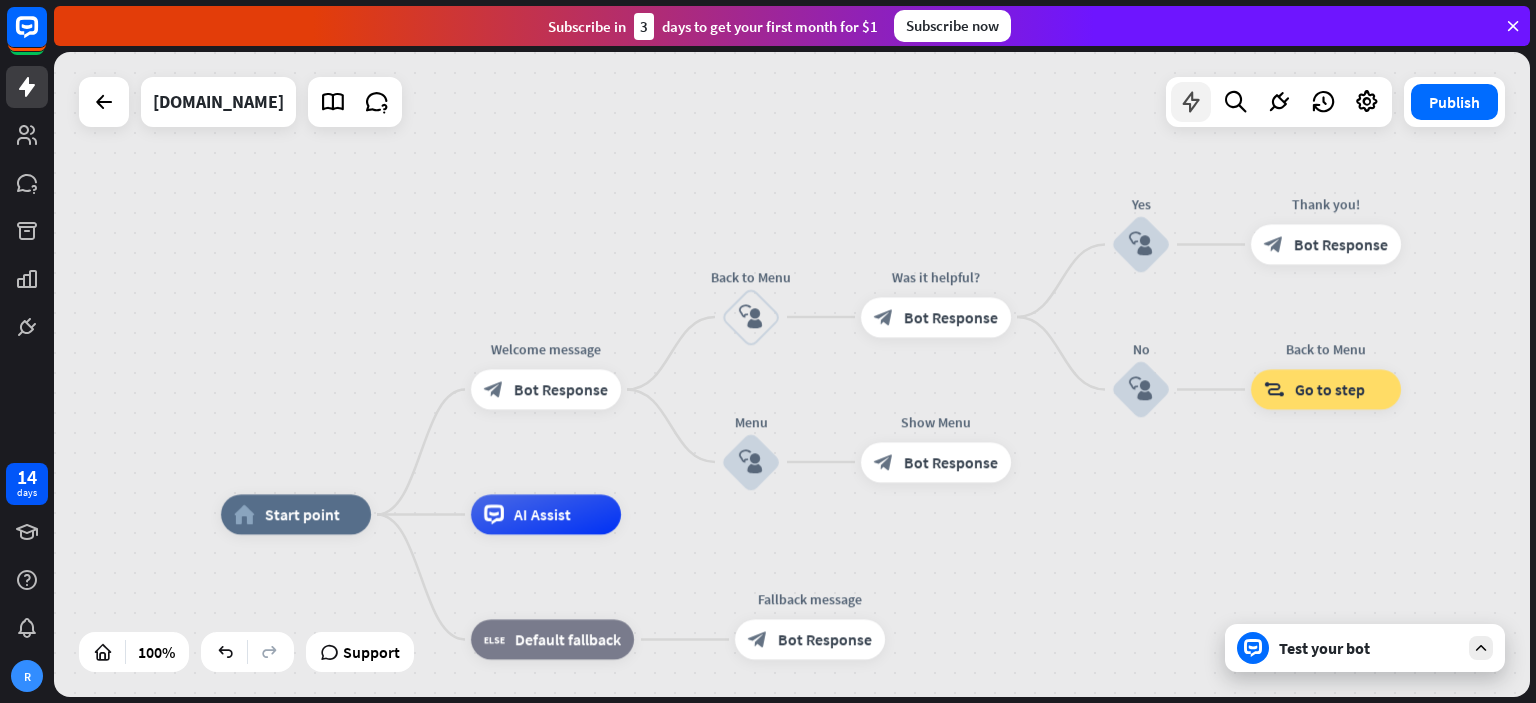 click at bounding box center [1191, 102] 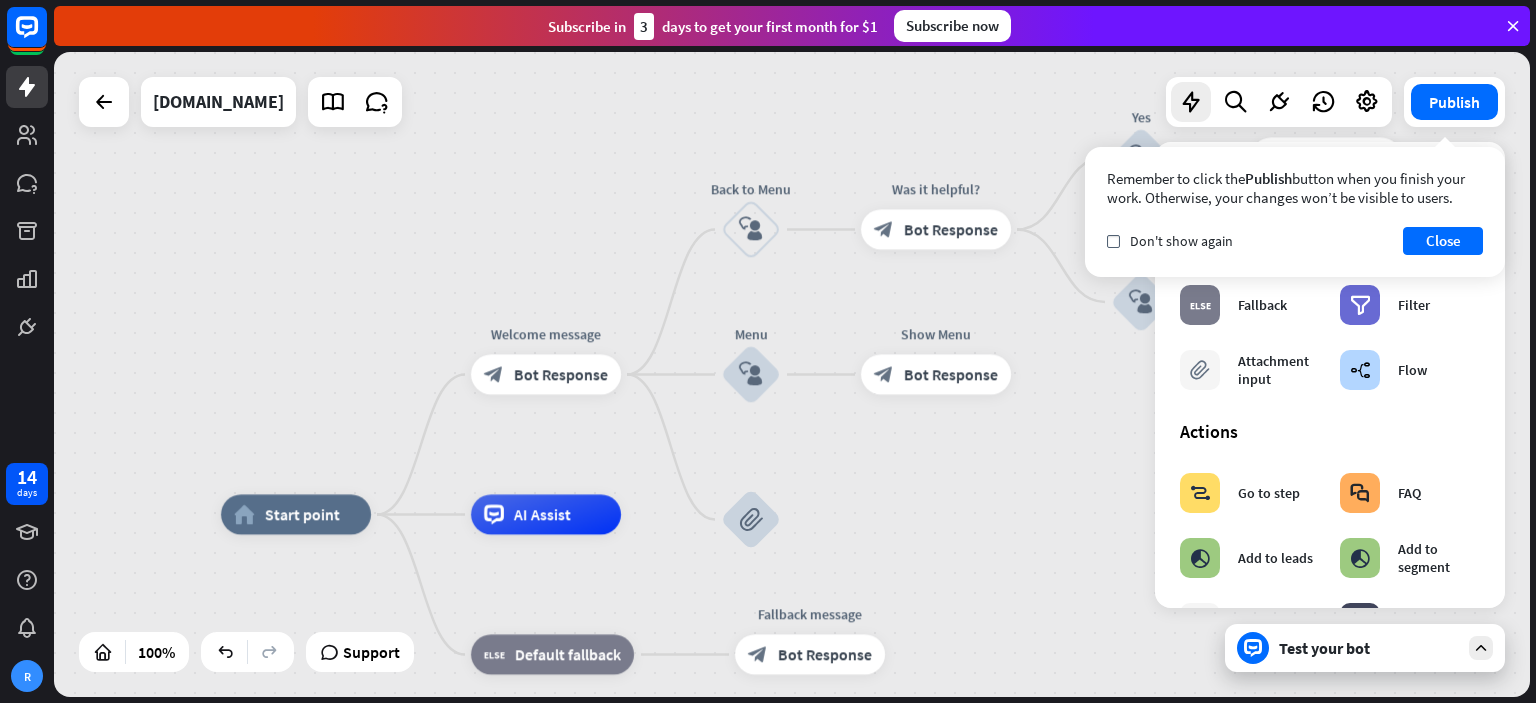 click on "Test your bot" at bounding box center [1369, 648] 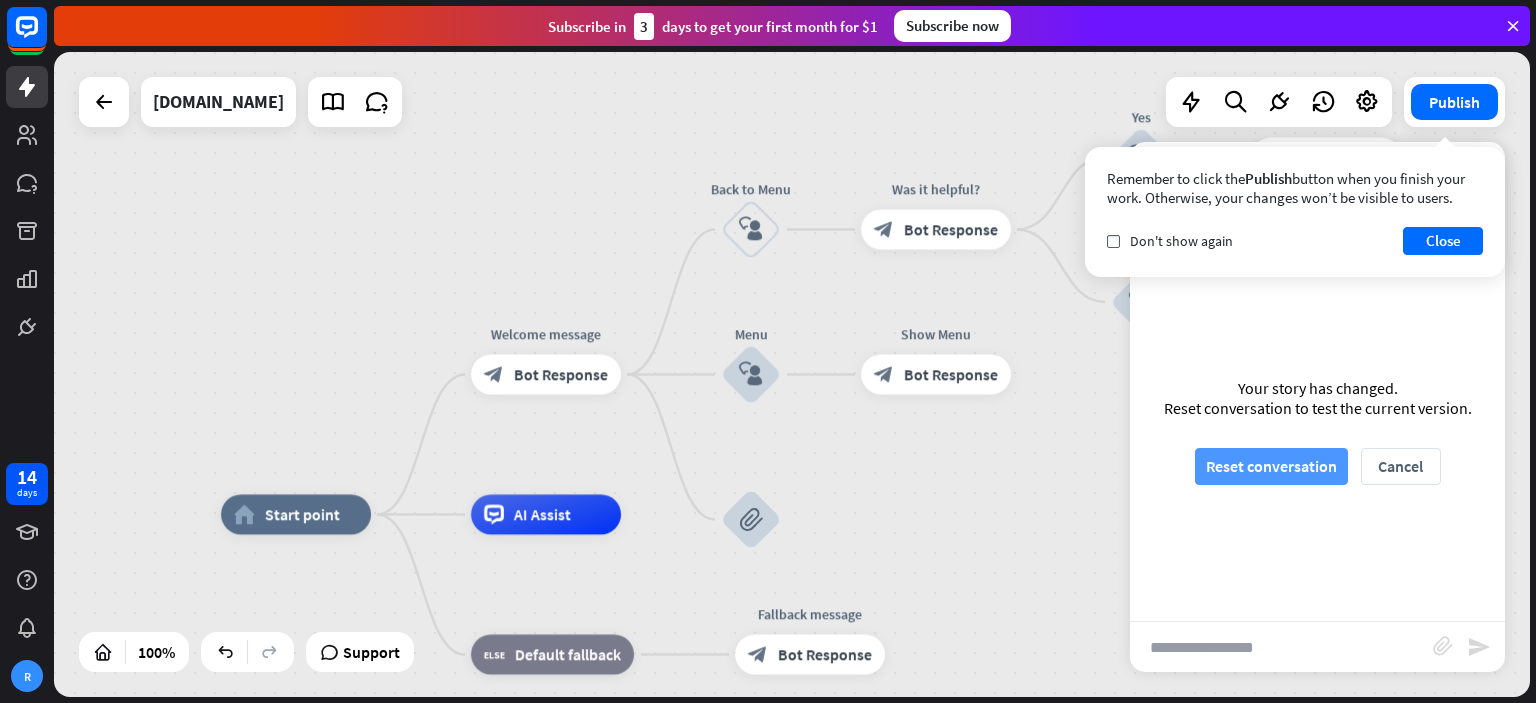 click on "Reset conversation" at bounding box center (1271, 466) 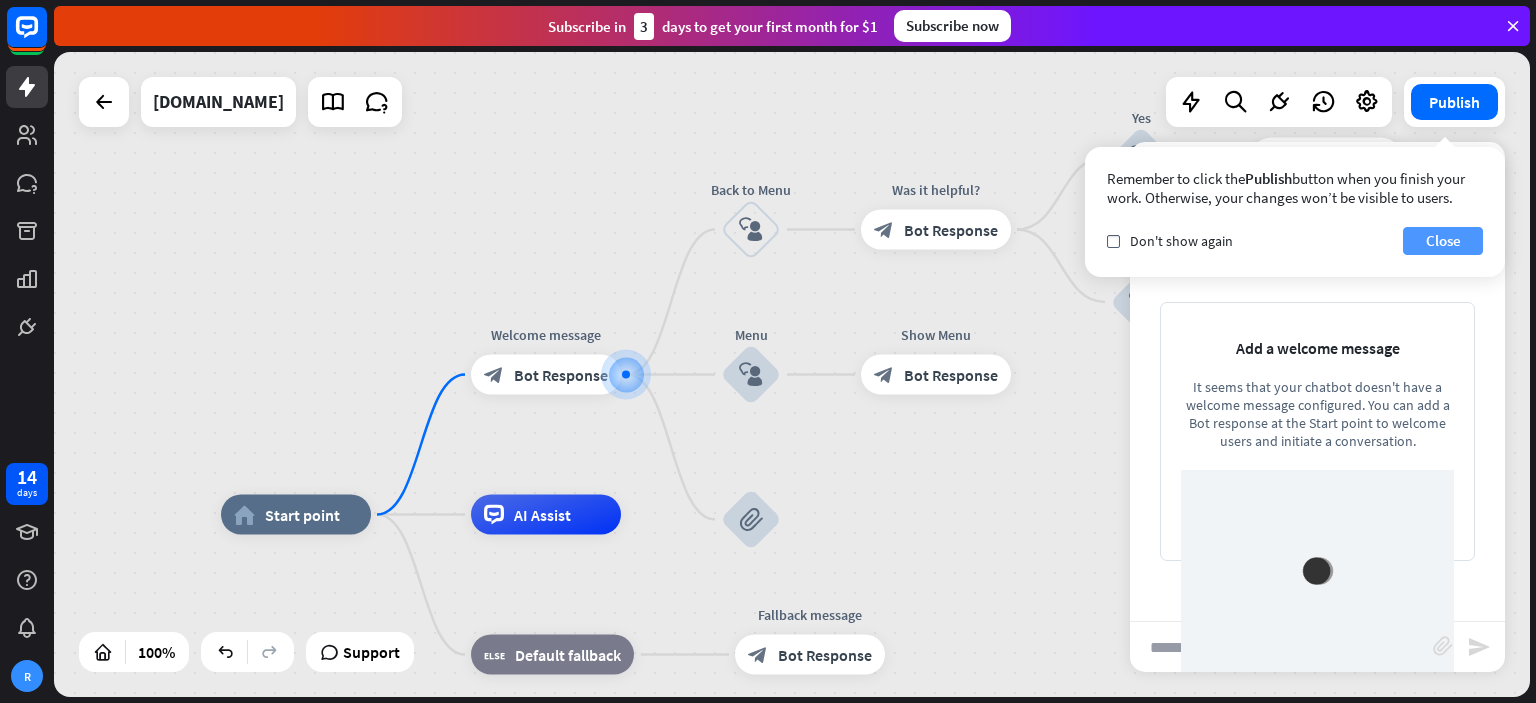 click on "Close" at bounding box center [1443, 241] 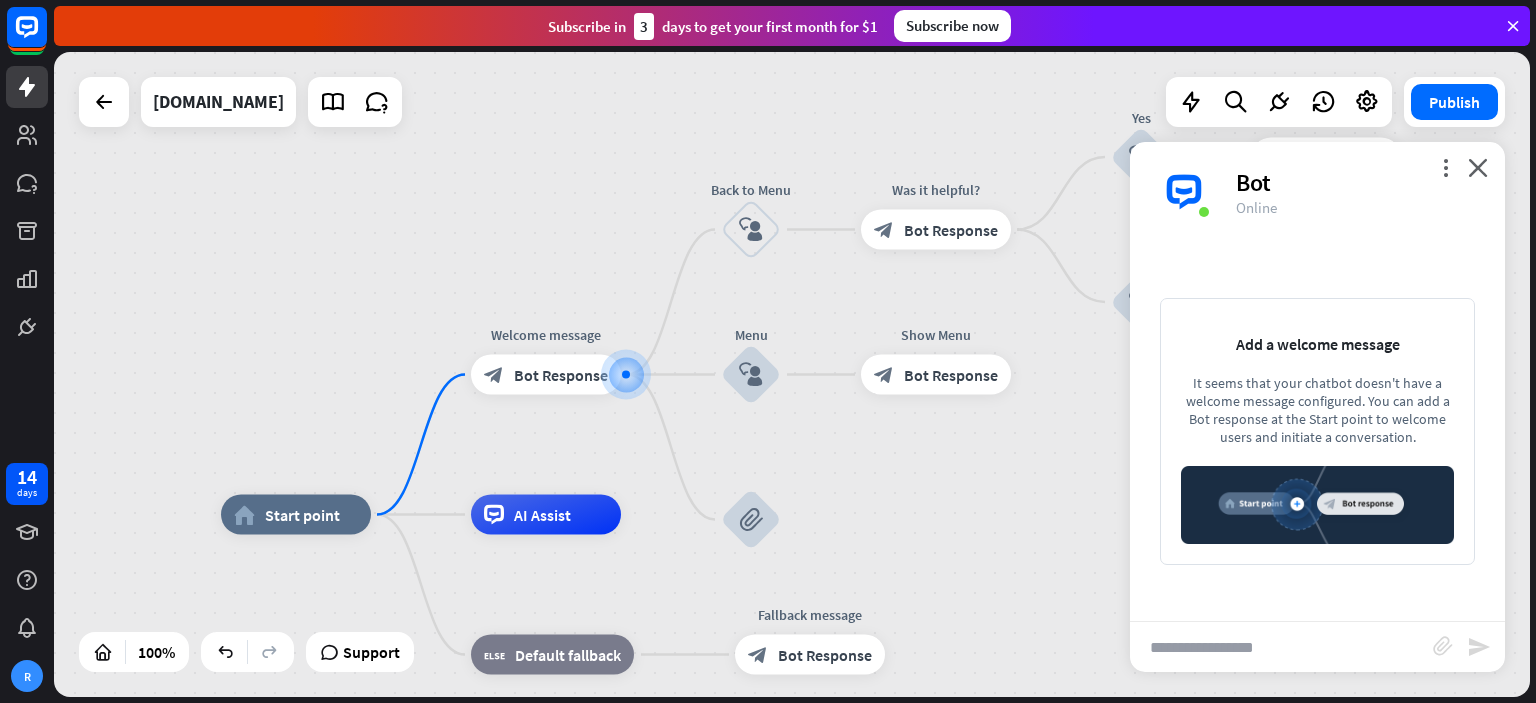 click at bounding box center [1281, 647] 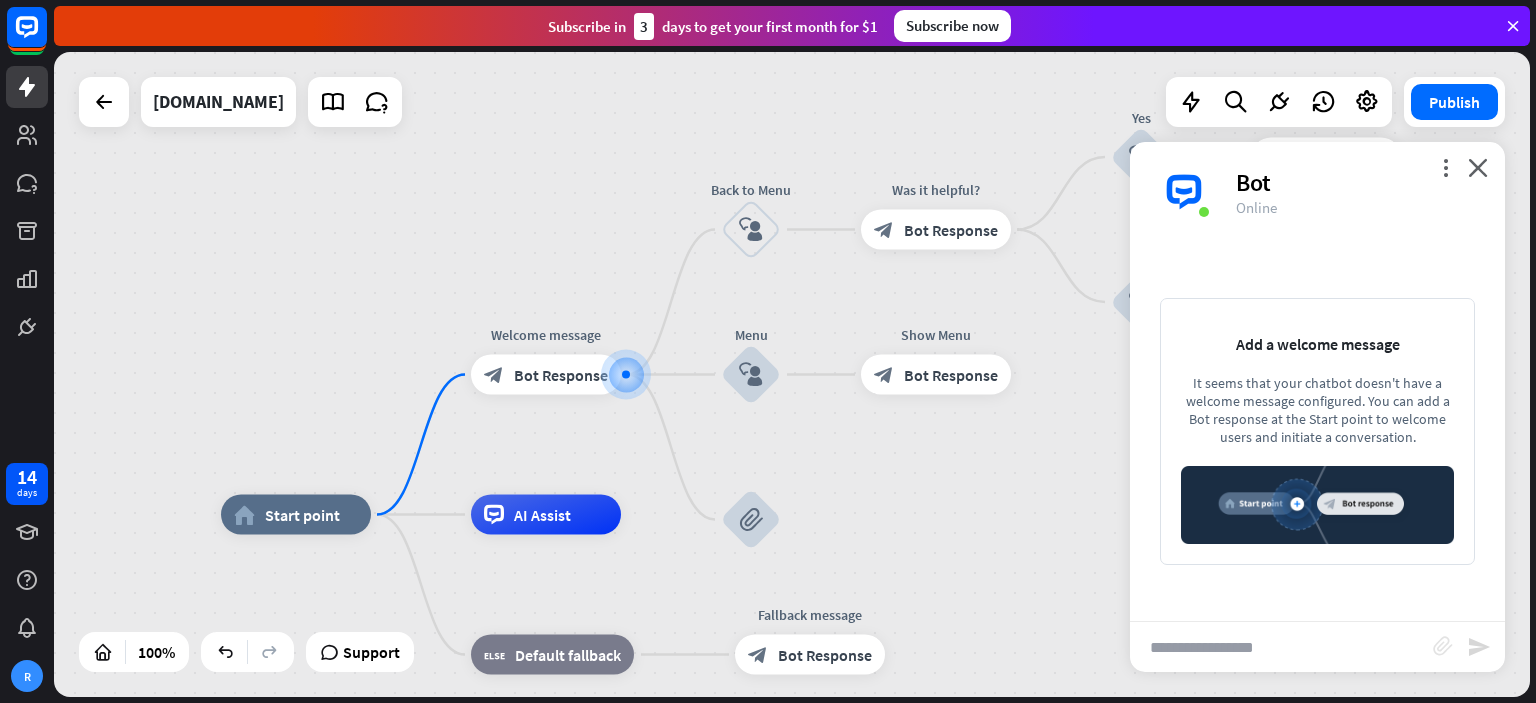 click on "block_attachment" at bounding box center [1443, 646] 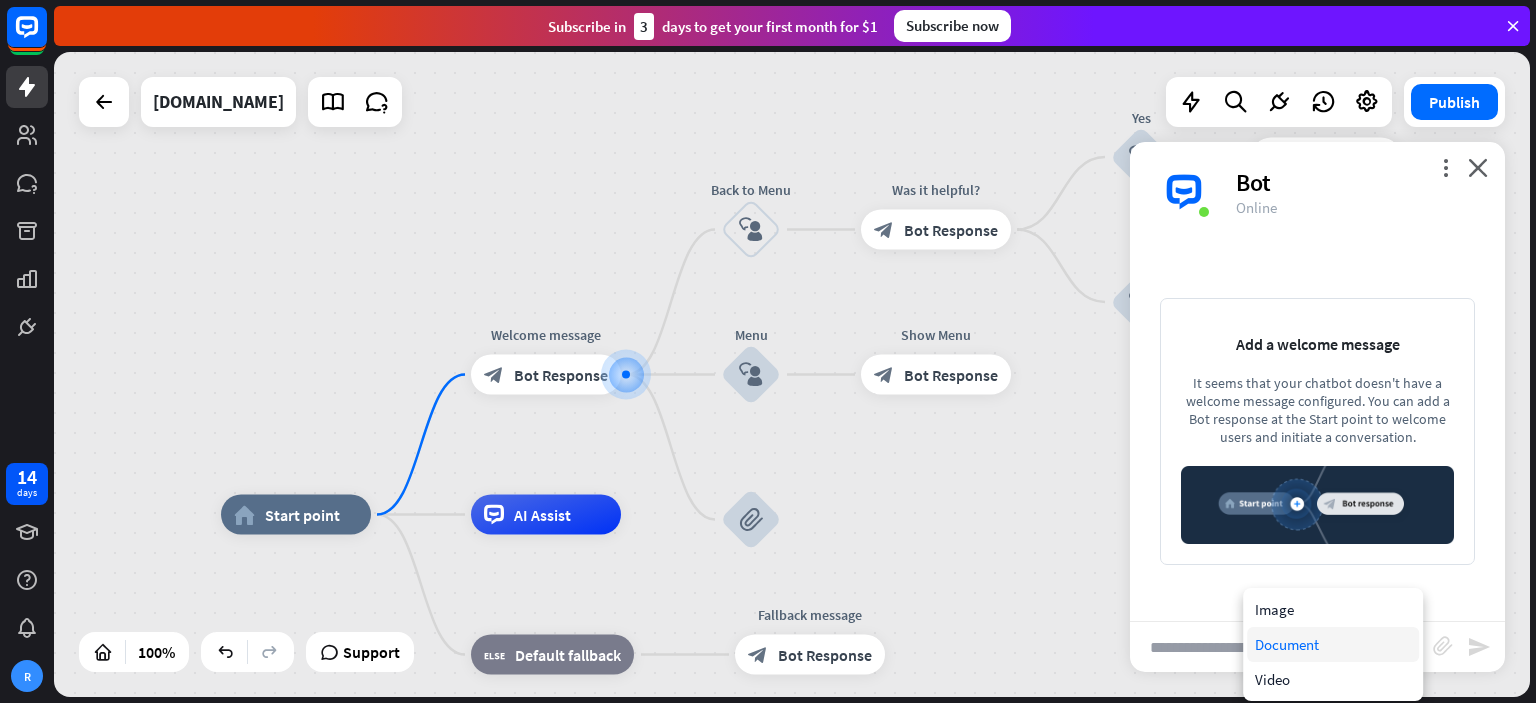 click on "Document" at bounding box center [1333, 644] 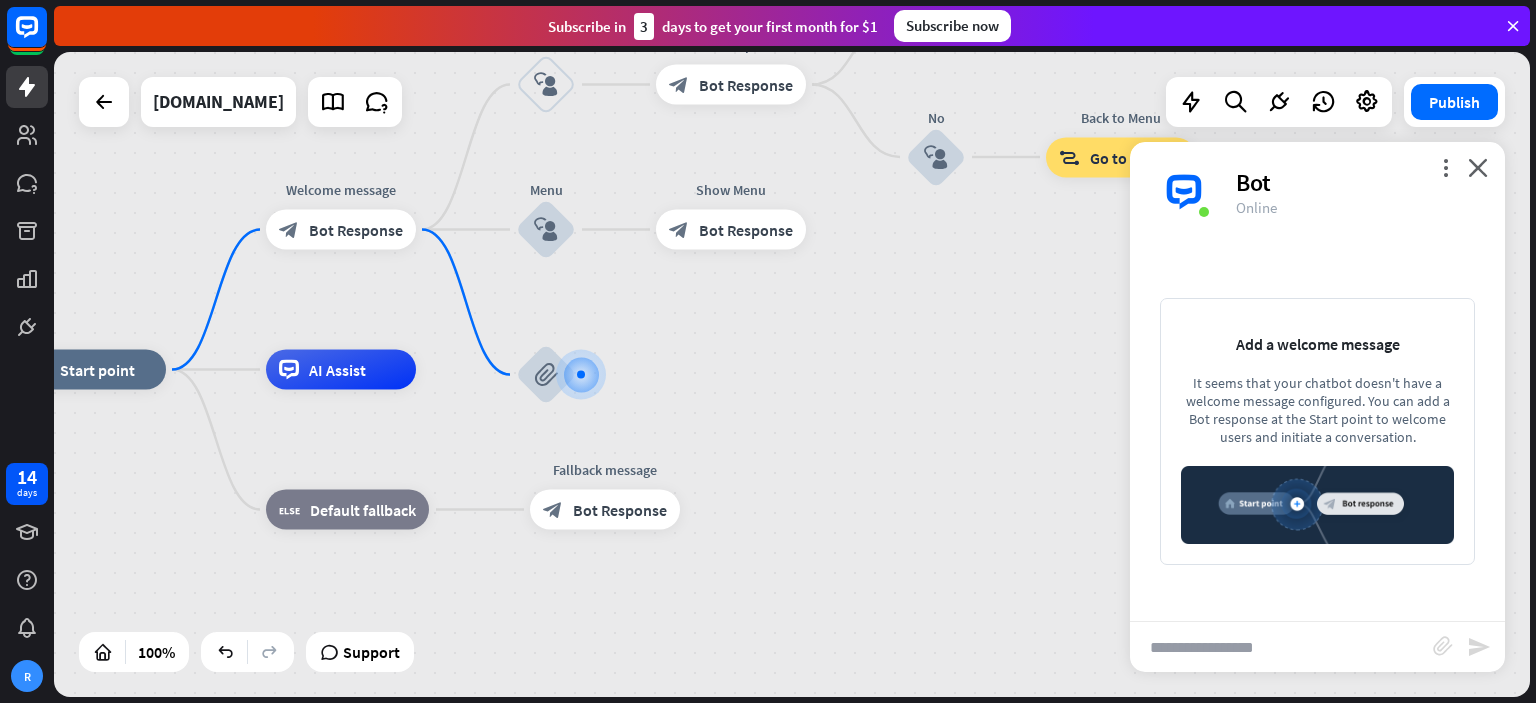click at bounding box center (1317, 505) 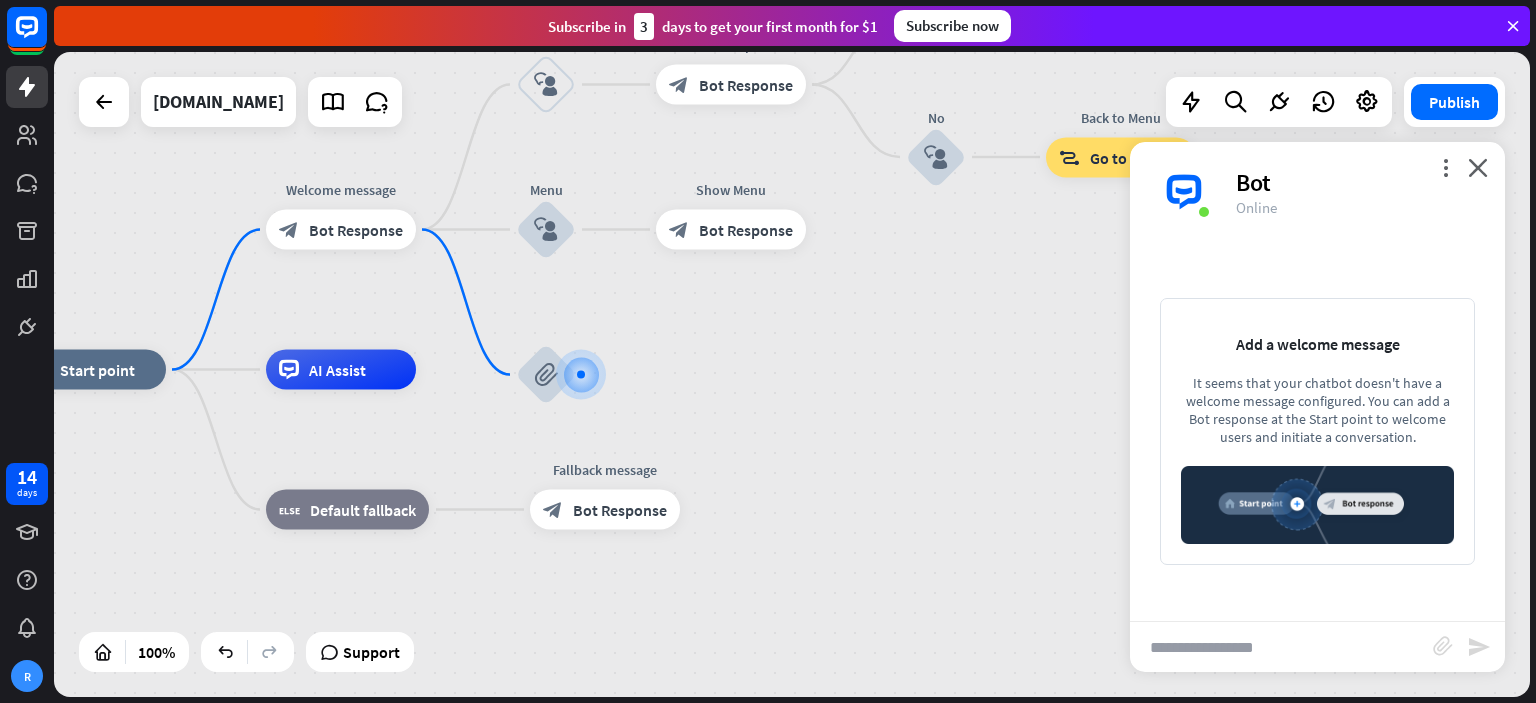 click at bounding box center (1317, 505) 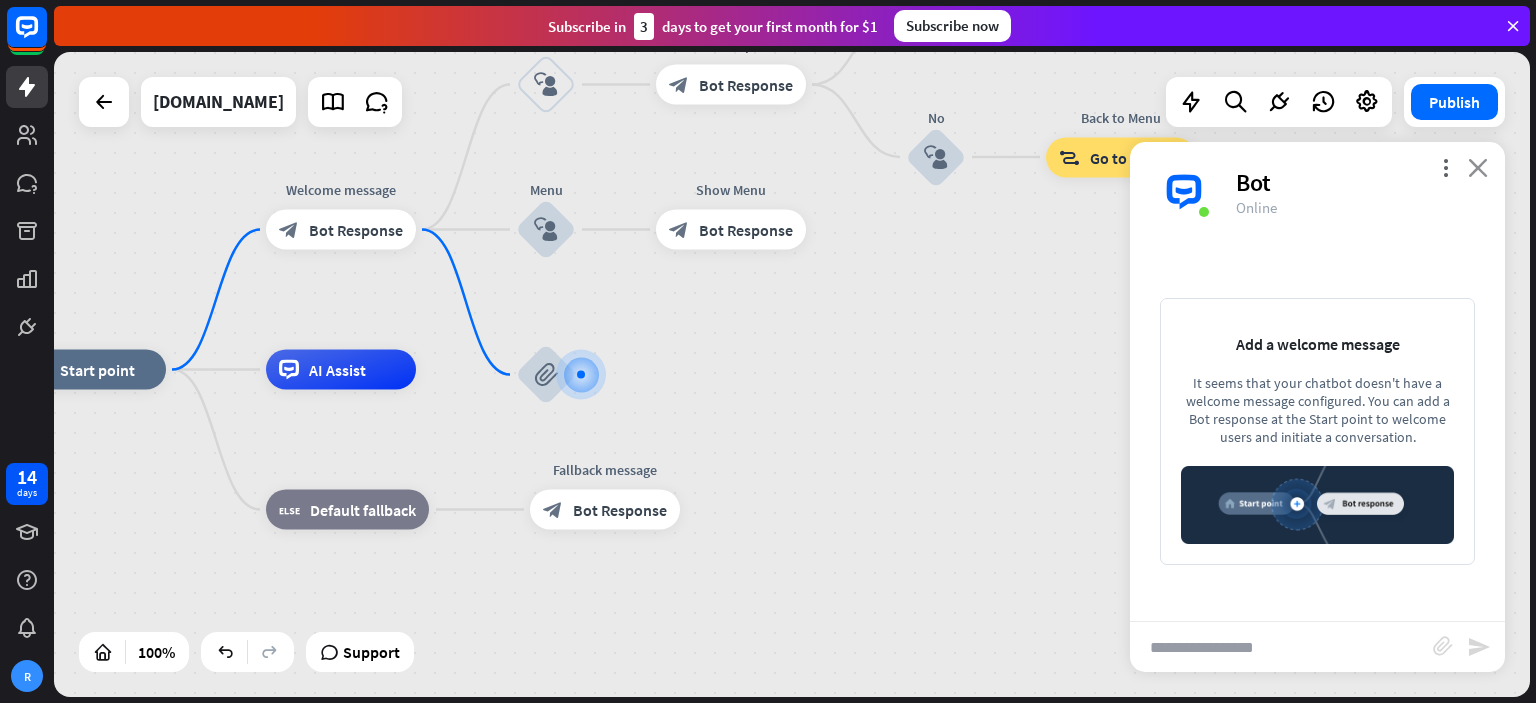click on "close" at bounding box center (1478, 167) 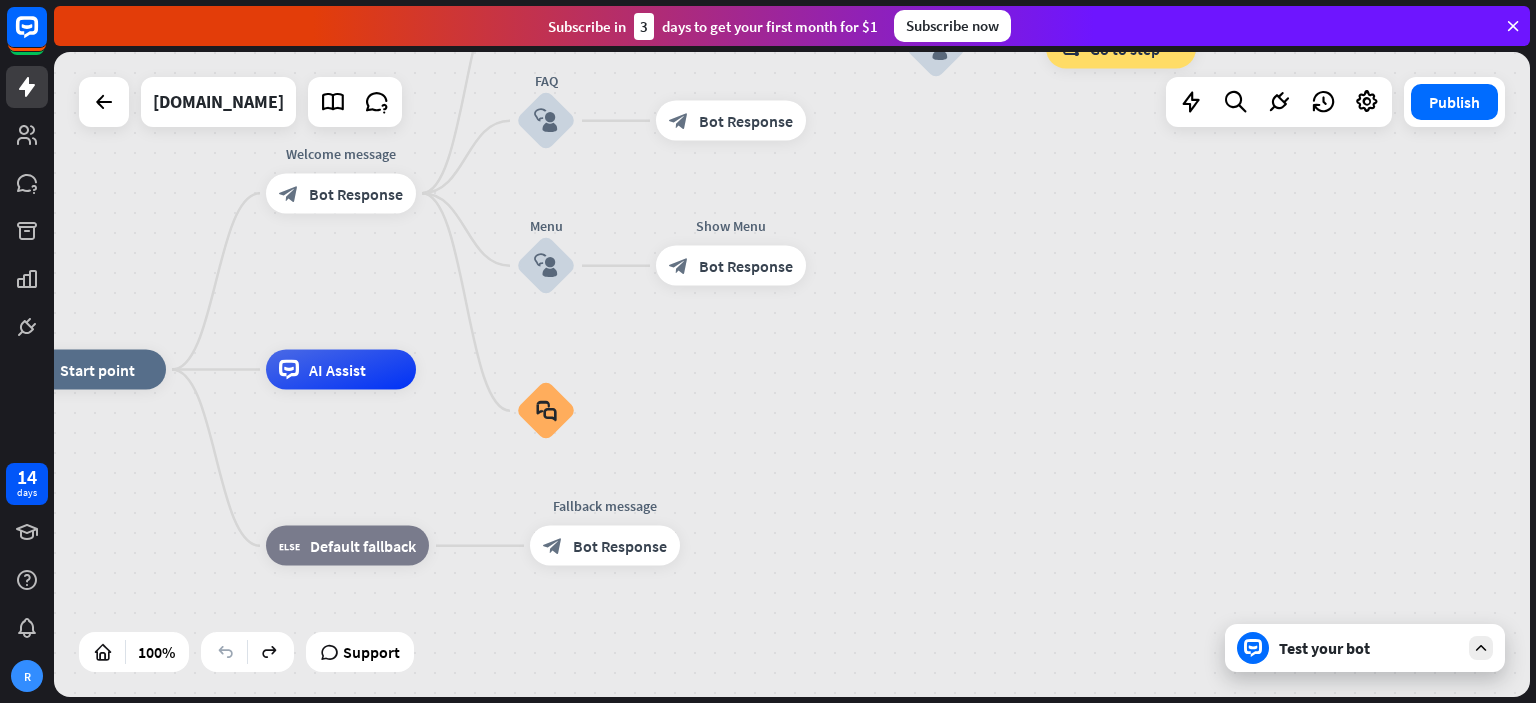 click on "home_2   Start point                 Welcome message   block_bot_response   Bot Response                 Back to Menu   block_user_input                 Was it helpful?   block_bot_response   Bot Response                 Yes   block_user_input                 Thank you!   block_bot_response   Bot Response                 No   block_user_input                 Back to Menu   block_goto   Go to step                 FAQ   block_user_input                   block_bot_response   Bot Response                 Menu   block_user_input                 Show Menu   block_bot_response   Bot Response                   block_faq                     AI Assist                   block_fallback   Default fallback                 Fallback message   block_bot_response   Bot Response" at bounding box center [754, 692] 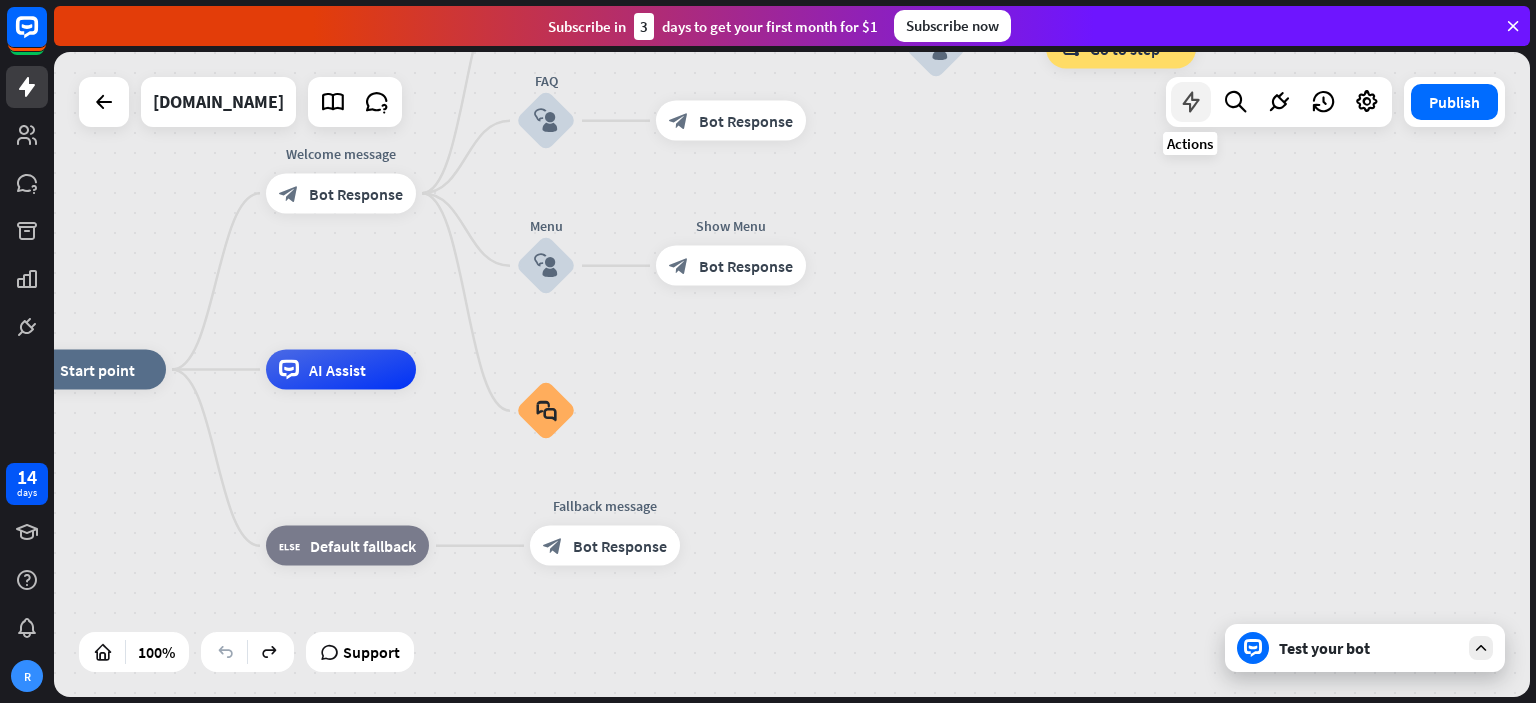 click at bounding box center [1191, 102] 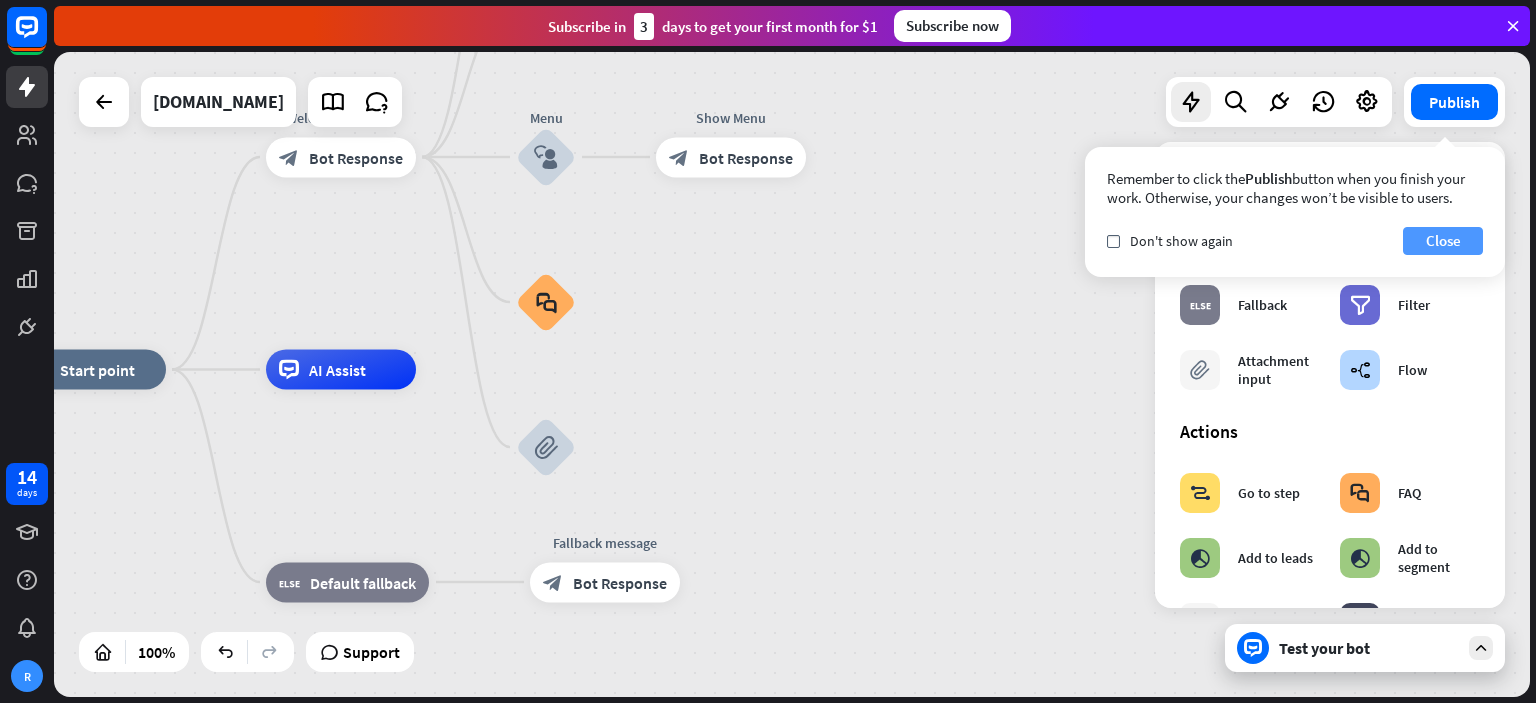 click on "Close" at bounding box center [1443, 241] 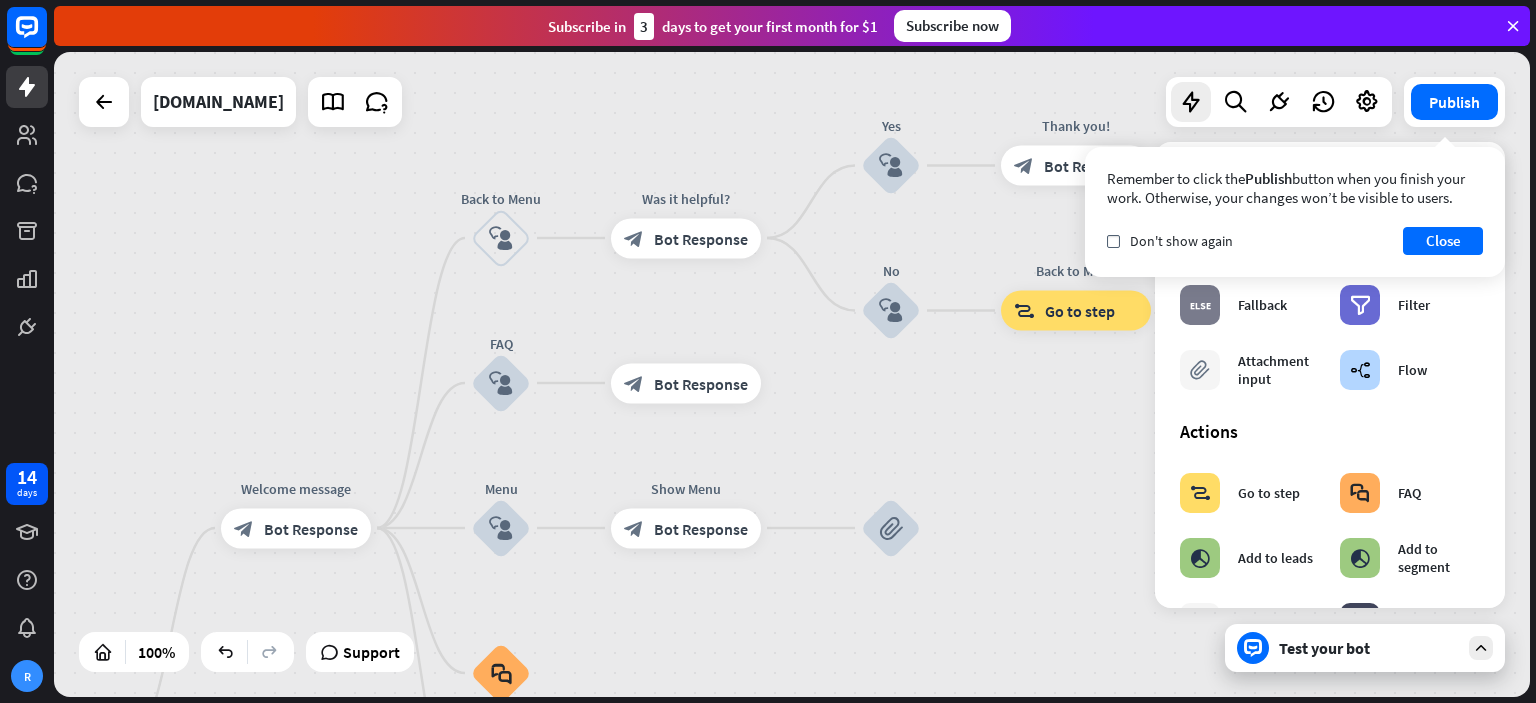drag, startPoint x: 1016, startPoint y: 253, endPoint x: 971, endPoint y: 623, distance: 372.72644 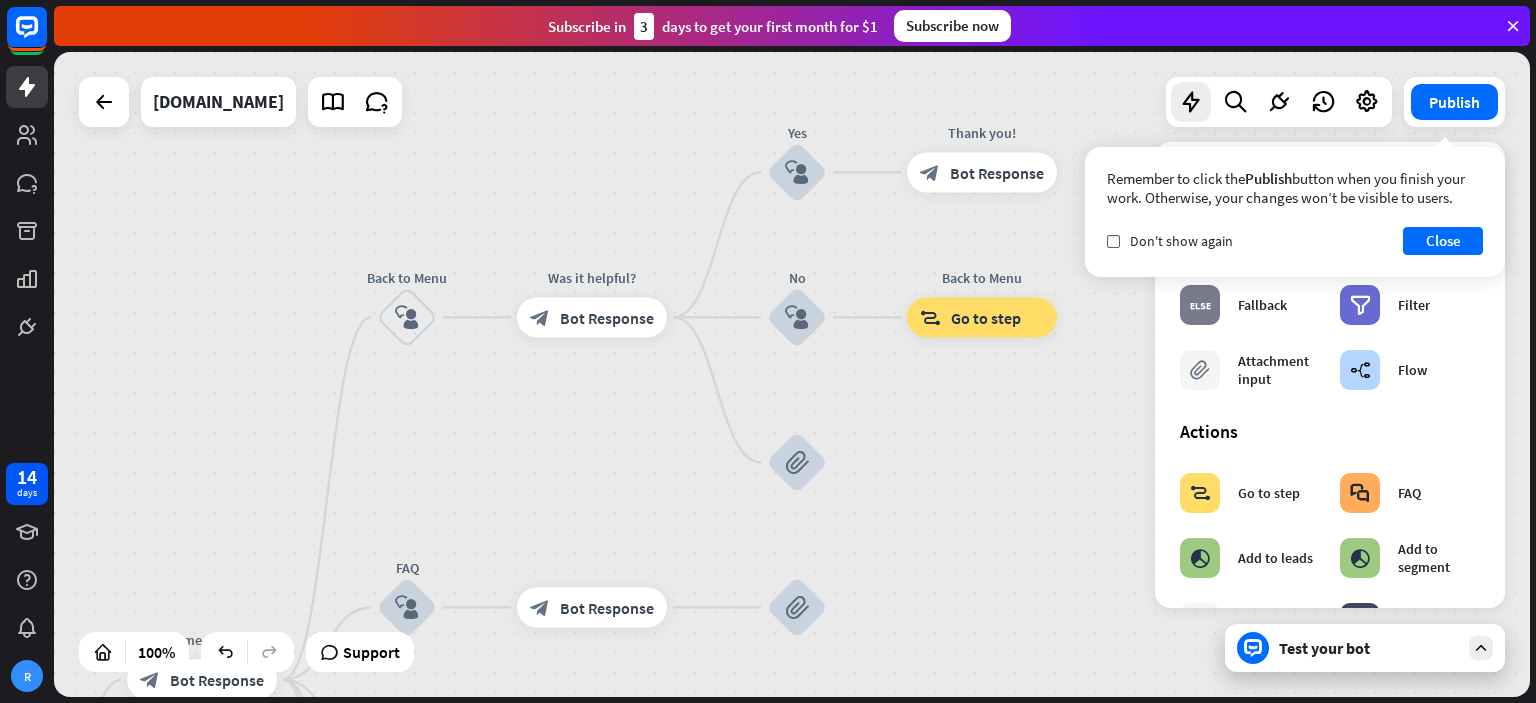 drag, startPoint x: 1026, startPoint y: 255, endPoint x: 924, endPoint y: 445, distance: 215.64786 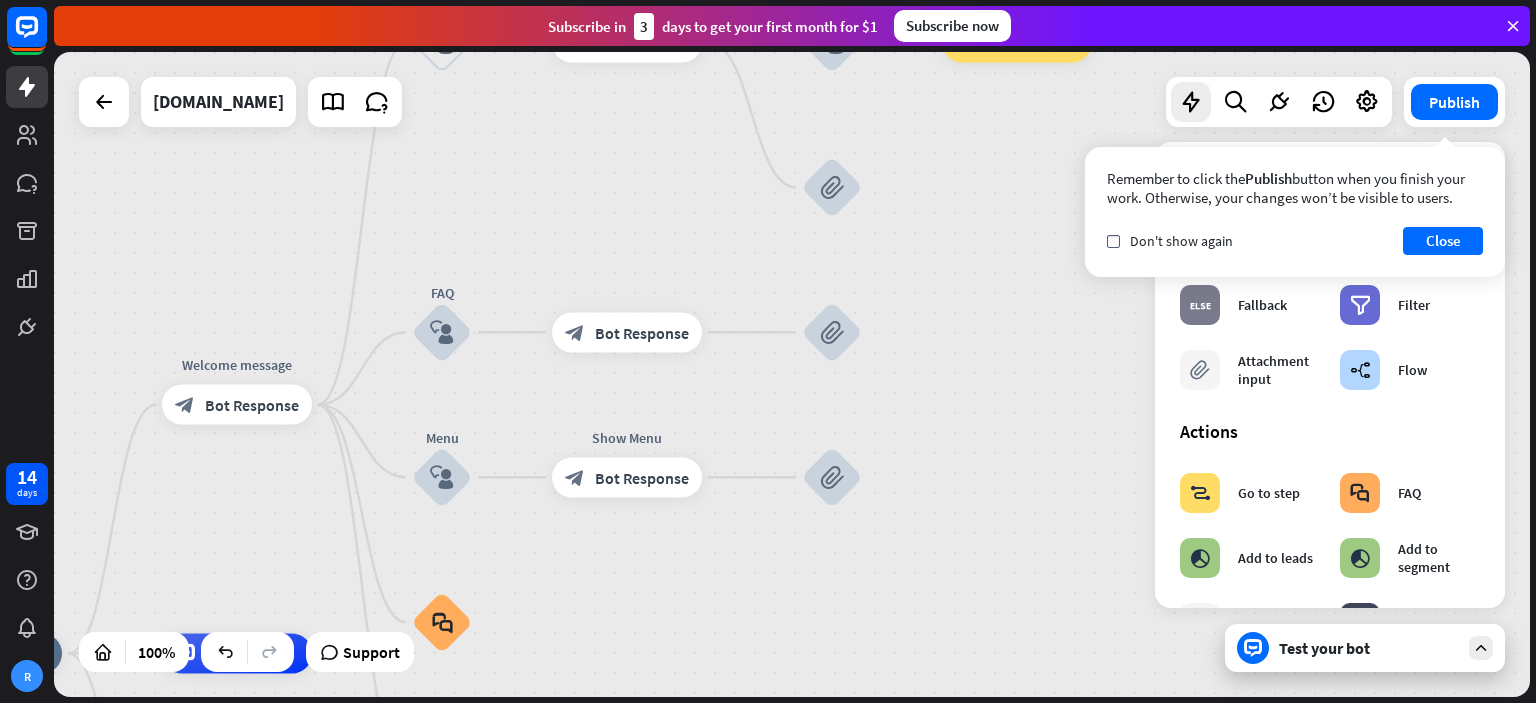 drag, startPoint x: 925, startPoint y: 499, endPoint x: 968, endPoint y: 222, distance: 280.3177 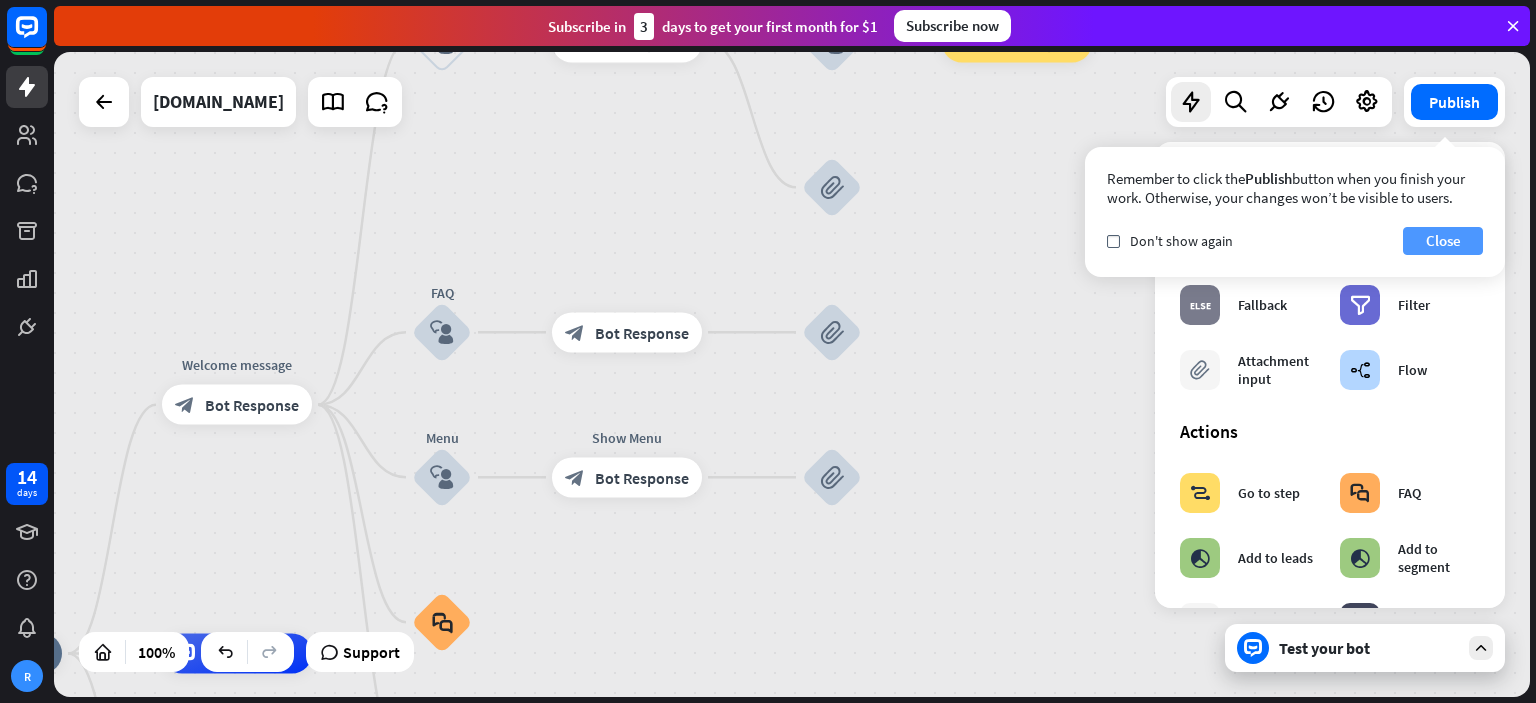 click on "Close" at bounding box center (1443, 241) 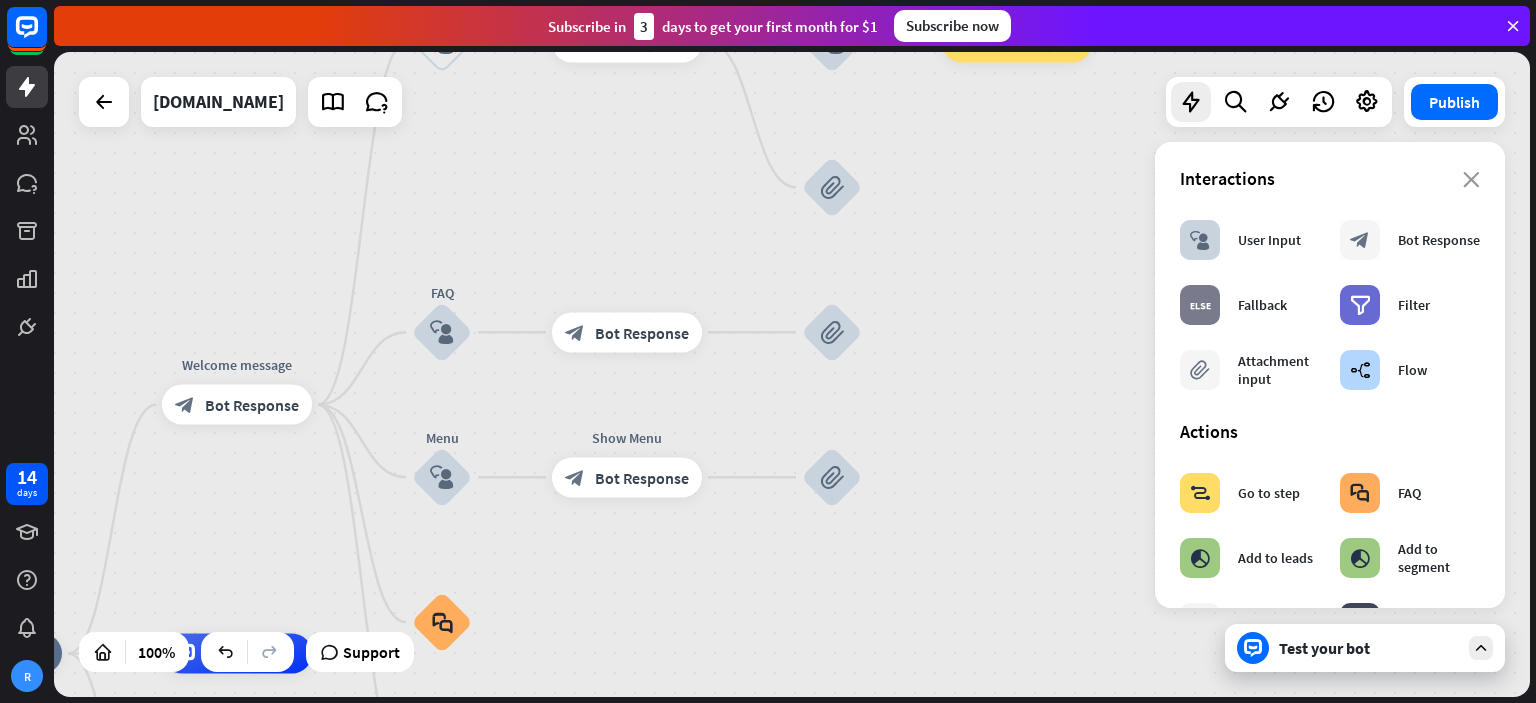 click on "Test your bot" at bounding box center [1369, 648] 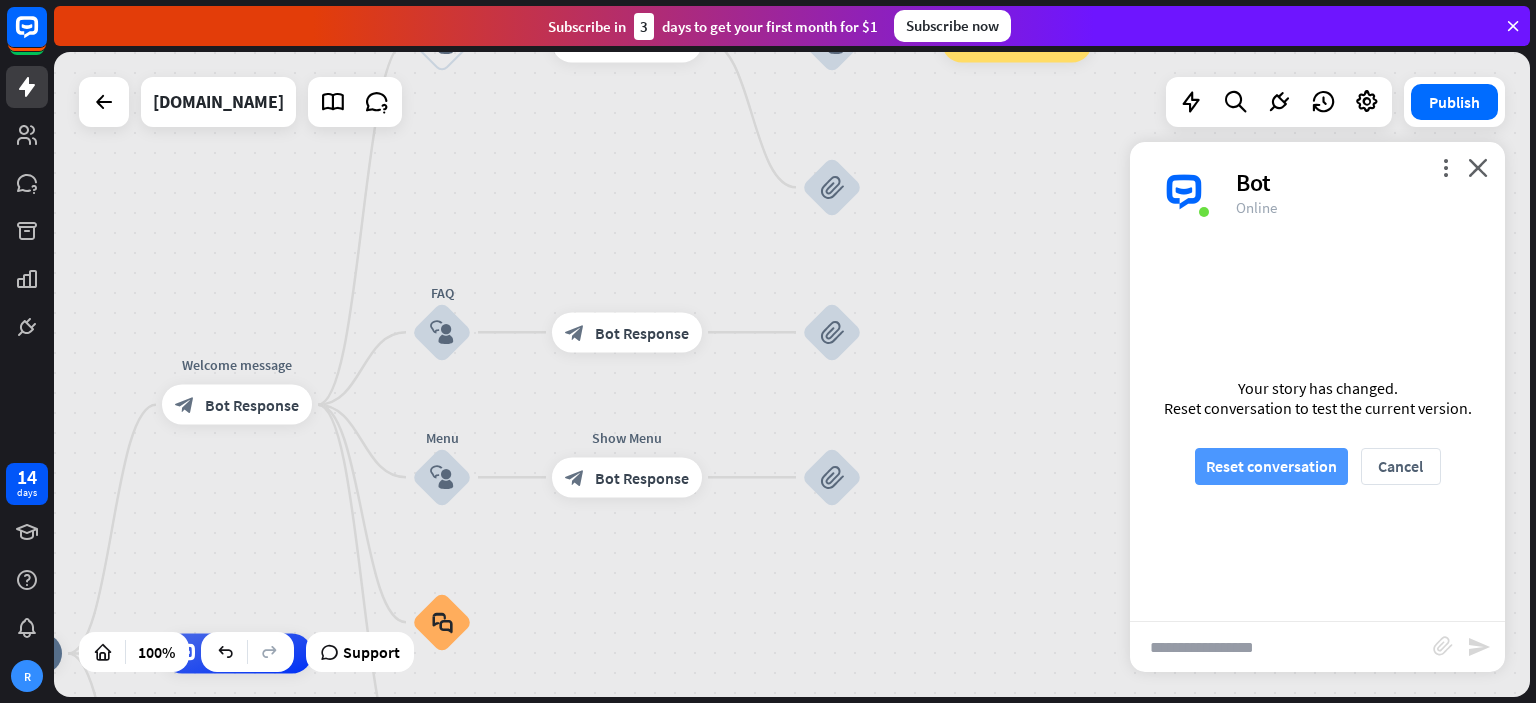 click on "Reset conversation" at bounding box center [1271, 466] 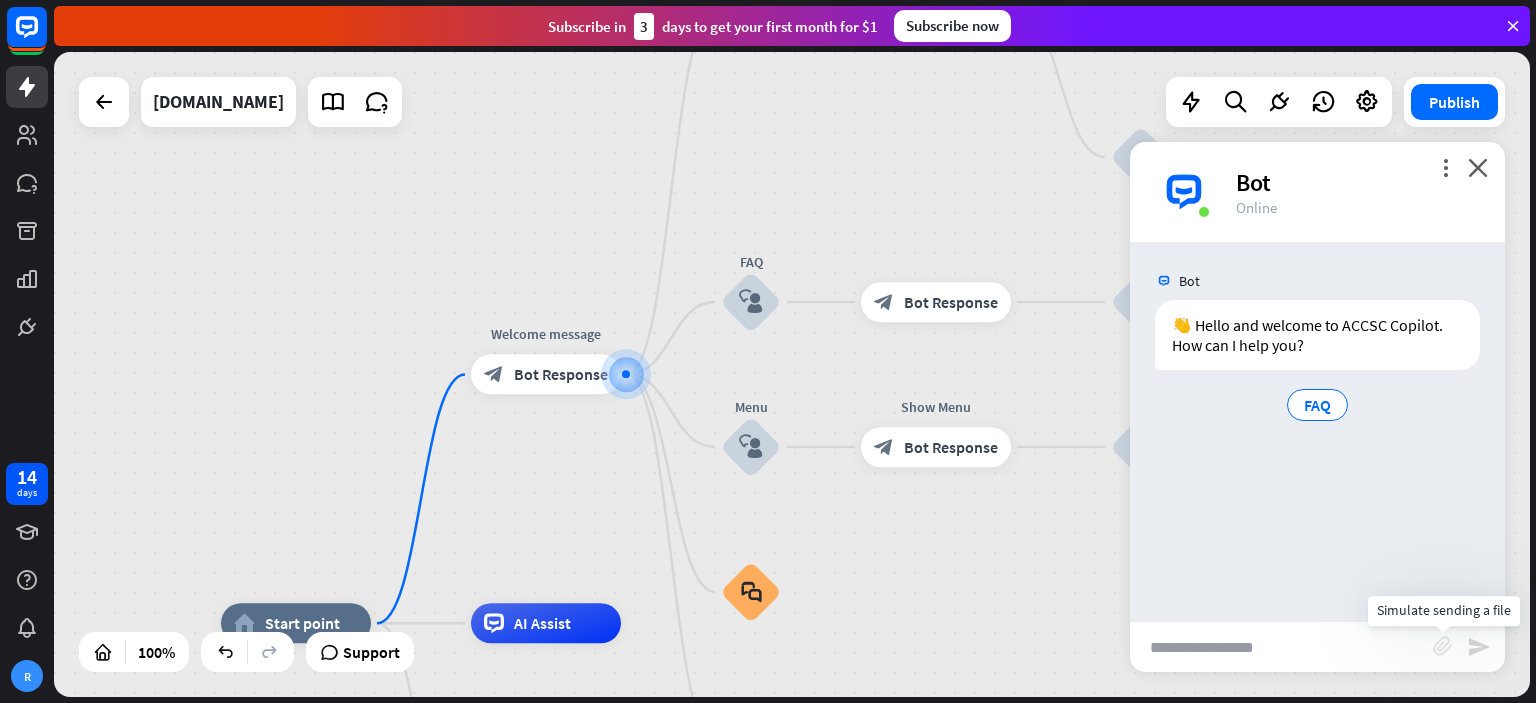 click on "block_attachment" at bounding box center (1443, 646) 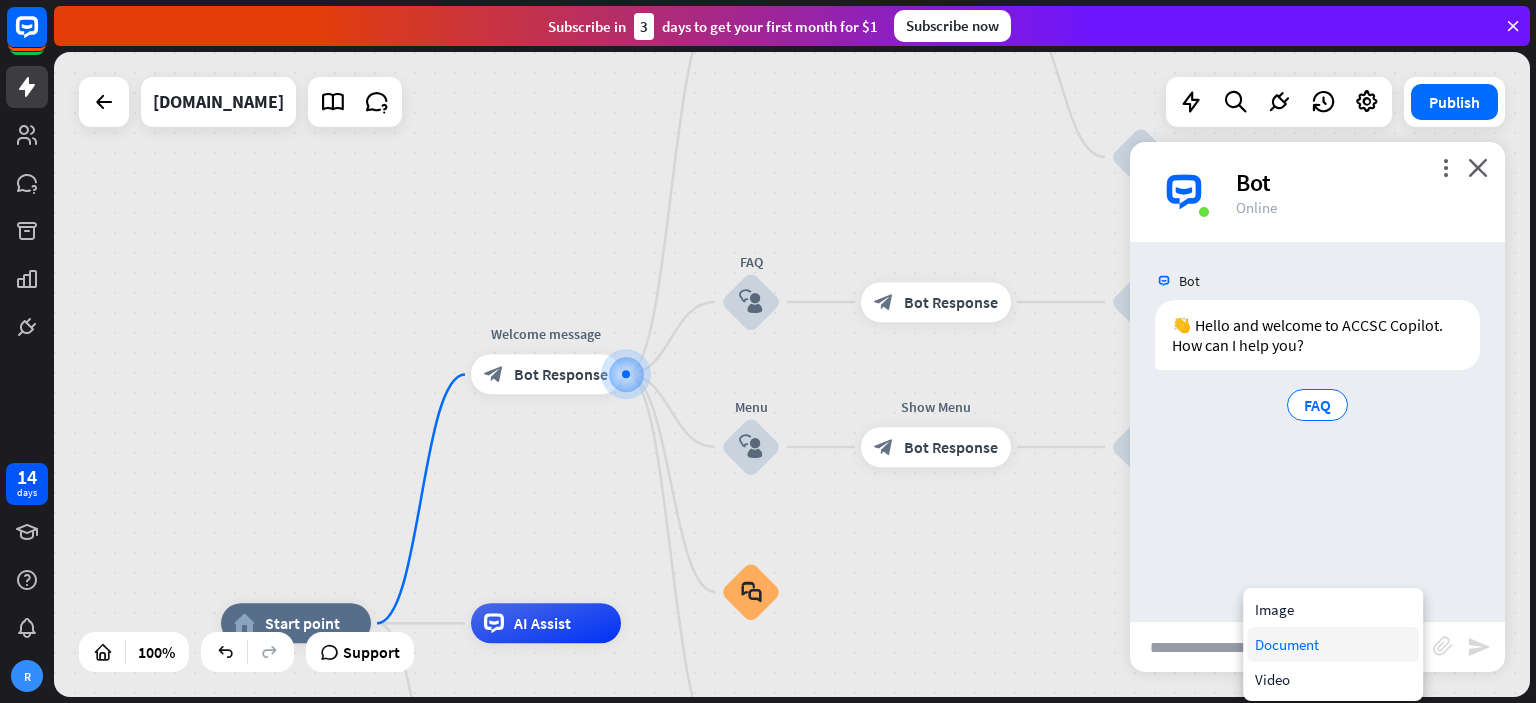 click on "Document" at bounding box center [1333, 644] 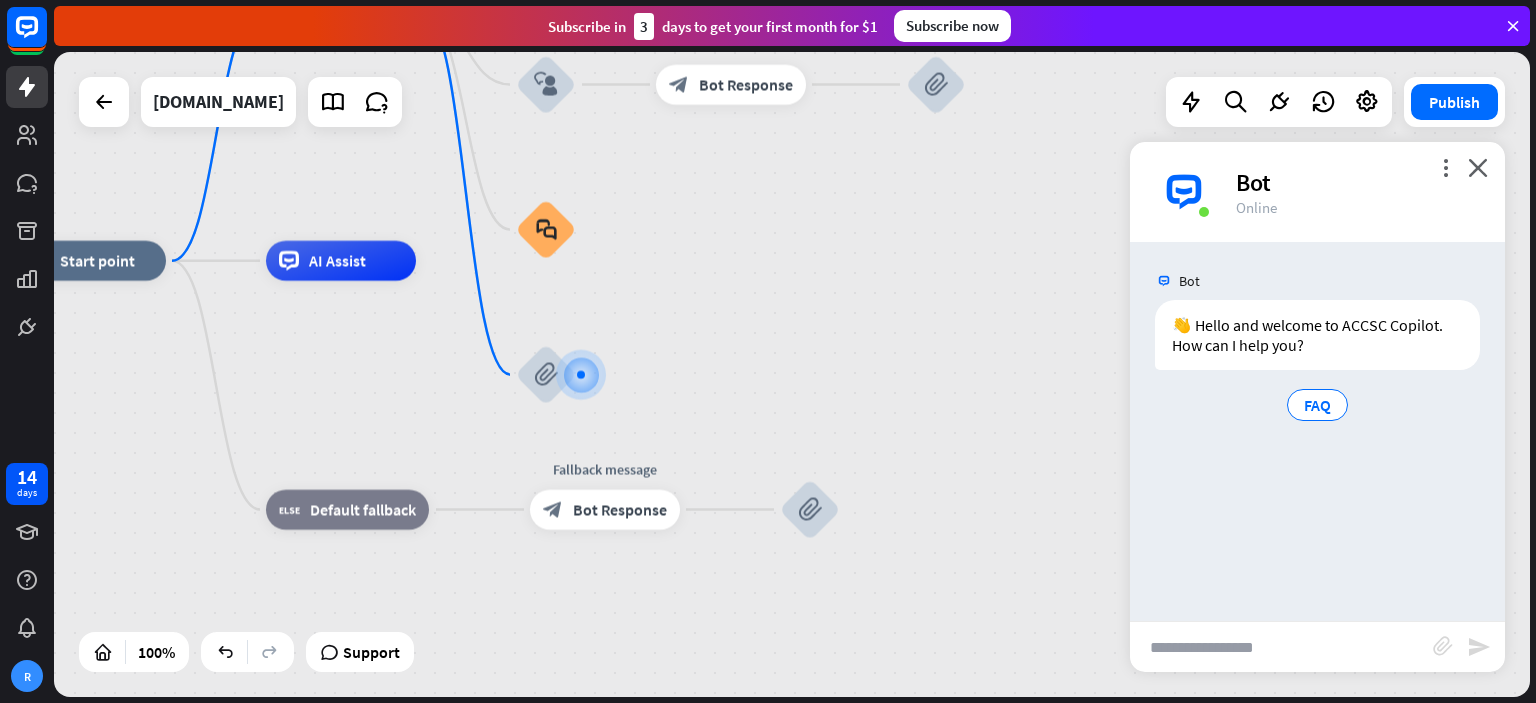 click at bounding box center [1281, 647] 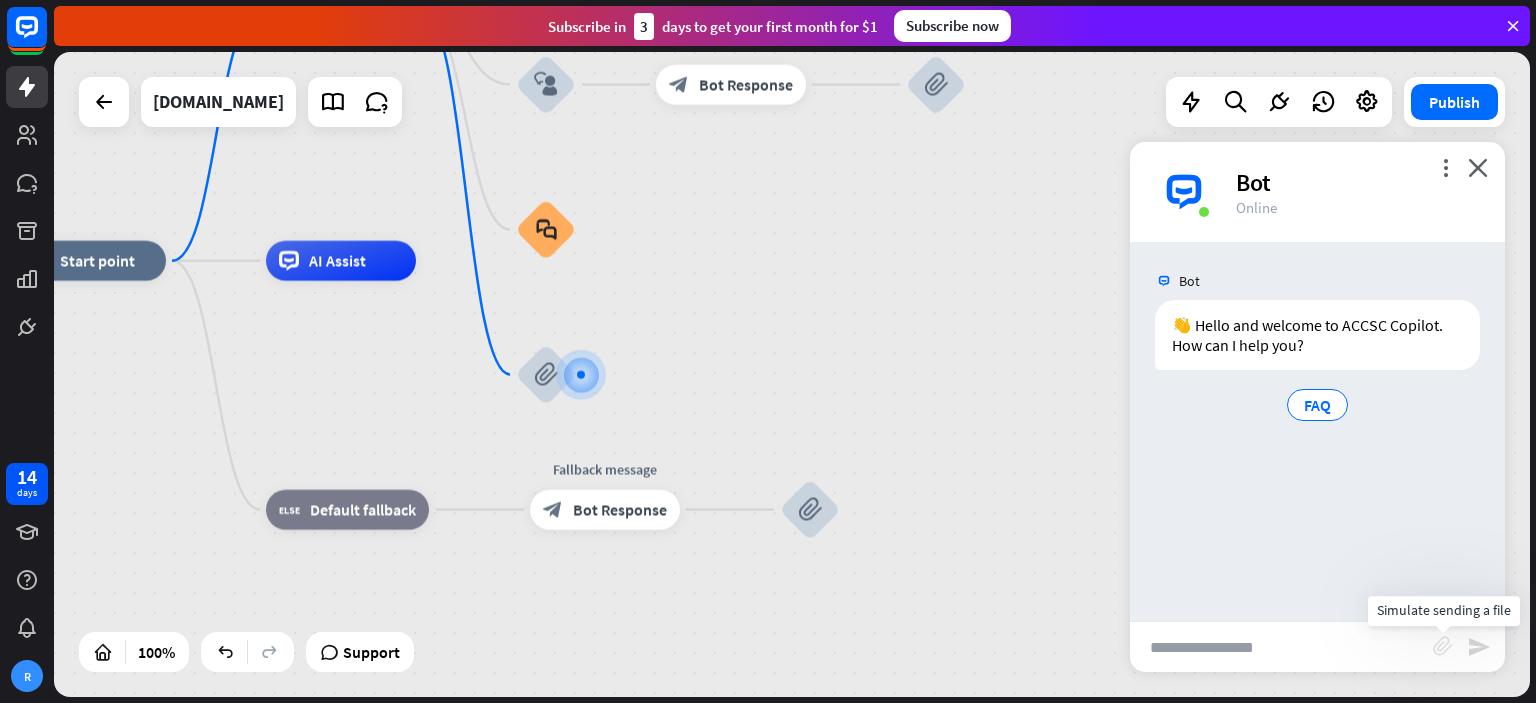 click on "block_attachment" at bounding box center (1443, 646) 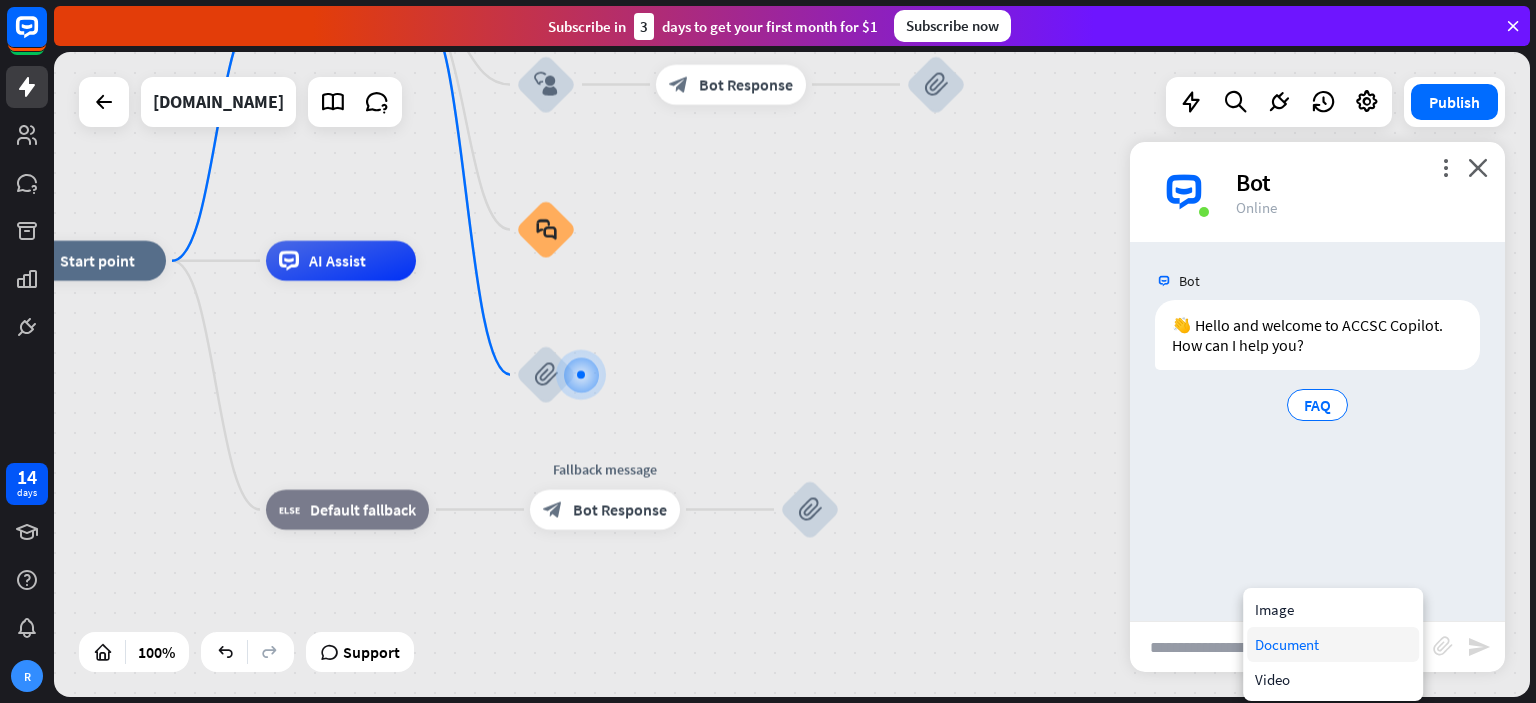 click on "Document" at bounding box center (1333, 644) 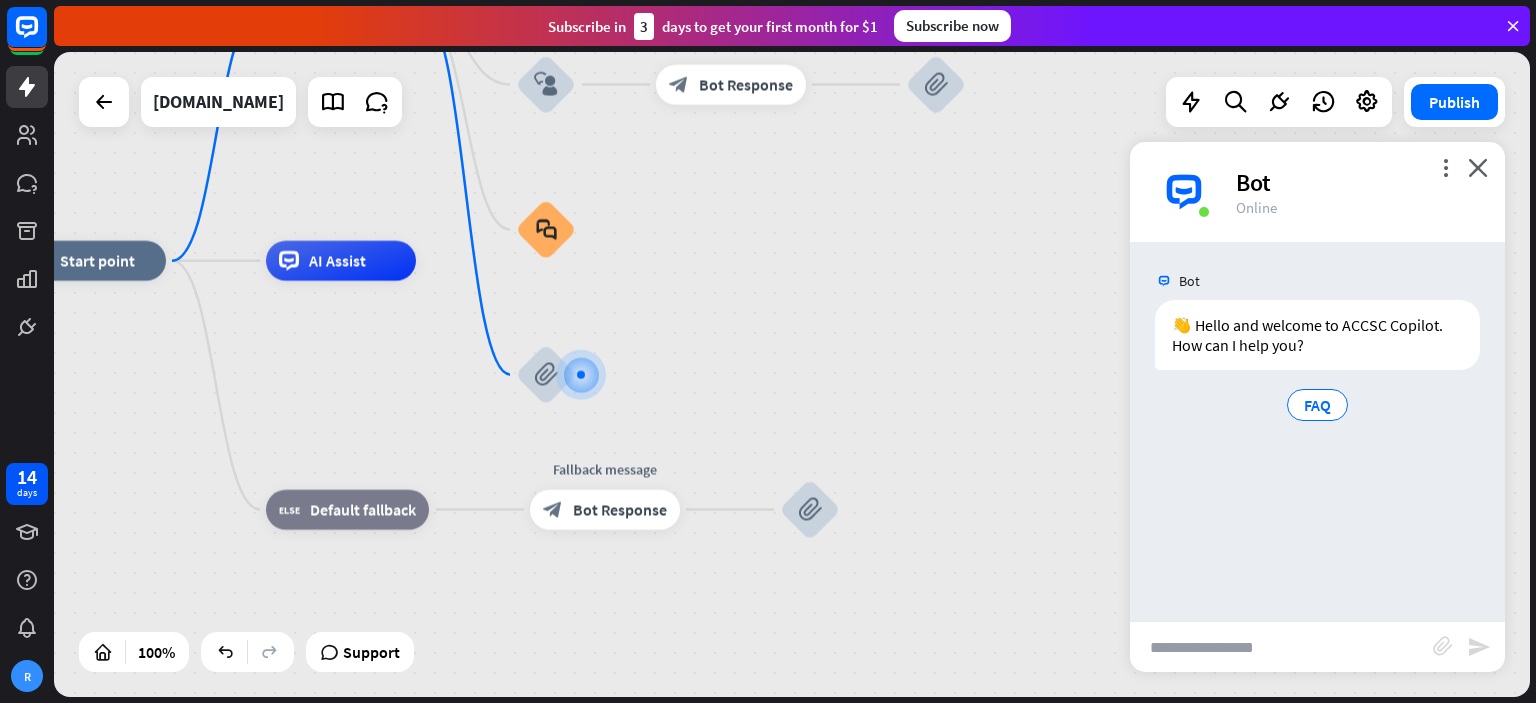 click at bounding box center (1281, 647) 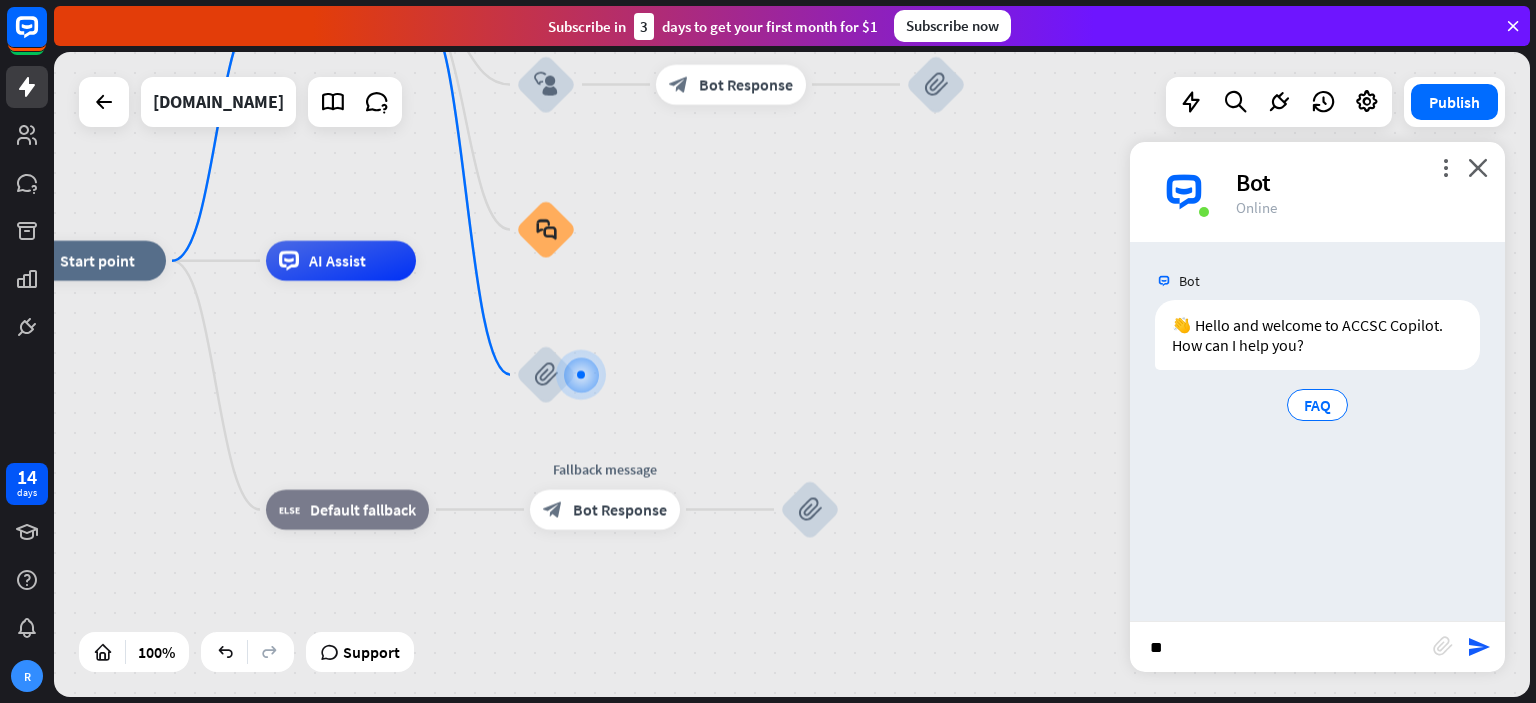 type on "*" 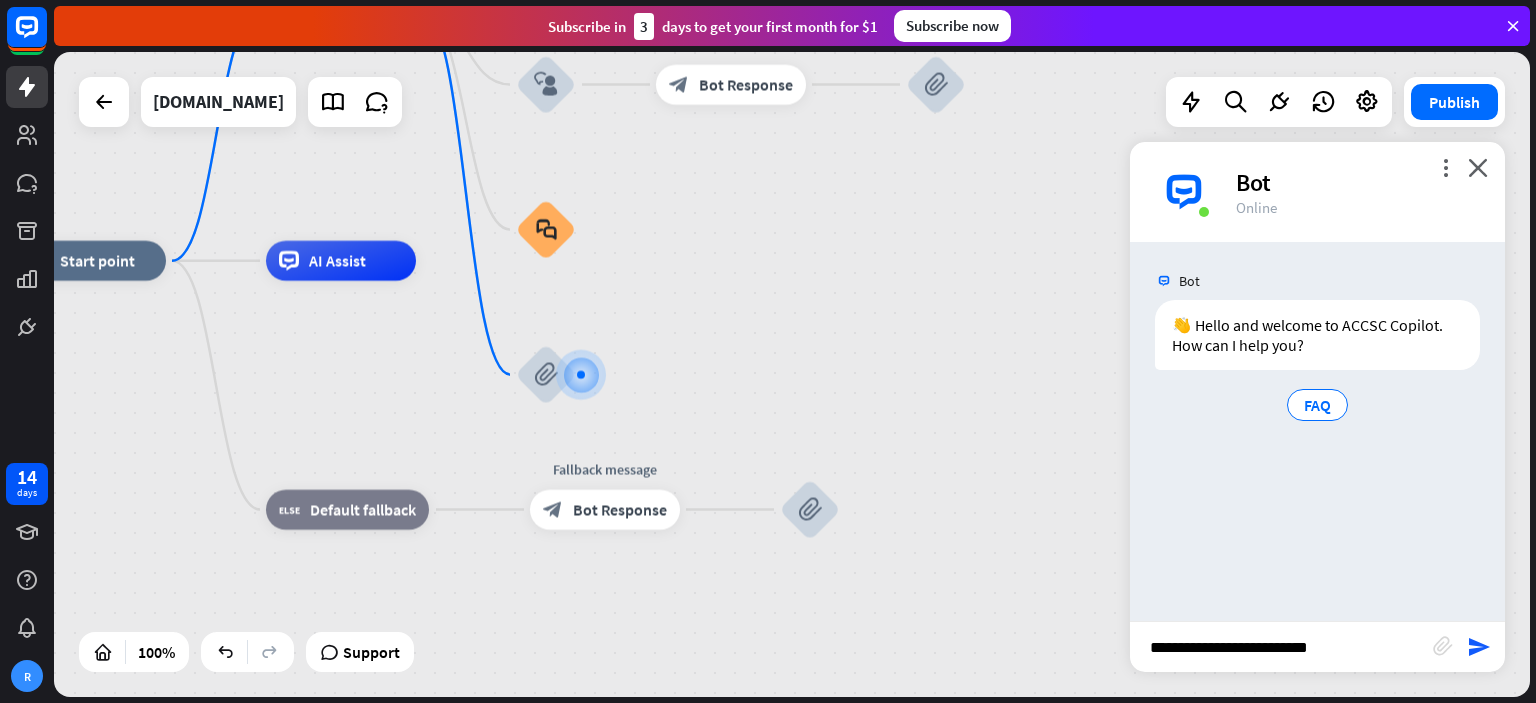 type on "**********" 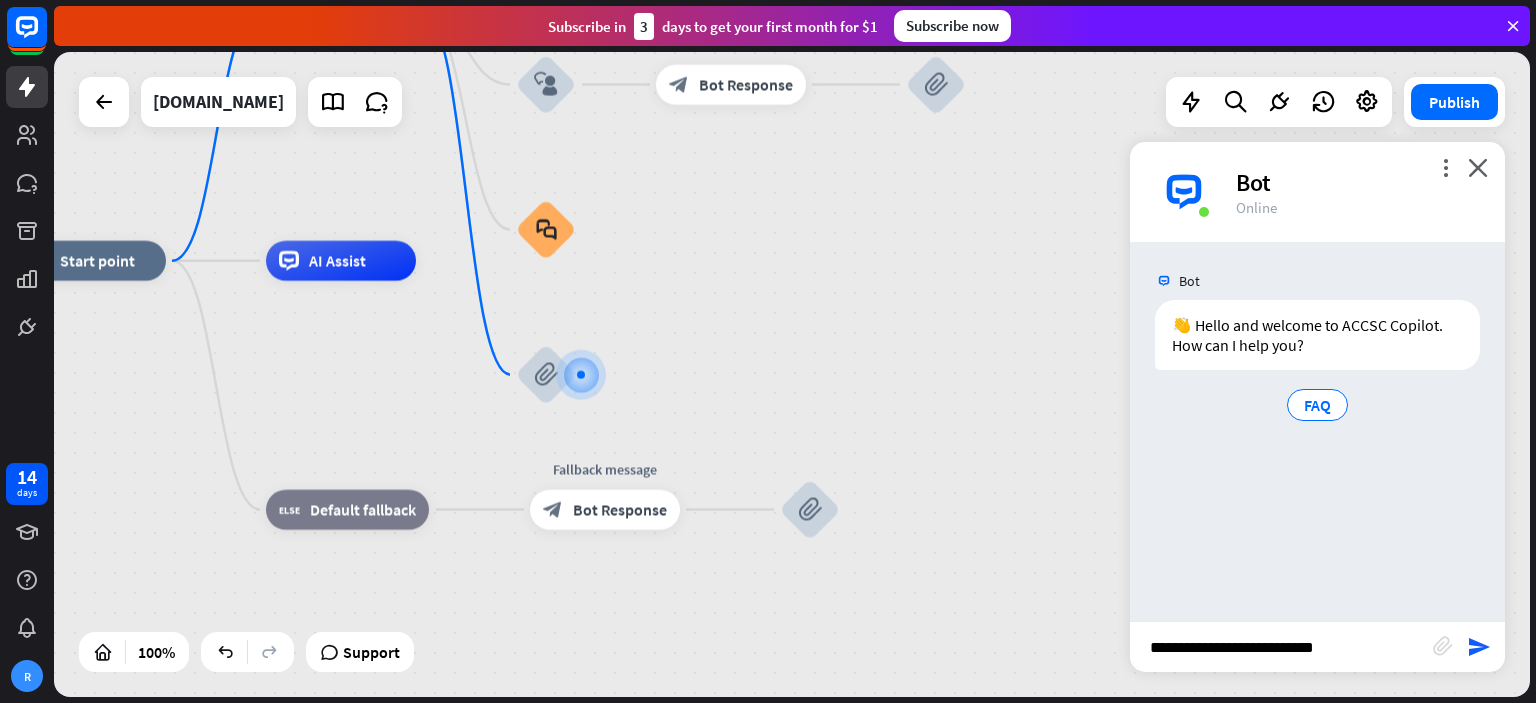 type 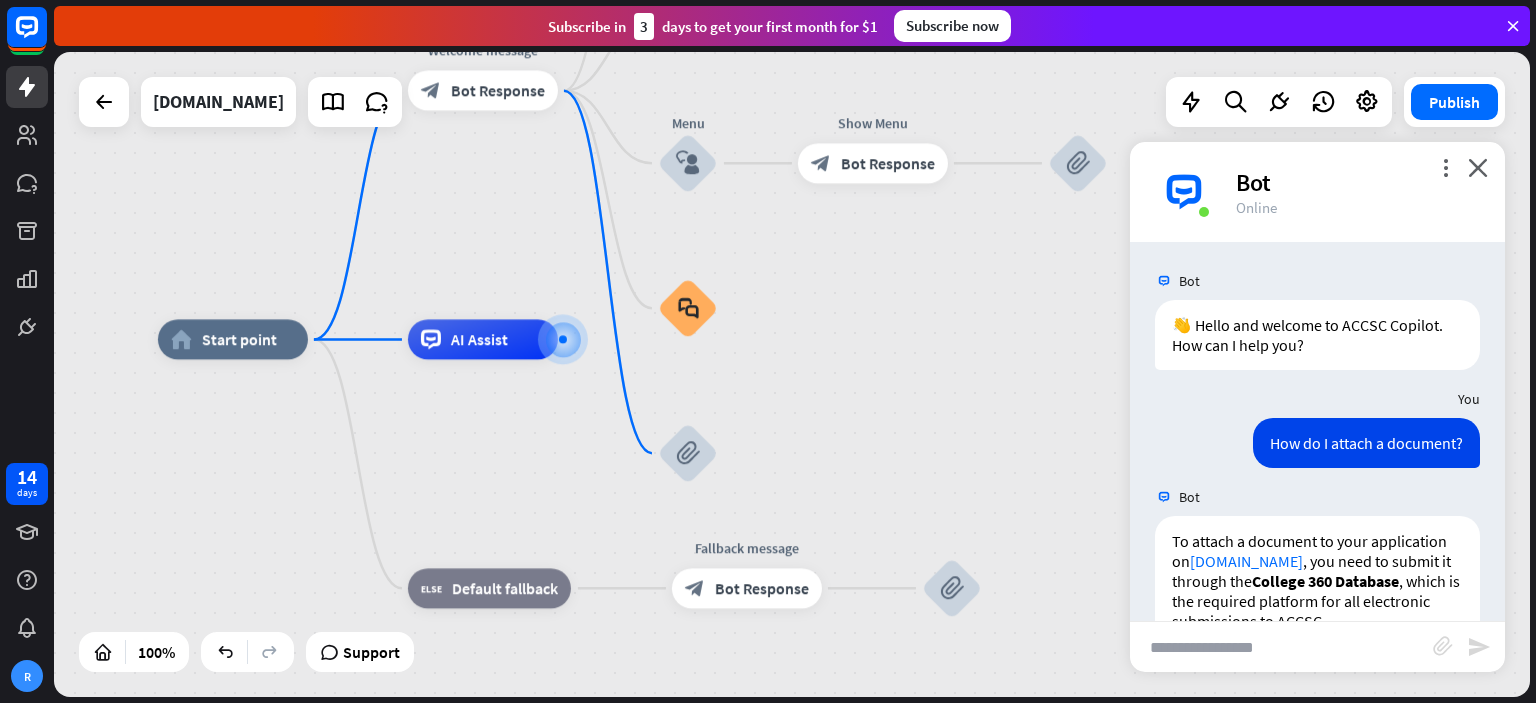 scroll, scrollTop: 580, scrollLeft: 0, axis: vertical 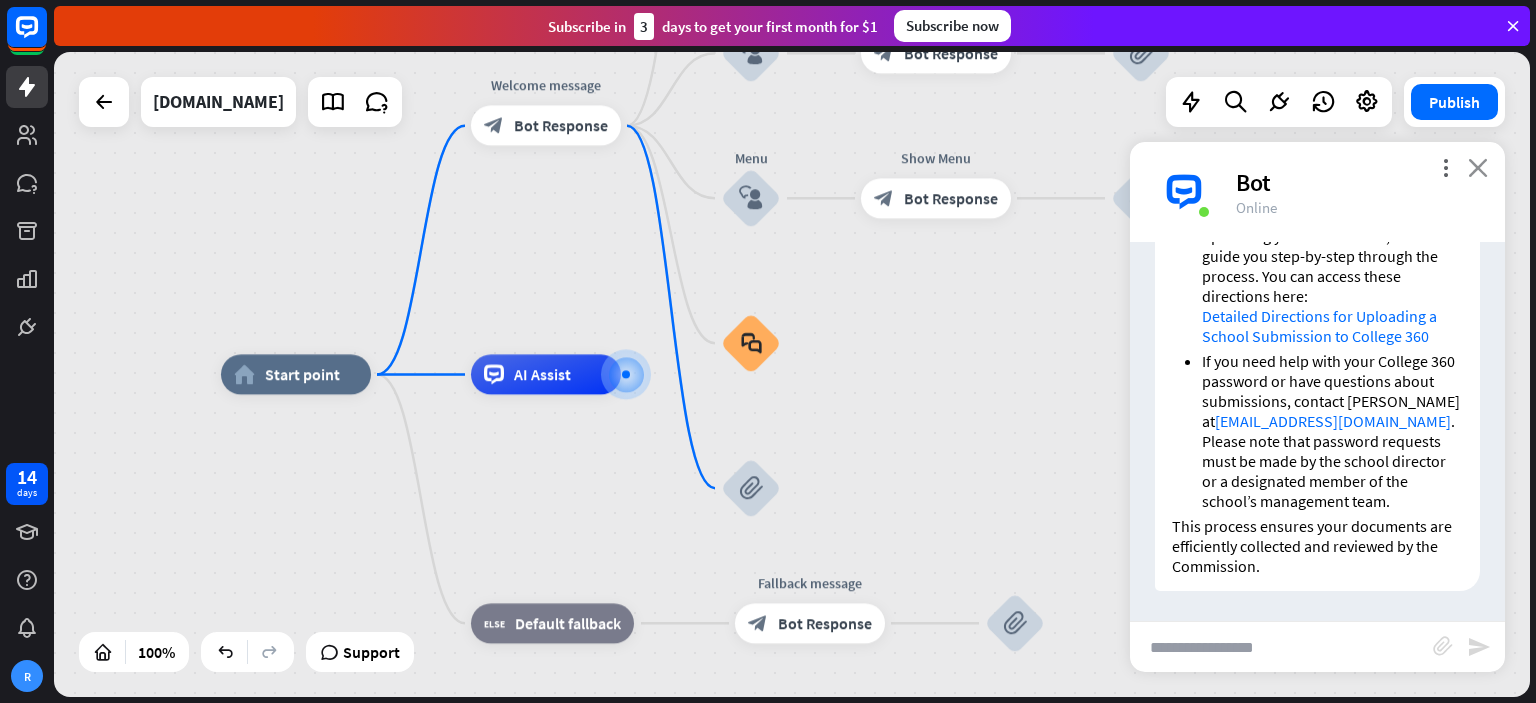 click on "close" at bounding box center (1478, 167) 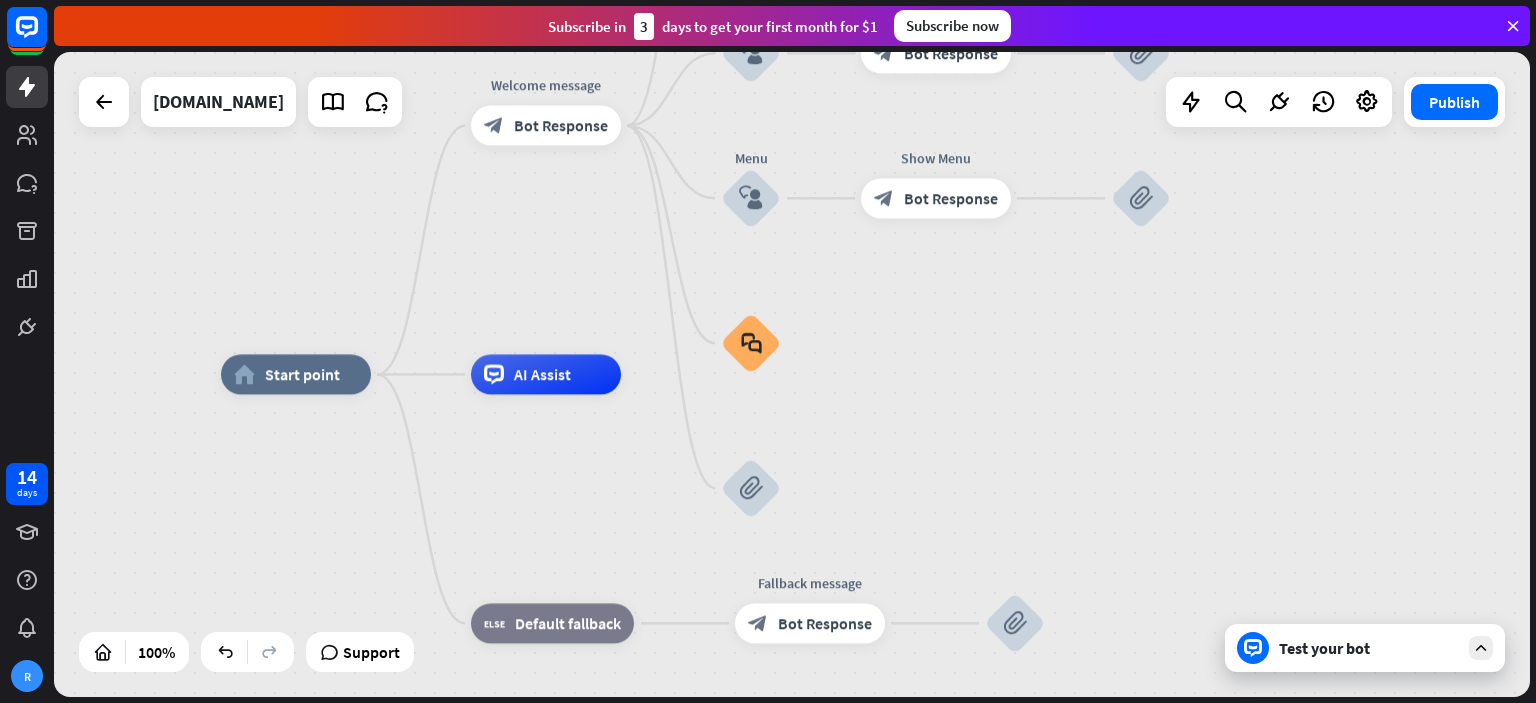 click on "home_2   Start point                 Welcome message   block_bot_response   Bot Response                 Back to Menu   block_user_input                 Was it helpful?   block_bot_response   Bot Response                 Yes   block_user_input                 Thank you!   block_bot_response   Bot Response                   block_attachment                 No   block_user_input                 Back to Menu   block_goto   Go to step                   block_attachment                 FAQ   block_user_input                   block_bot_response   Bot Response                   block_attachment                 Menu   block_user_input                 Show Menu   block_bot_response   Bot Response                   block_attachment                   block_faq                   block_attachment                     AI Assist                   block_fallback   Default fallback                 Fallback message   block_bot_response   Bot Response                   block_attachment" at bounding box center (959, 697) 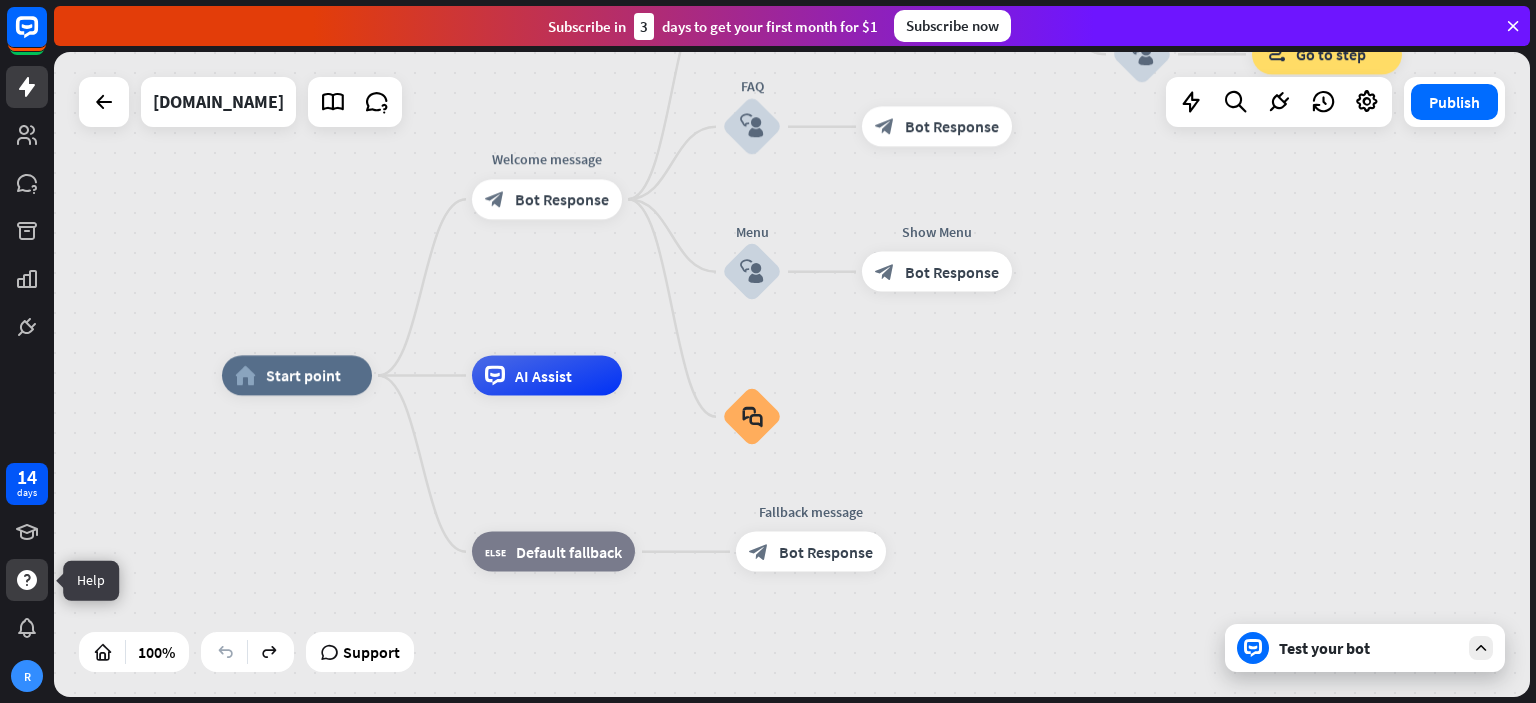 click 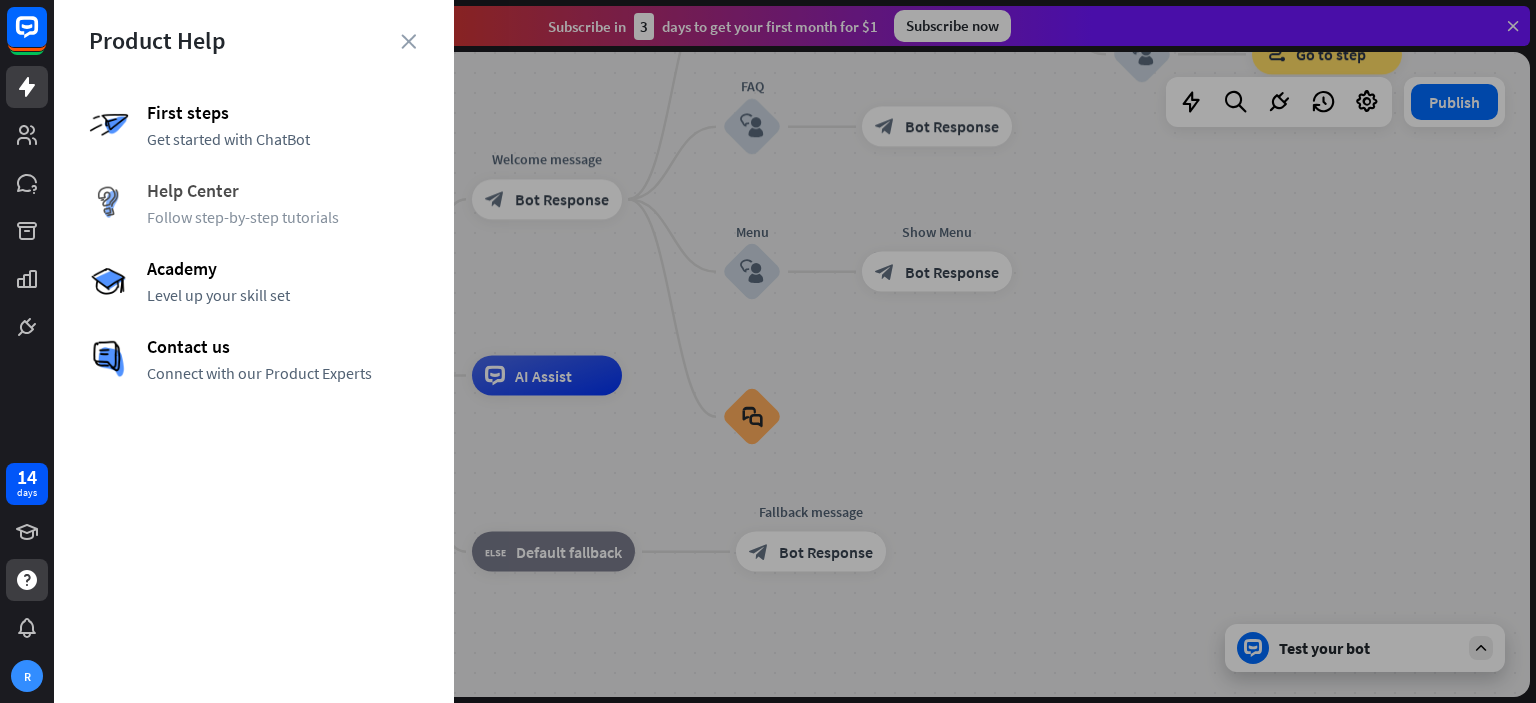 click on "Help Center" at bounding box center [283, 190] 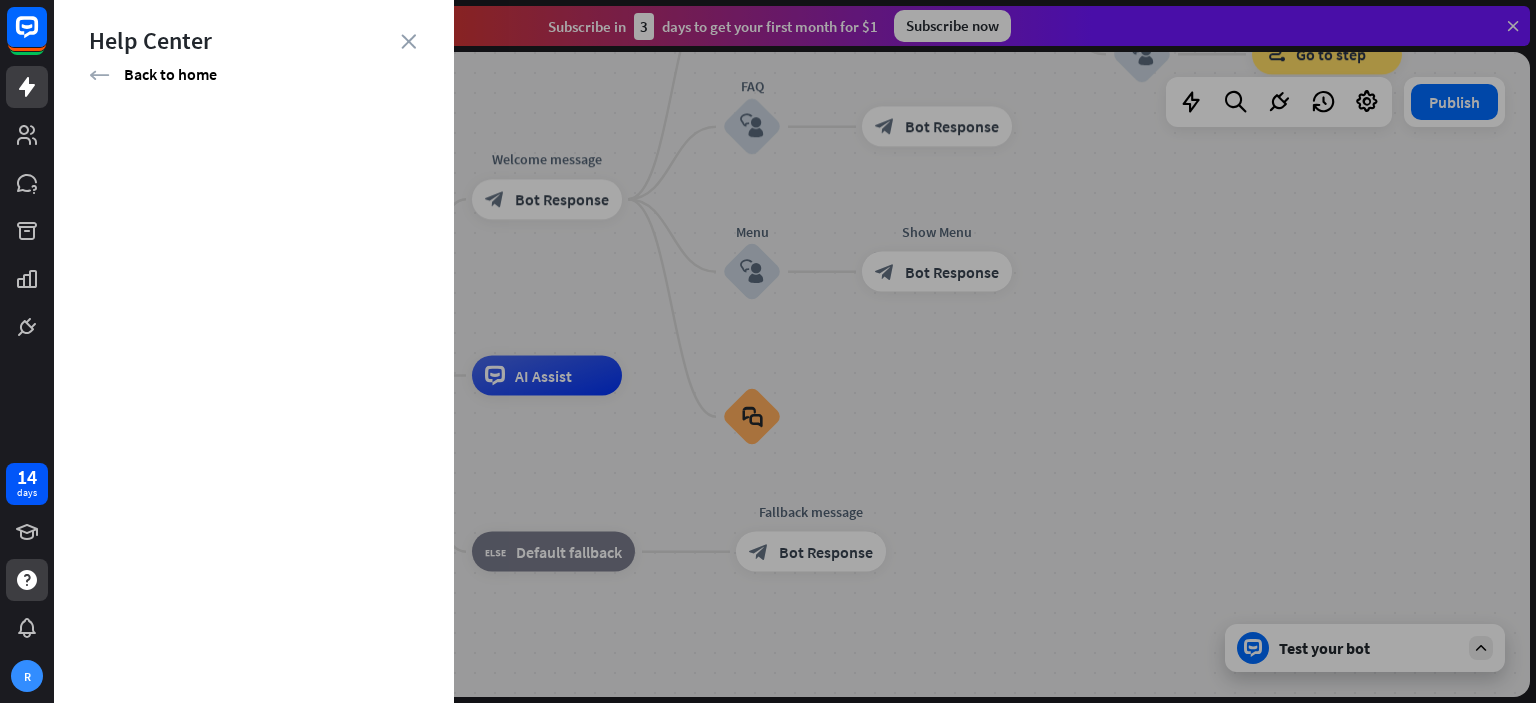 click at bounding box center [795, 351] 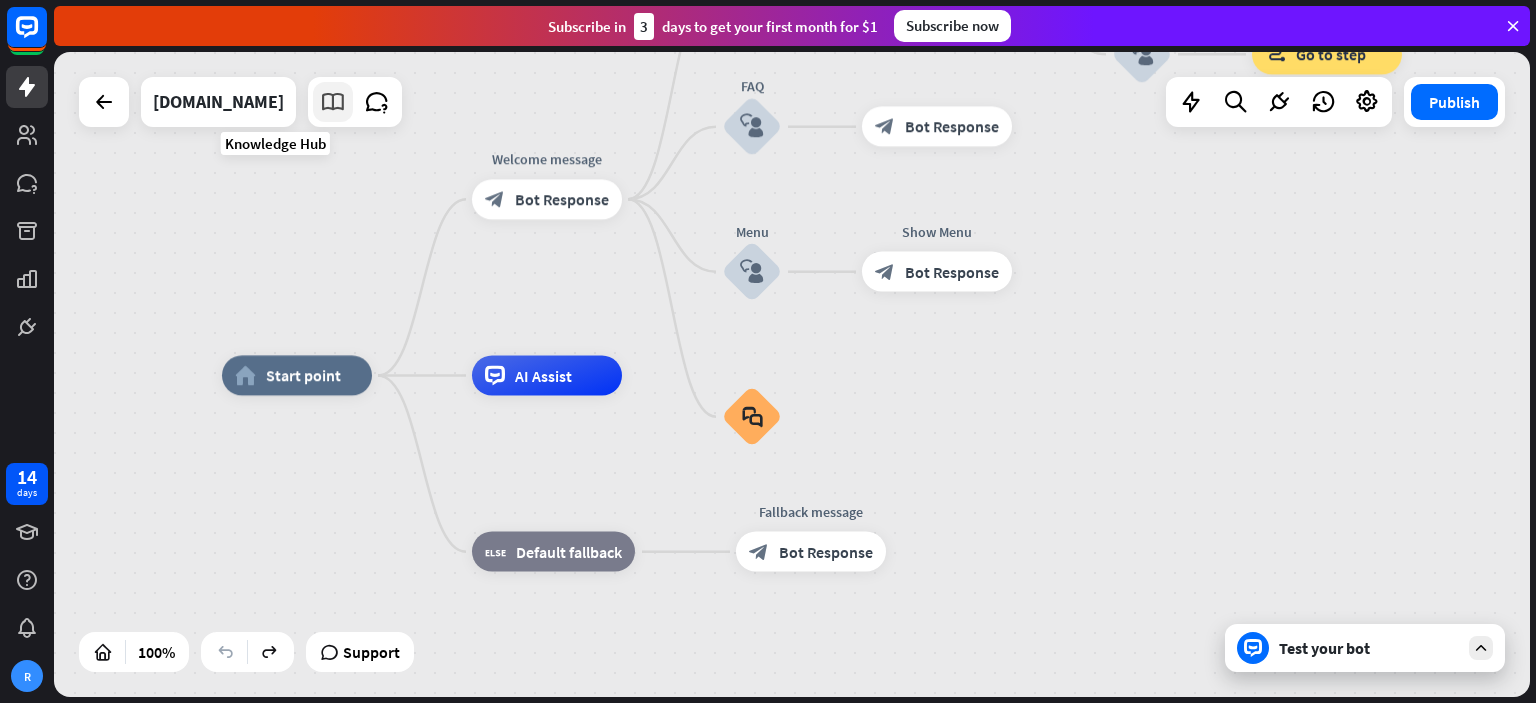 click at bounding box center (333, 102) 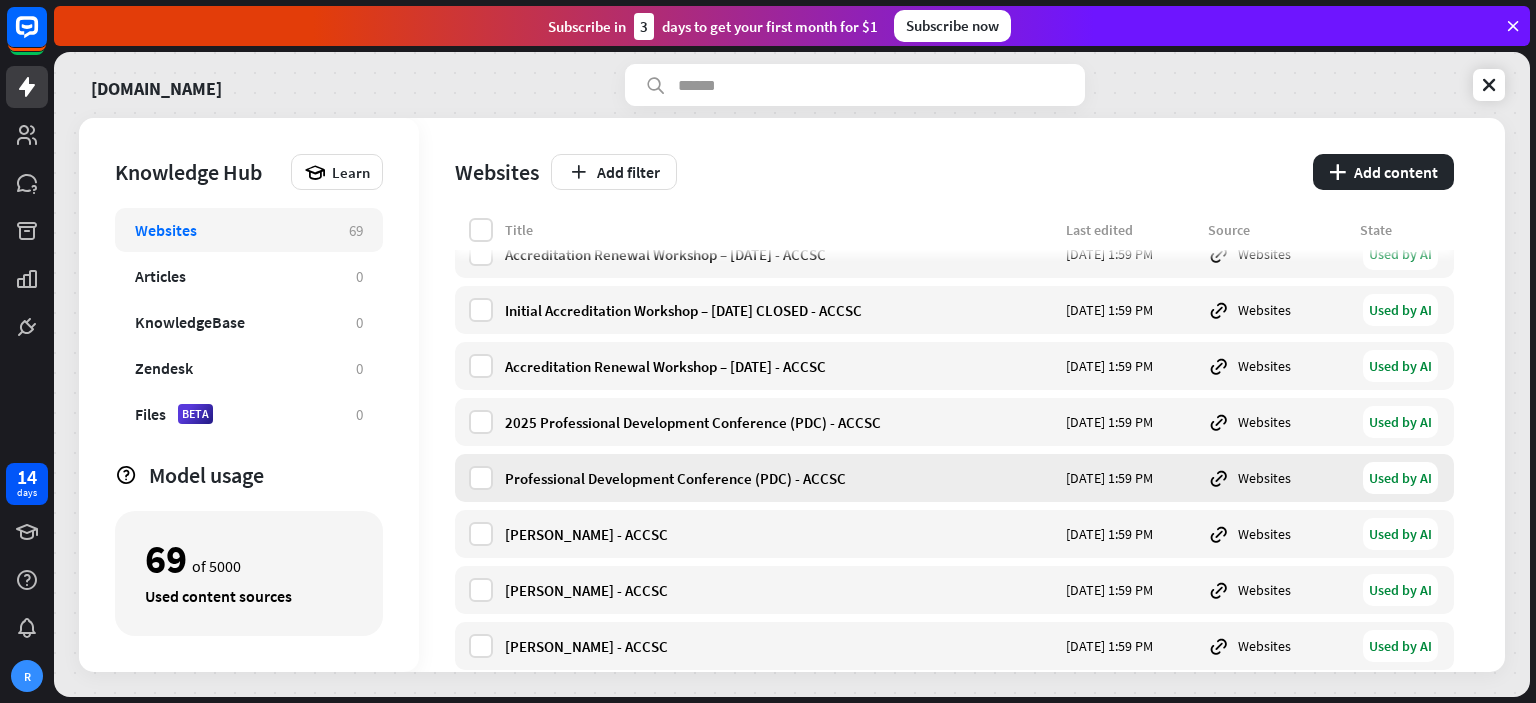 scroll, scrollTop: 0, scrollLeft: 0, axis: both 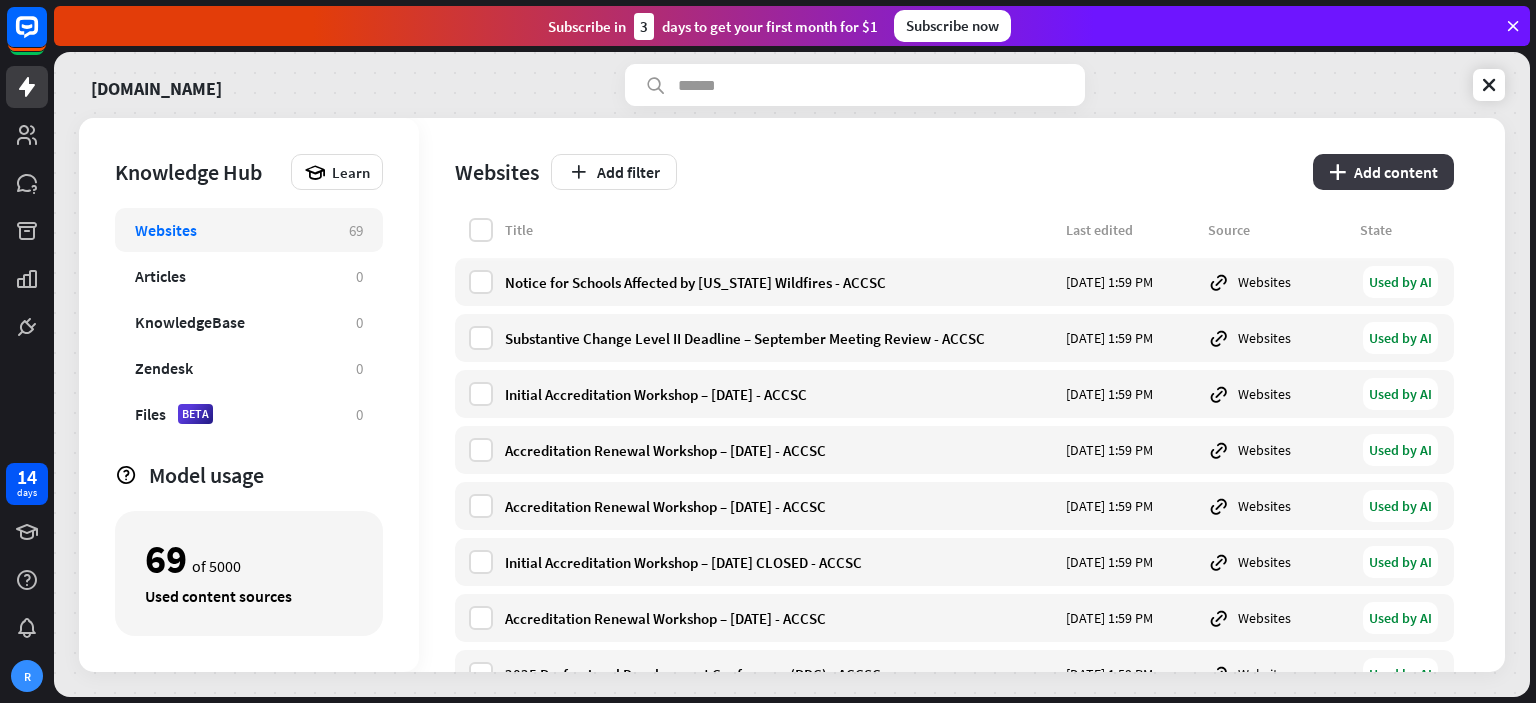 click on "plus
Add content" at bounding box center (1383, 172) 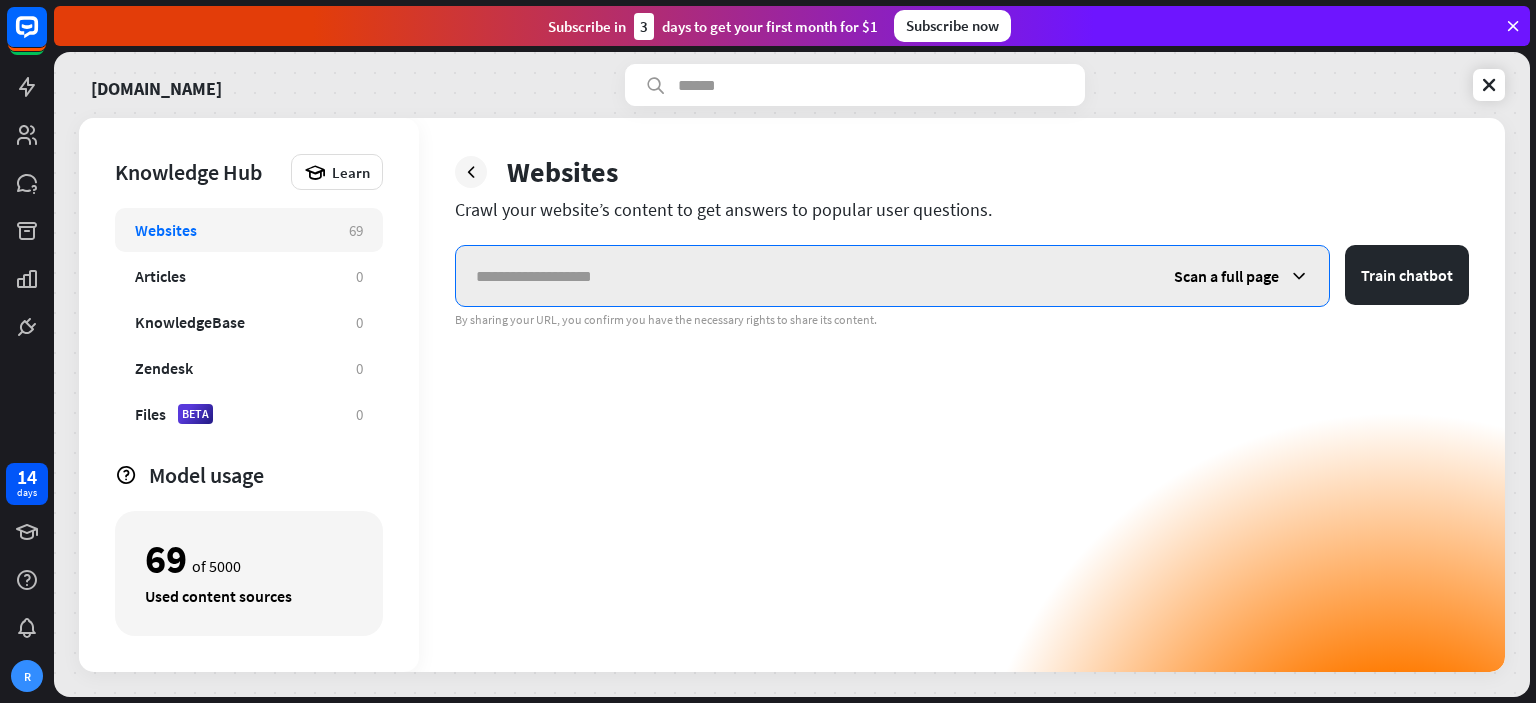 click at bounding box center (805, 276) 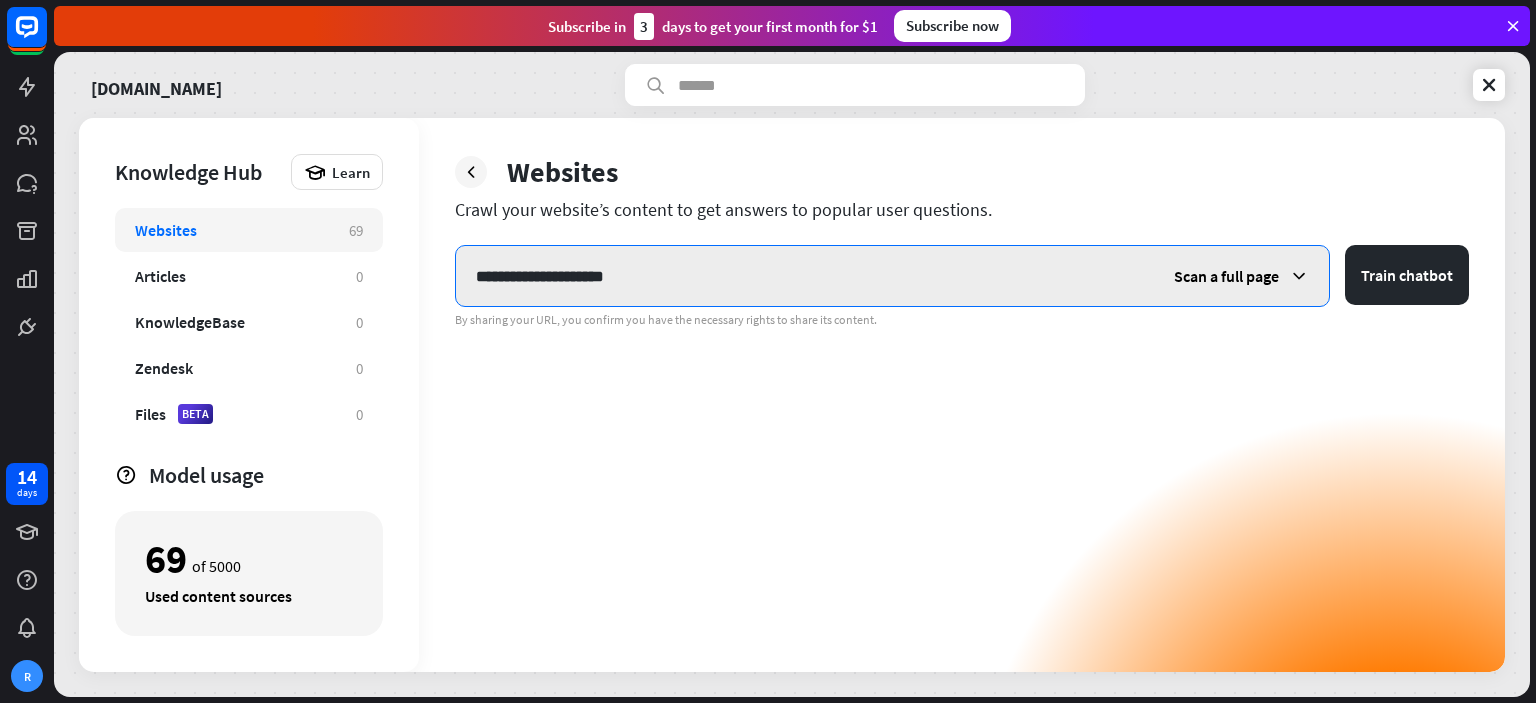 type on "**********" 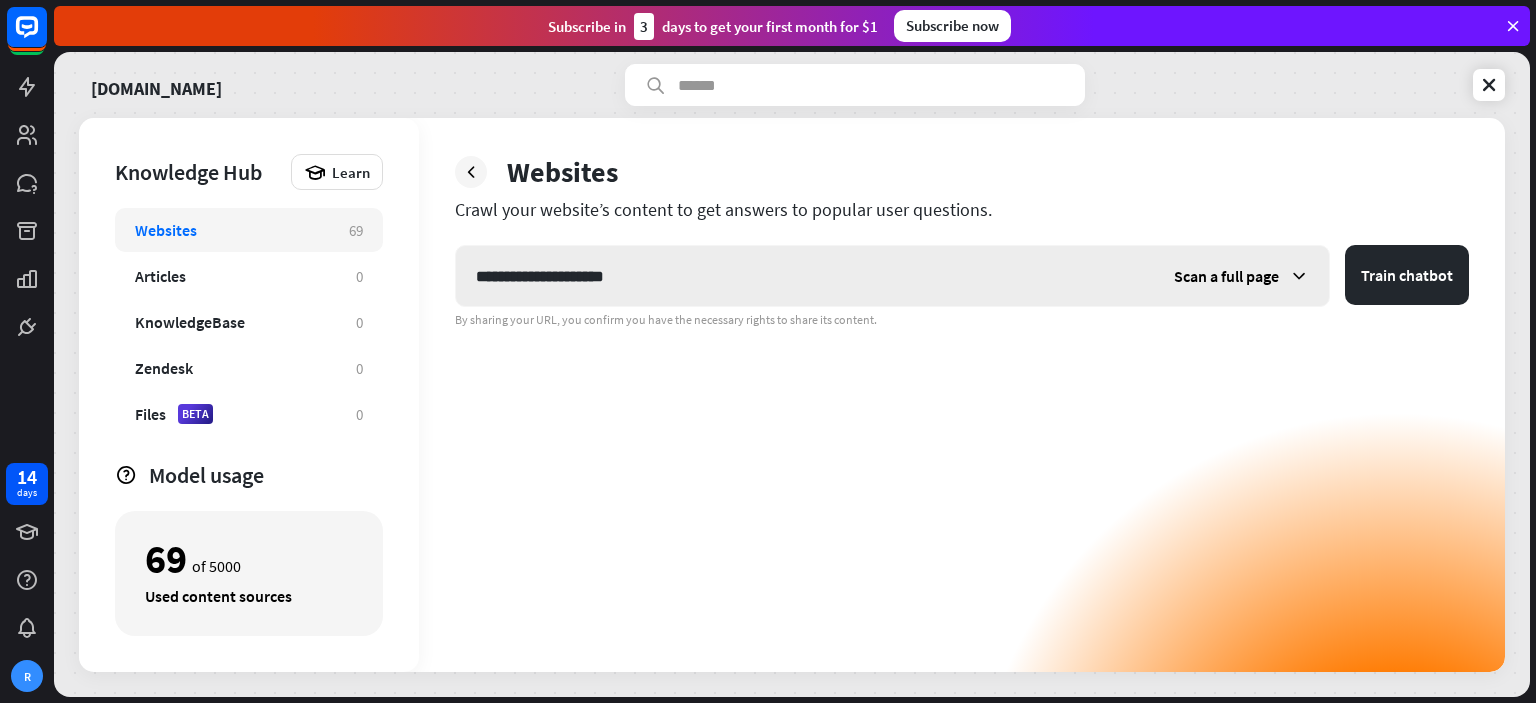 click at bounding box center (1299, 276) 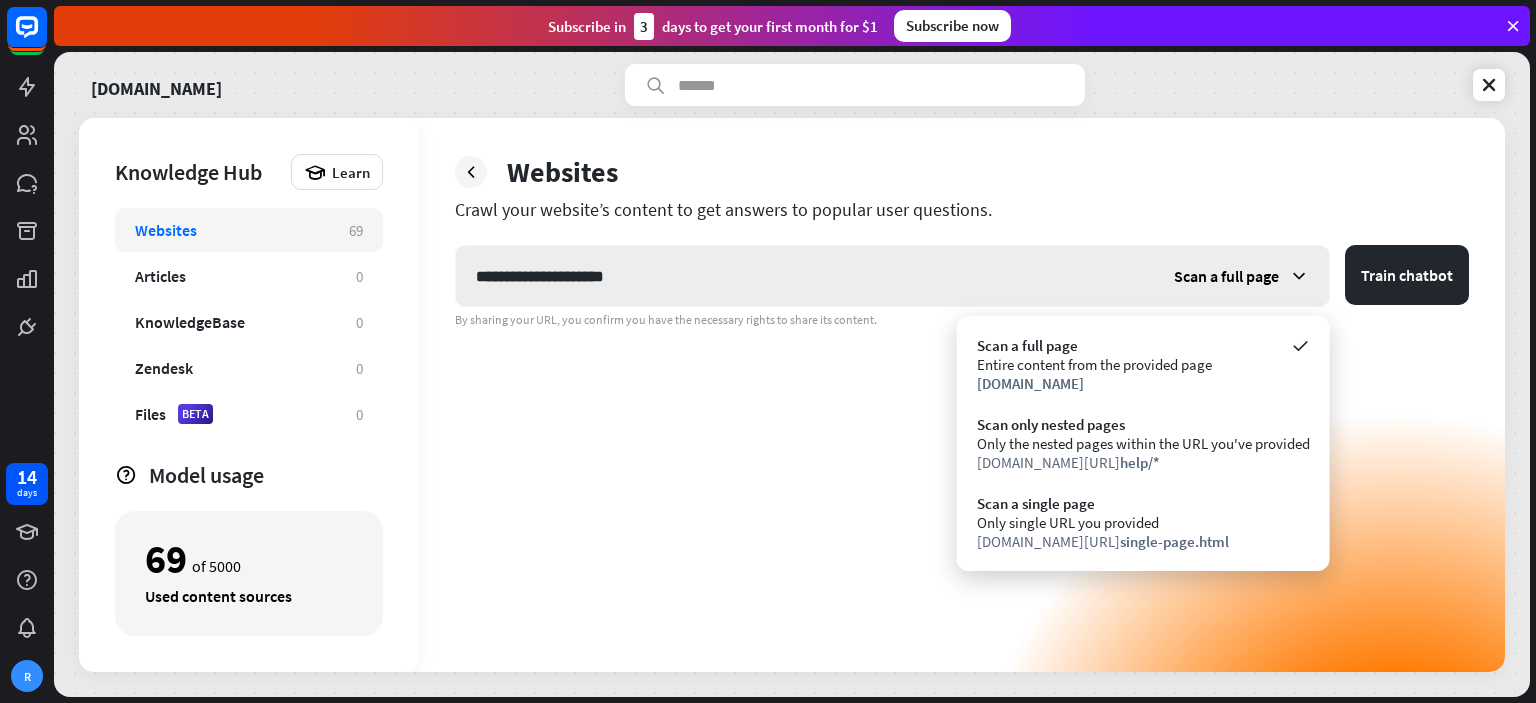 click at bounding box center [1299, 276] 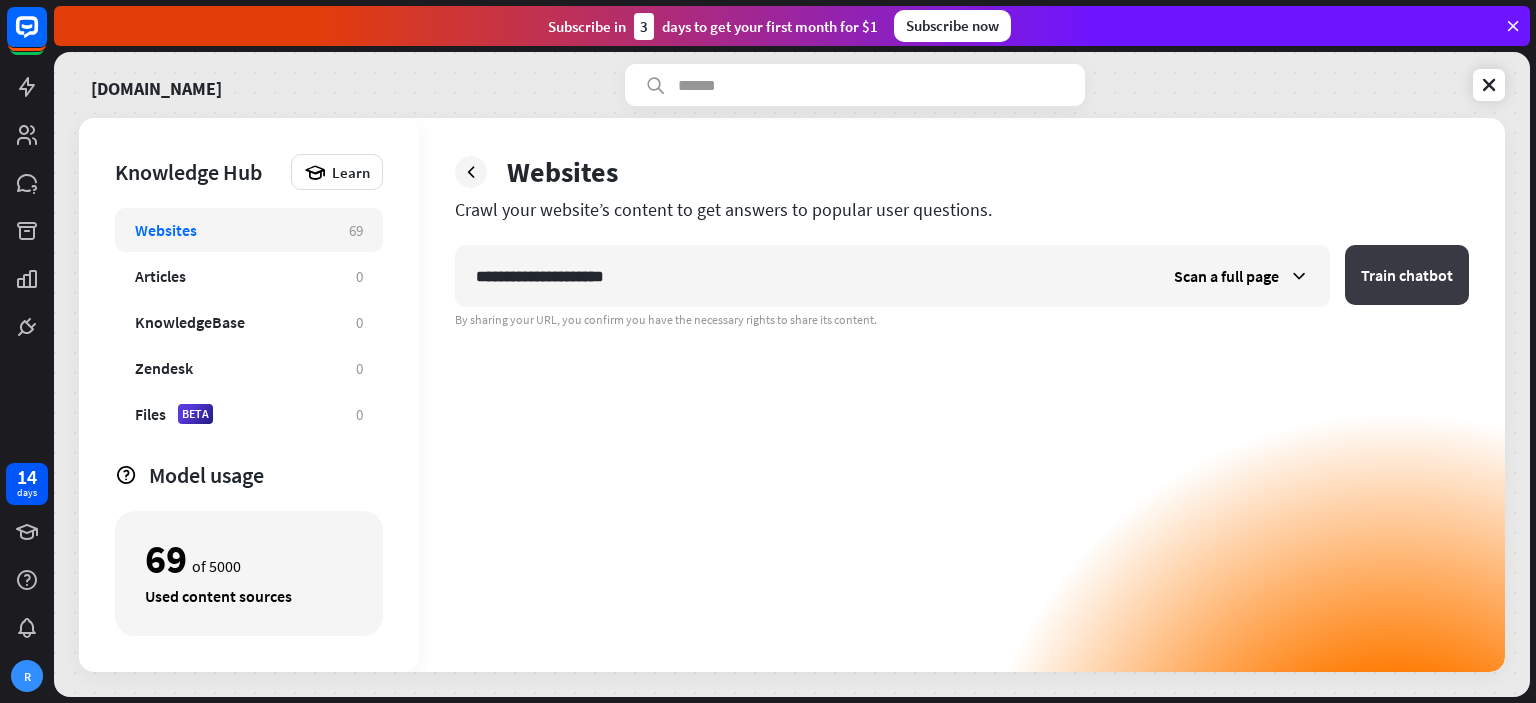 click on "Train chatbot" at bounding box center (1407, 275) 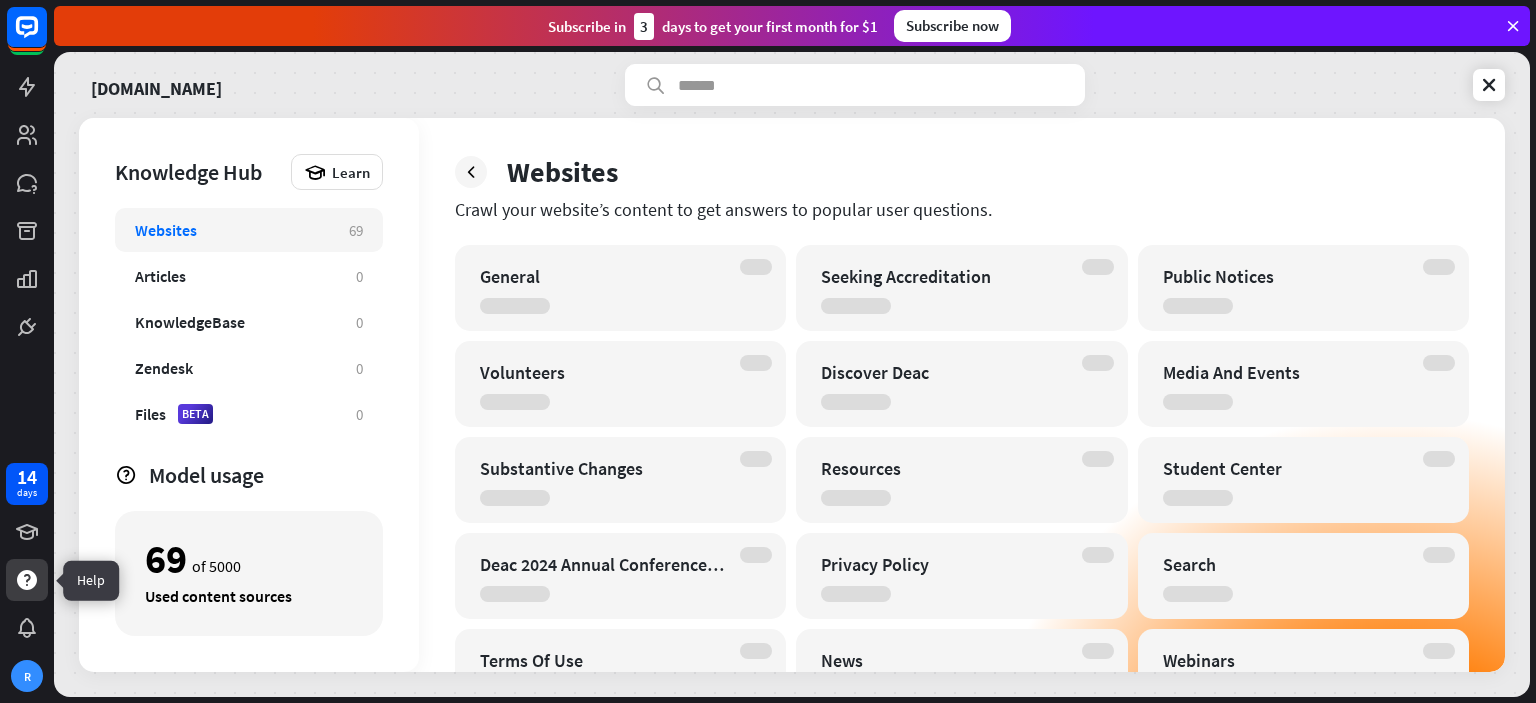 click 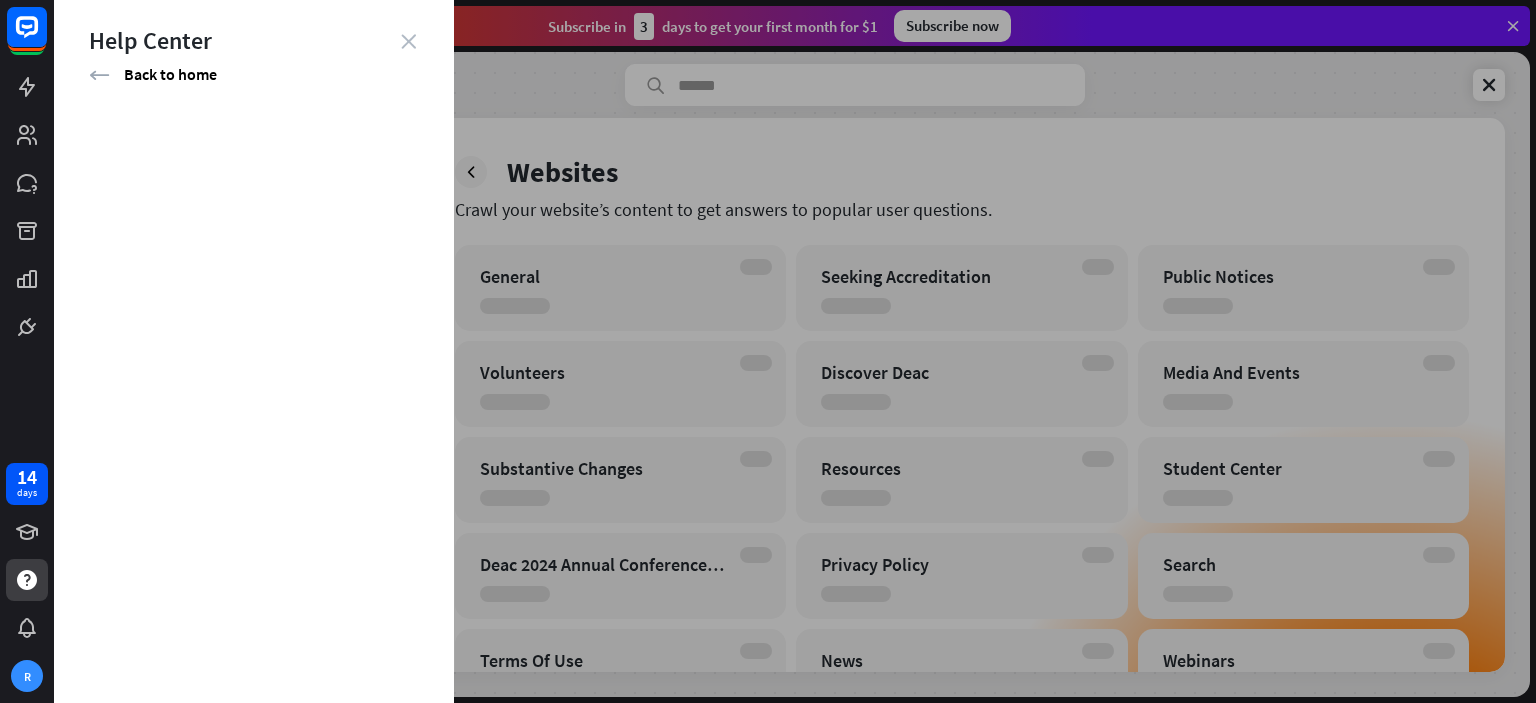 click on "close" at bounding box center (408, 41) 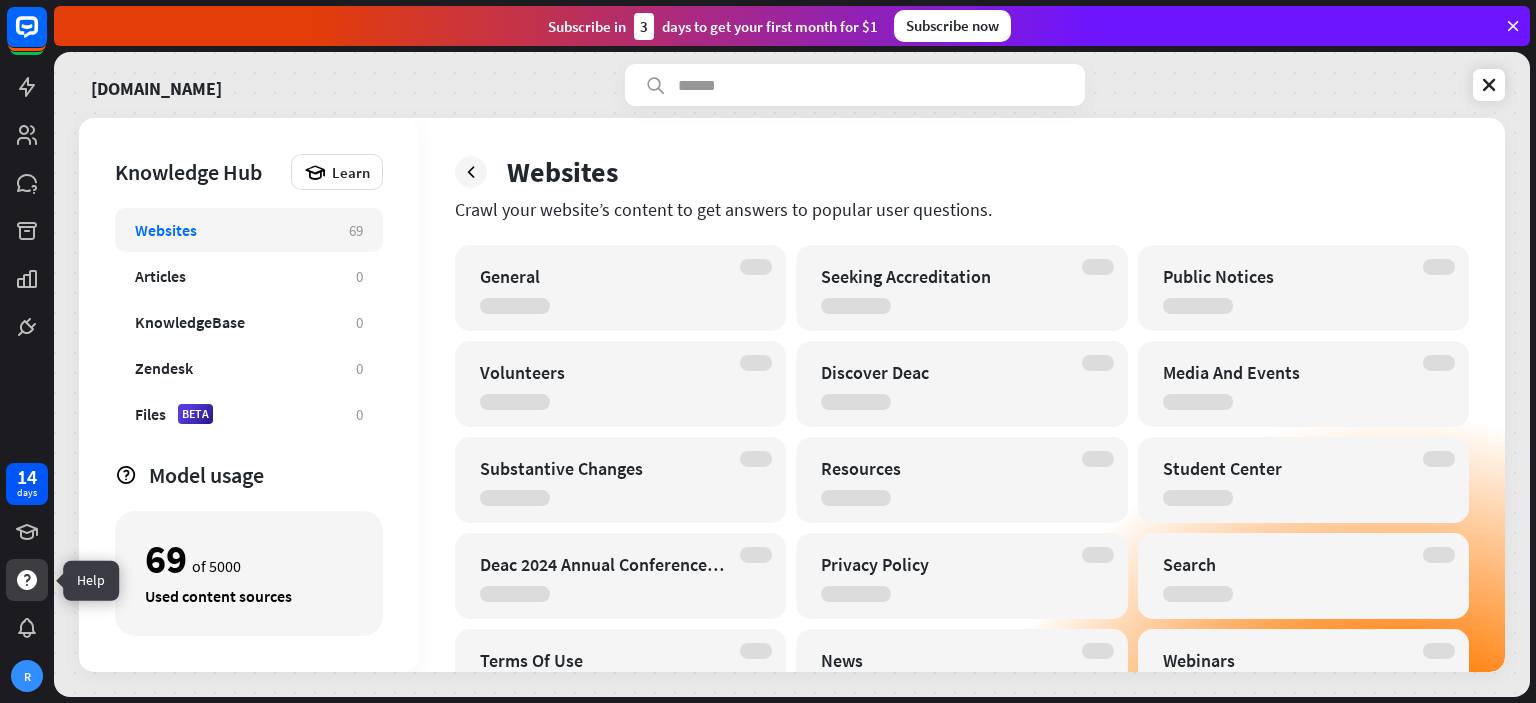 click 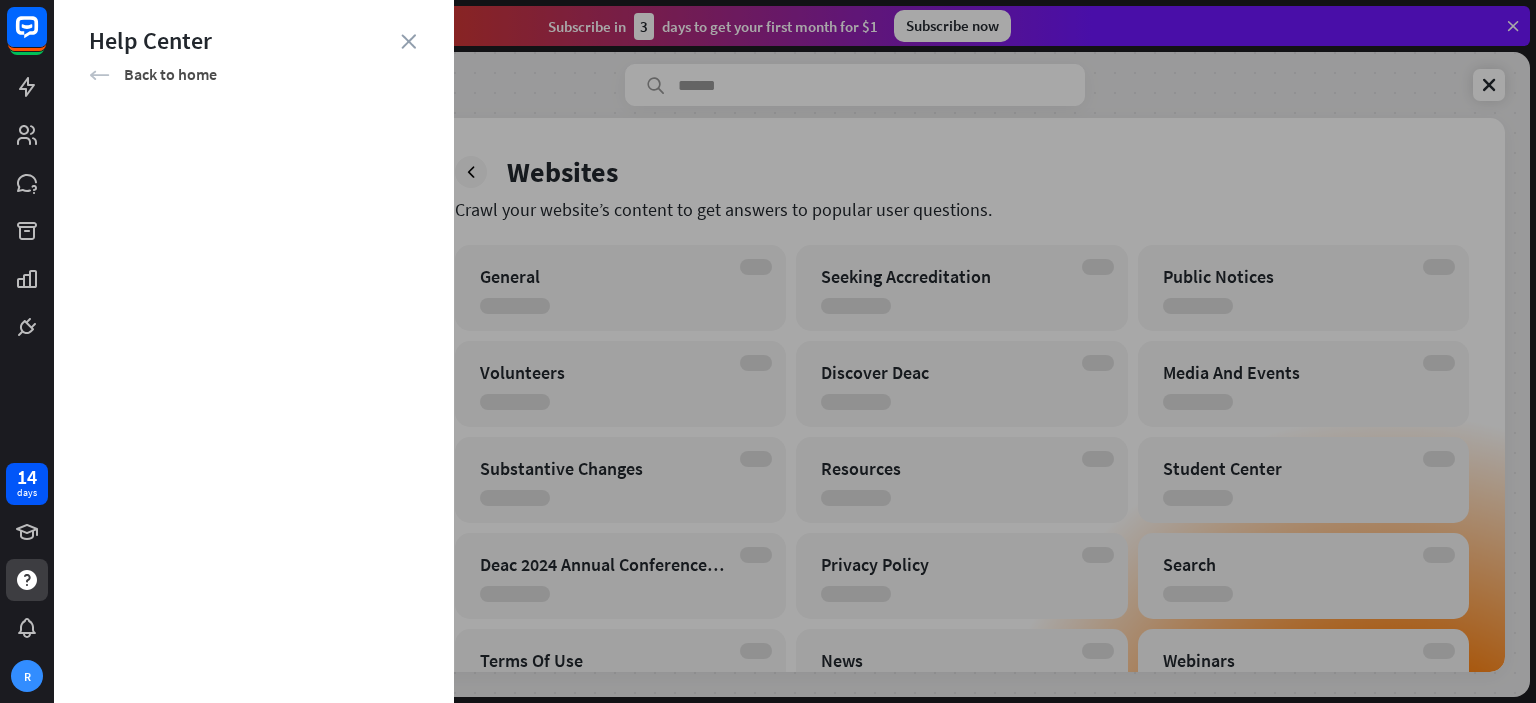 click on "arrow_left" at bounding box center (99, 75) 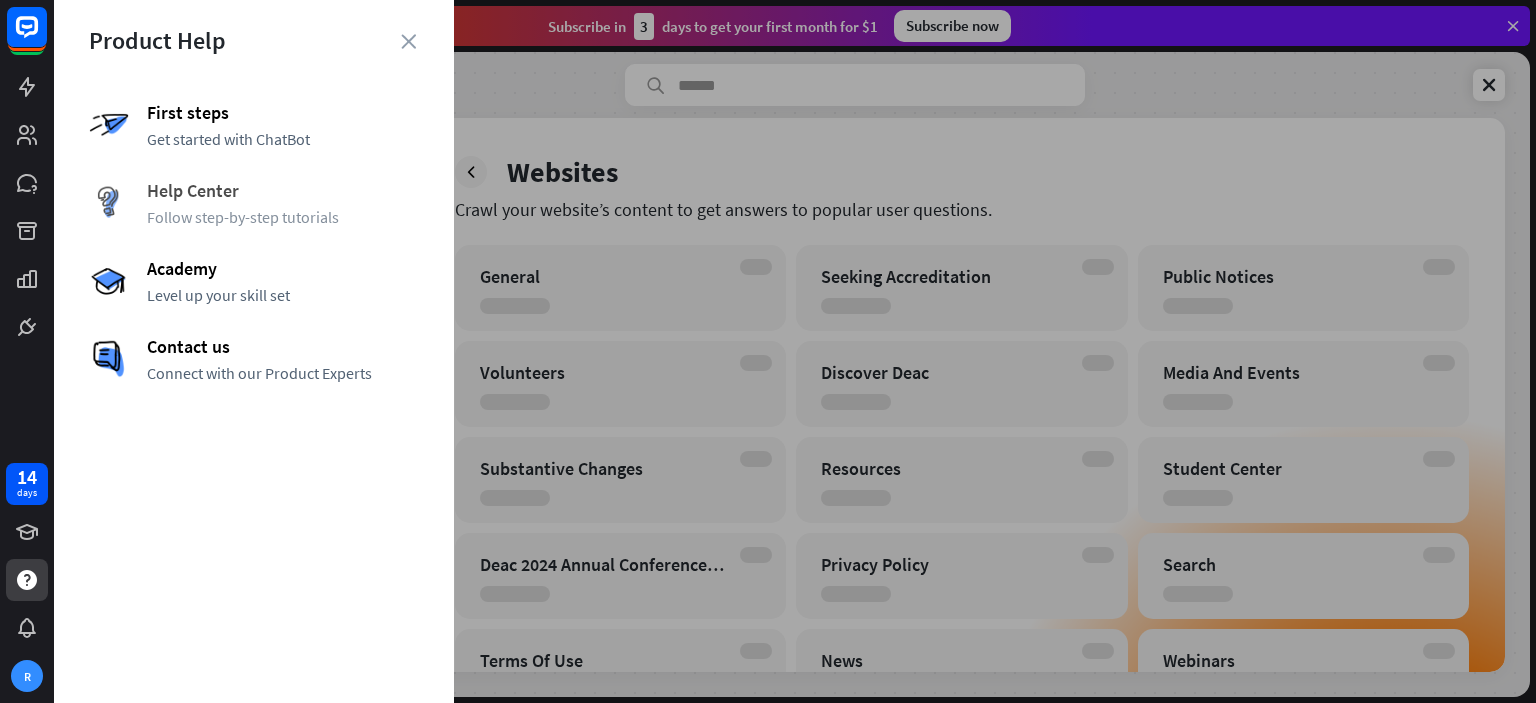 click on "Help Center" at bounding box center (283, 190) 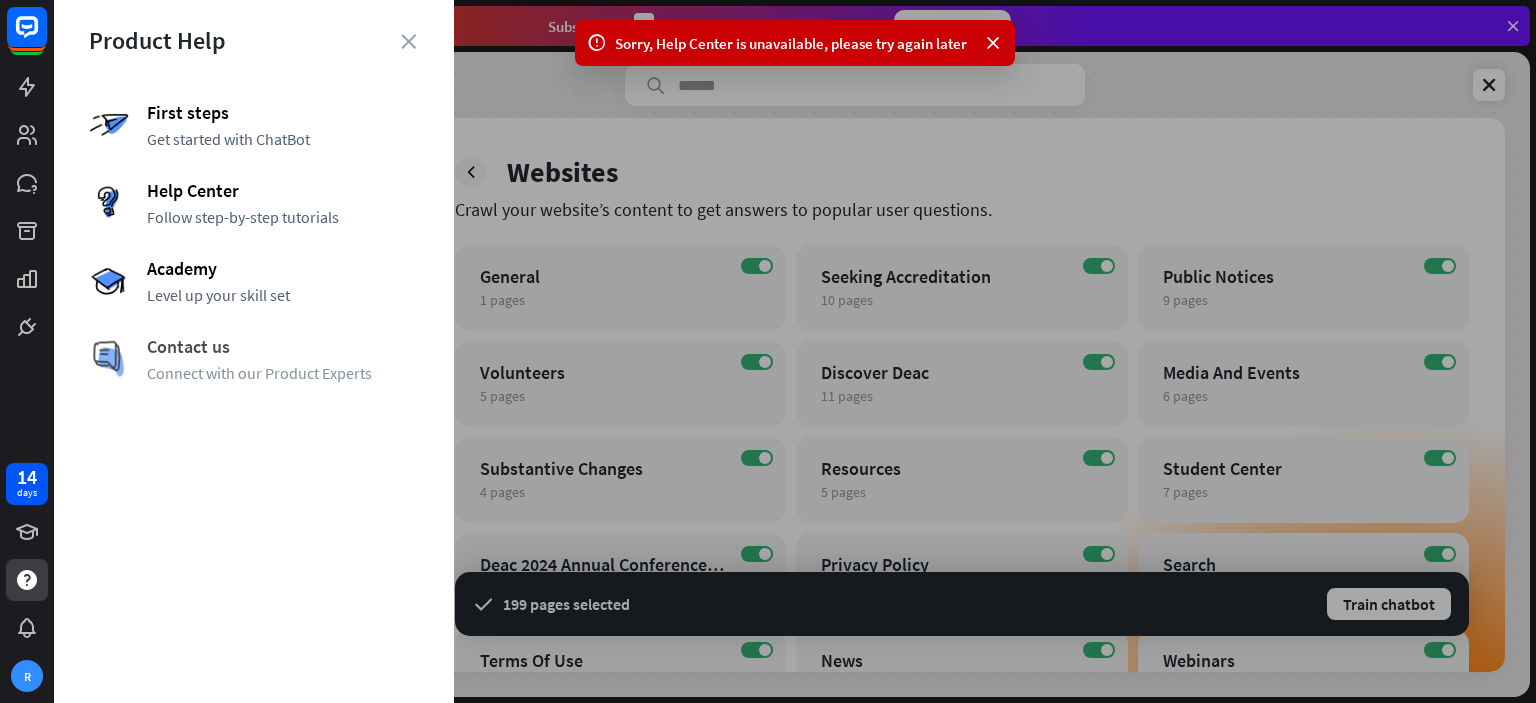 click on "Contact us" at bounding box center [283, 346] 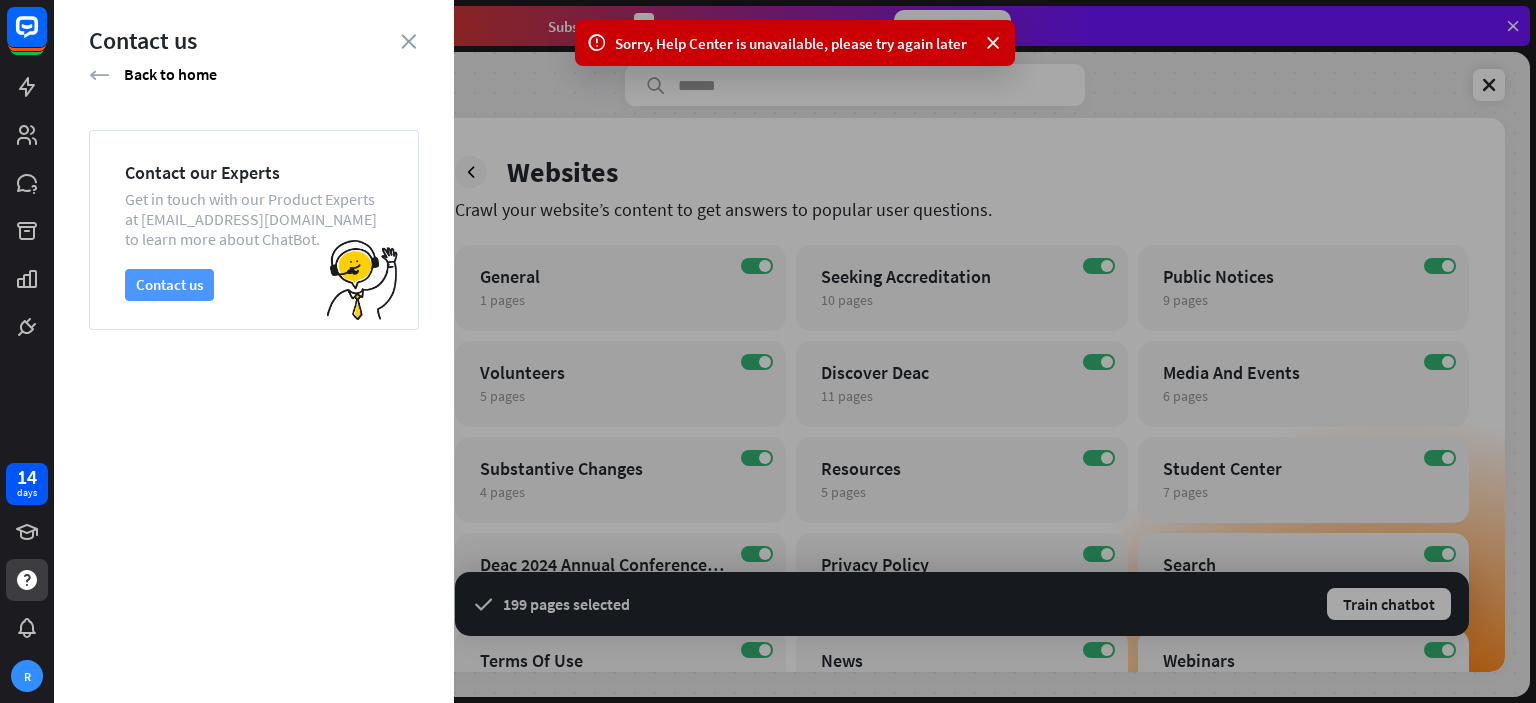 click on "Contact us" at bounding box center (169, 285) 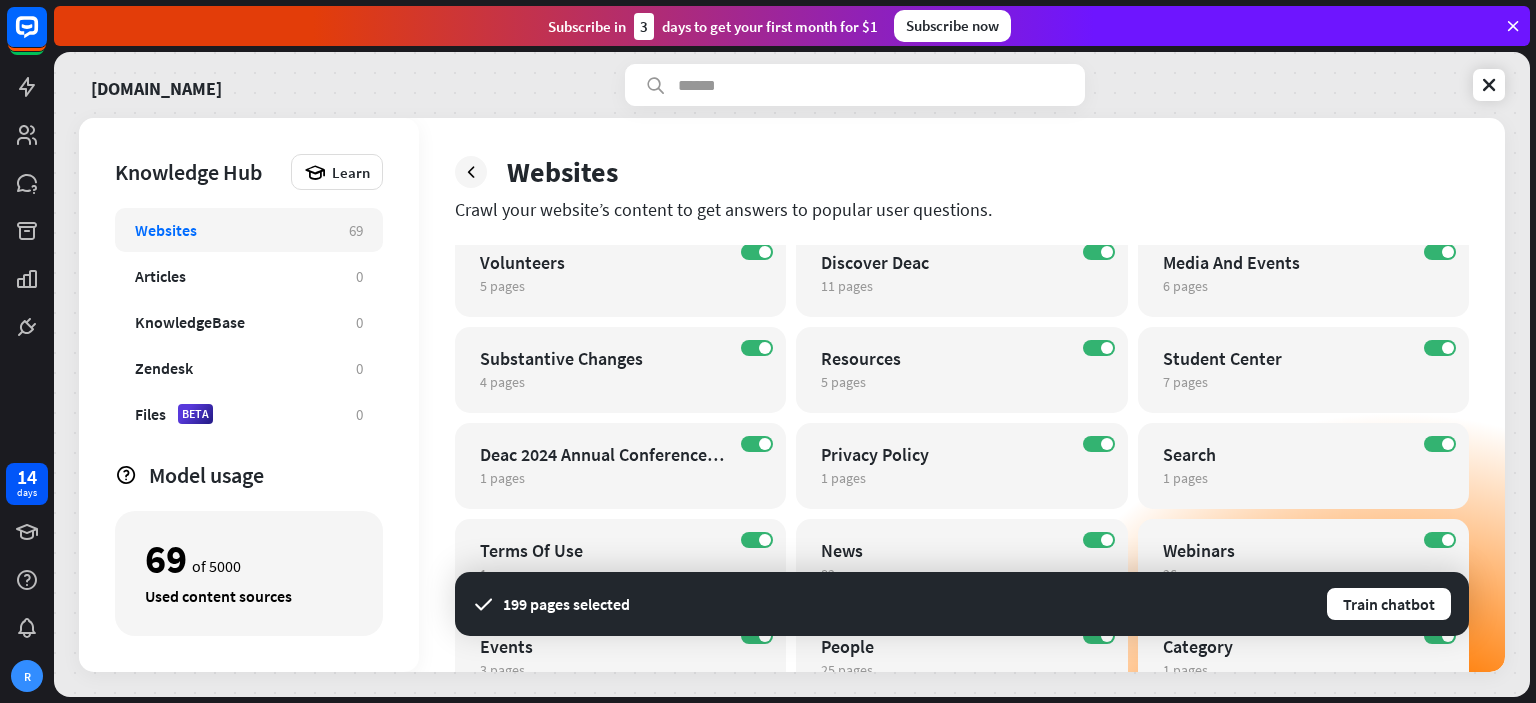 scroll, scrollTop: 166, scrollLeft: 0, axis: vertical 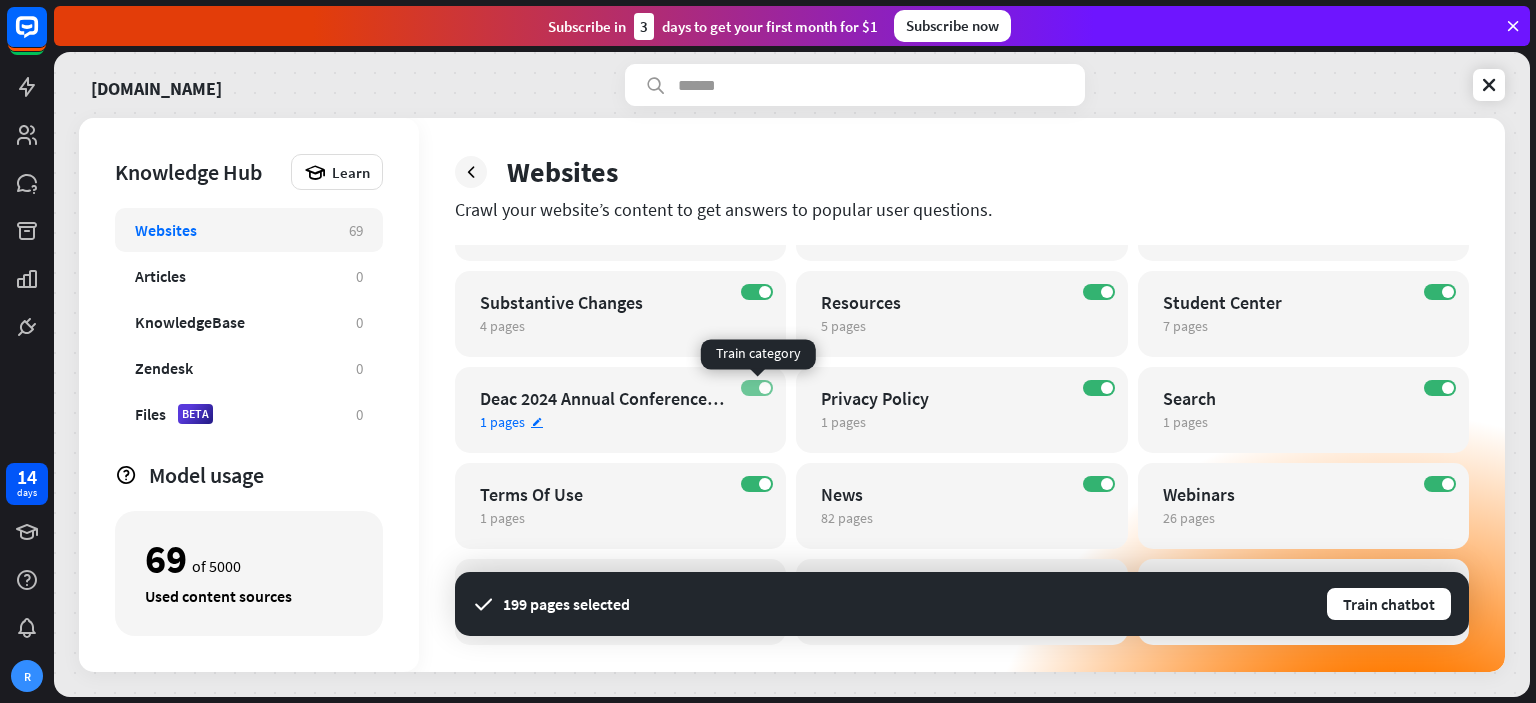 click at bounding box center (765, 388) 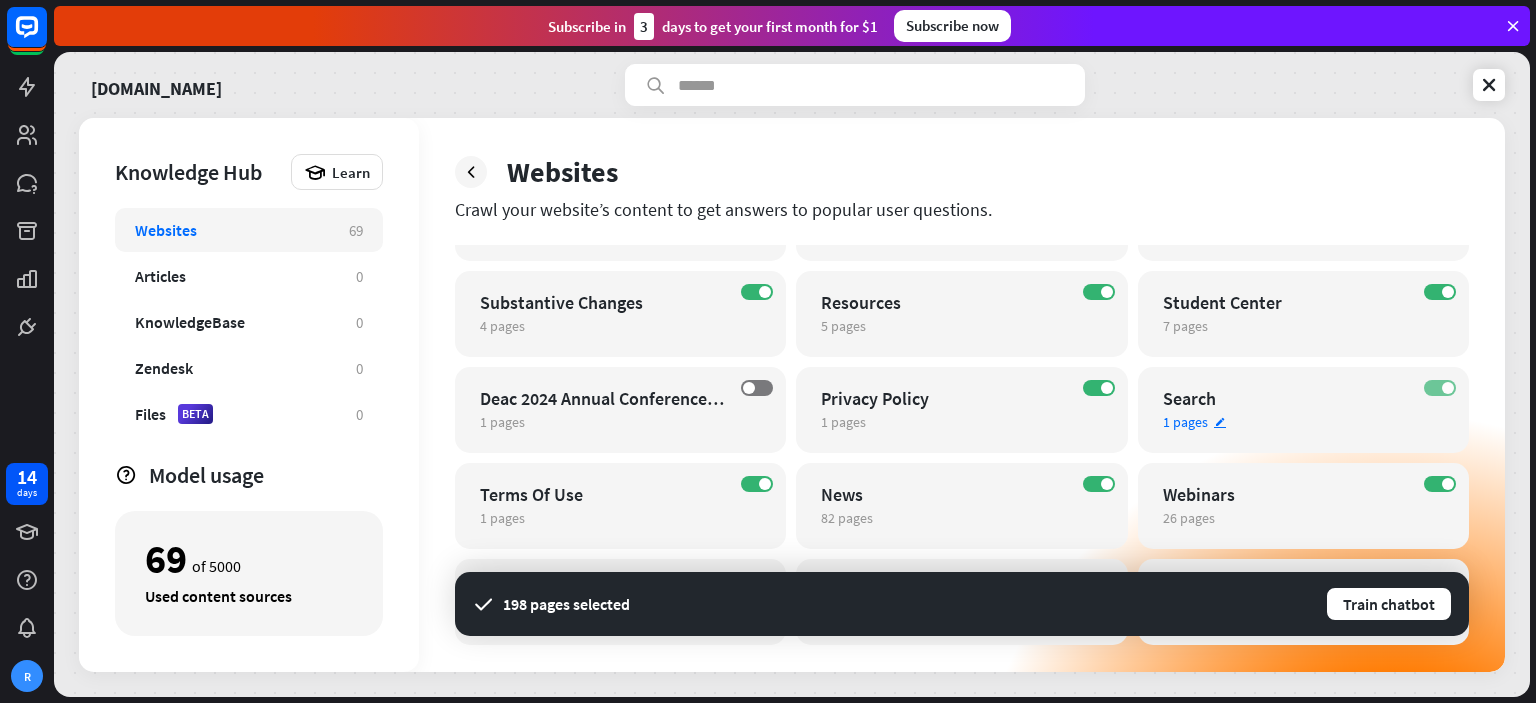 click on "ON" at bounding box center (1440, 388) 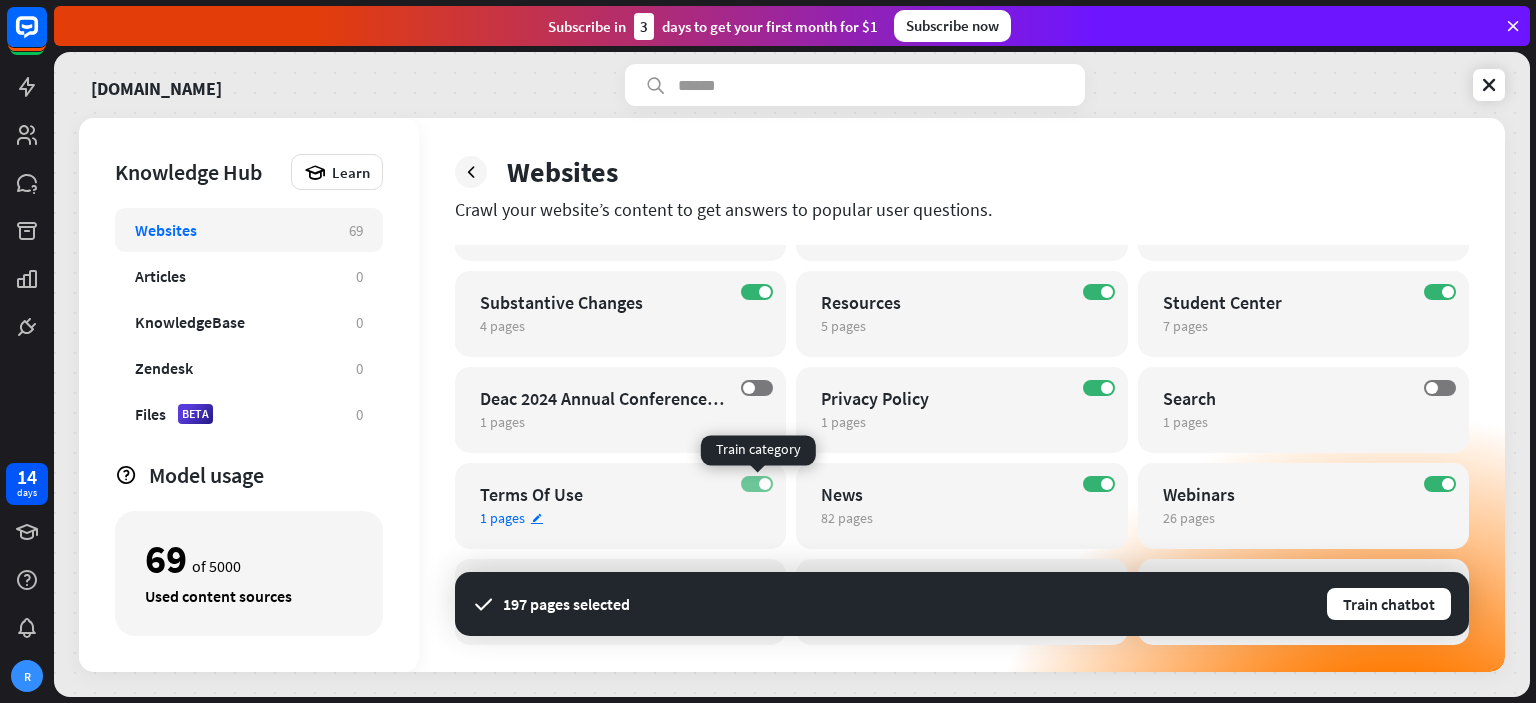 click on "ON" at bounding box center (757, 484) 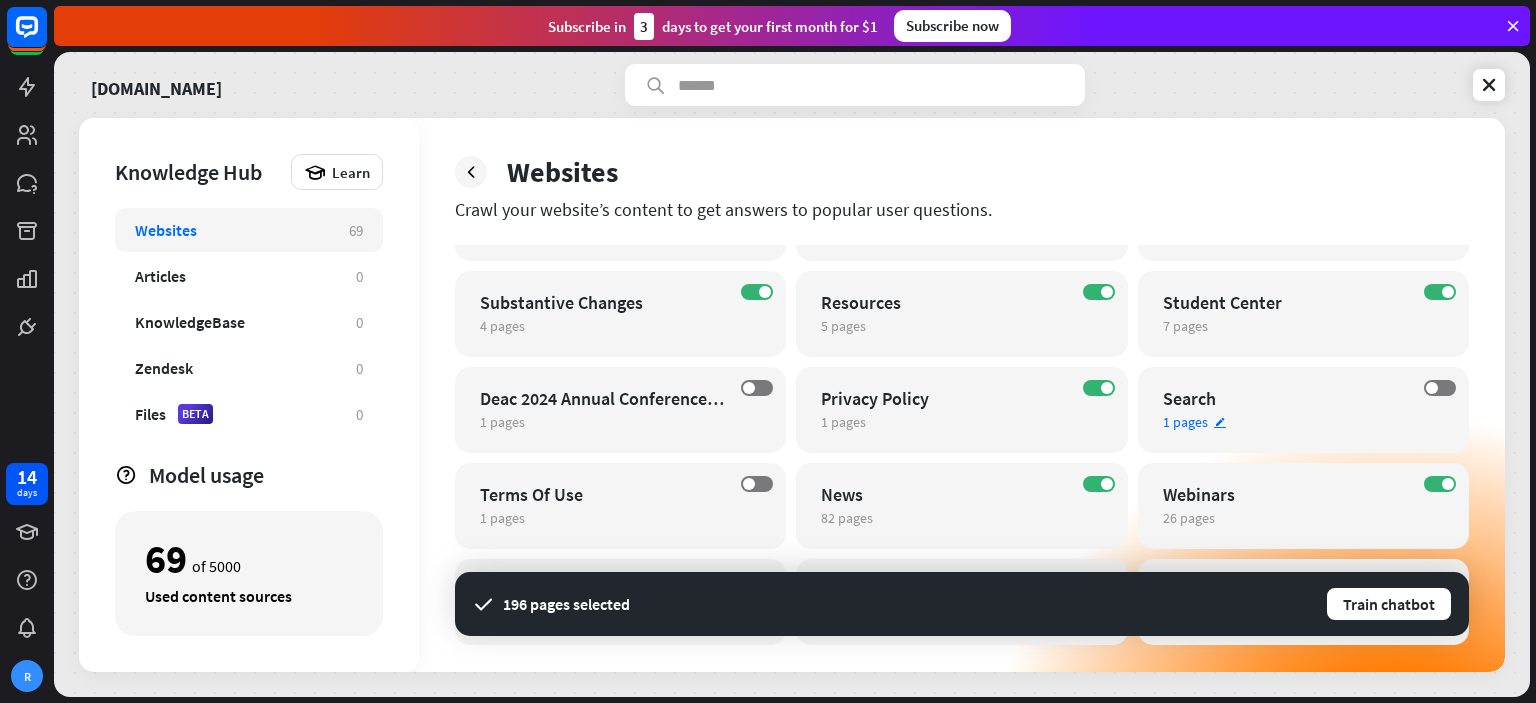 scroll, scrollTop: 0, scrollLeft: 0, axis: both 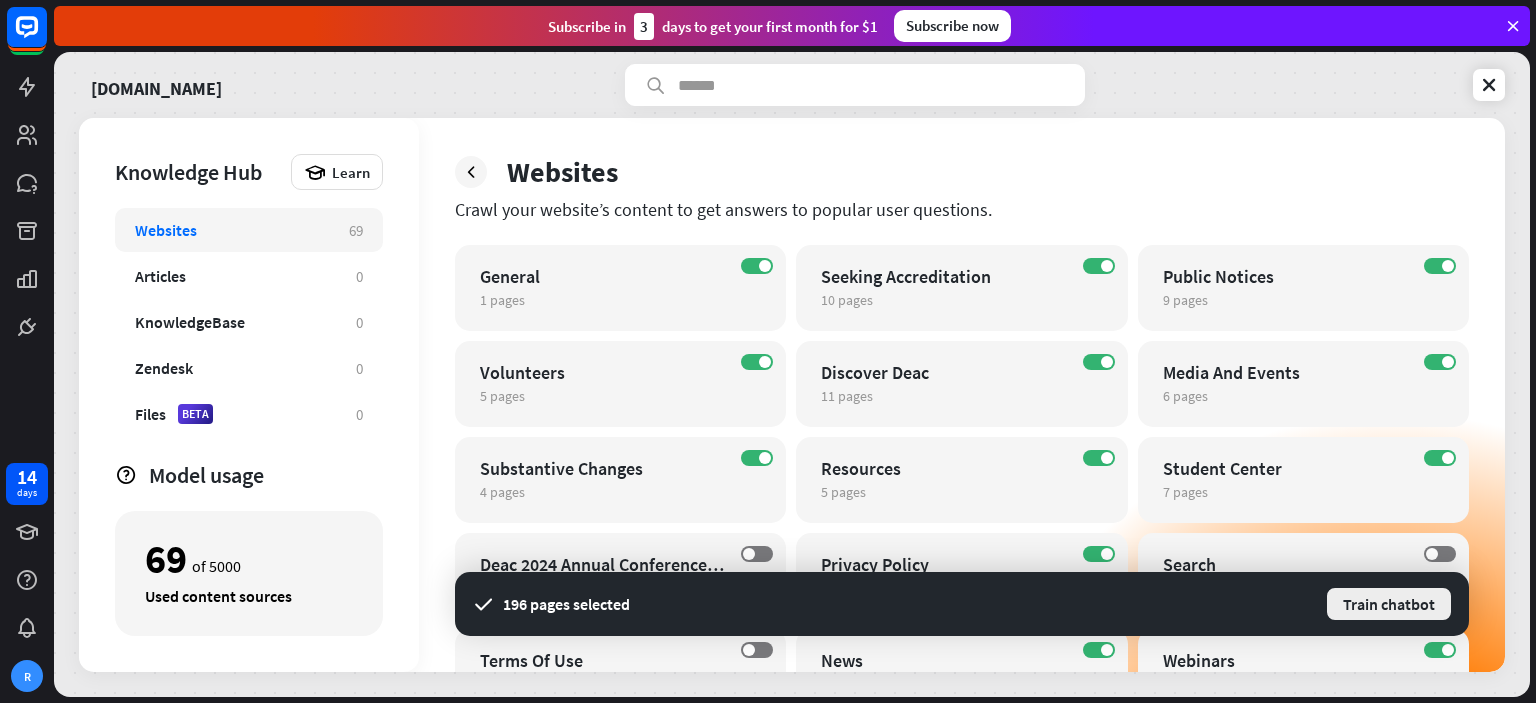 click on "Train chatbot" at bounding box center (1389, 604) 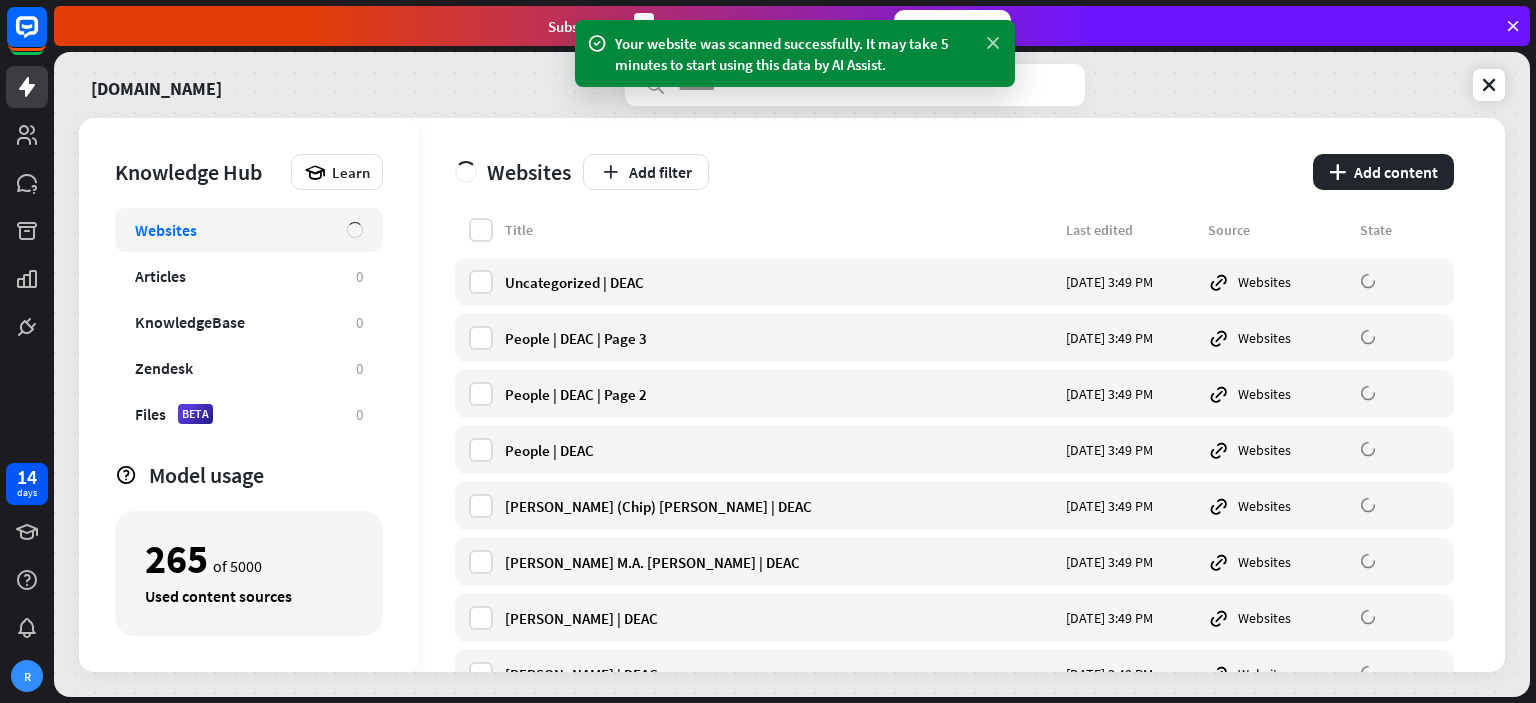 click at bounding box center (993, 43) 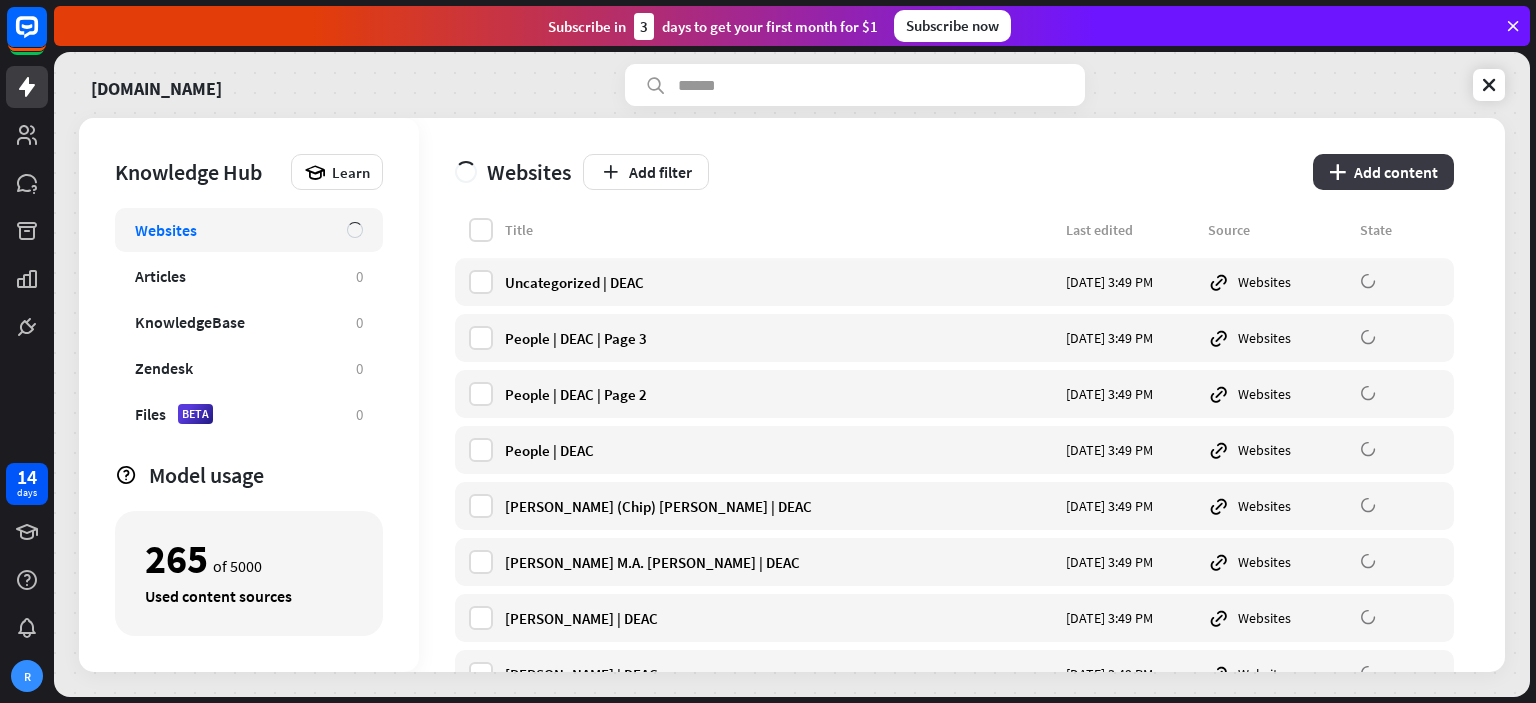 click on "plus
Add content" at bounding box center [1383, 172] 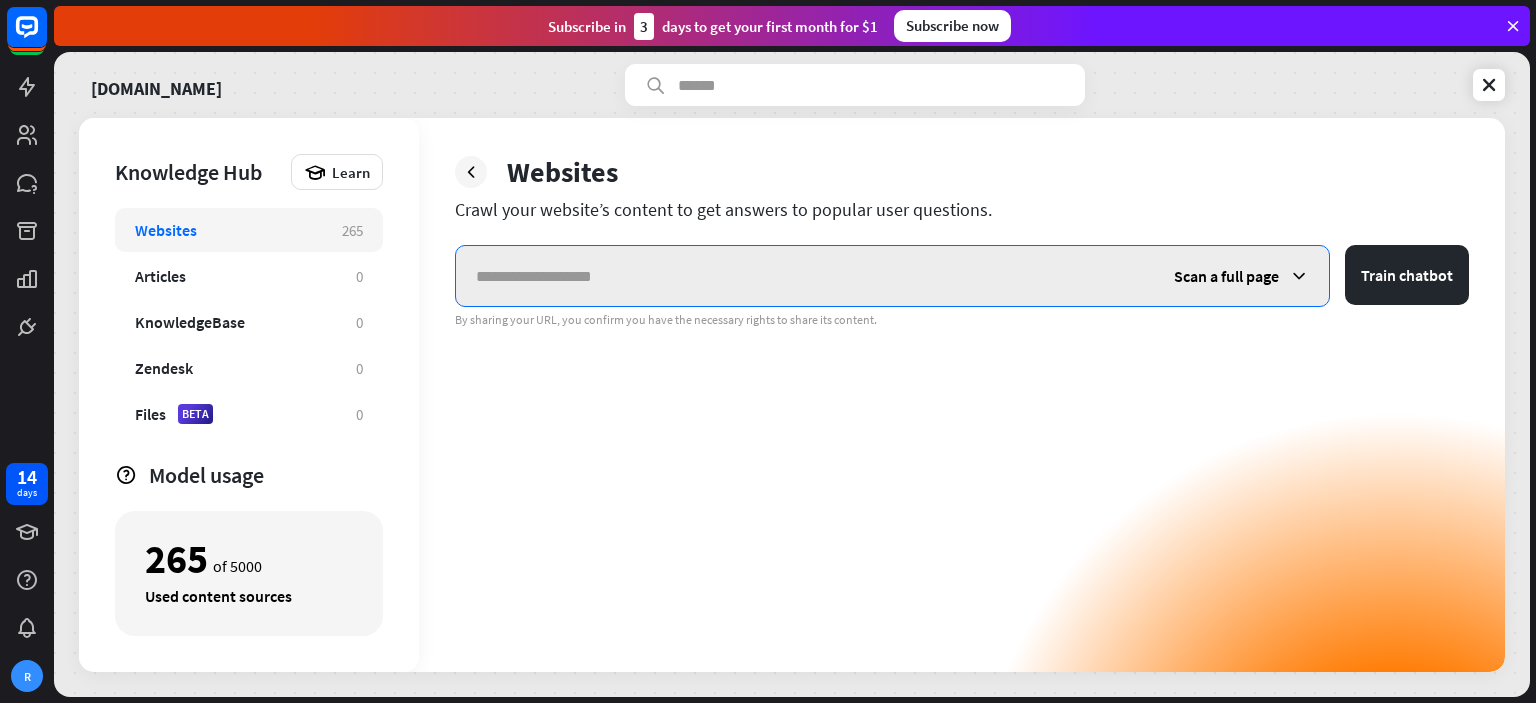click at bounding box center [805, 276] 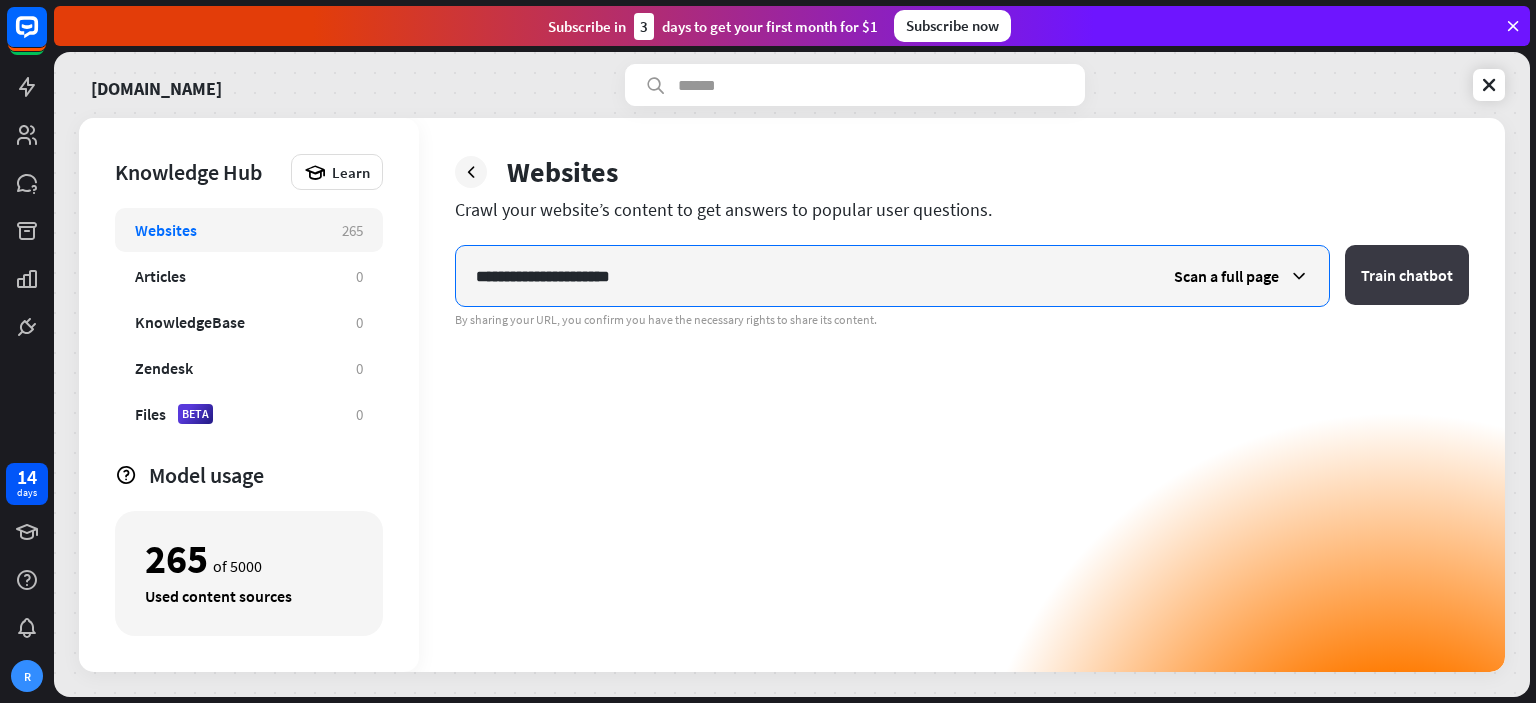 type on "**********" 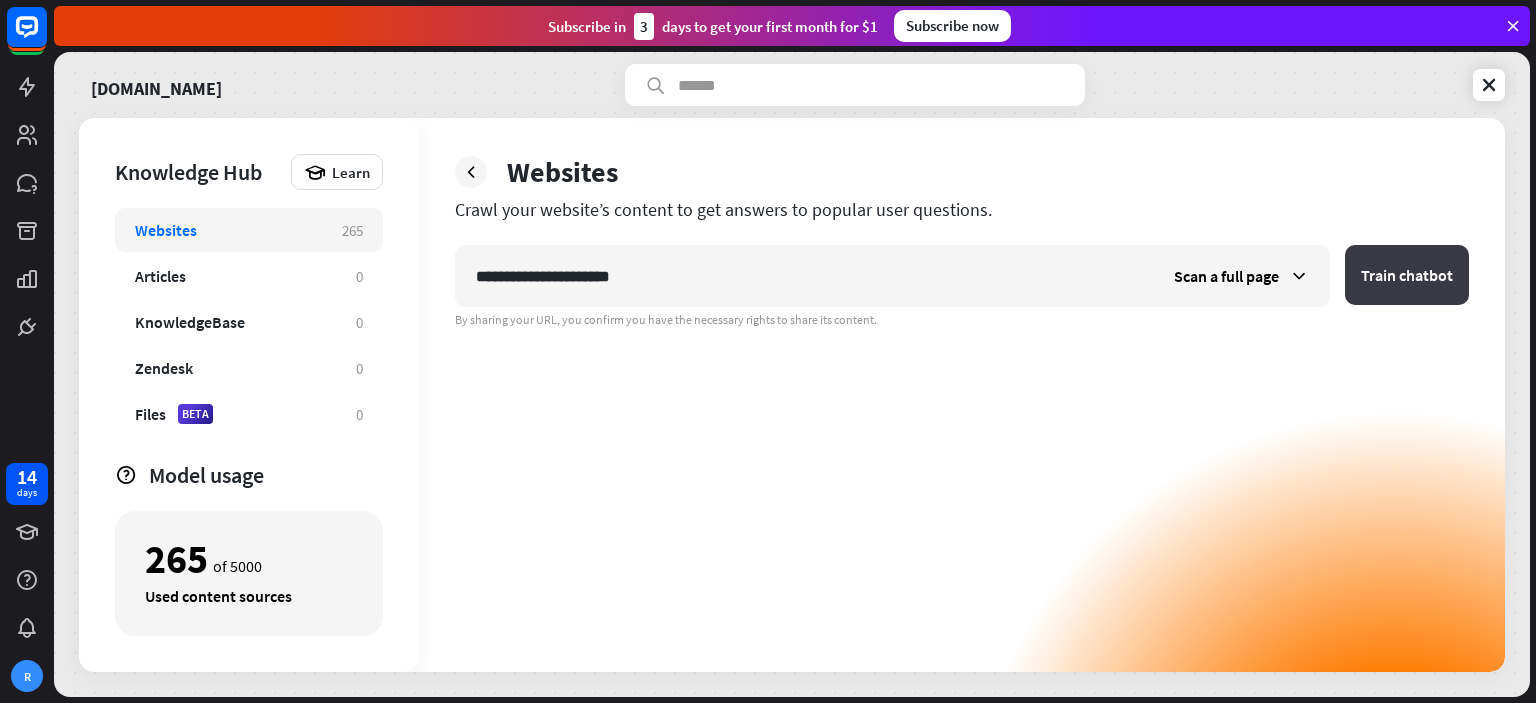 click on "Train chatbot" at bounding box center [1407, 275] 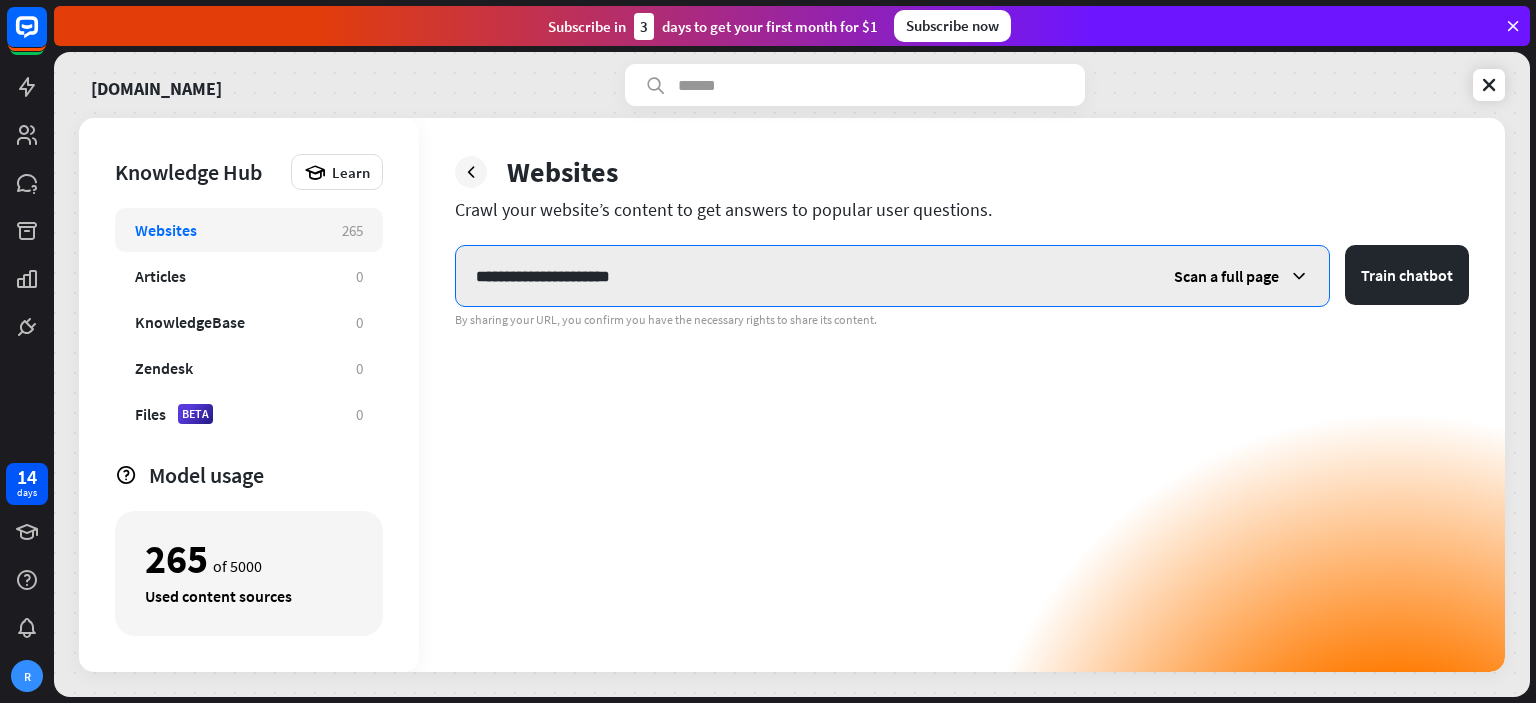 click on "**********" at bounding box center (805, 276) 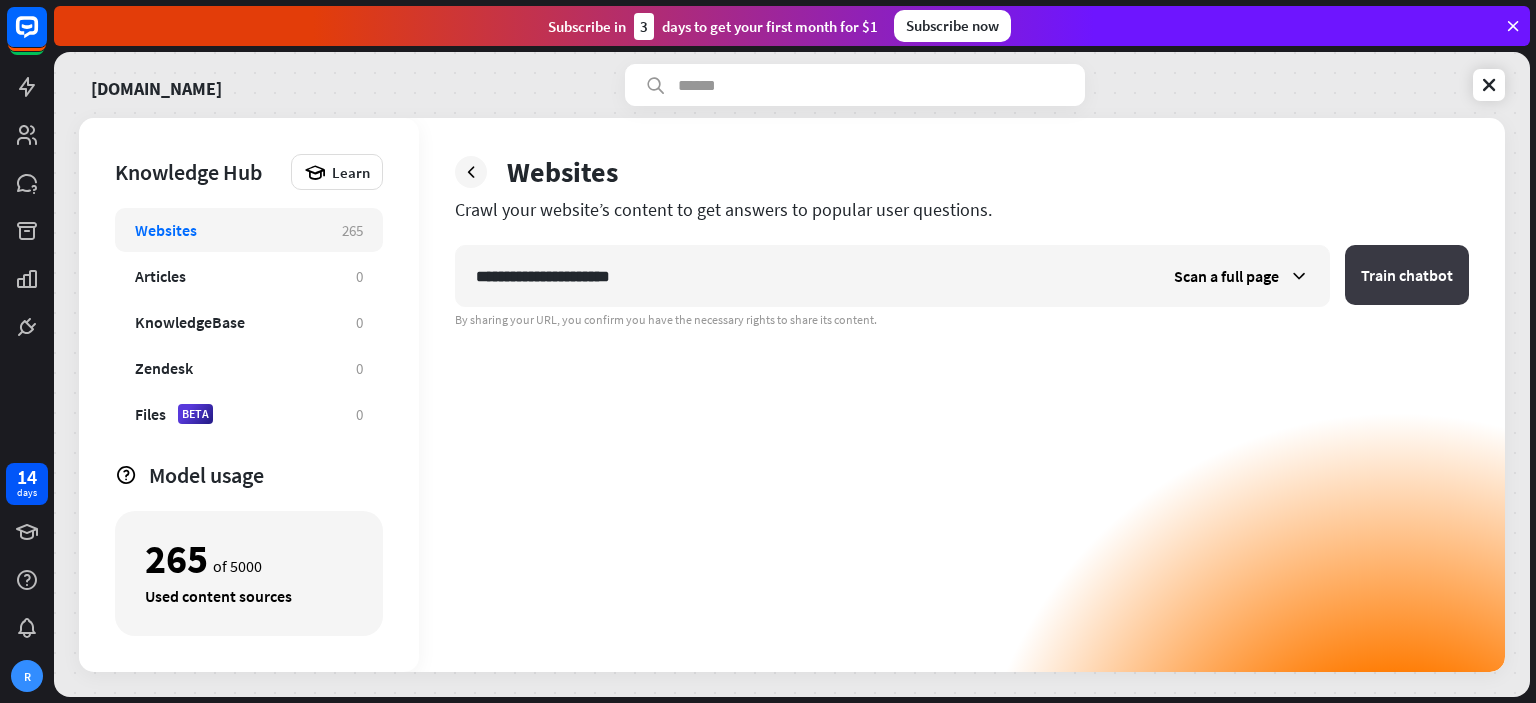 click on "Train chatbot" at bounding box center (1407, 275) 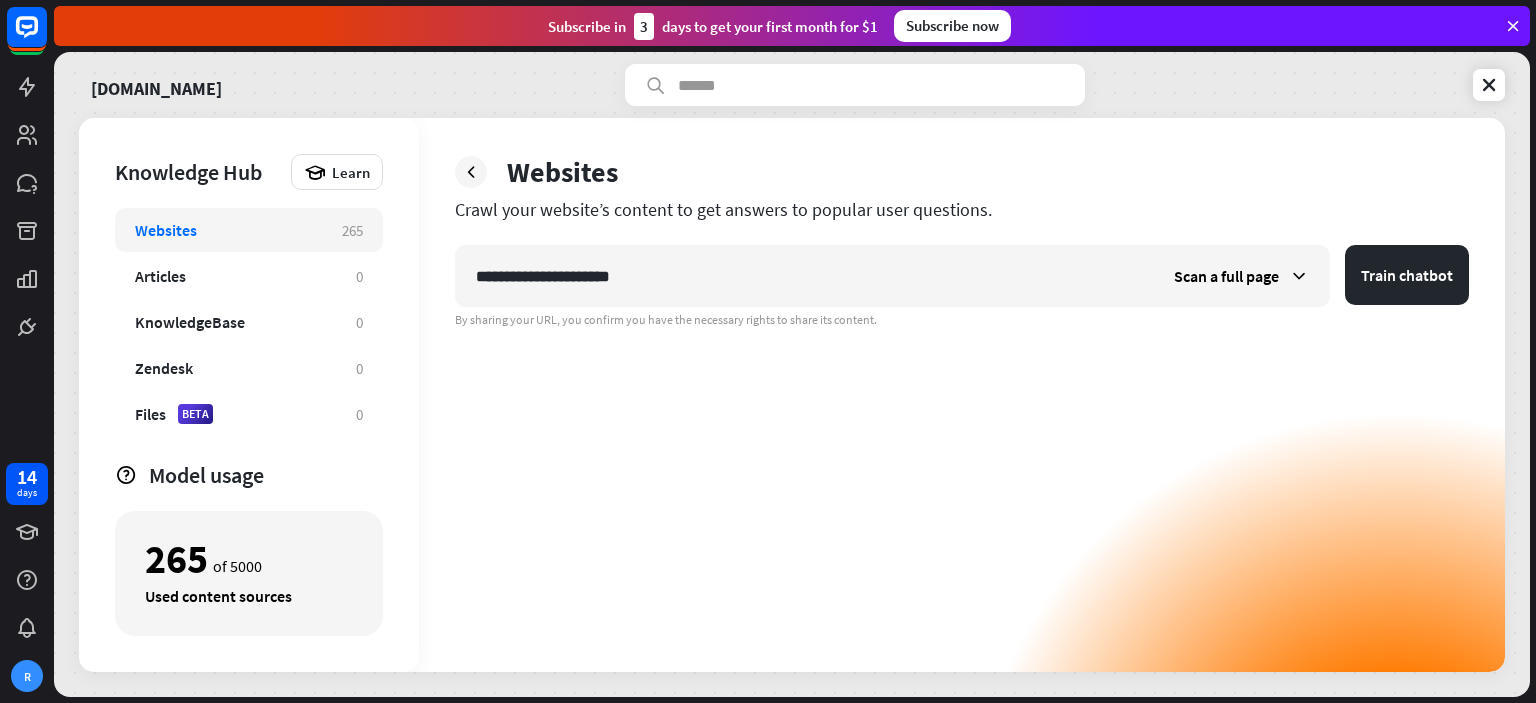 drag, startPoint x: 668, startPoint y: 277, endPoint x: 412, endPoint y: 279, distance: 256.0078 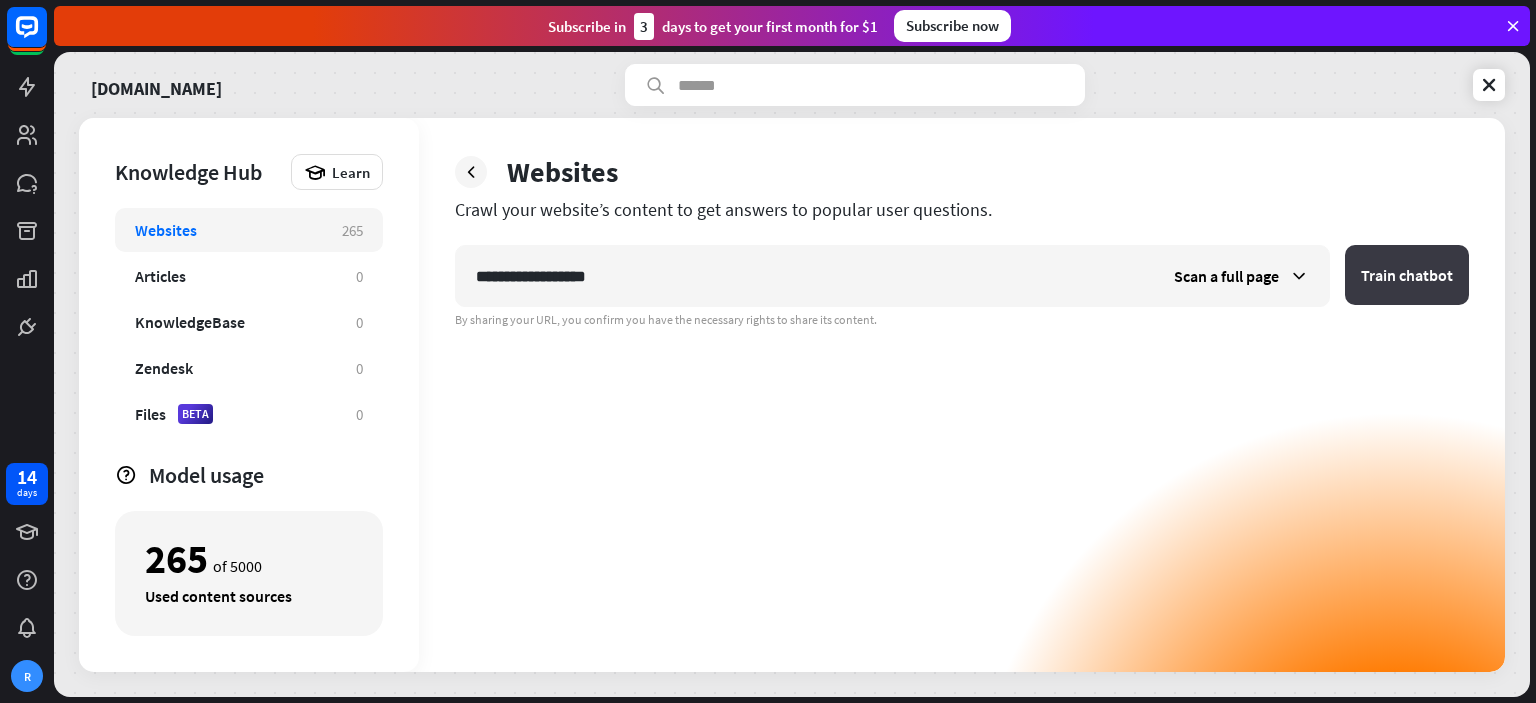 type on "**********" 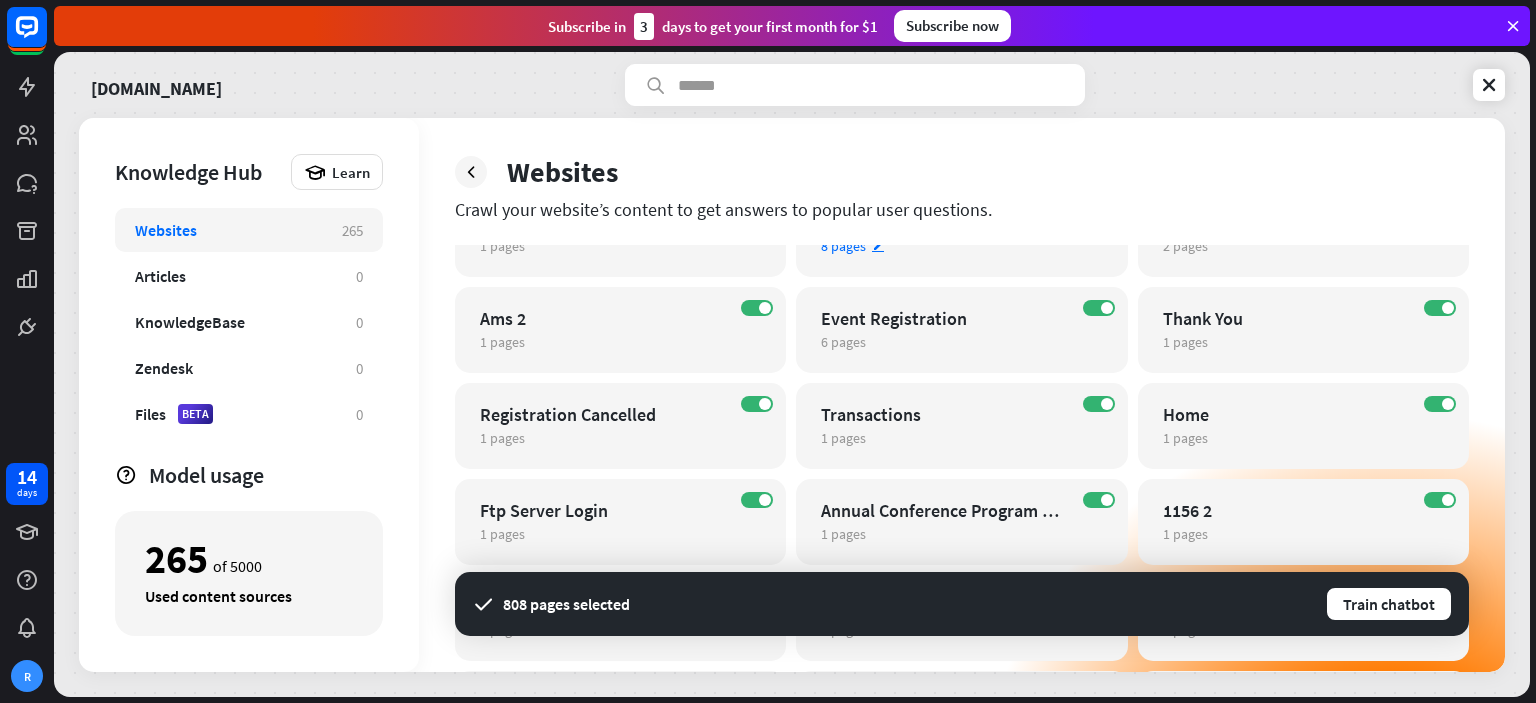 scroll, scrollTop: 500, scrollLeft: 0, axis: vertical 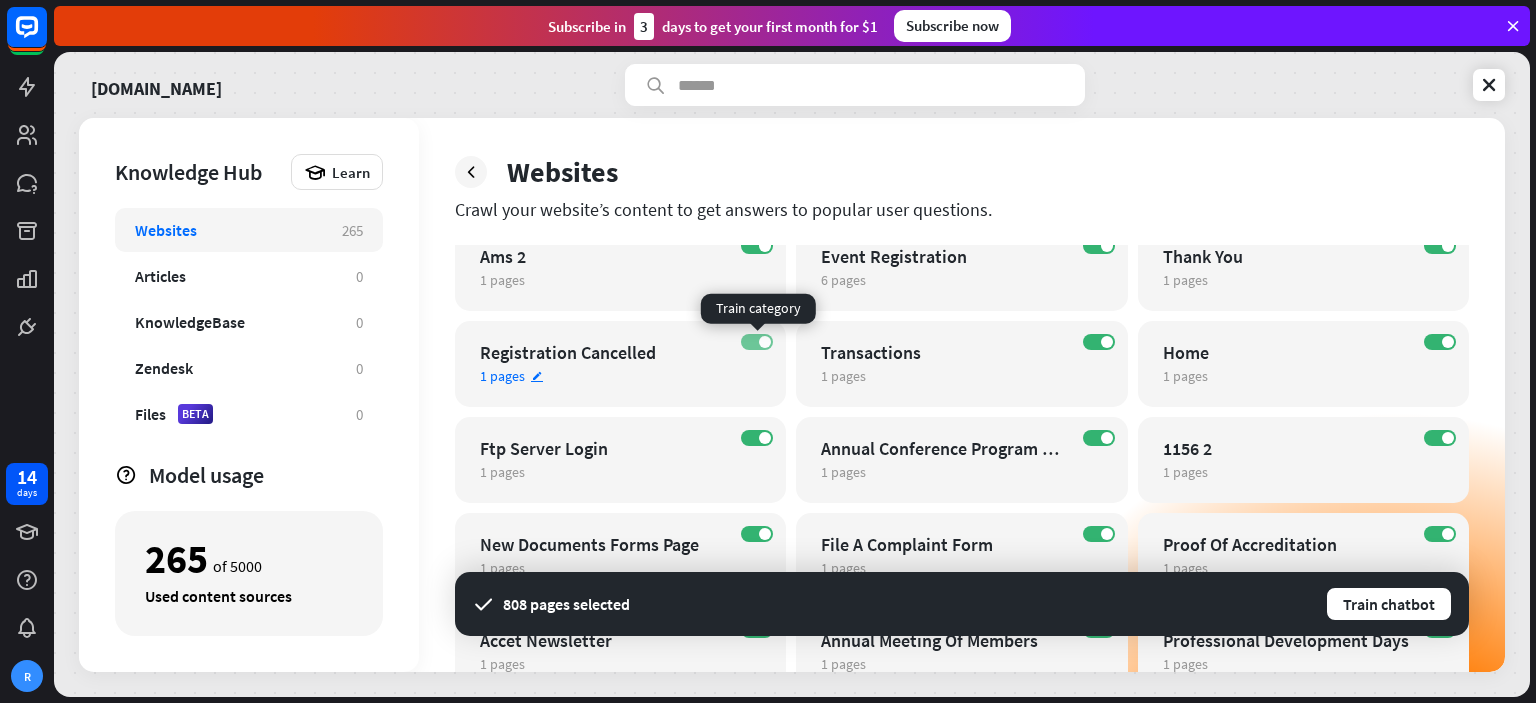 click at bounding box center (765, 342) 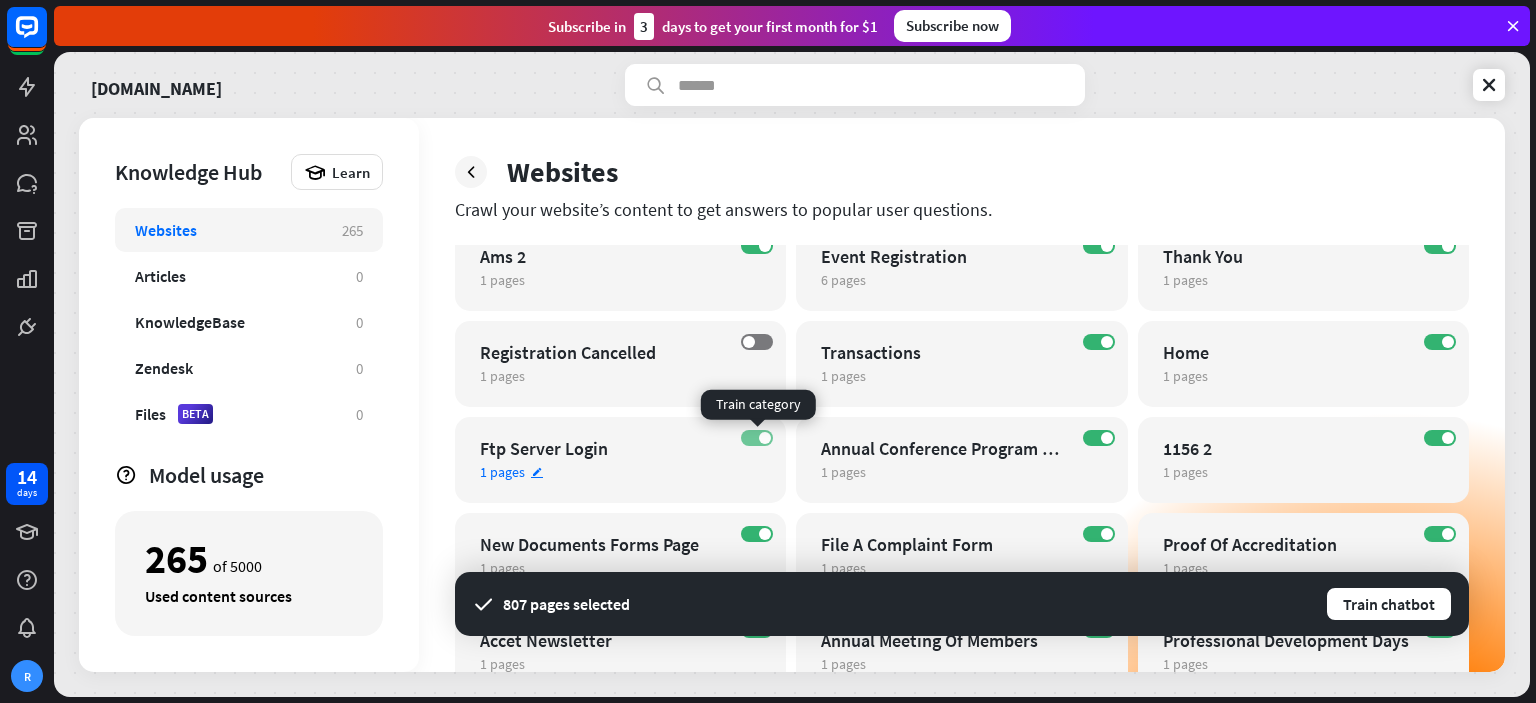 click at bounding box center (765, 438) 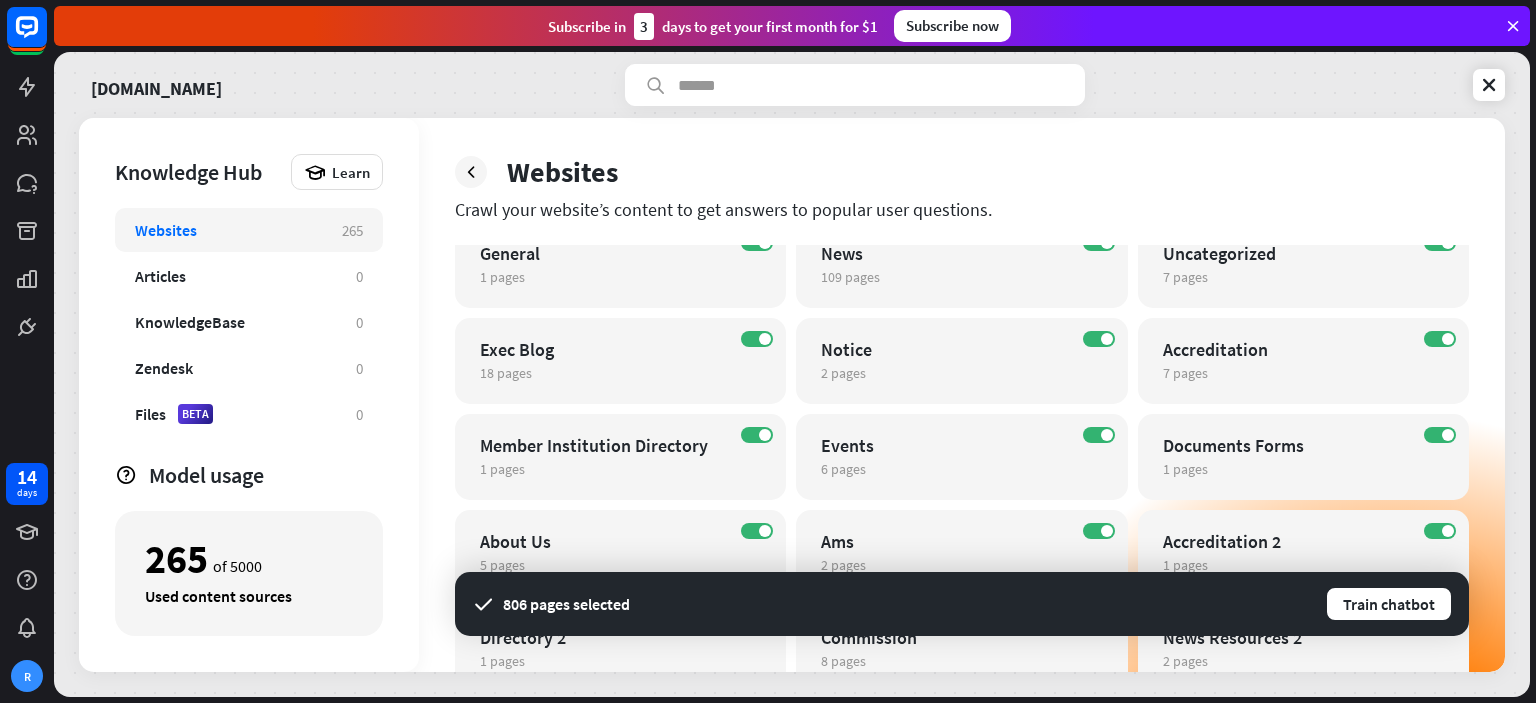 scroll, scrollTop: 0, scrollLeft: 0, axis: both 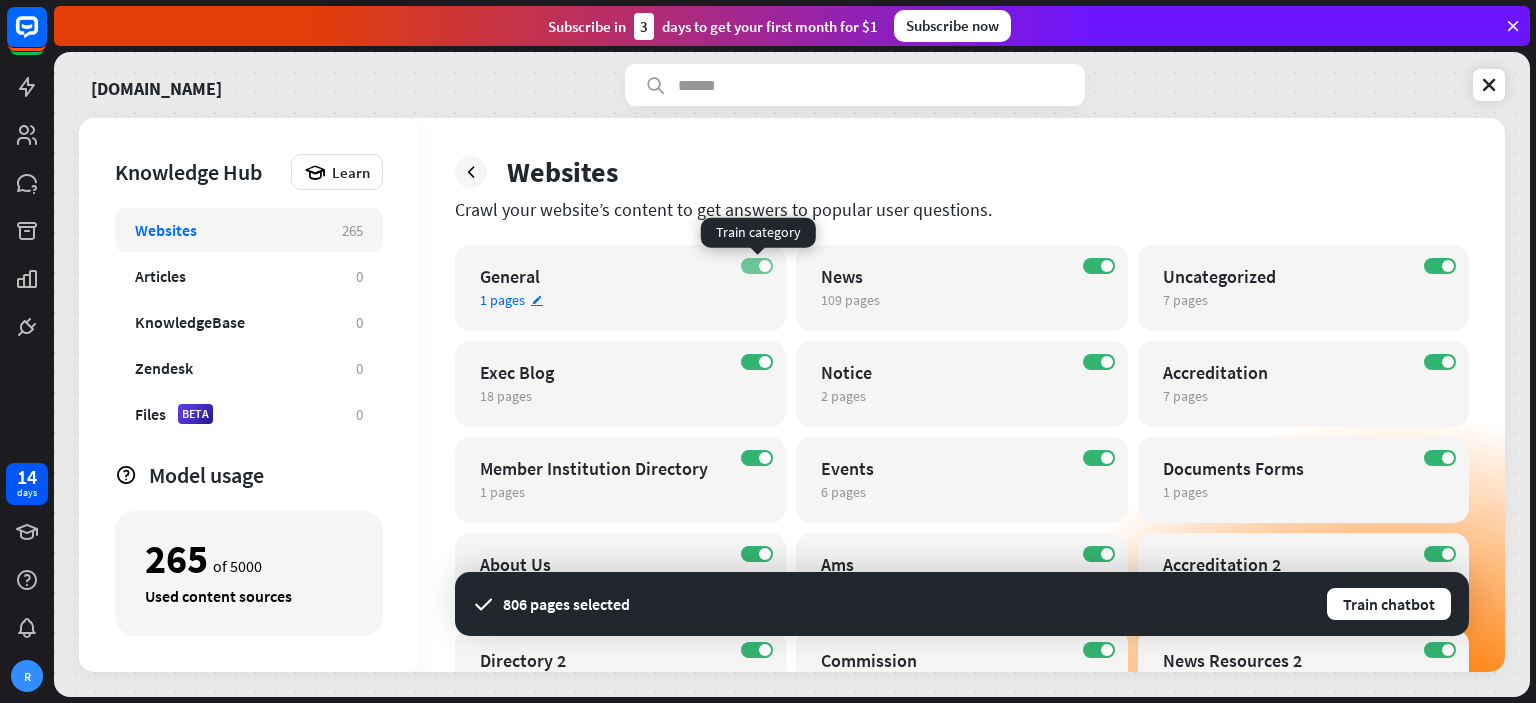click on "ON" at bounding box center (757, 266) 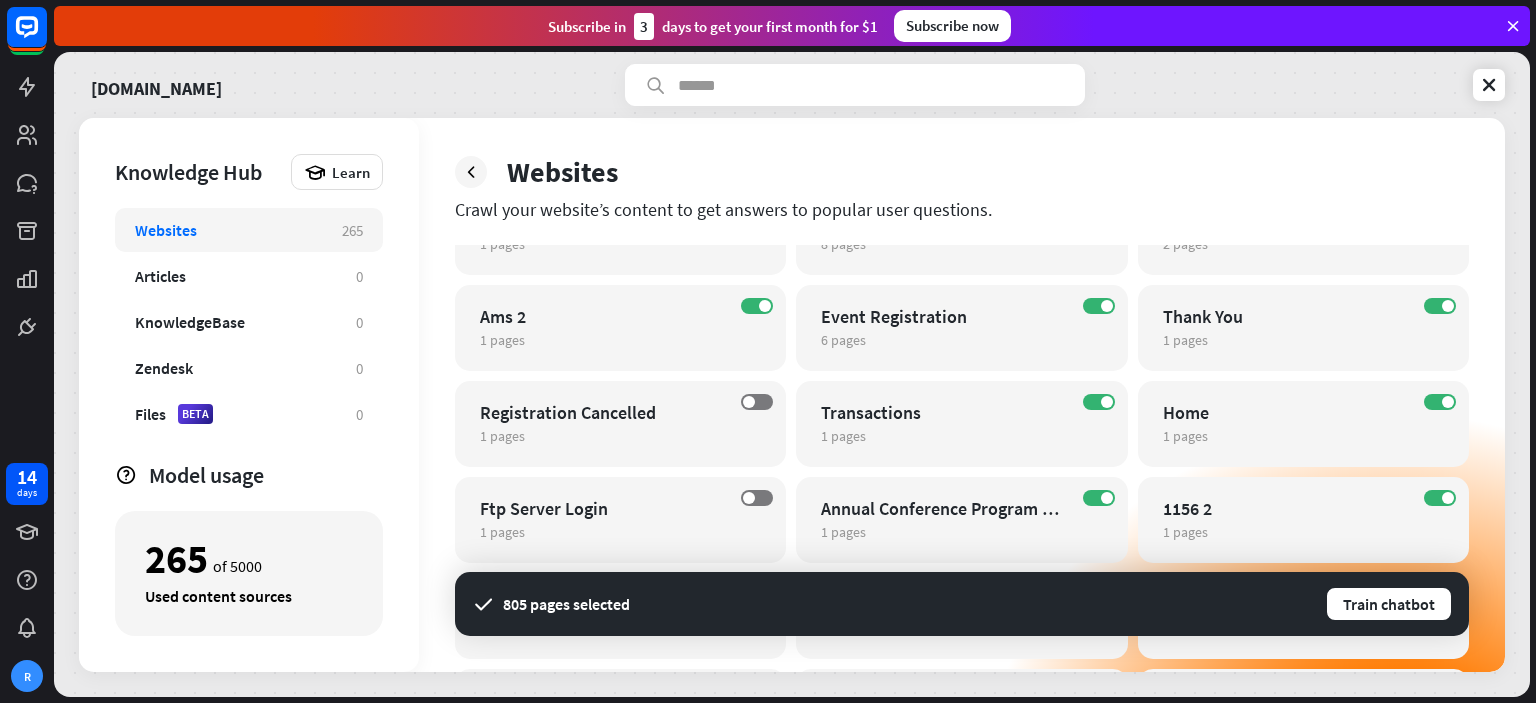 scroll, scrollTop: 500, scrollLeft: 0, axis: vertical 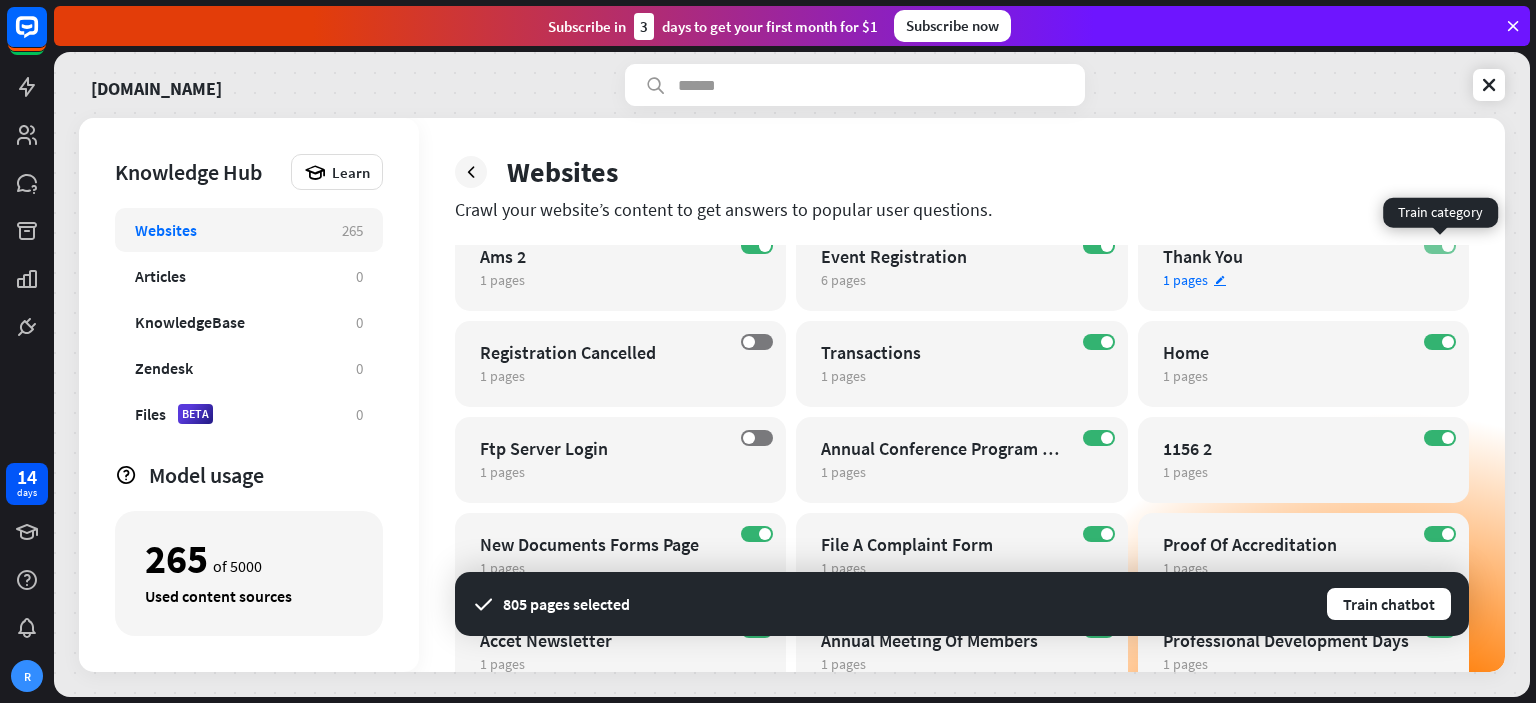 click on "ON" at bounding box center (1440, 246) 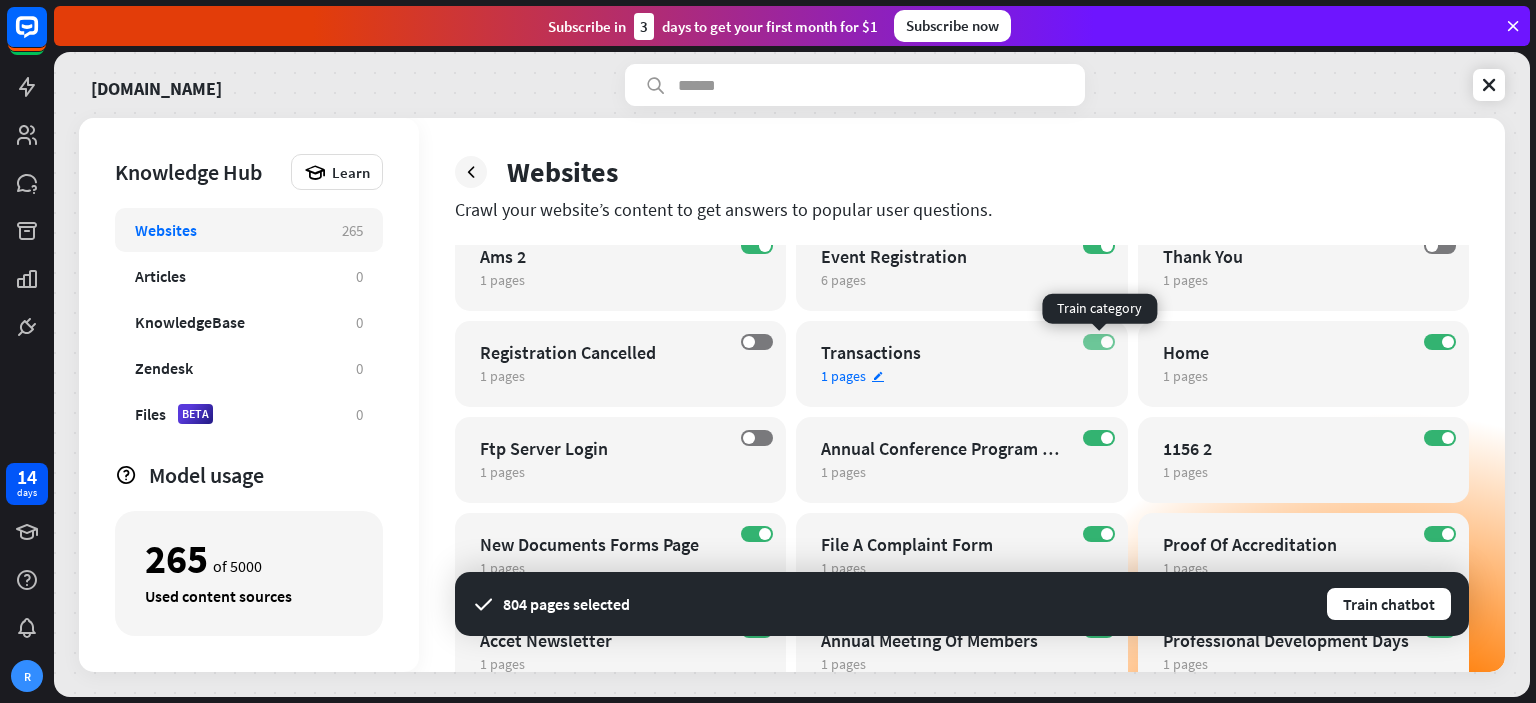 click on "ON" at bounding box center [1099, 342] 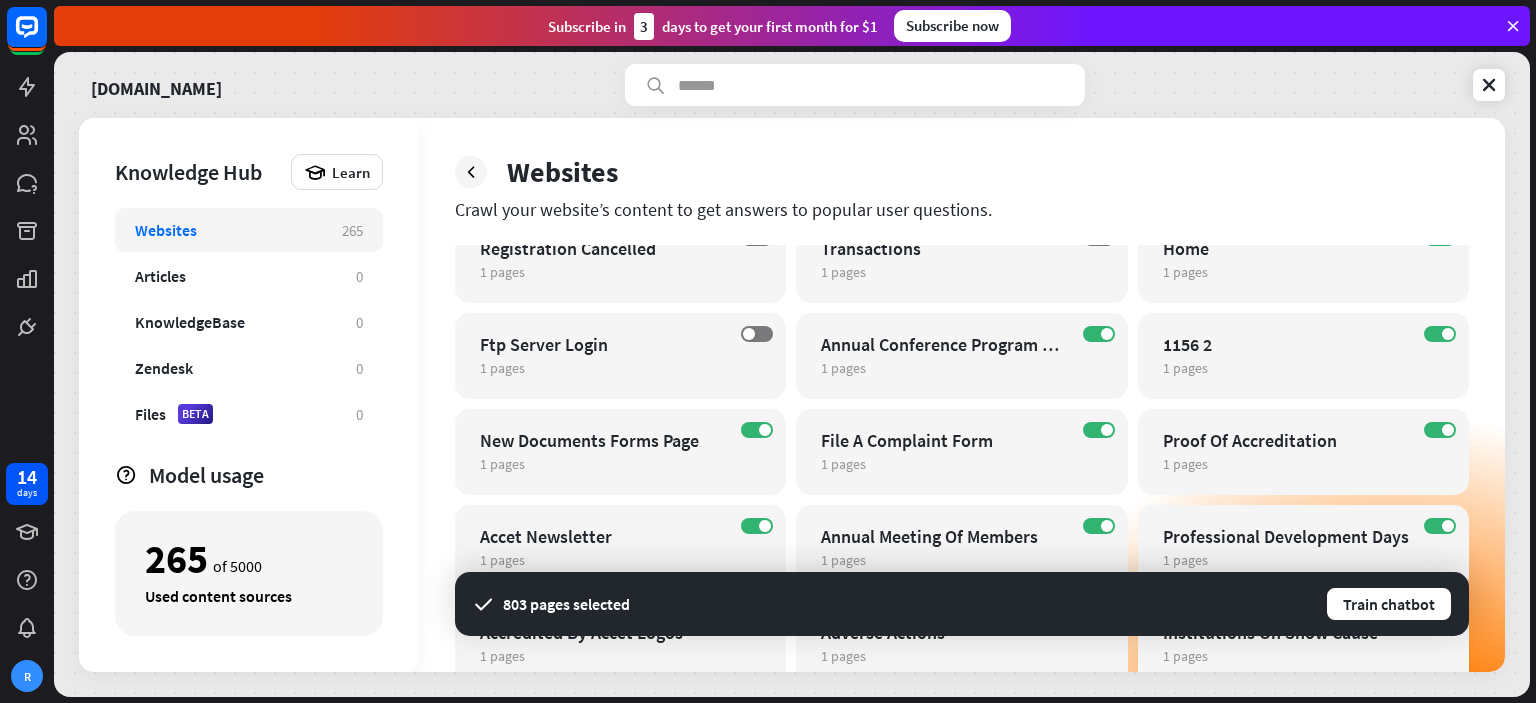 scroll, scrollTop: 666, scrollLeft: 0, axis: vertical 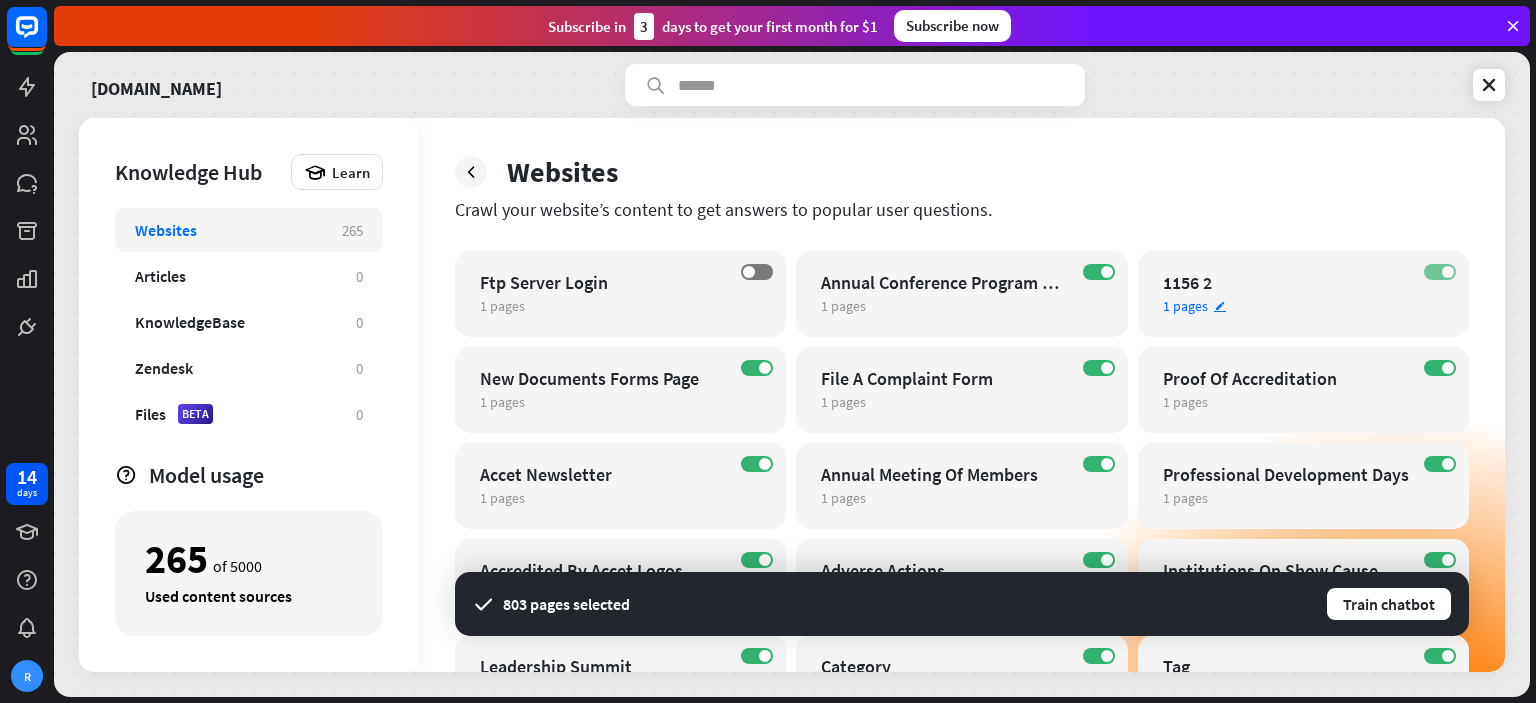 click at bounding box center (1448, 272) 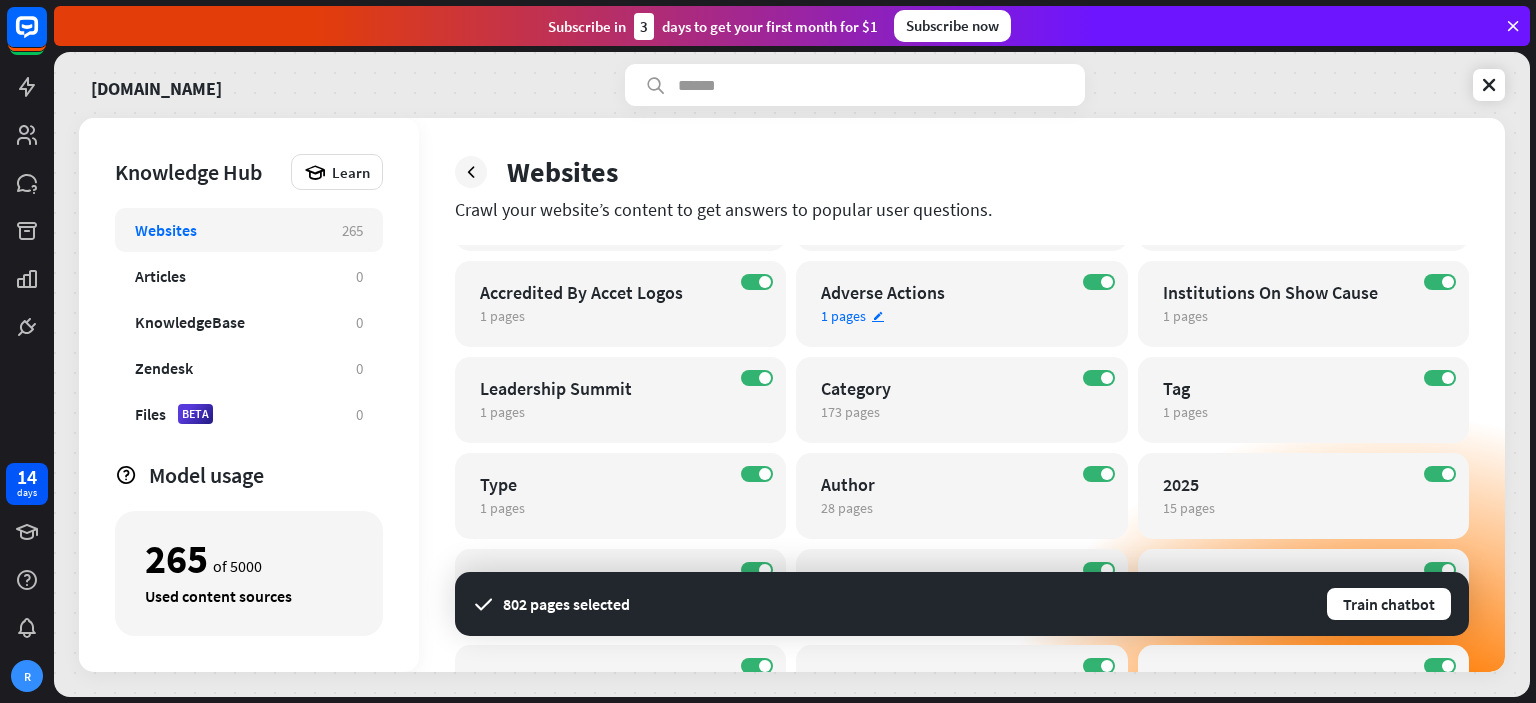 scroll, scrollTop: 1000, scrollLeft: 0, axis: vertical 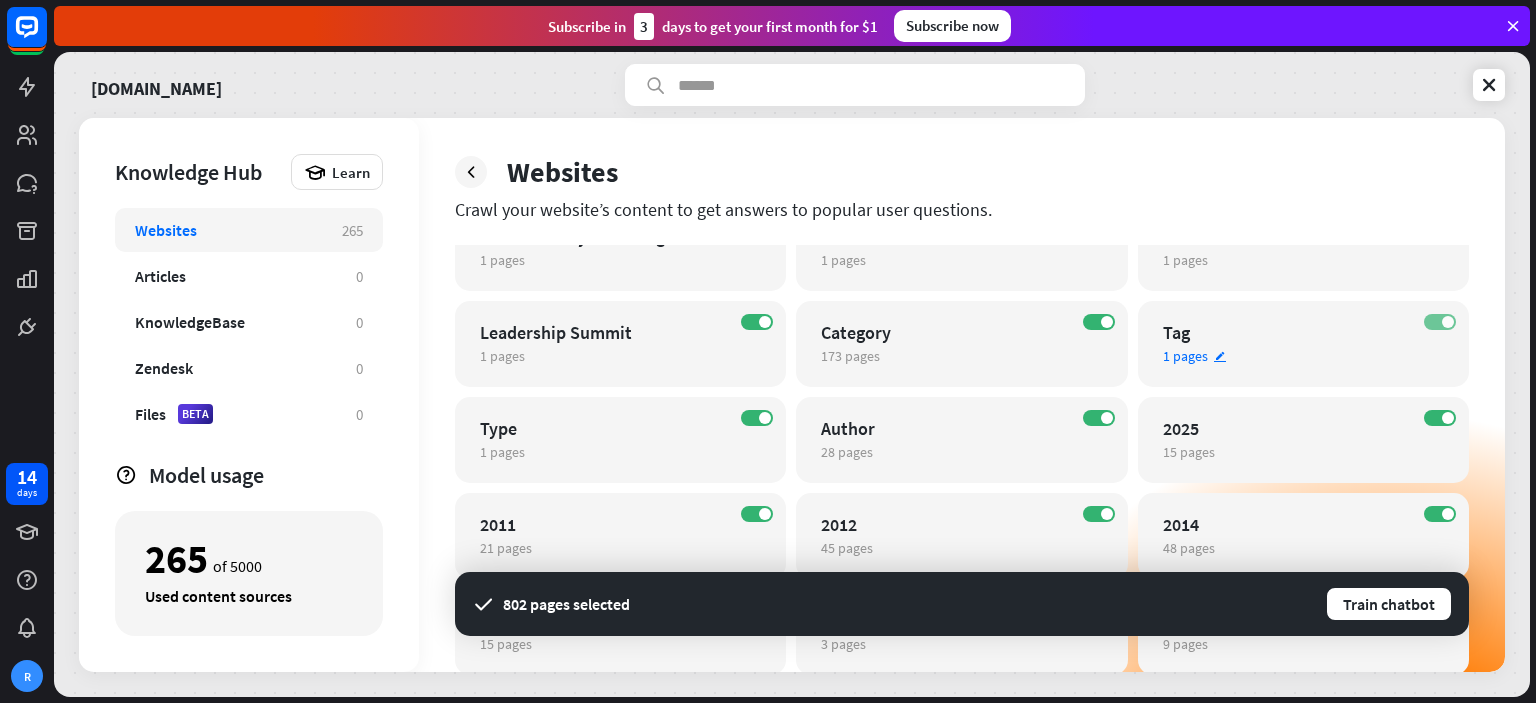 click on "ON" at bounding box center (1440, 322) 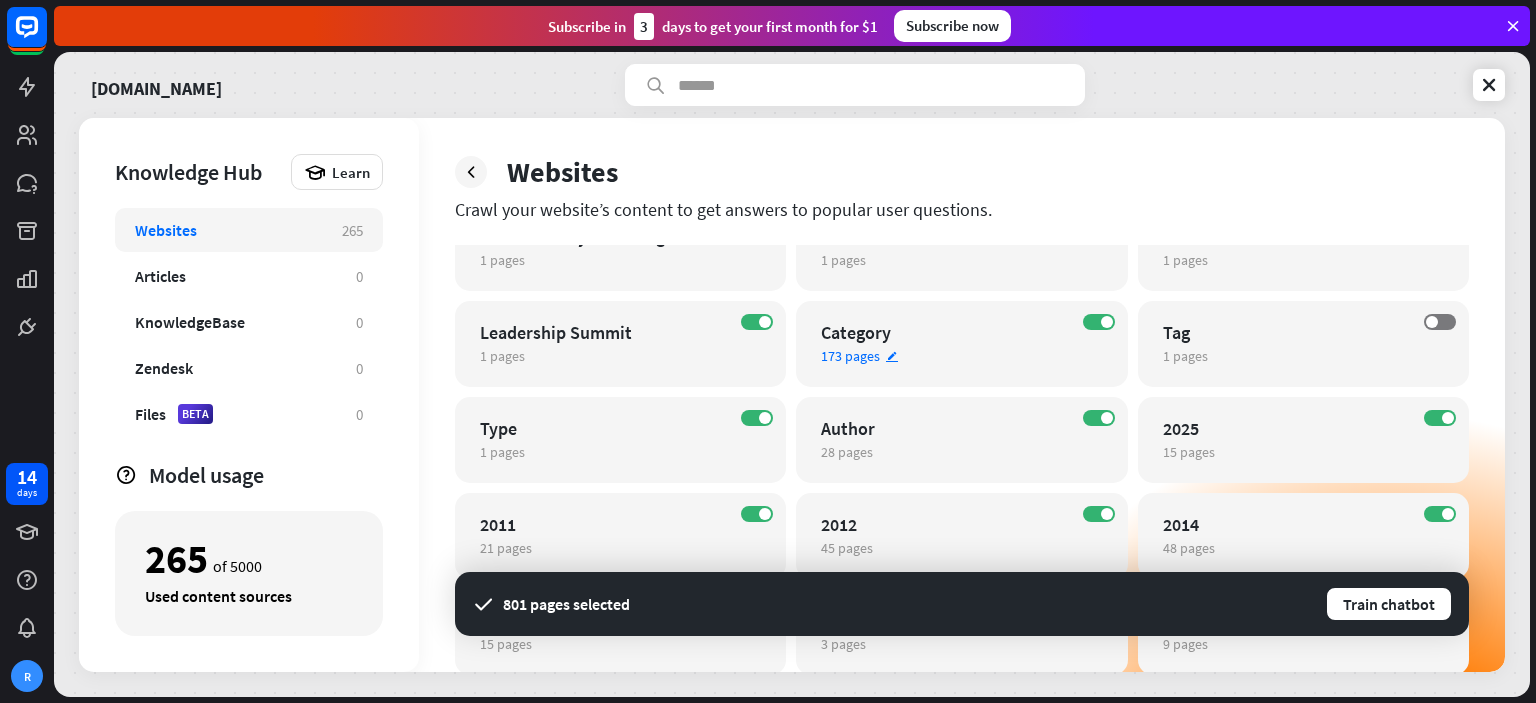 scroll, scrollTop: 1166, scrollLeft: 0, axis: vertical 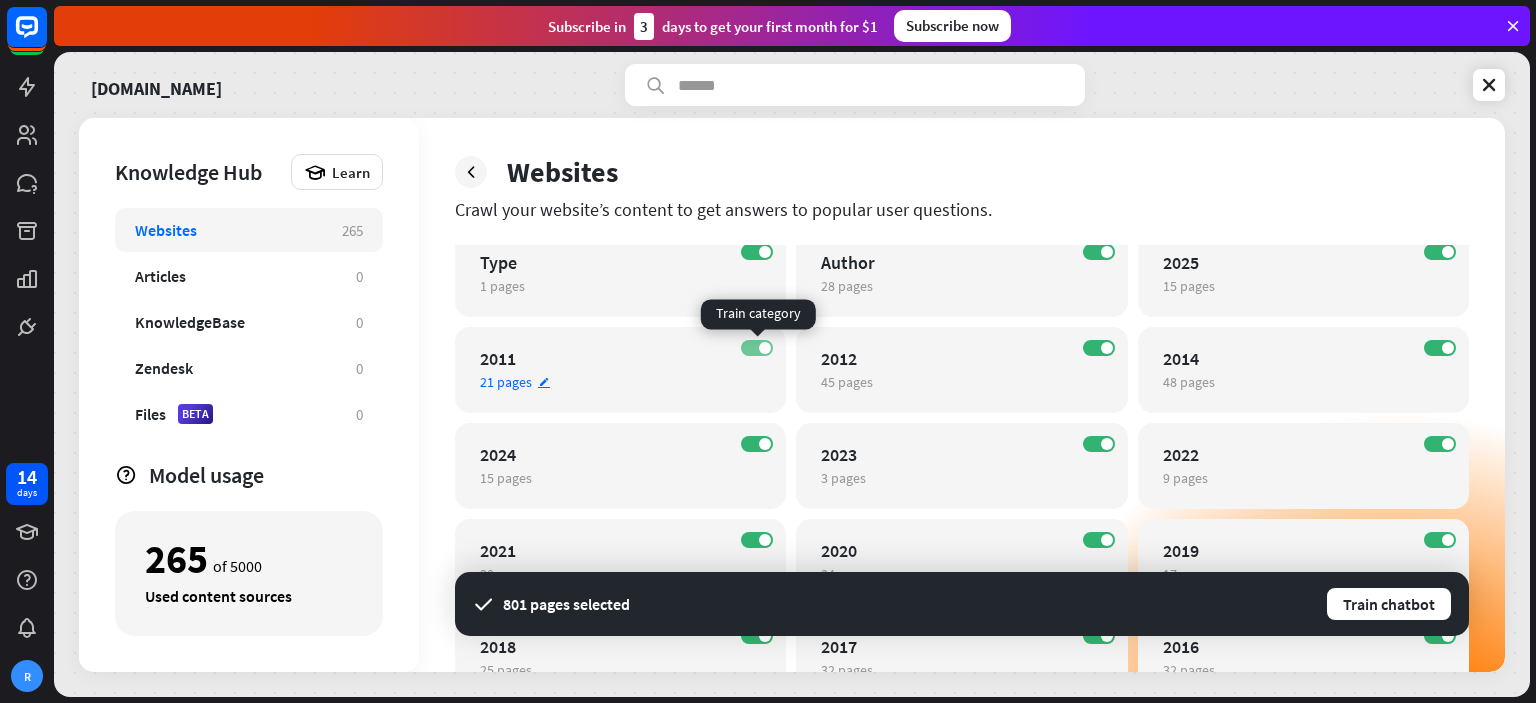 click on "ON" at bounding box center (757, 348) 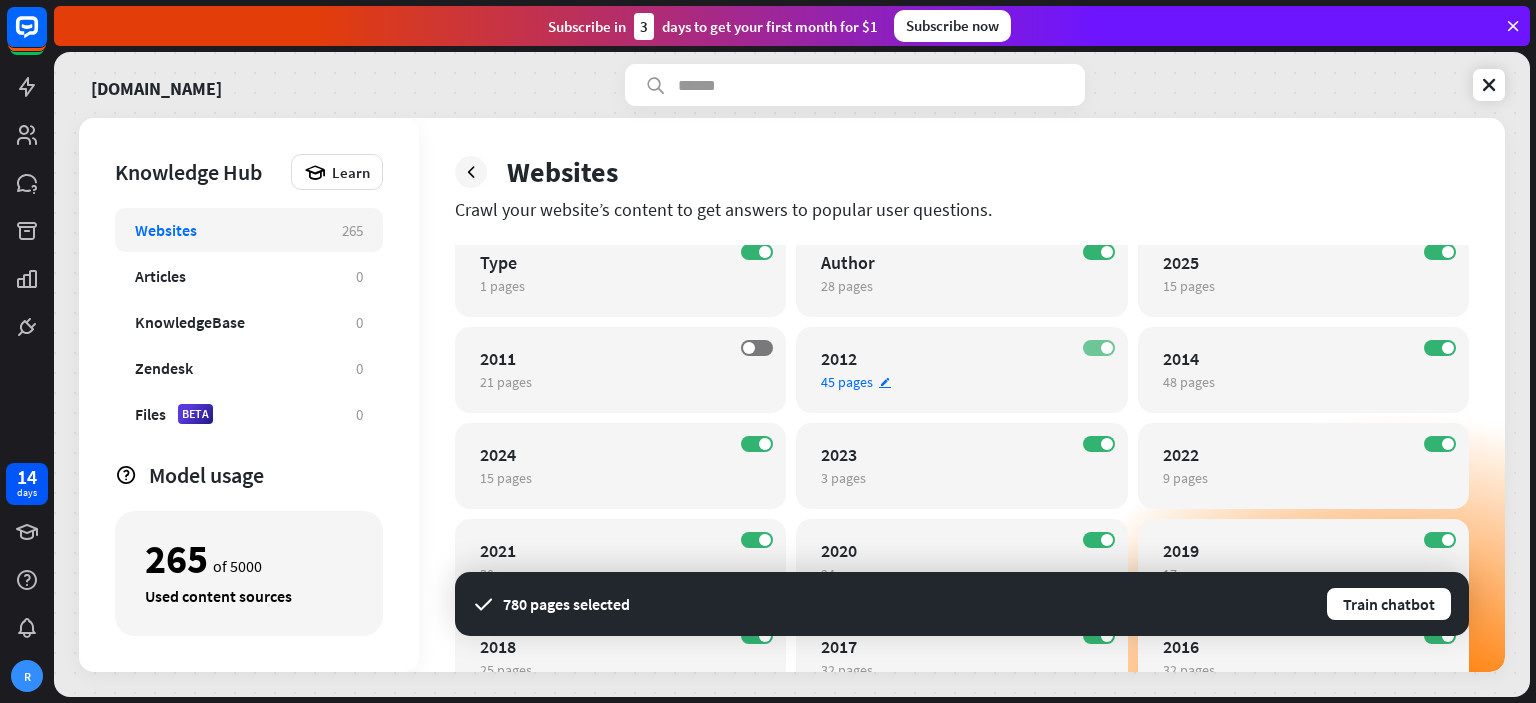 click on "ON" at bounding box center (1099, 348) 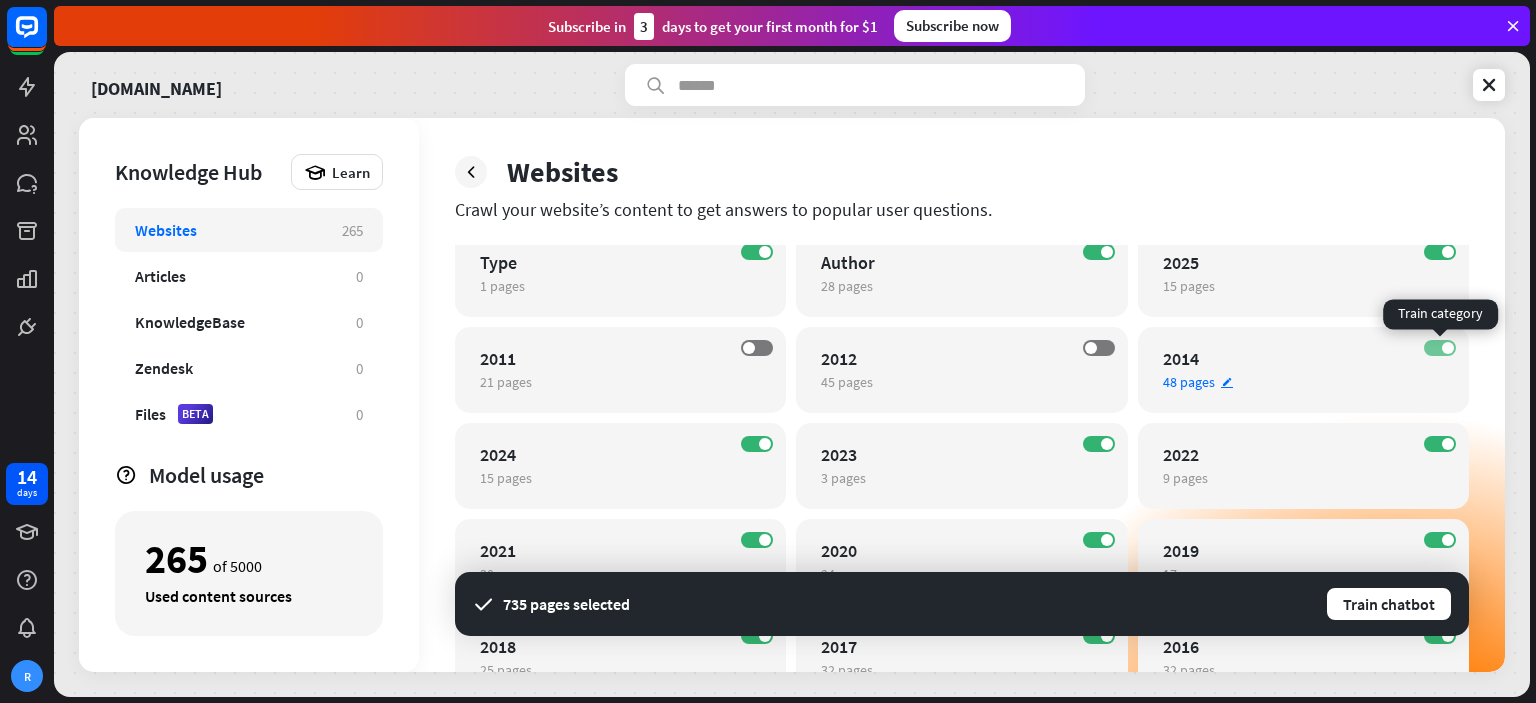 click on "ON" at bounding box center (1440, 348) 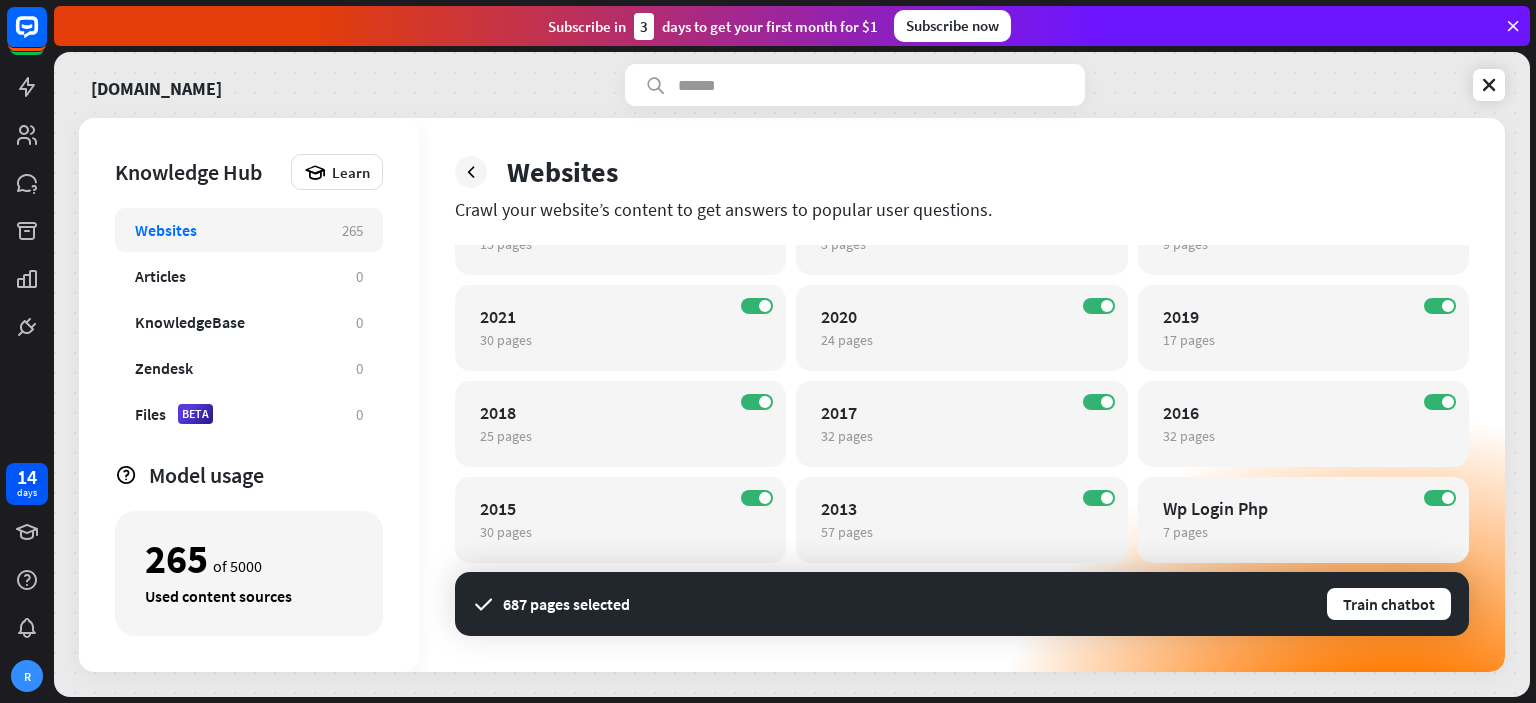 scroll, scrollTop: 1400, scrollLeft: 0, axis: vertical 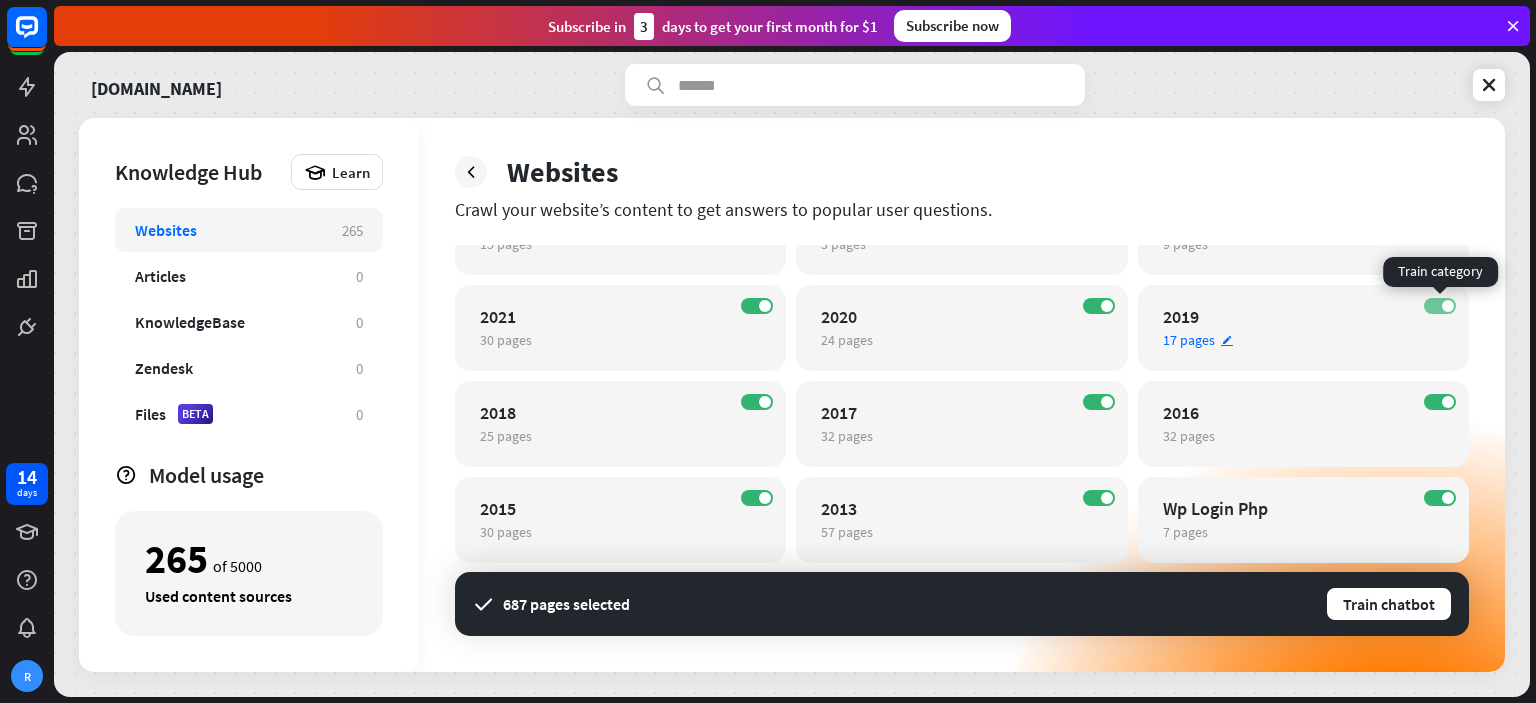click at bounding box center [1448, 306] 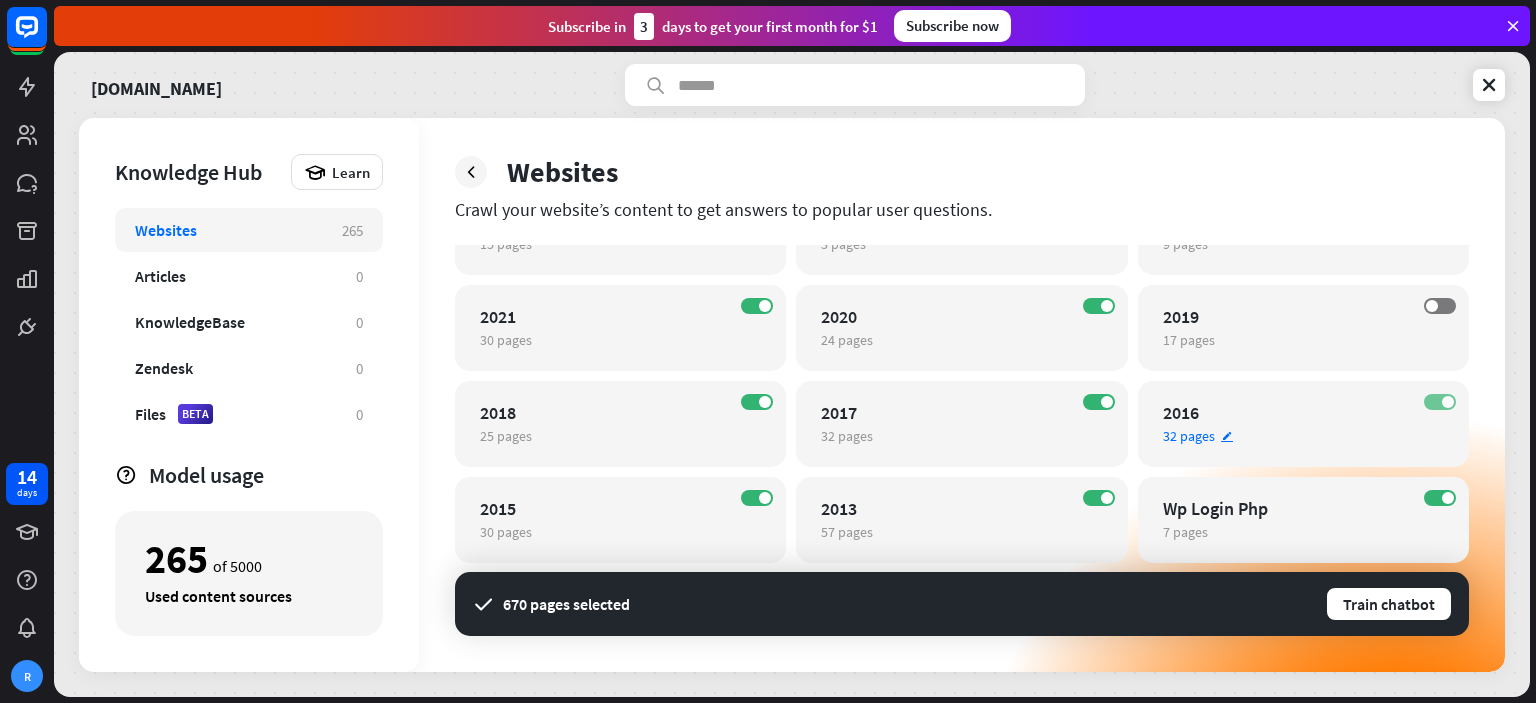 click on "ON" at bounding box center [1440, 402] 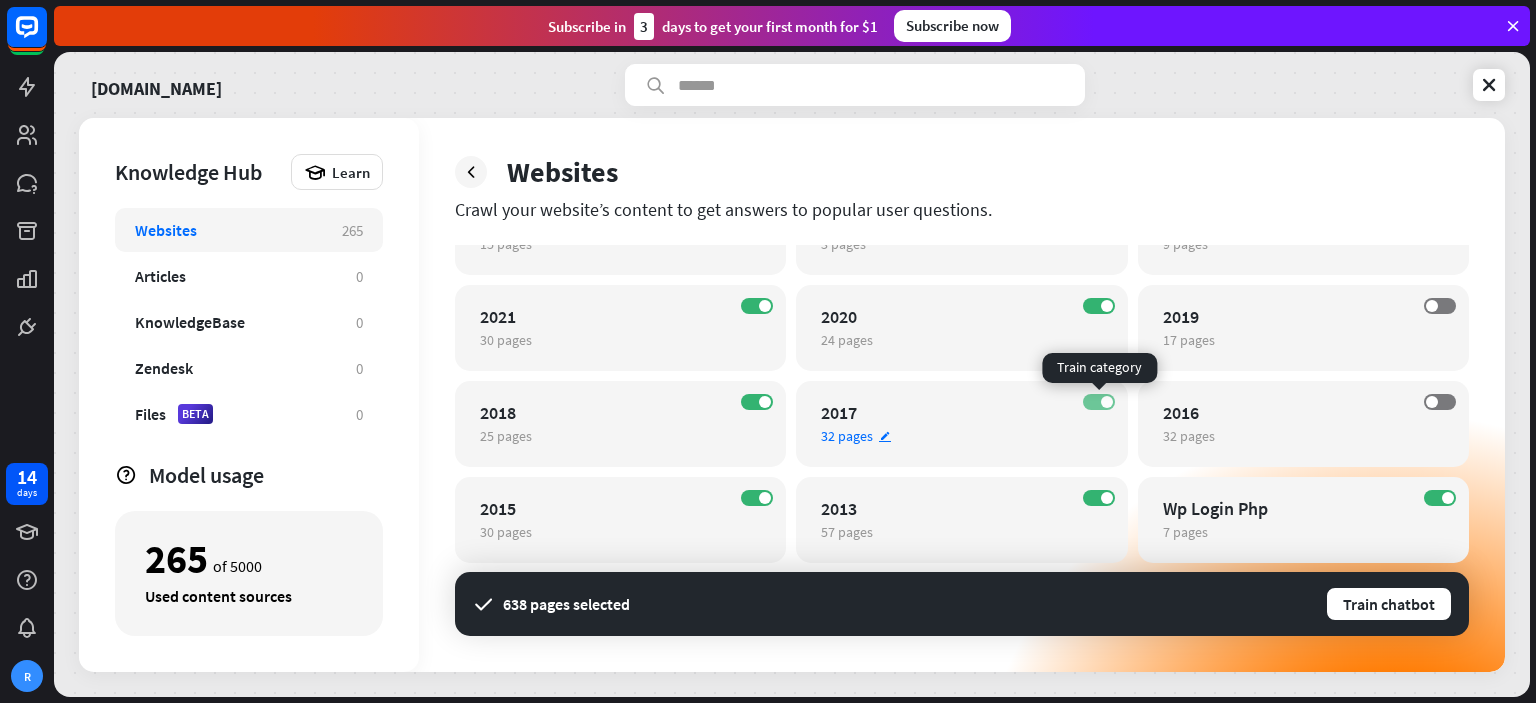 click on "ON" at bounding box center [1099, 402] 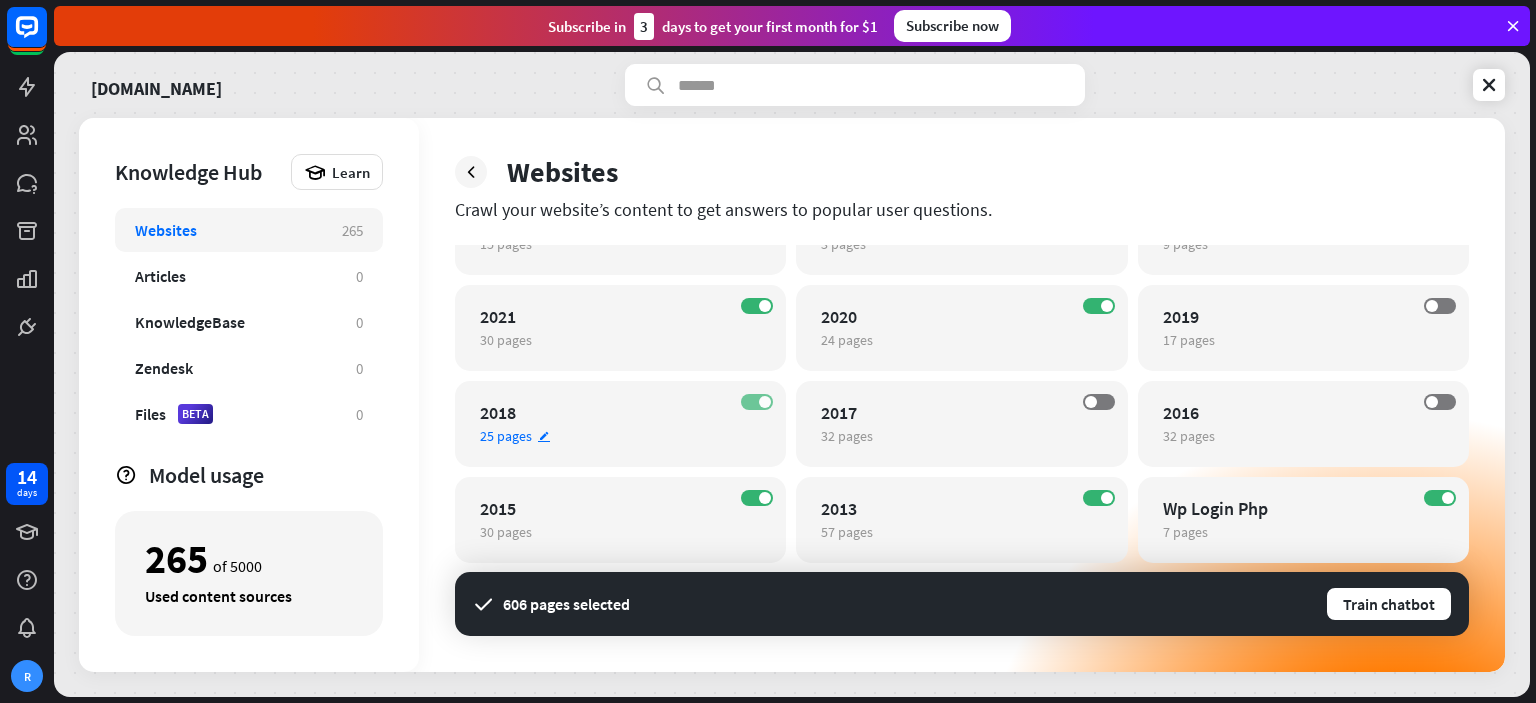 click on "ON" at bounding box center (757, 402) 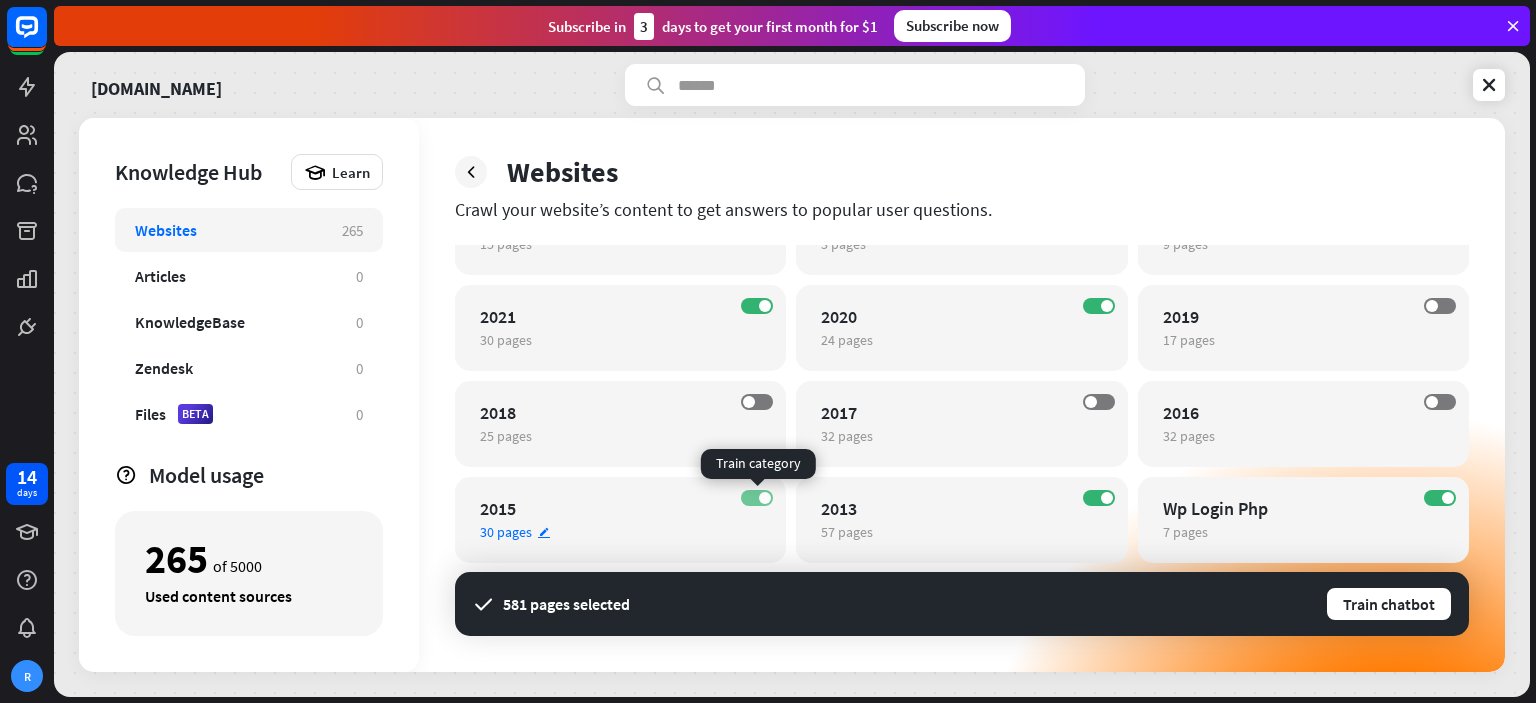 click at bounding box center [765, 498] 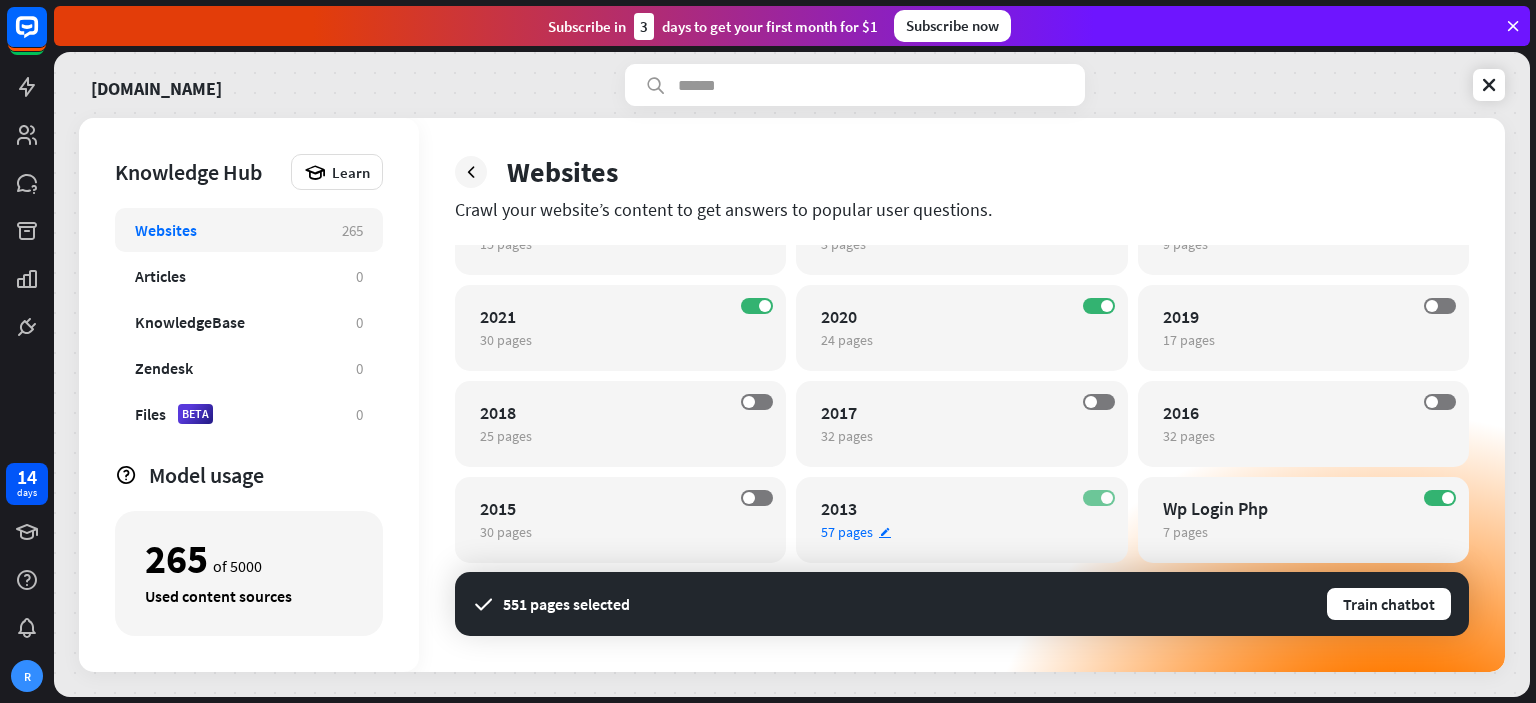 click on "ON" at bounding box center [1099, 498] 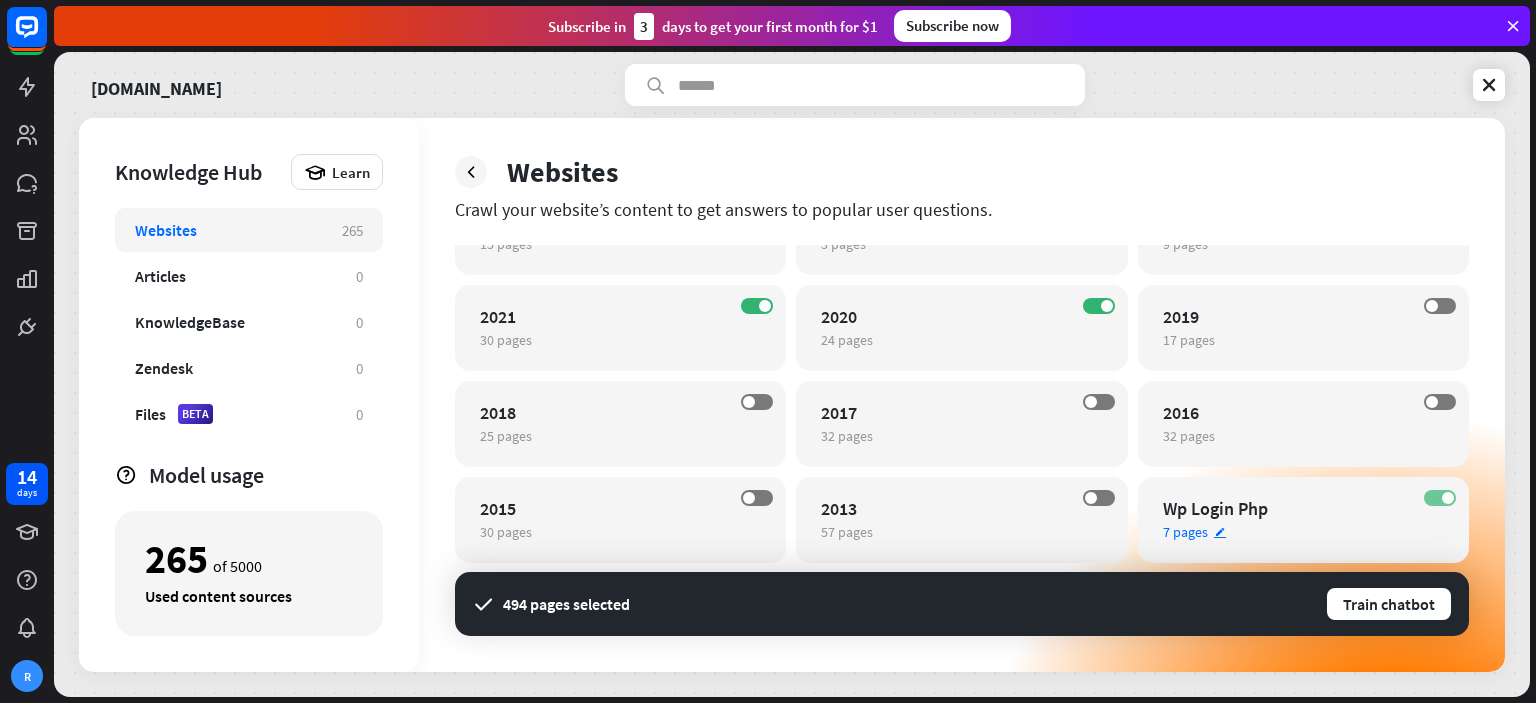 click at bounding box center [1448, 498] 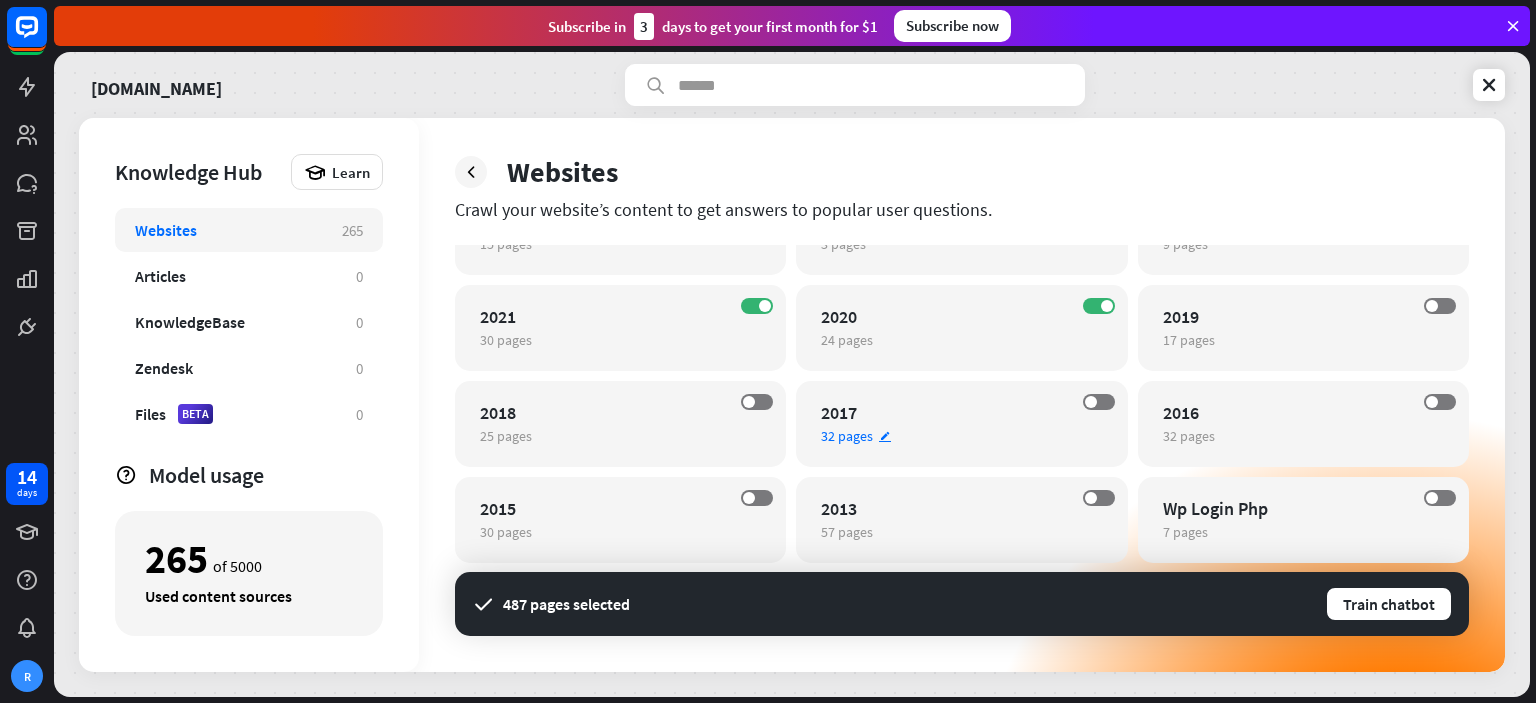 scroll, scrollTop: 1234, scrollLeft: 0, axis: vertical 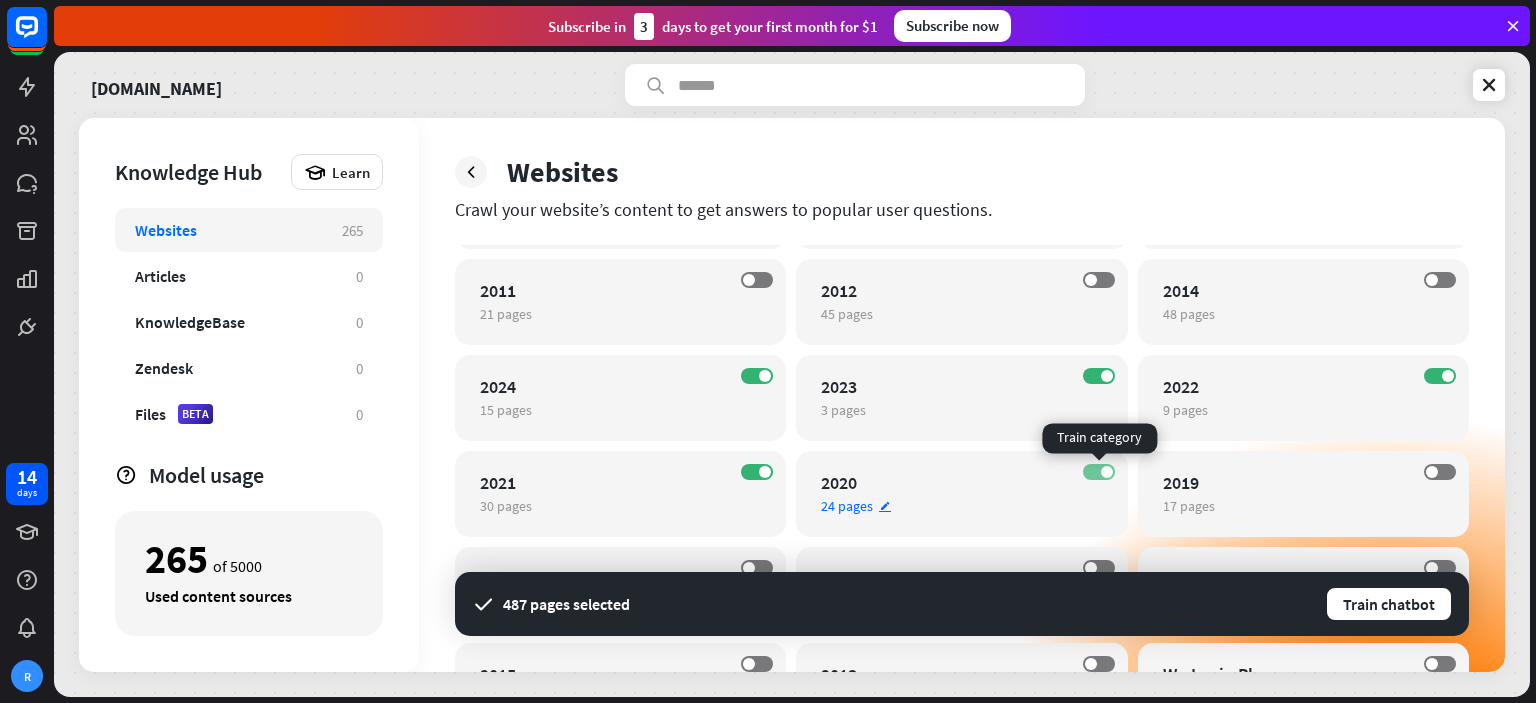 click at bounding box center (1107, 472) 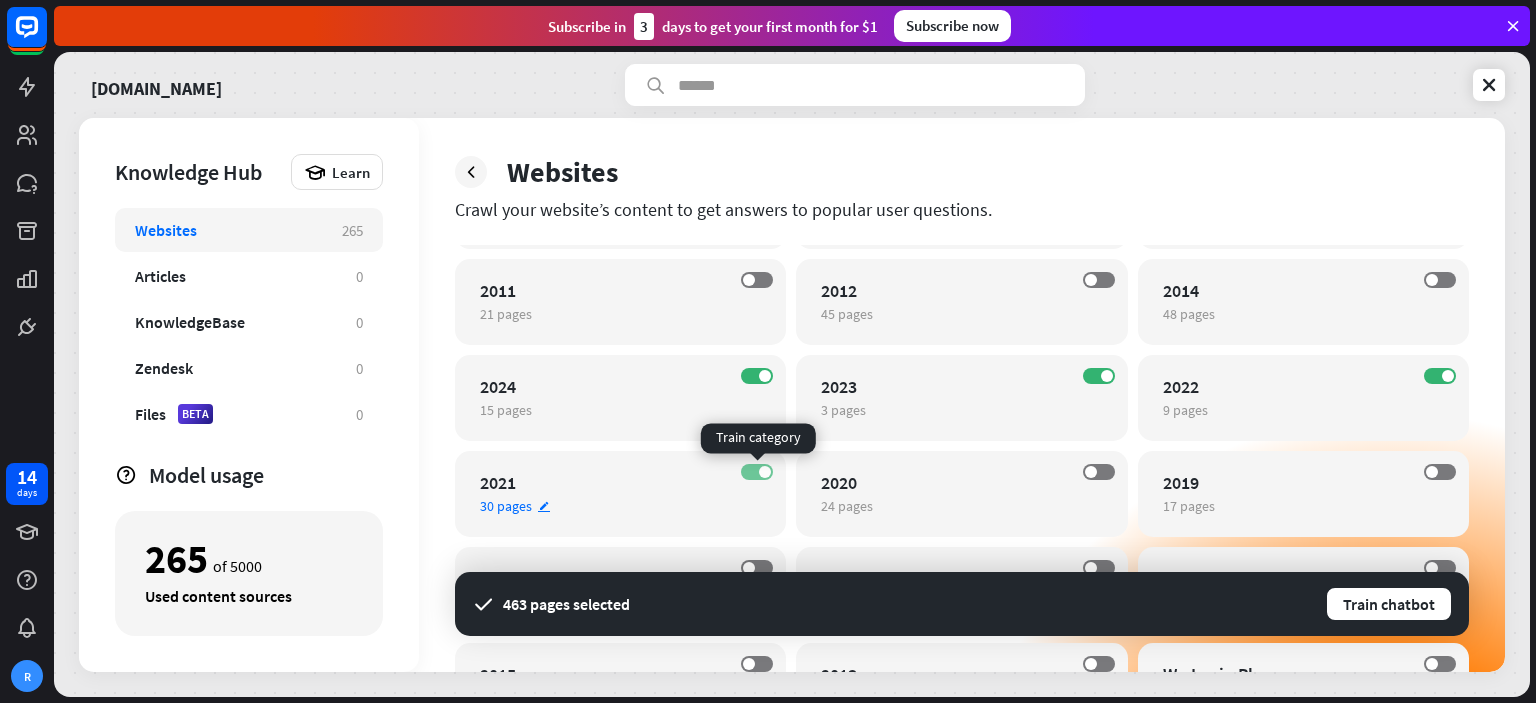 click at bounding box center [765, 472] 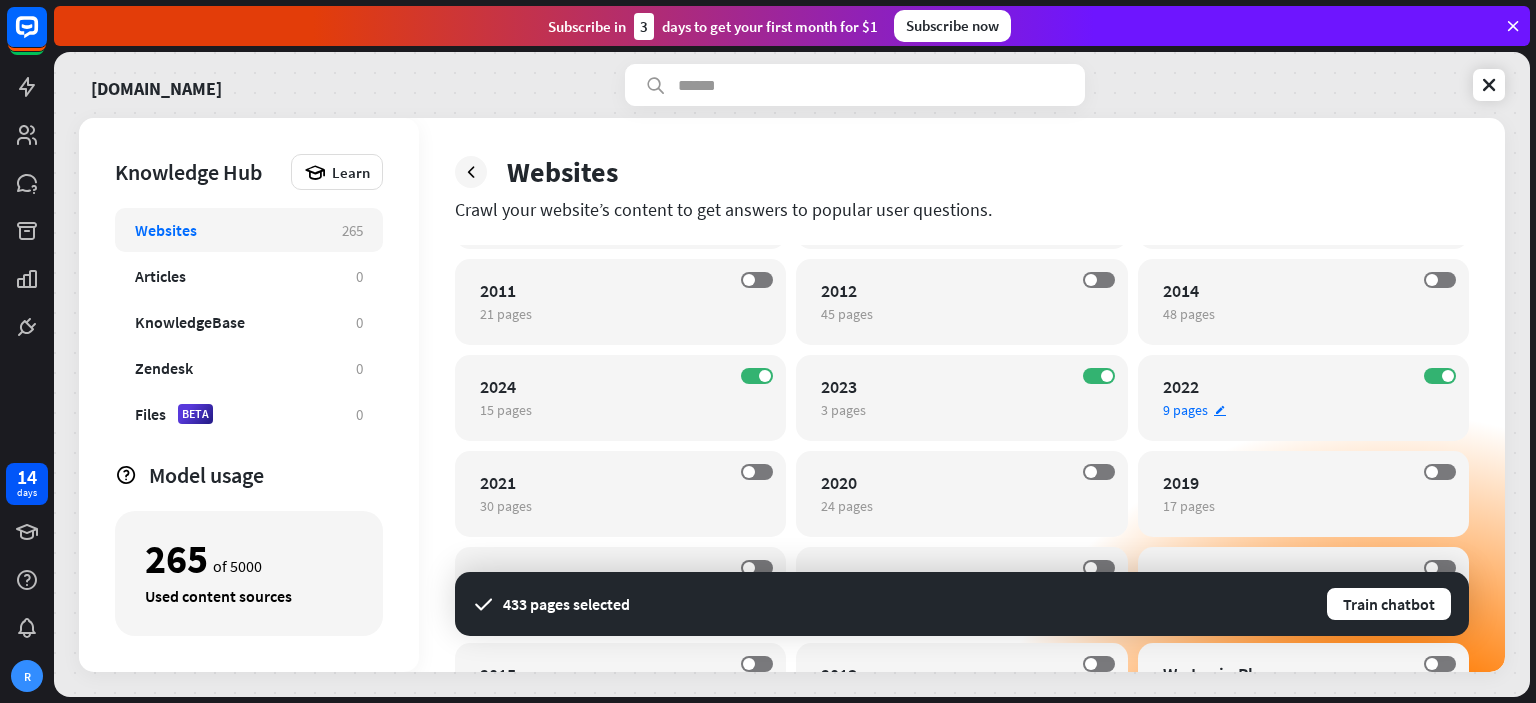 click on "9 pages" at bounding box center (1185, 410) 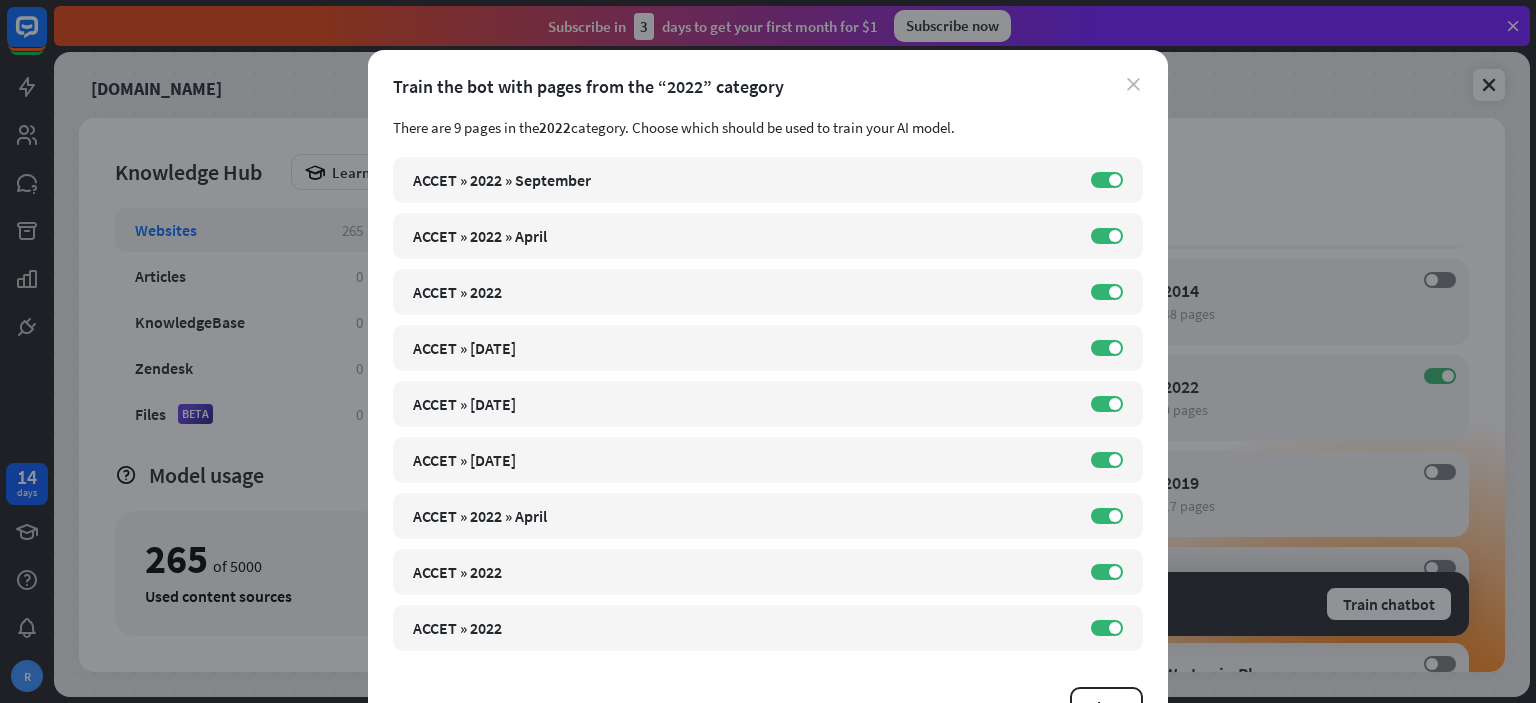 click on "close" at bounding box center [1133, 84] 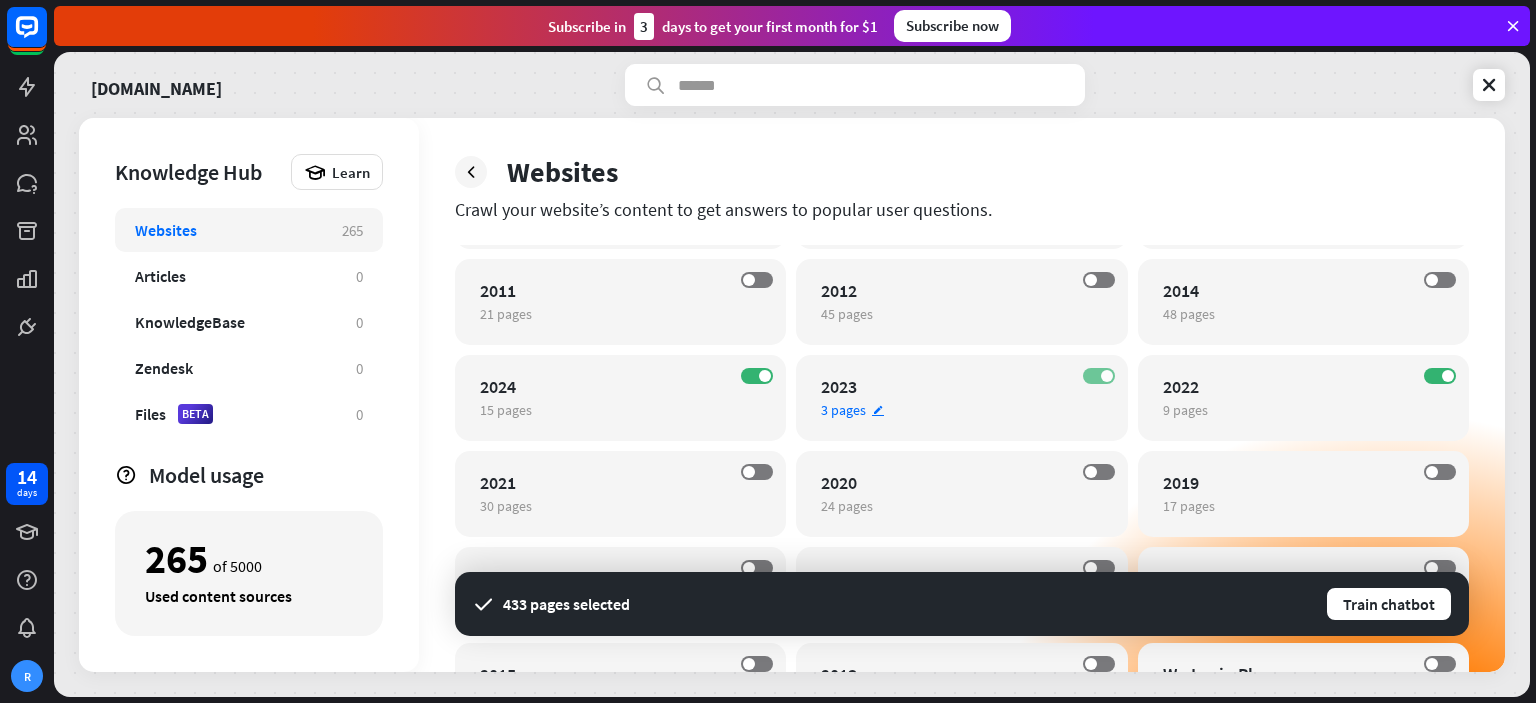 click at bounding box center (1107, 376) 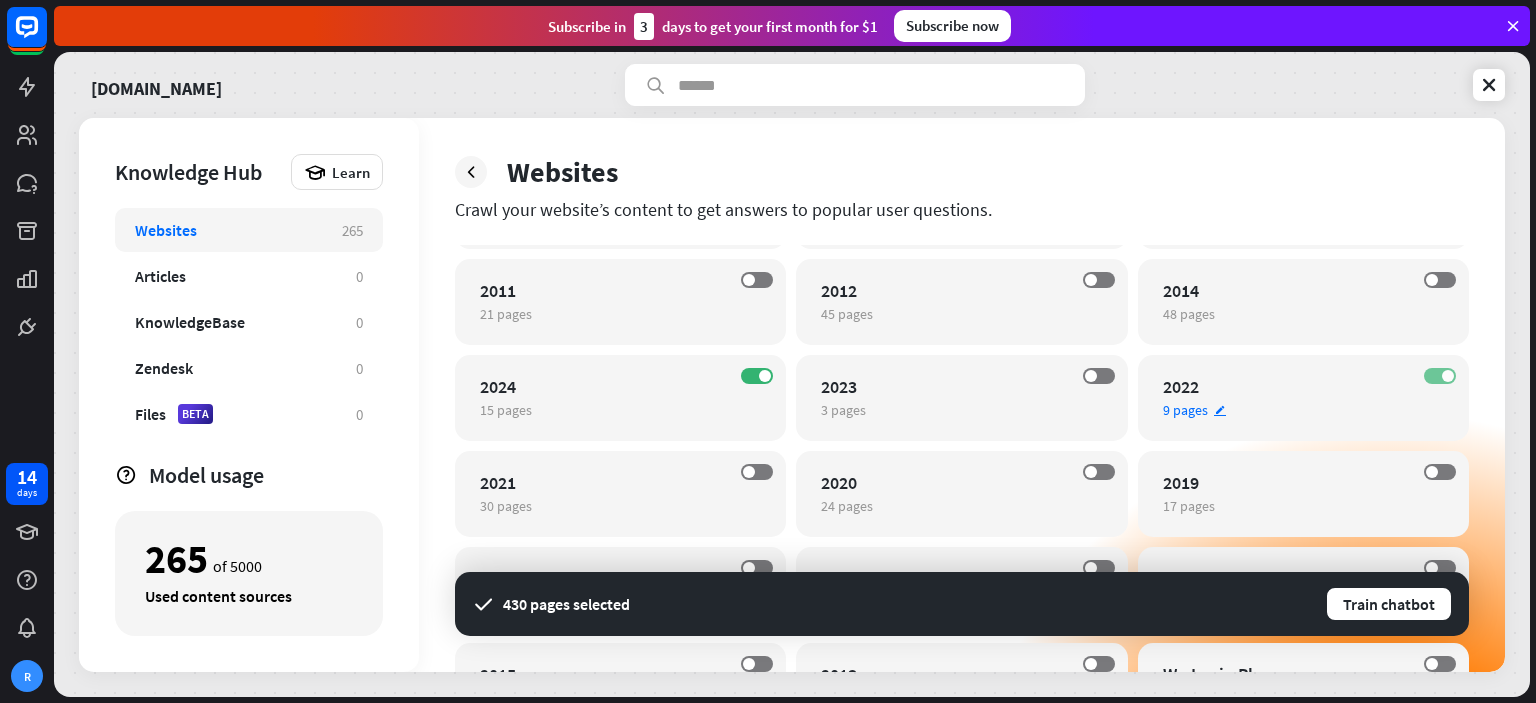 click at bounding box center [1448, 376] 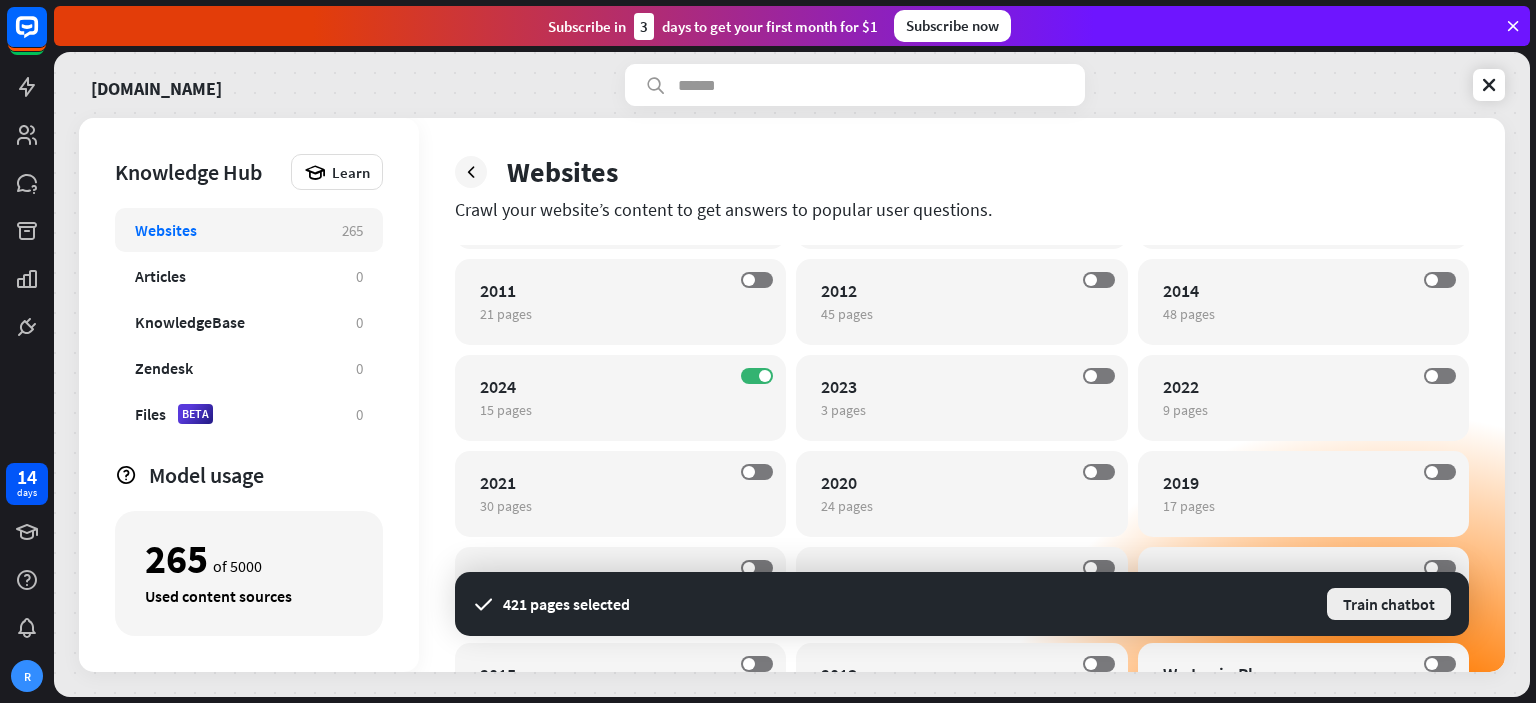 click on "Train chatbot" at bounding box center (1389, 604) 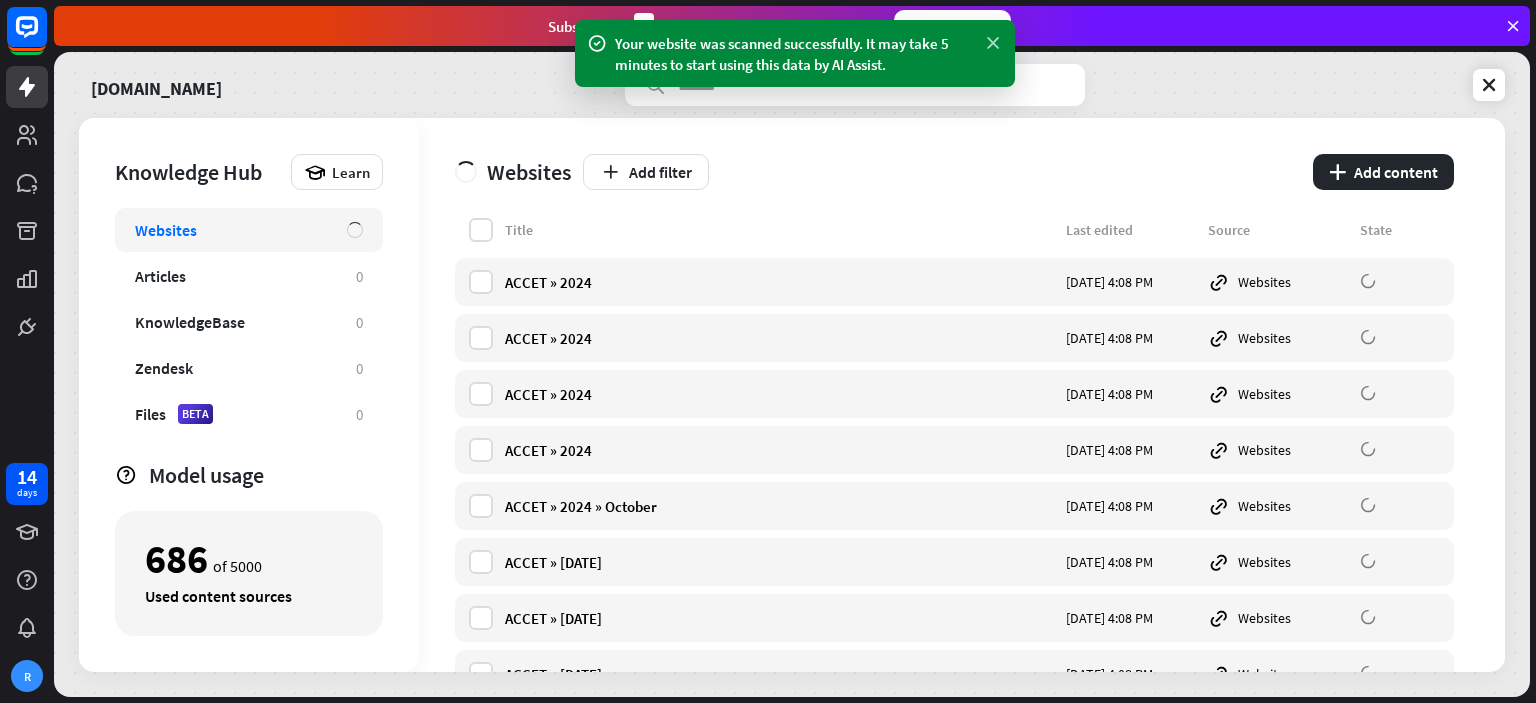 click at bounding box center (993, 43) 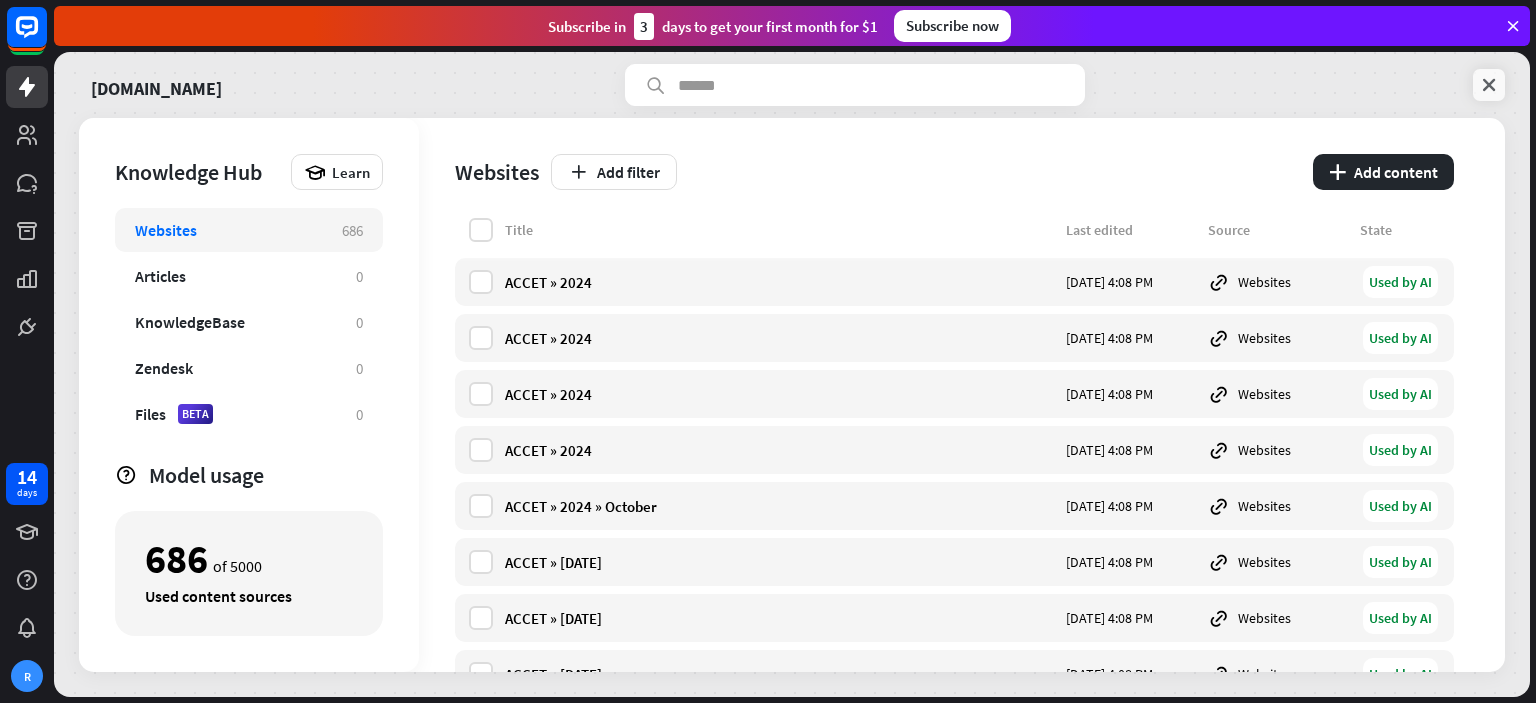 click at bounding box center [1489, 85] 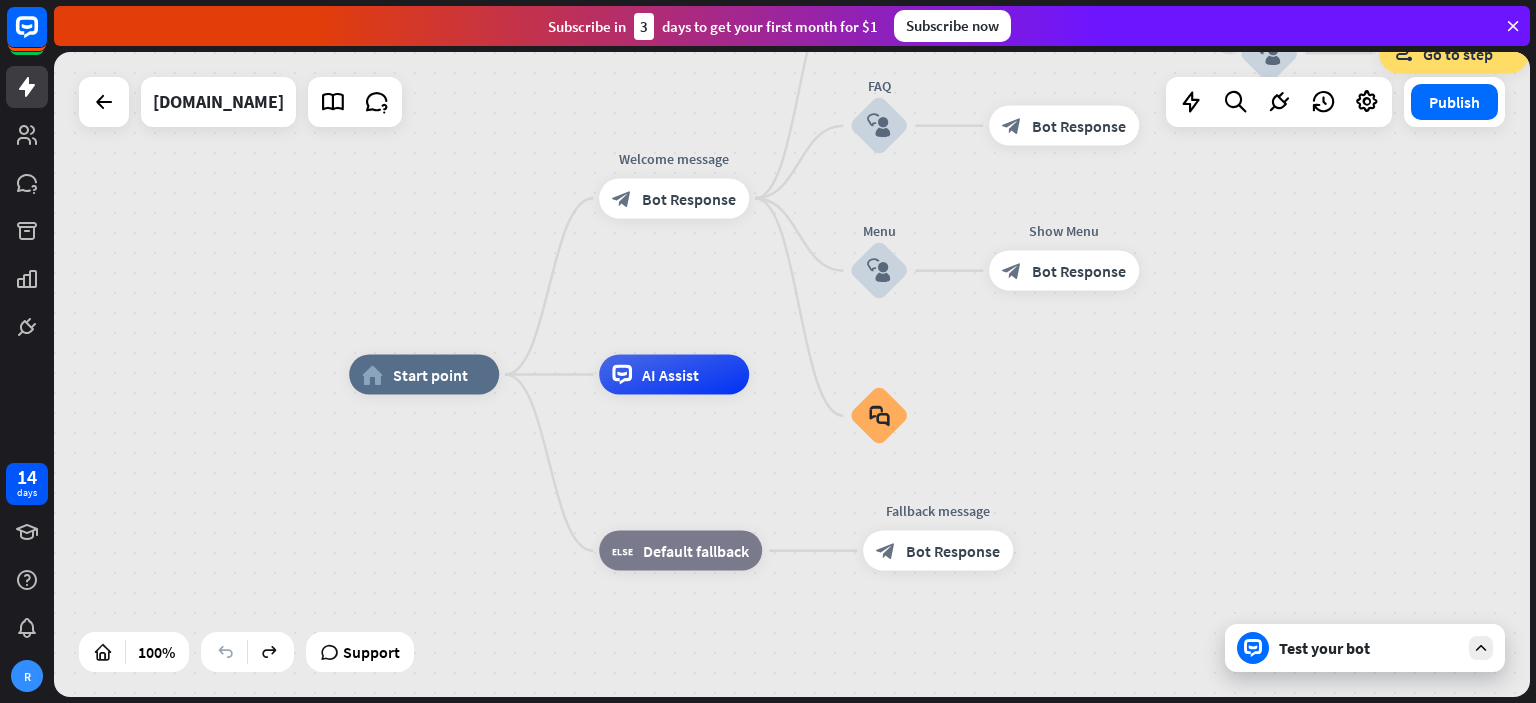click on "Test your bot" at bounding box center (1369, 648) 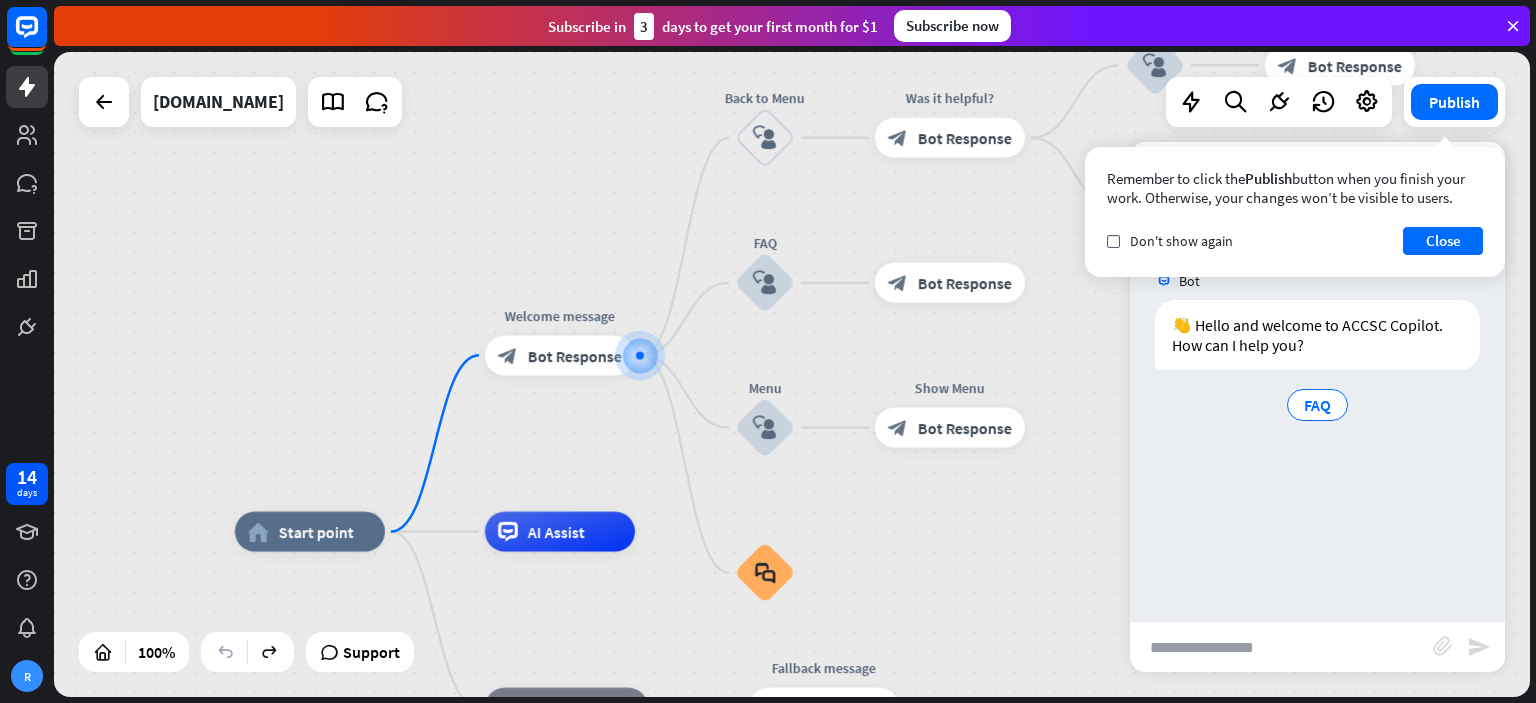 click at bounding box center [1281, 647] 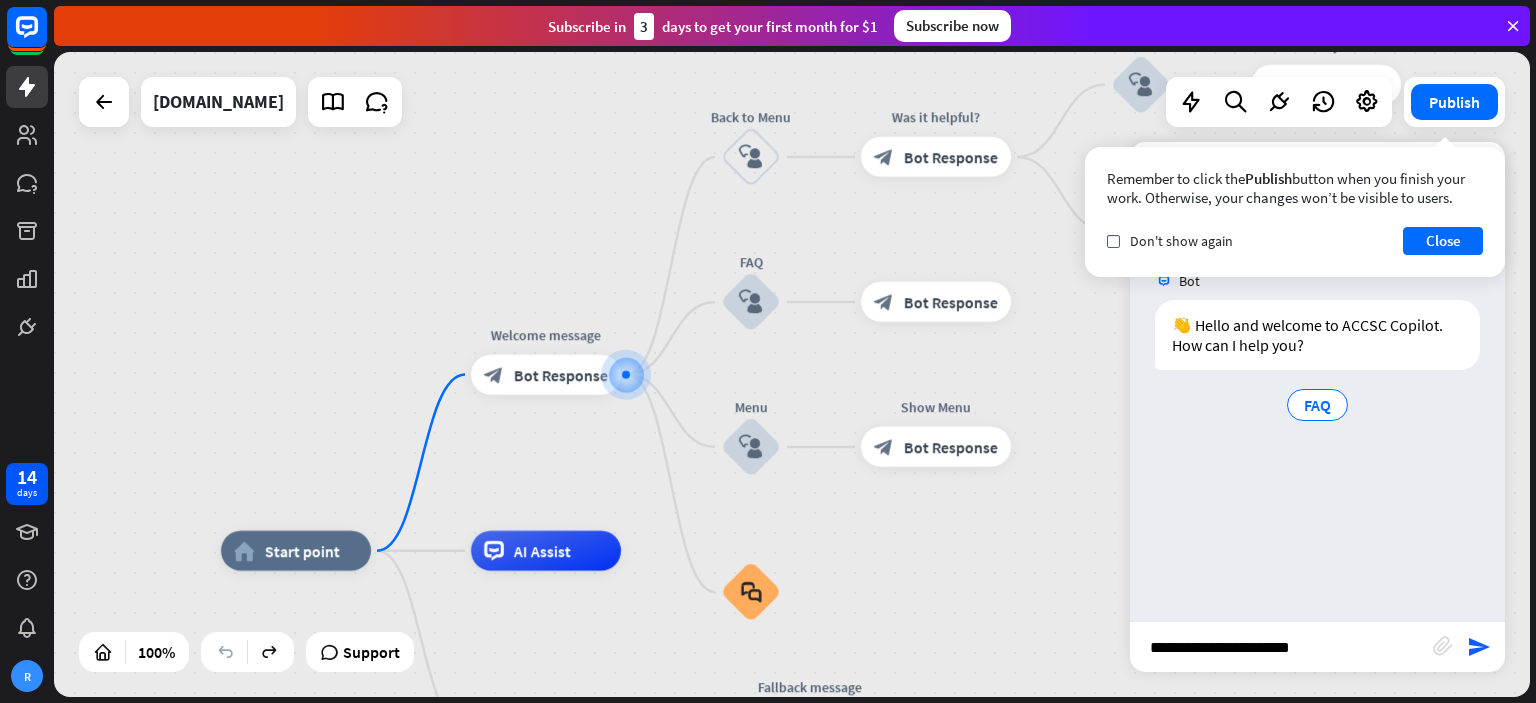 type on "**********" 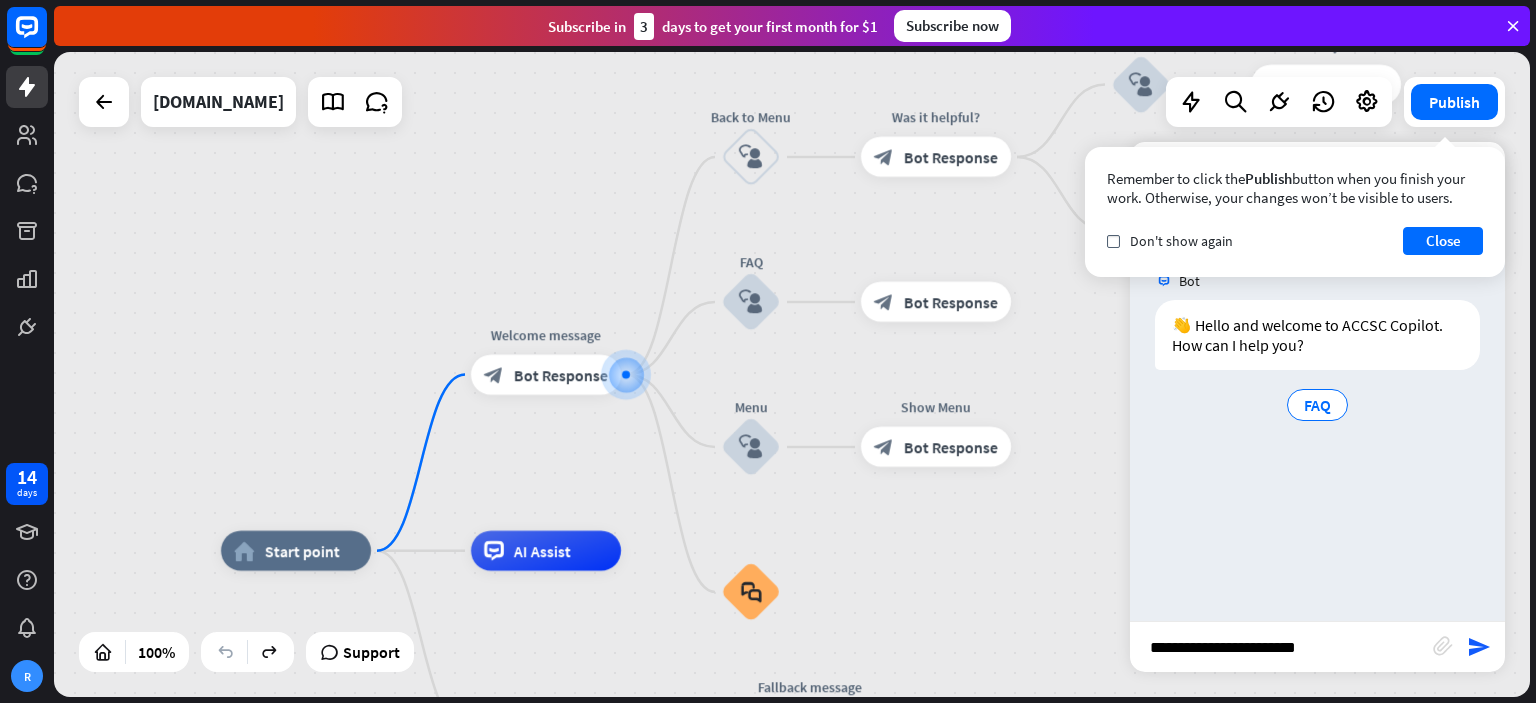 type 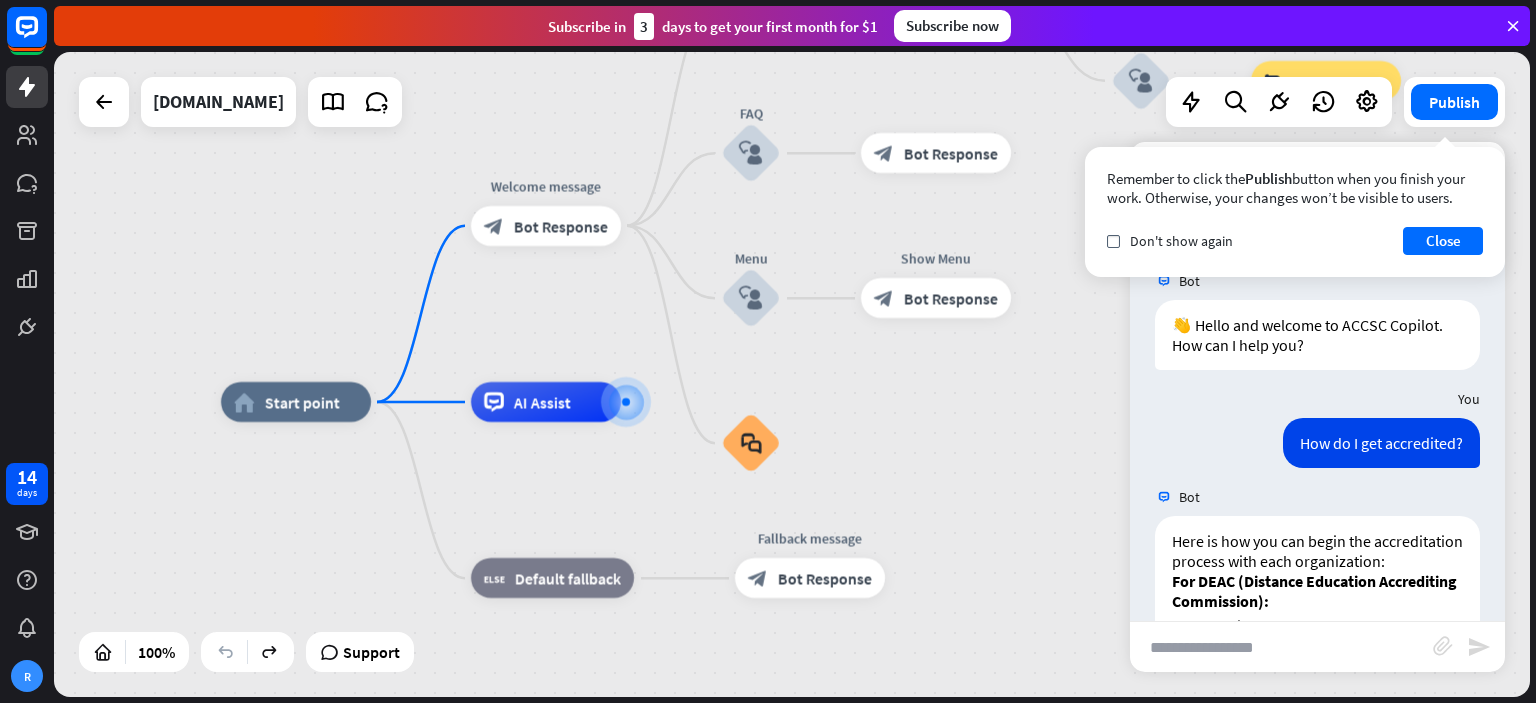 scroll, scrollTop: 1300, scrollLeft: 0, axis: vertical 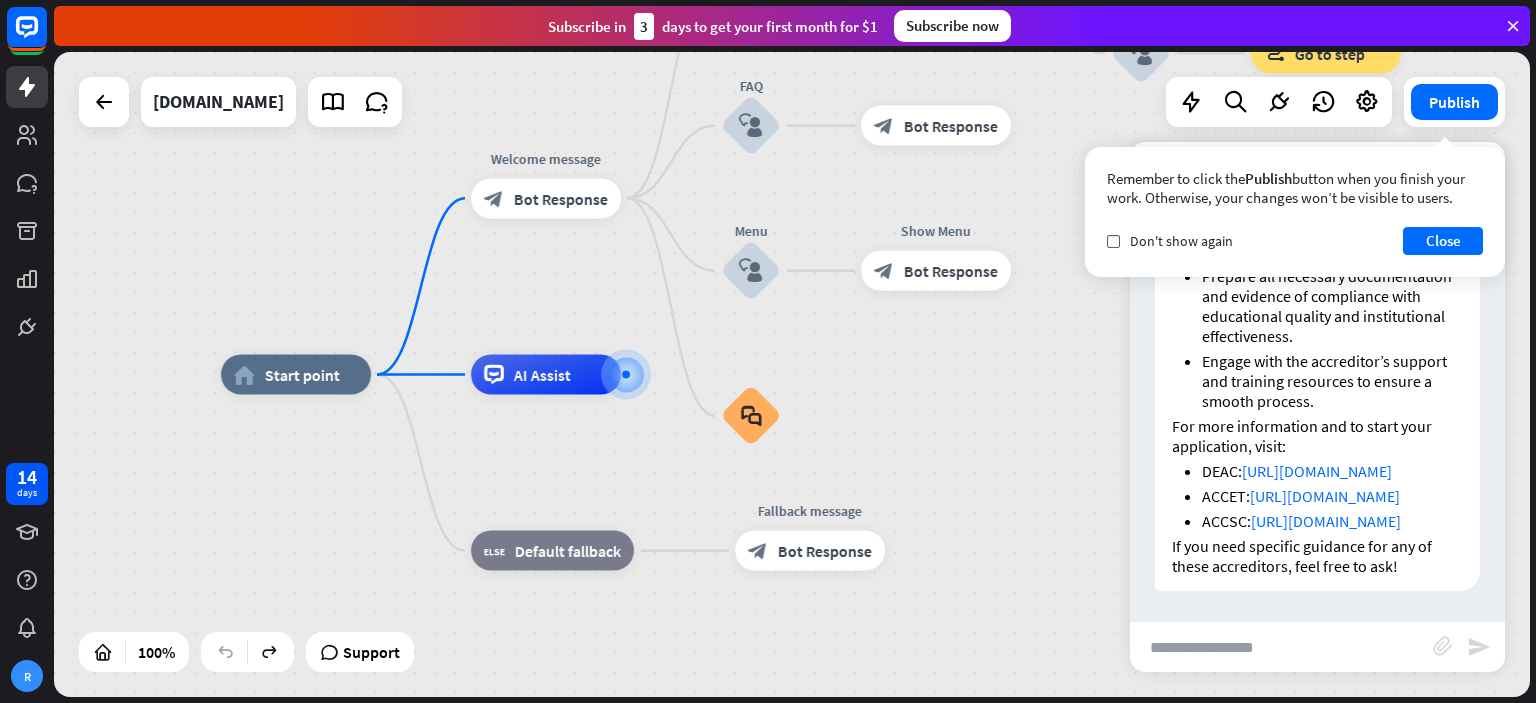 click on "Engage with the accreditor’s support and training resources to ensure a smooth process." at bounding box center [1332, 381] 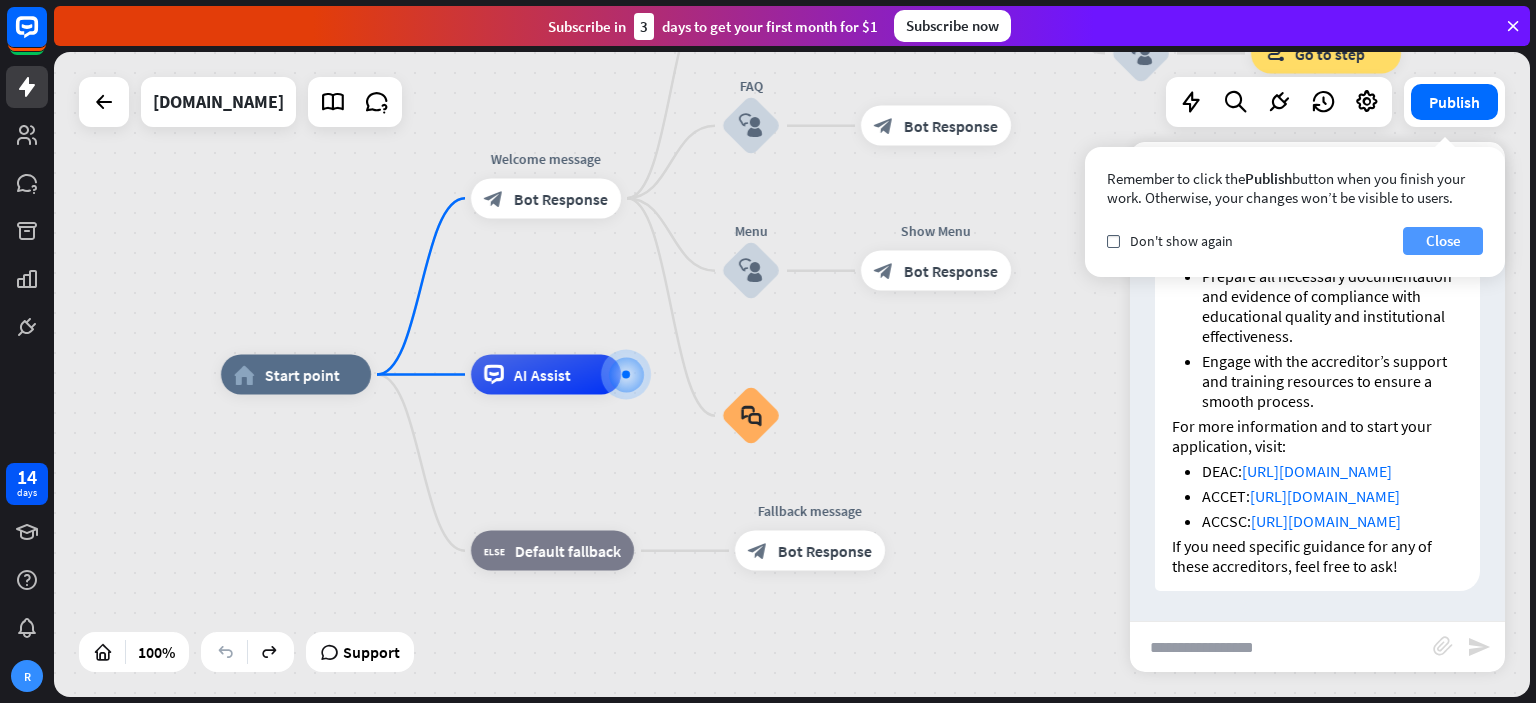 click on "Close" at bounding box center [1443, 241] 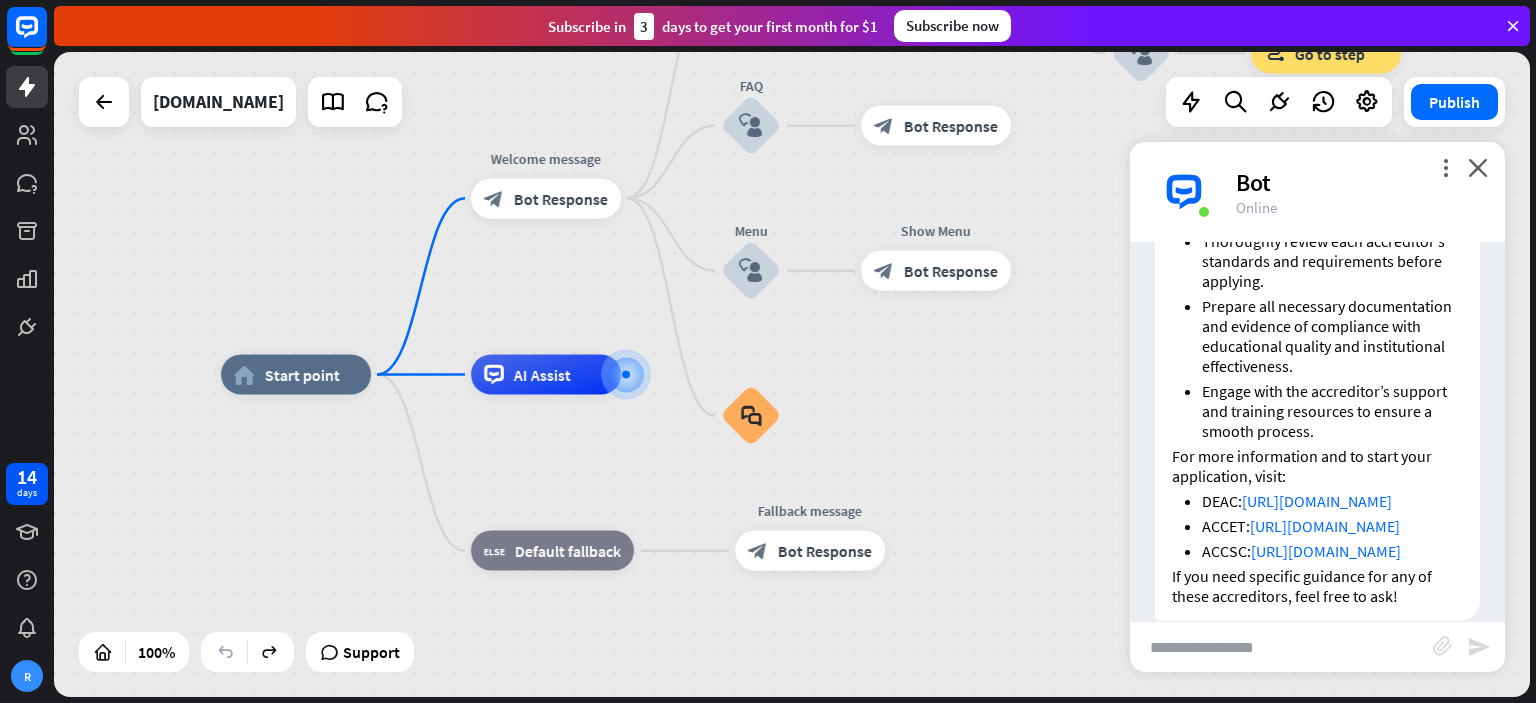 scroll, scrollTop: 1299, scrollLeft: 0, axis: vertical 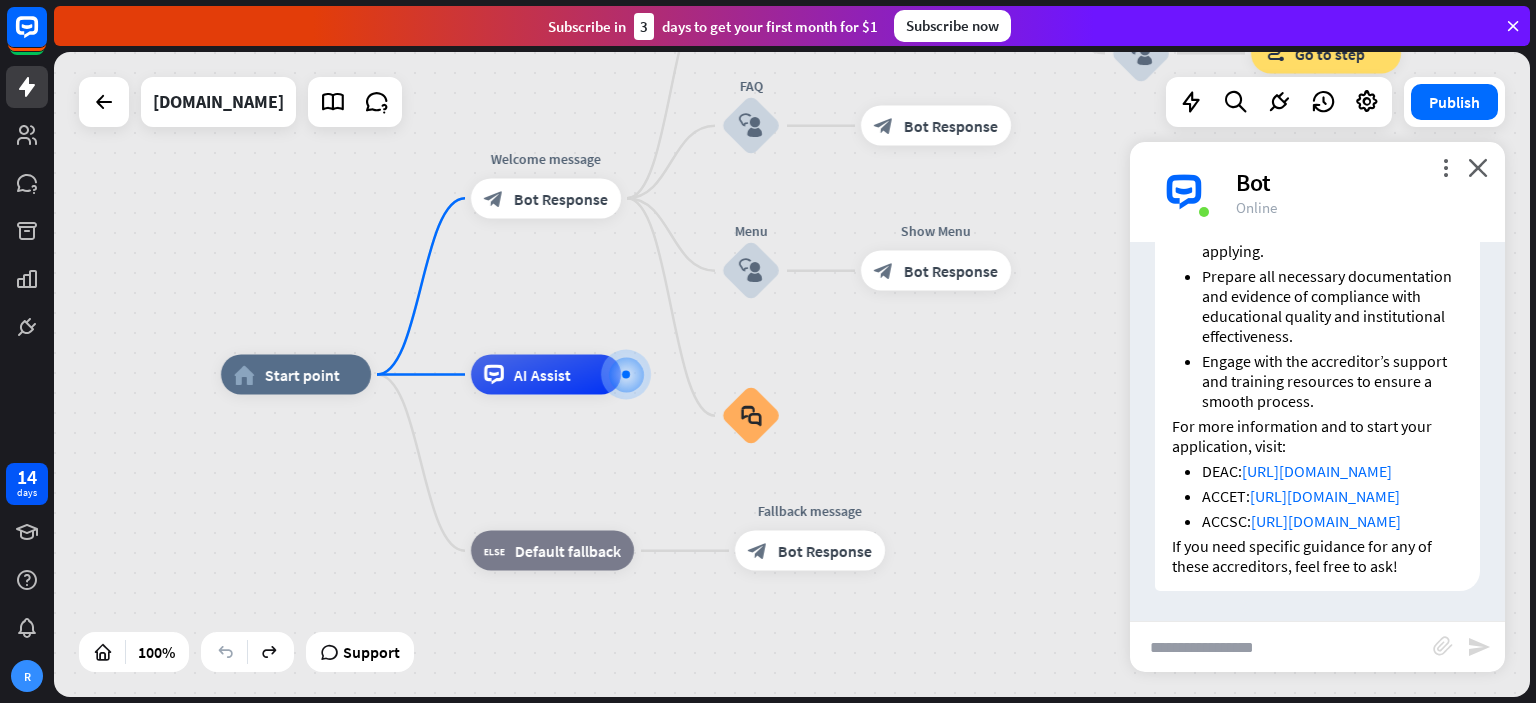 click on "Bot" at bounding box center (1358, 182) 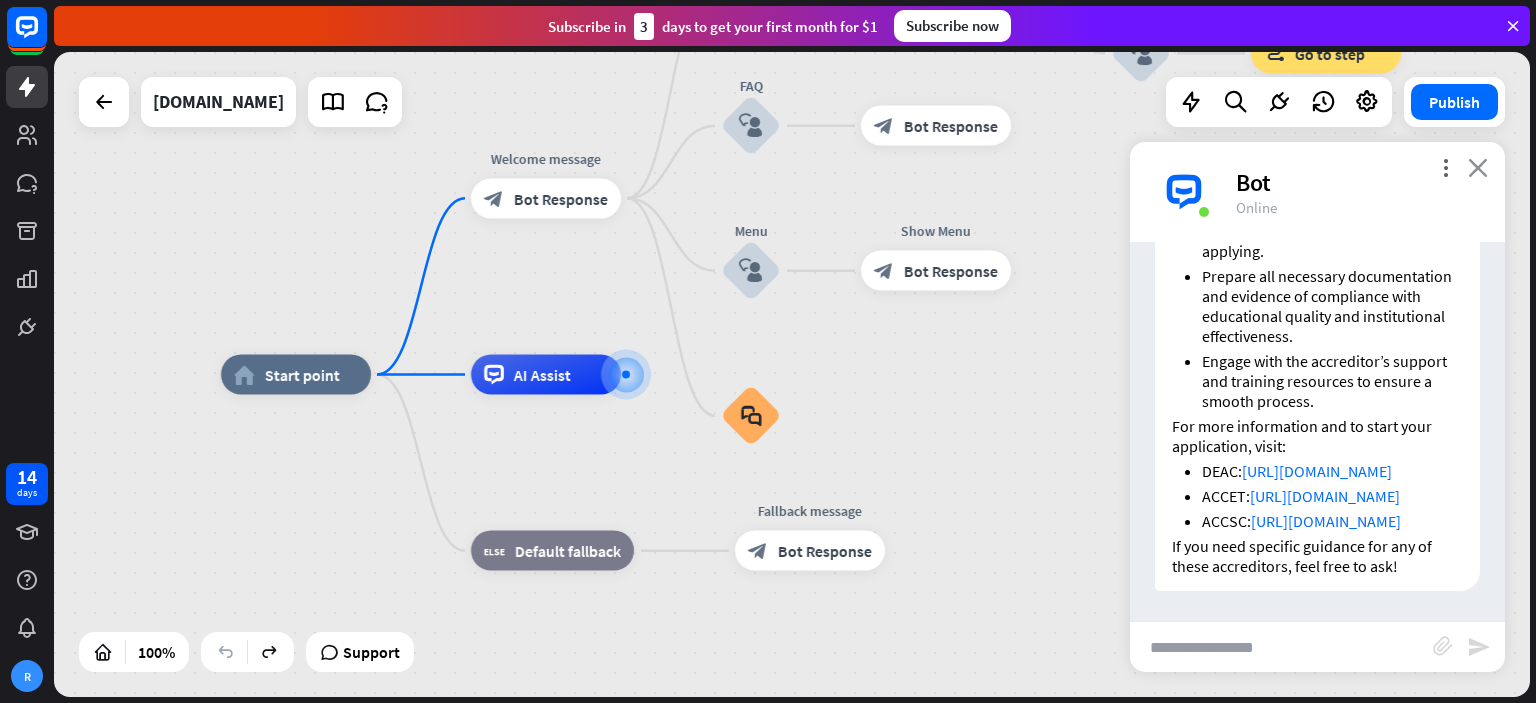 click on "close" at bounding box center [1478, 167] 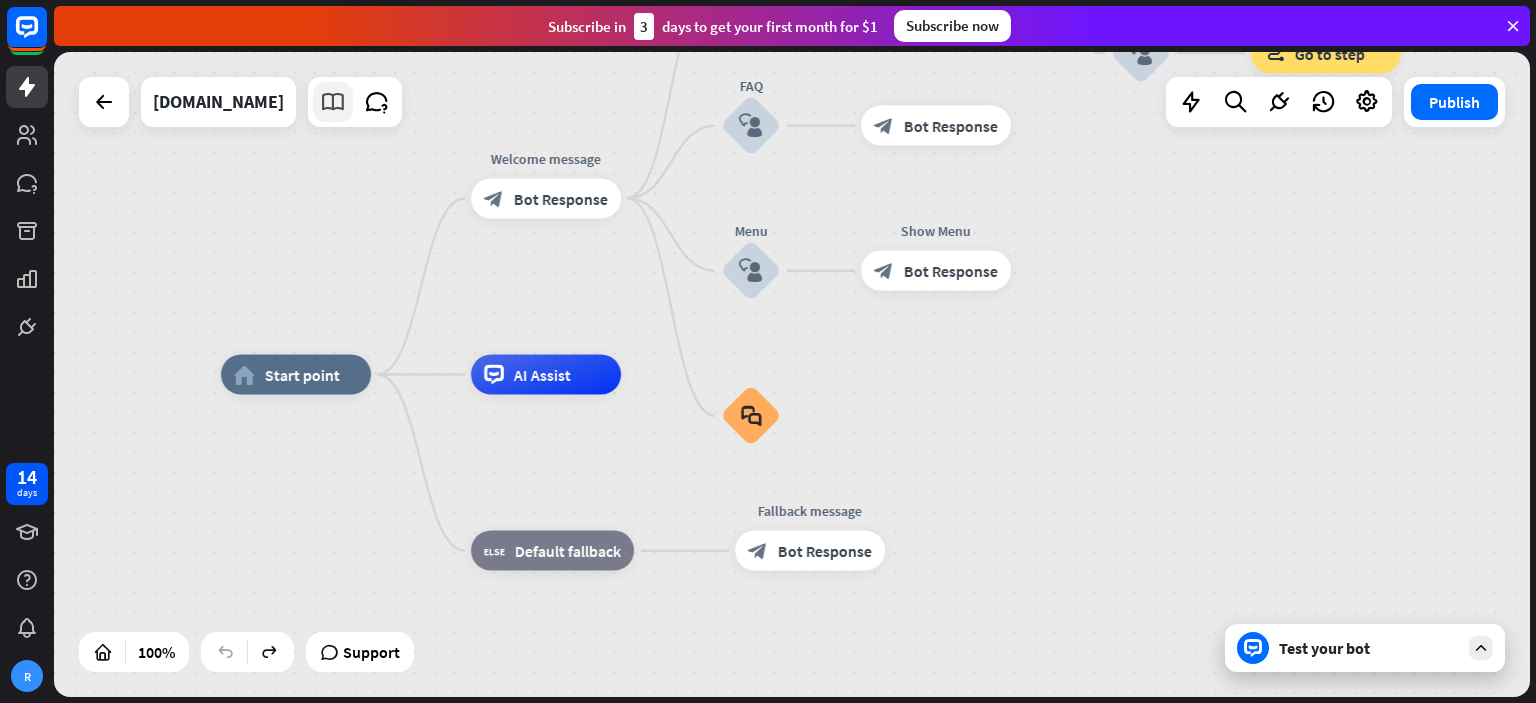 click at bounding box center (333, 102) 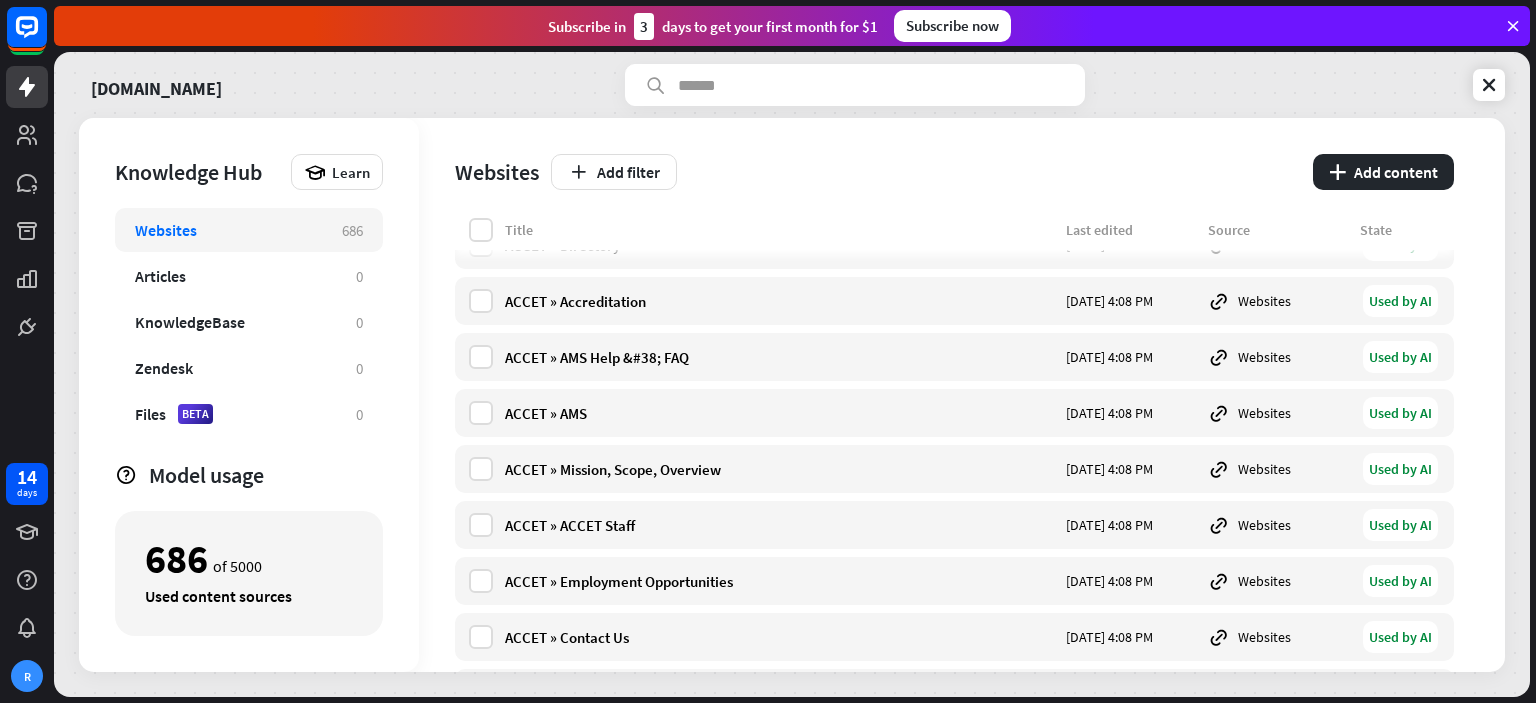 scroll, scrollTop: 14833, scrollLeft: 0, axis: vertical 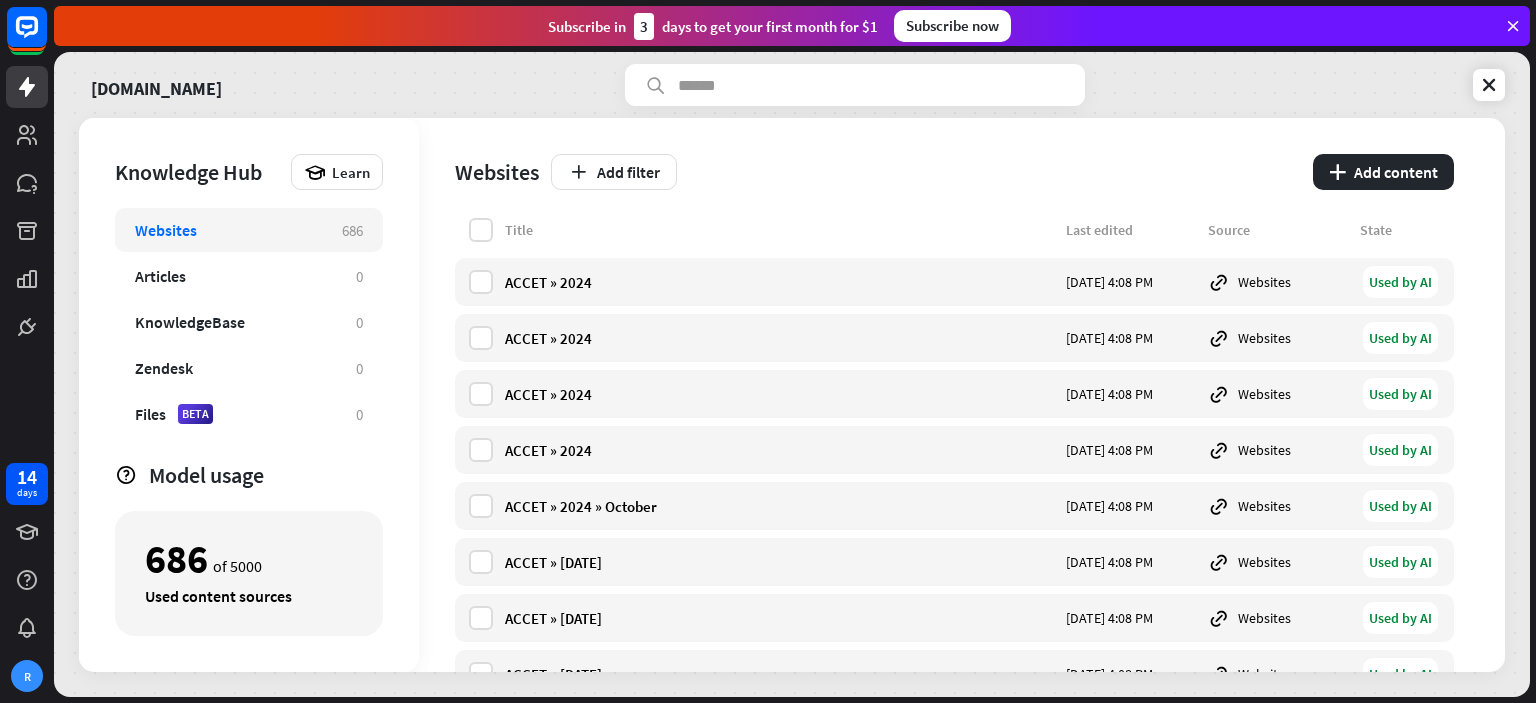 click on "Websites" at bounding box center (497, 172) 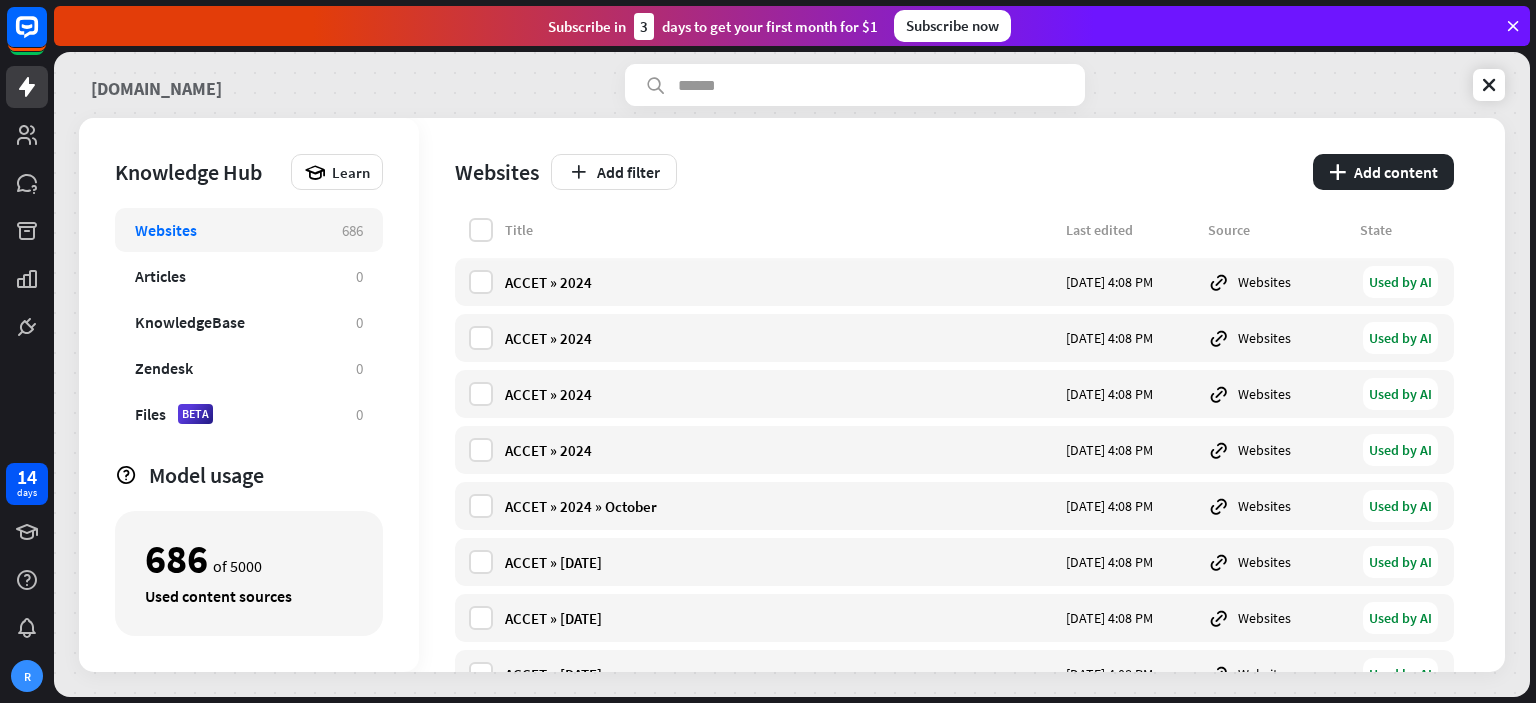 click on "[DOMAIN_NAME]" at bounding box center (156, 85) 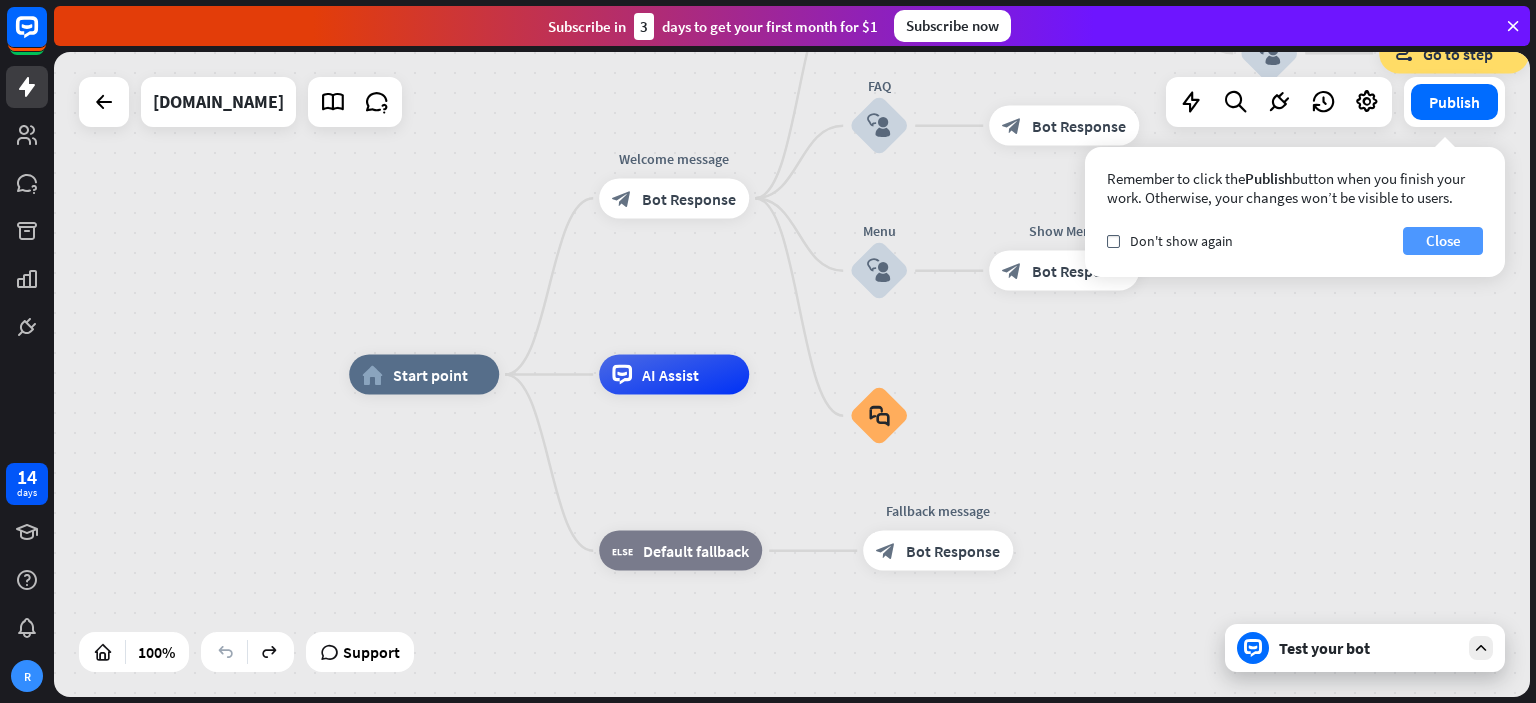 click on "Close" at bounding box center [1443, 241] 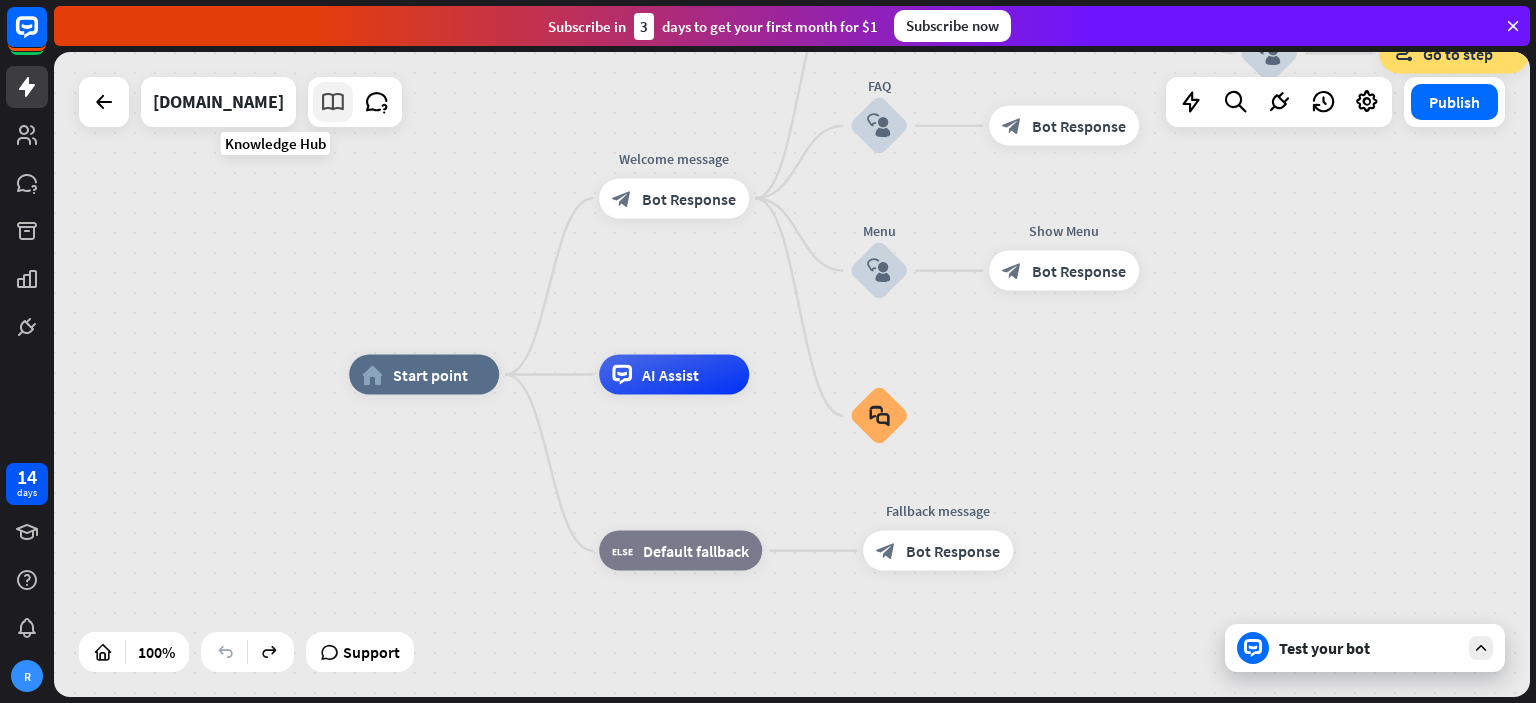 click at bounding box center [333, 102] 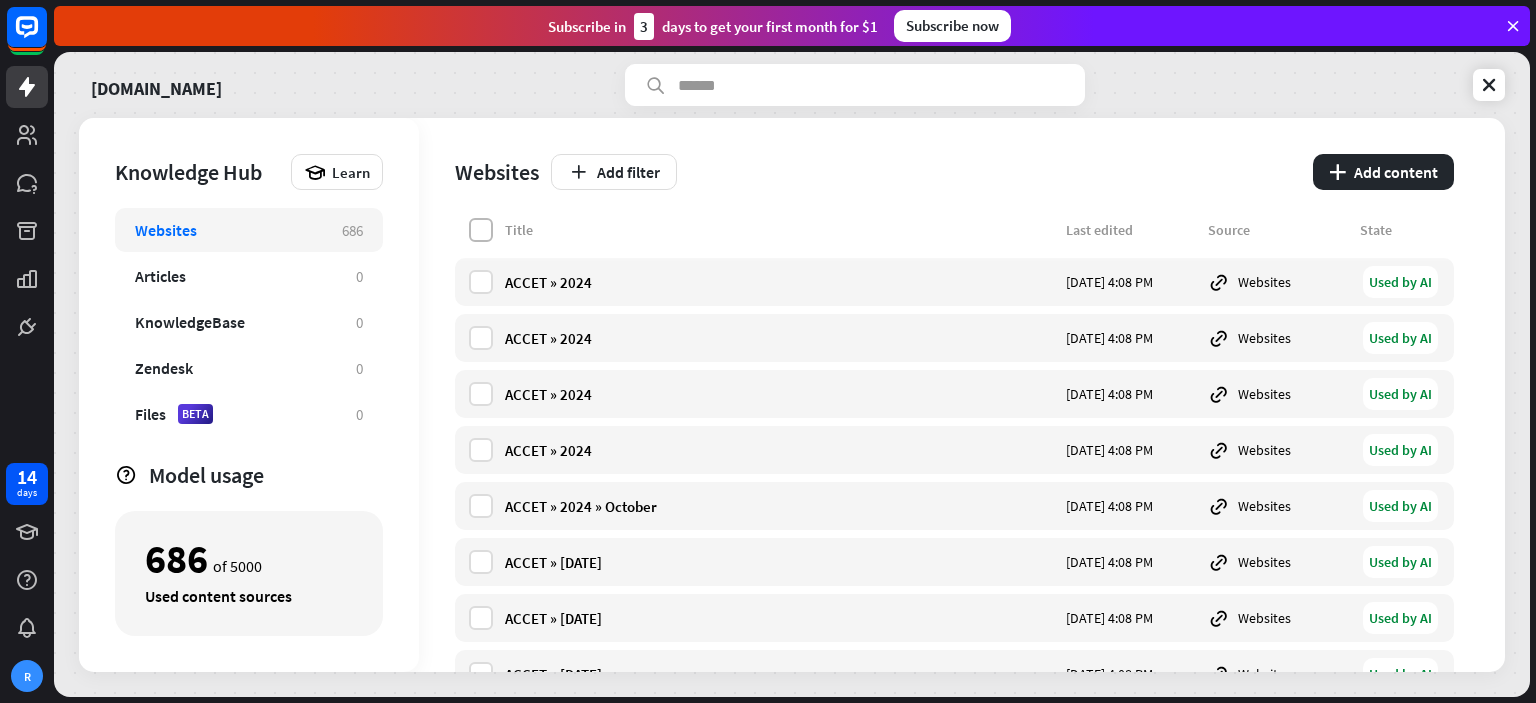 click at bounding box center [481, 230] 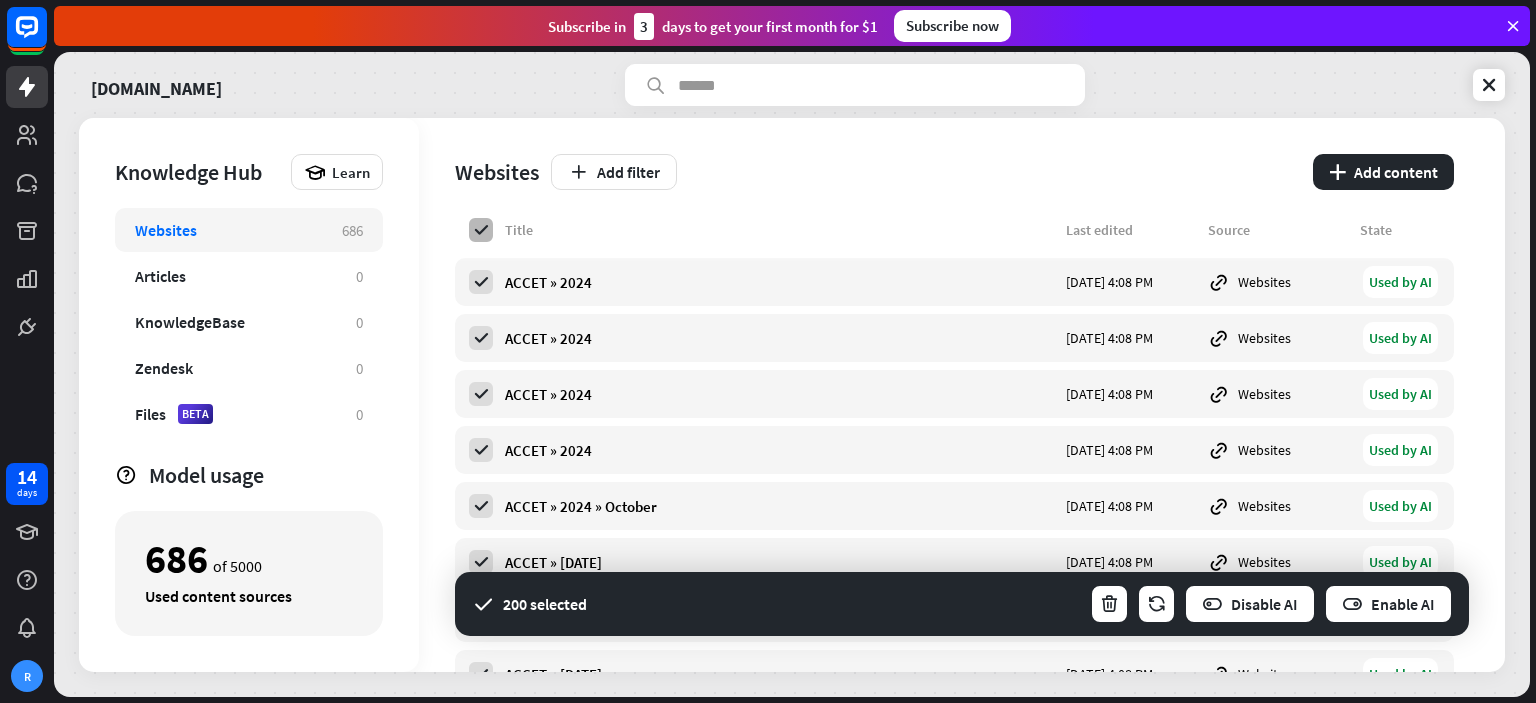click at bounding box center [481, 230] 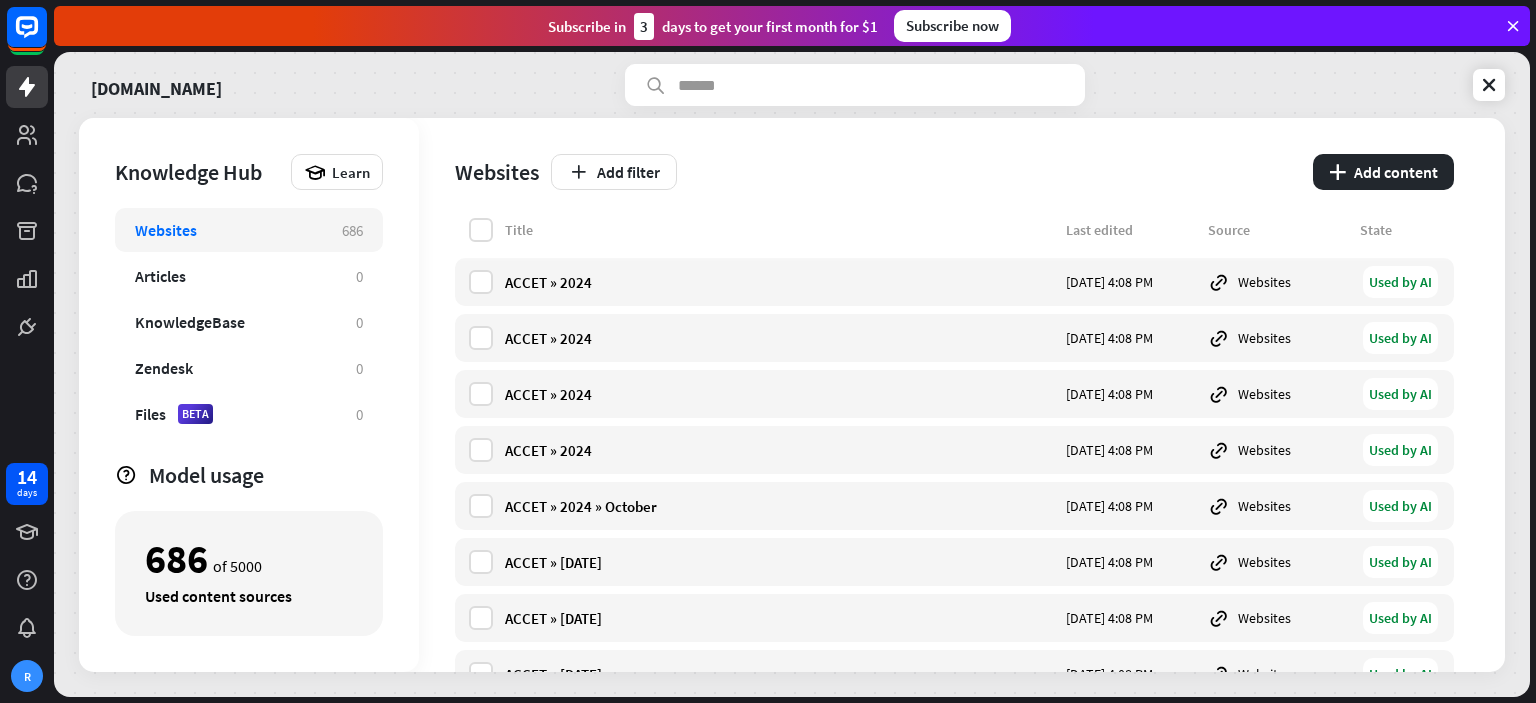 drag, startPoint x: 480, startPoint y: 280, endPoint x: 479, endPoint y: 309, distance: 29.017237 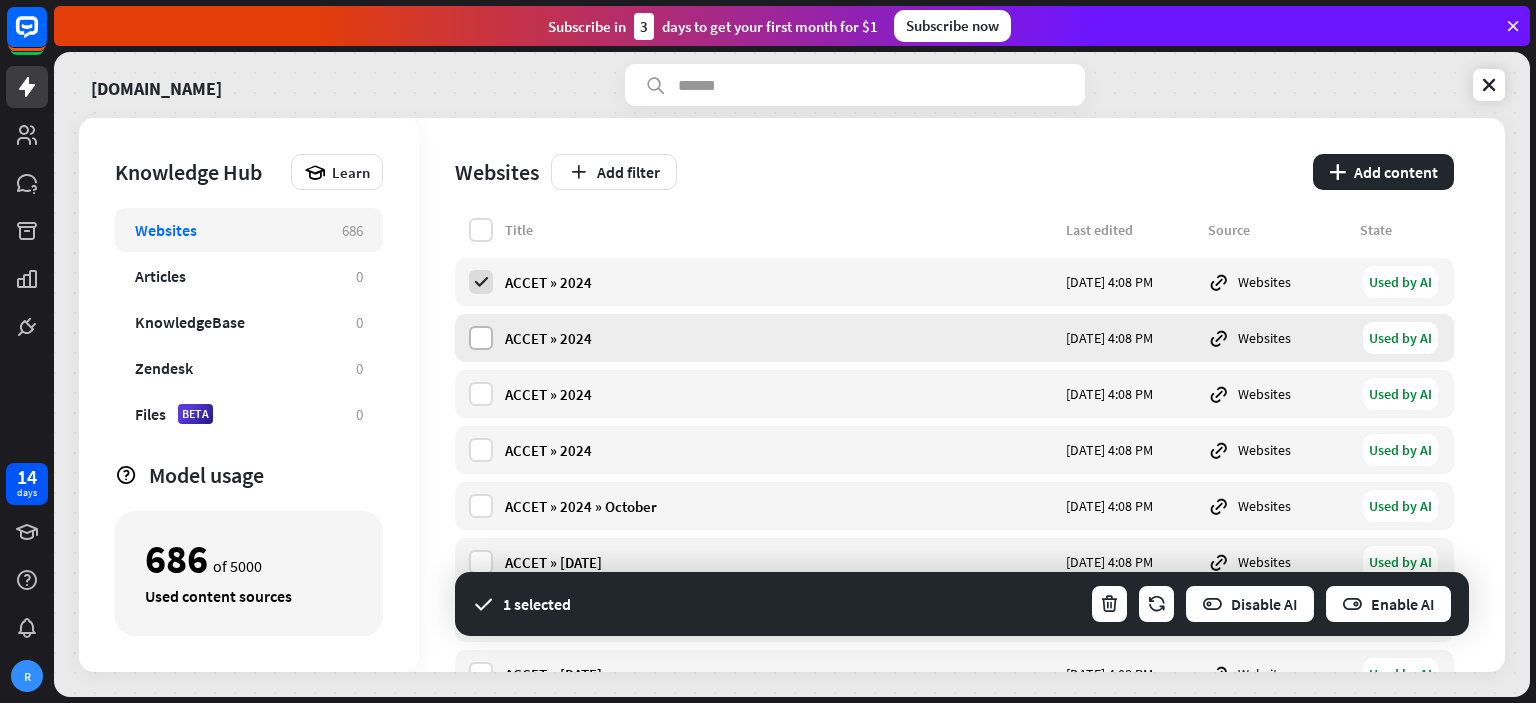 click at bounding box center (481, 338) 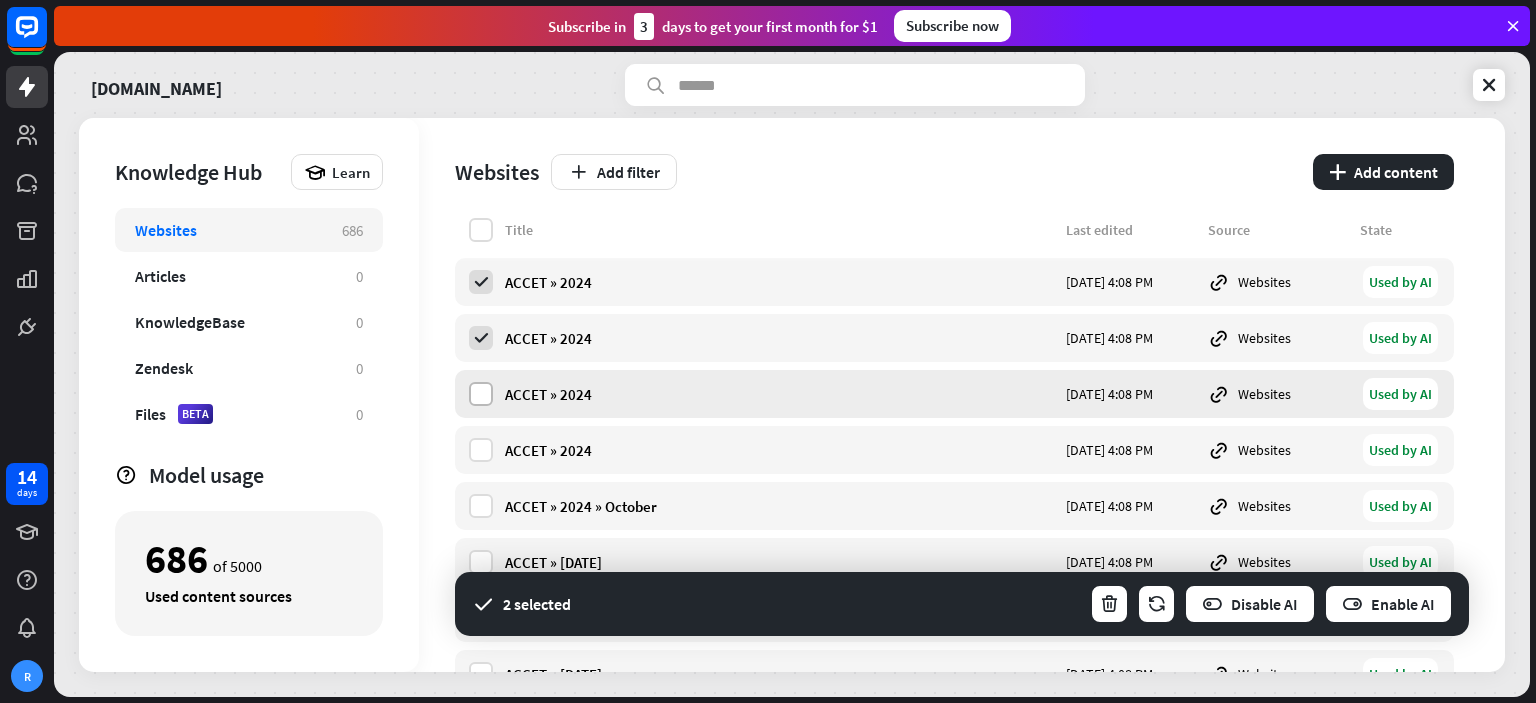 click at bounding box center [481, 394] 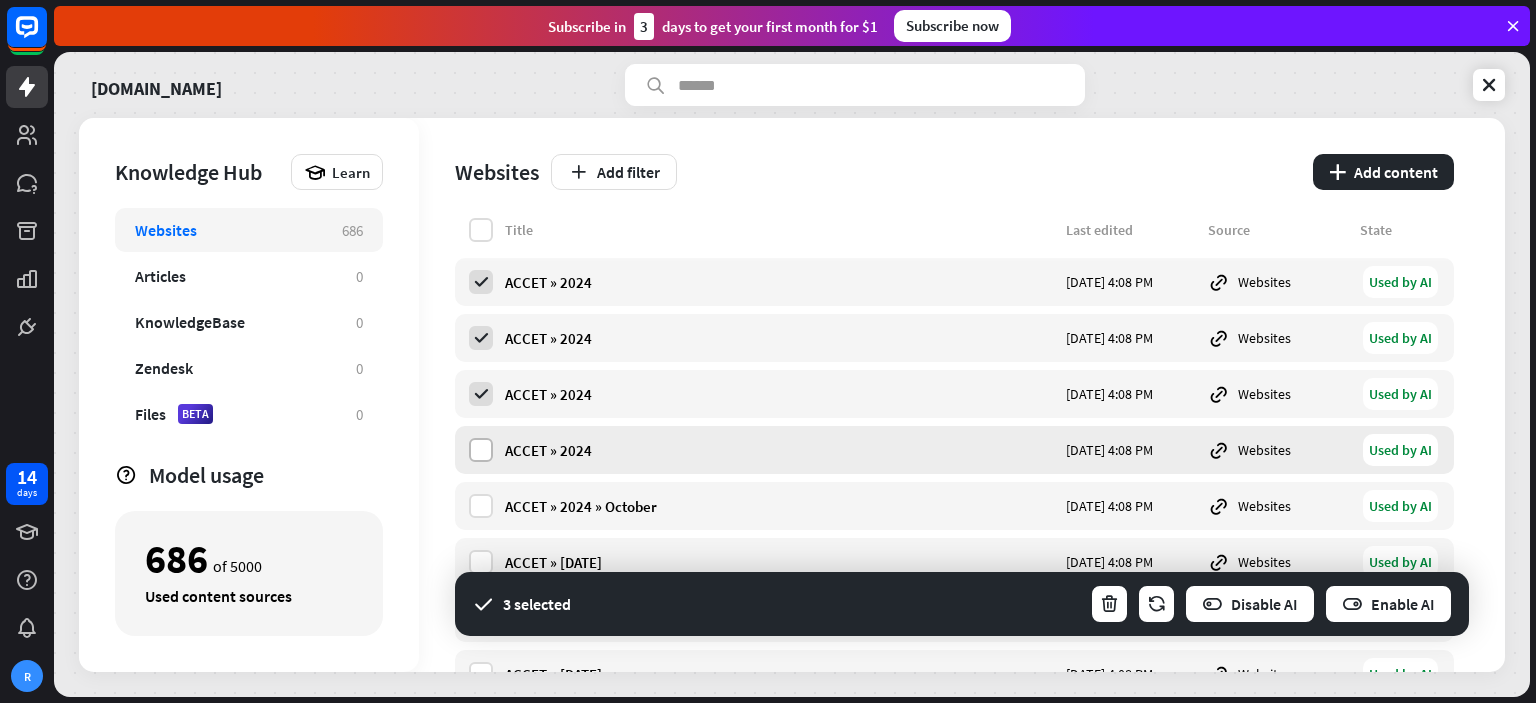 click at bounding box center [481, 450] 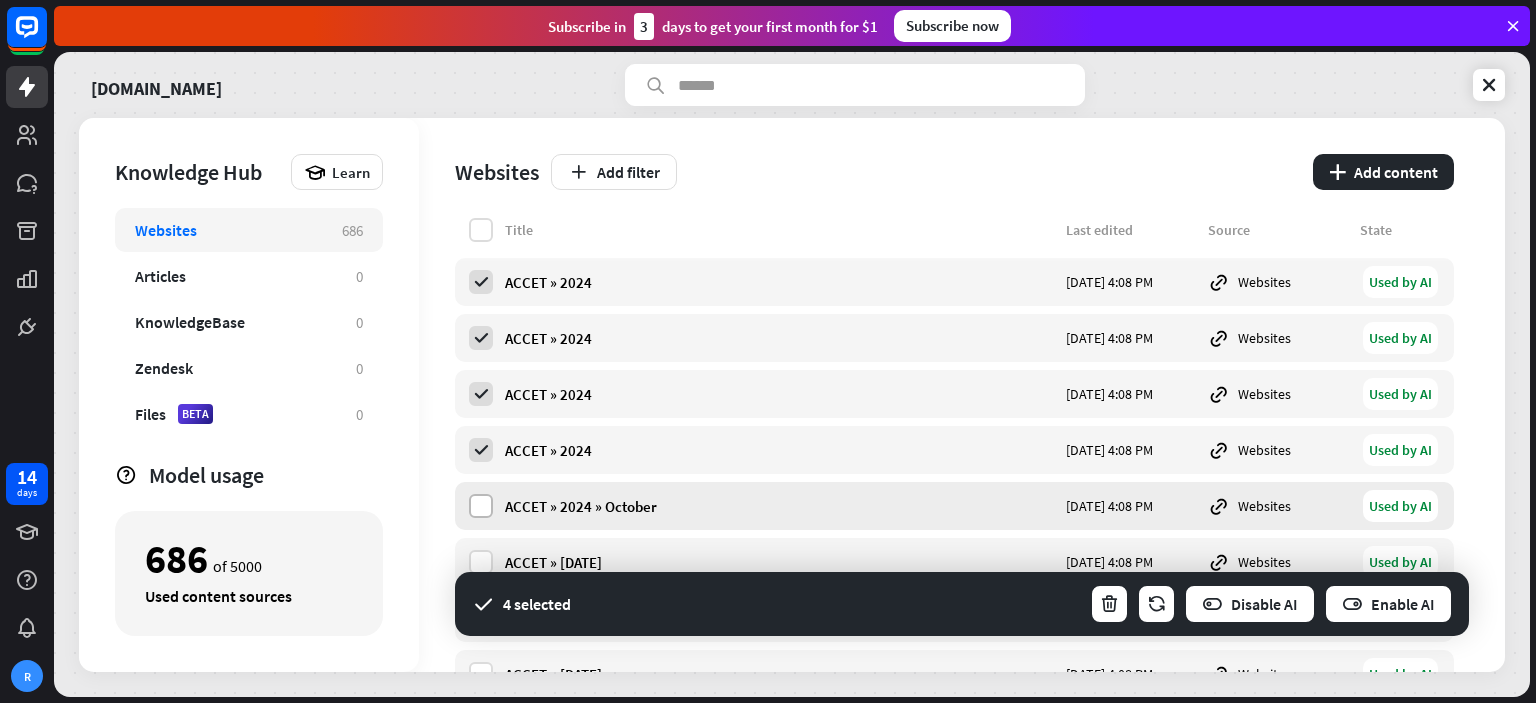 click at bounding box center [481, 506] 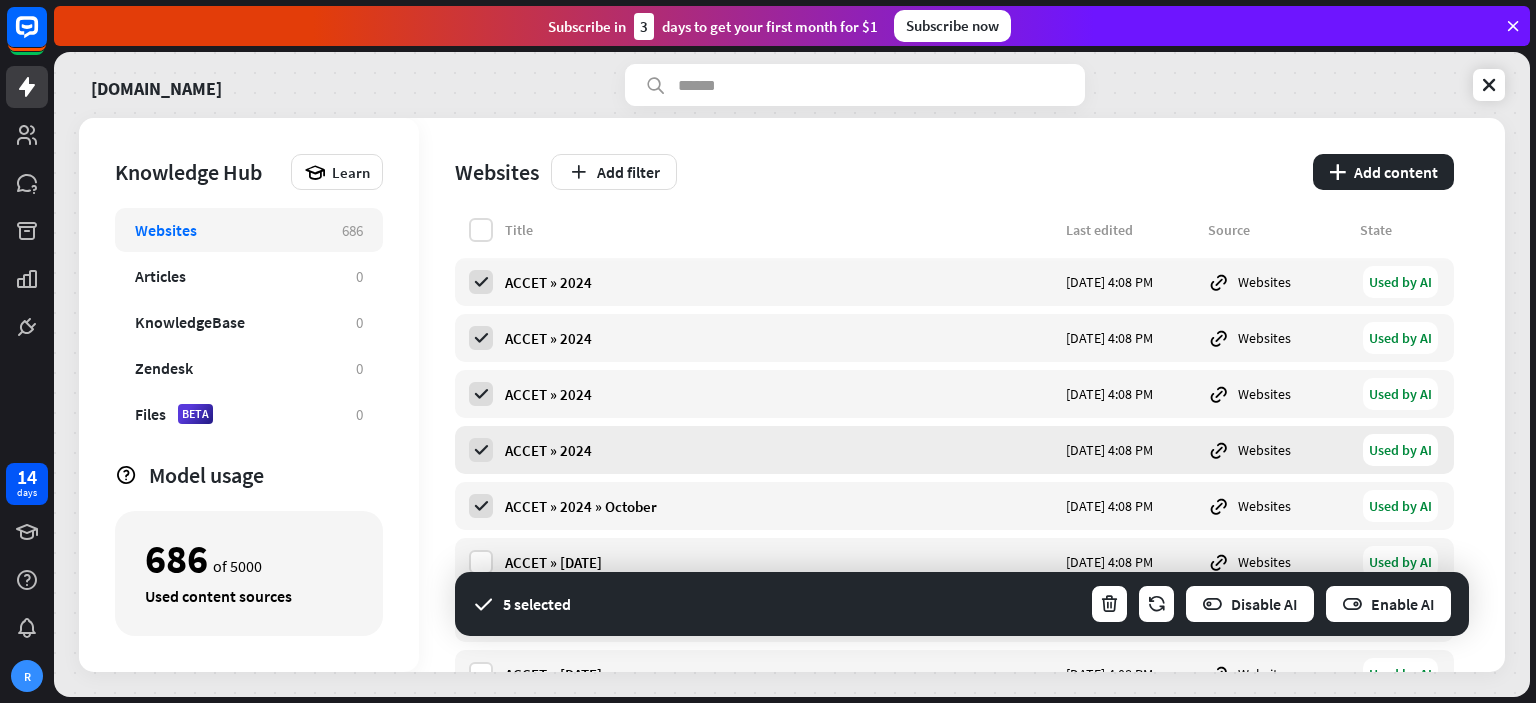 scroll, scrollTop: 166, scrollLeft: 0, axis: vertical 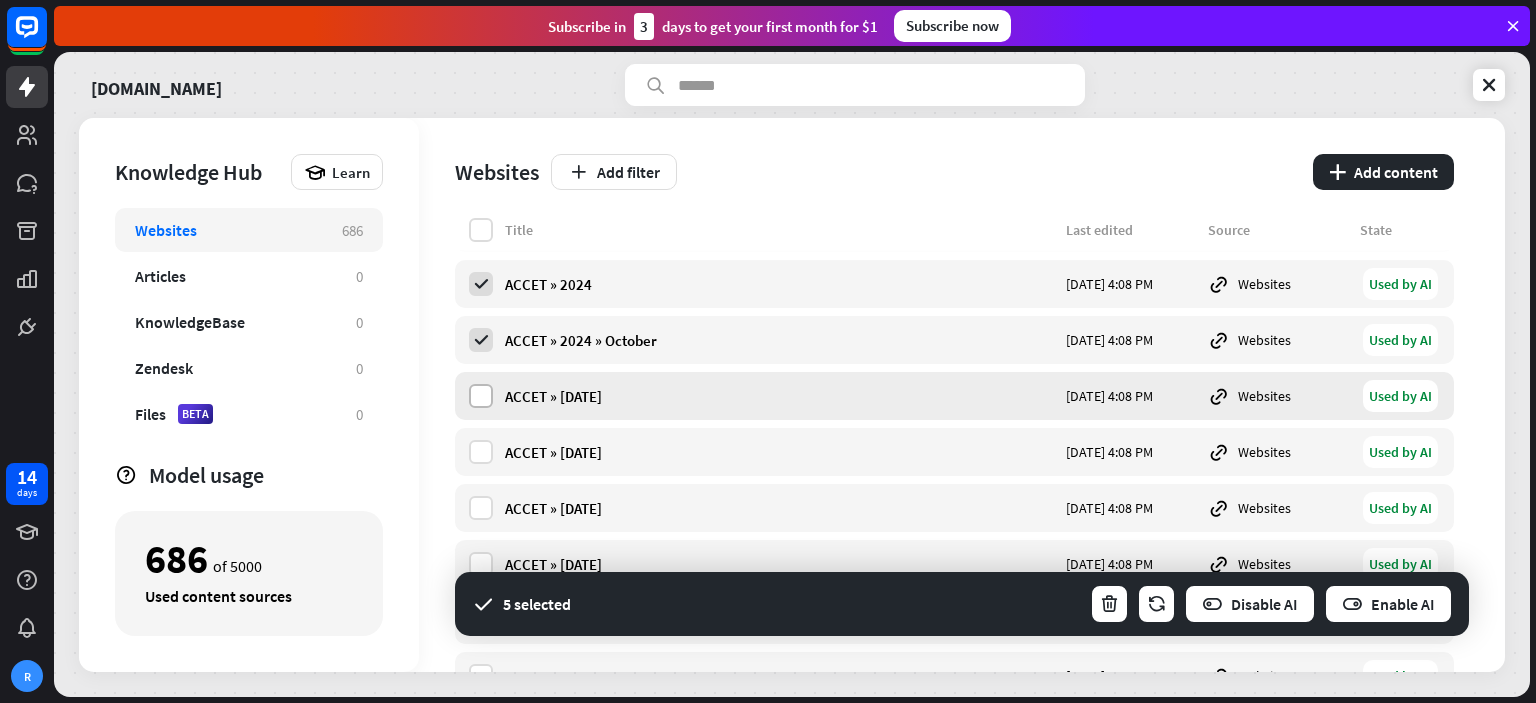 click at bounding box center [481, 396] 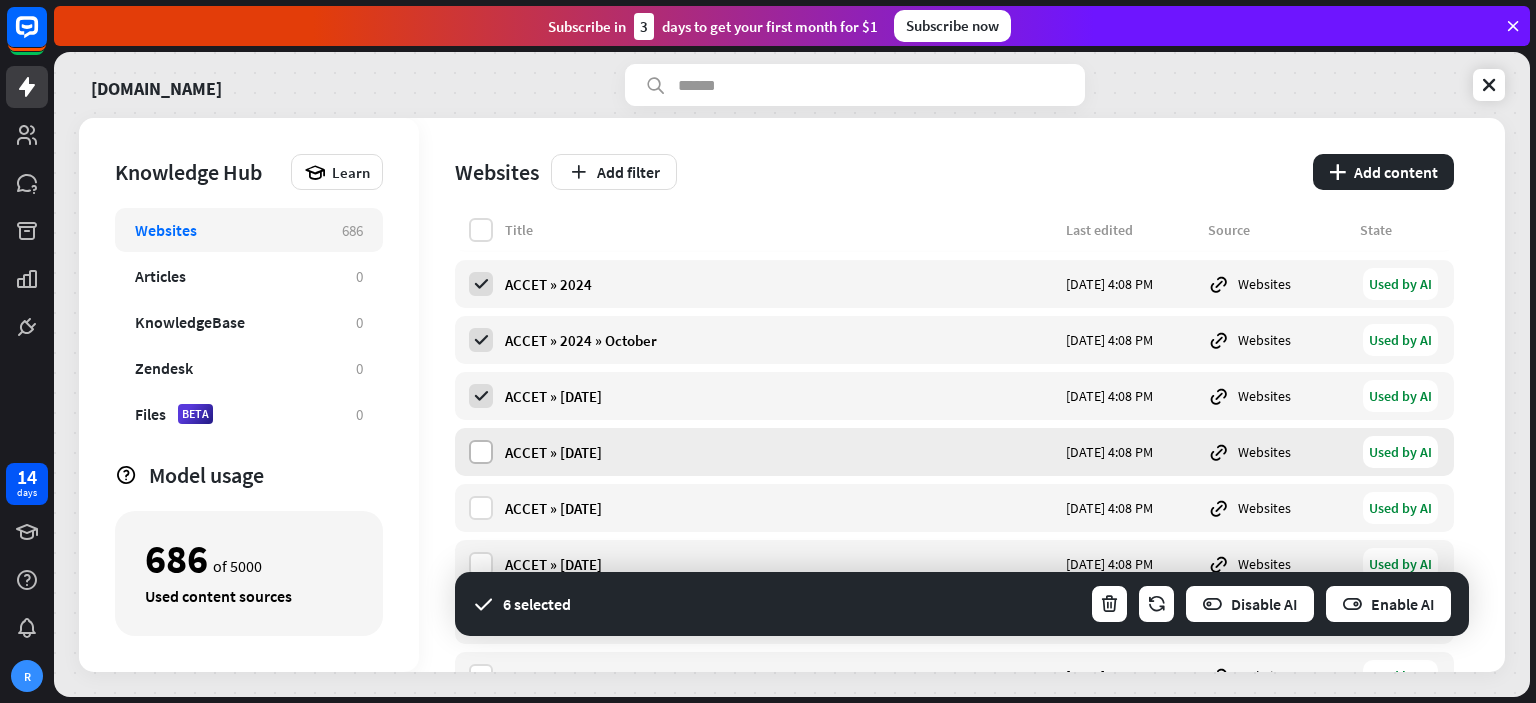 click at bounding box center [481, 452] 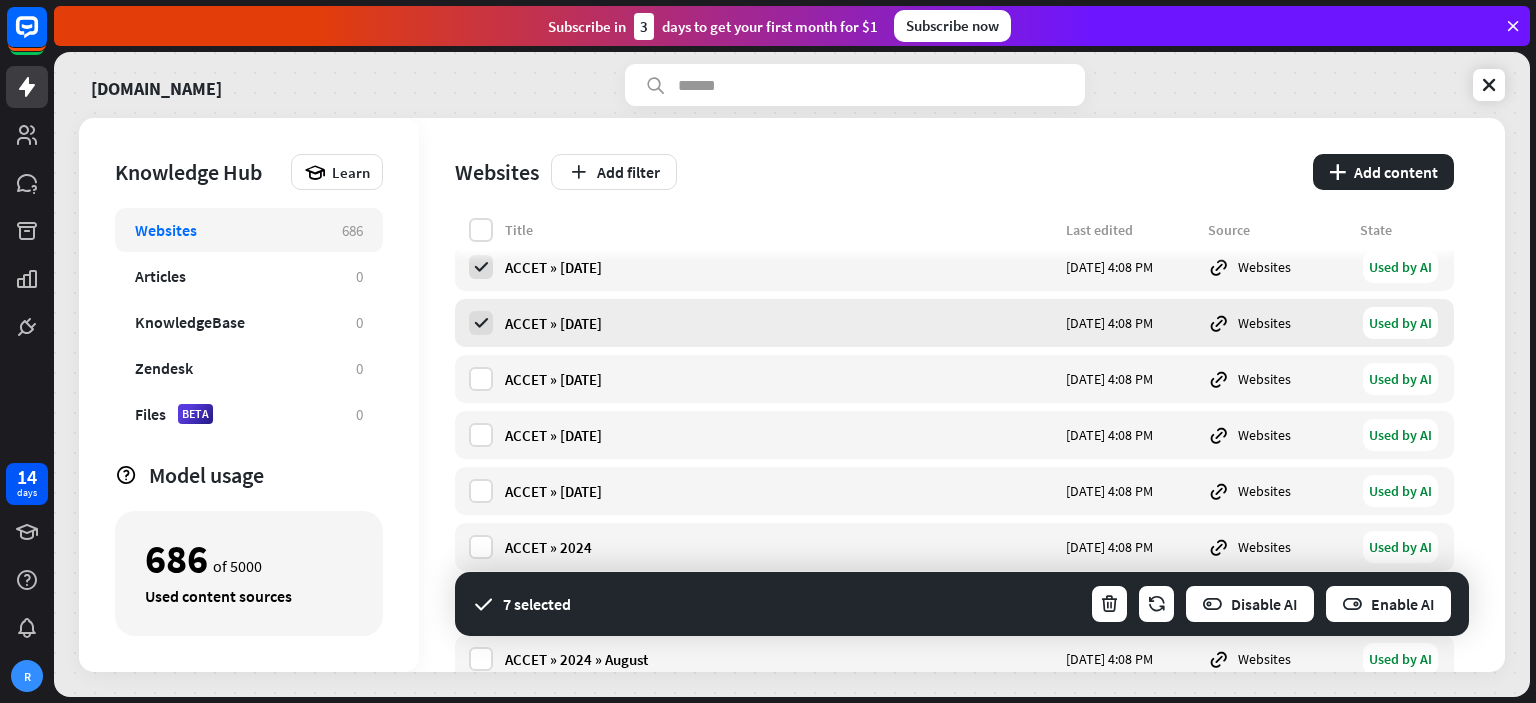 scroll, scrollTop: 333, scrollLeft: 0, axis: vertical 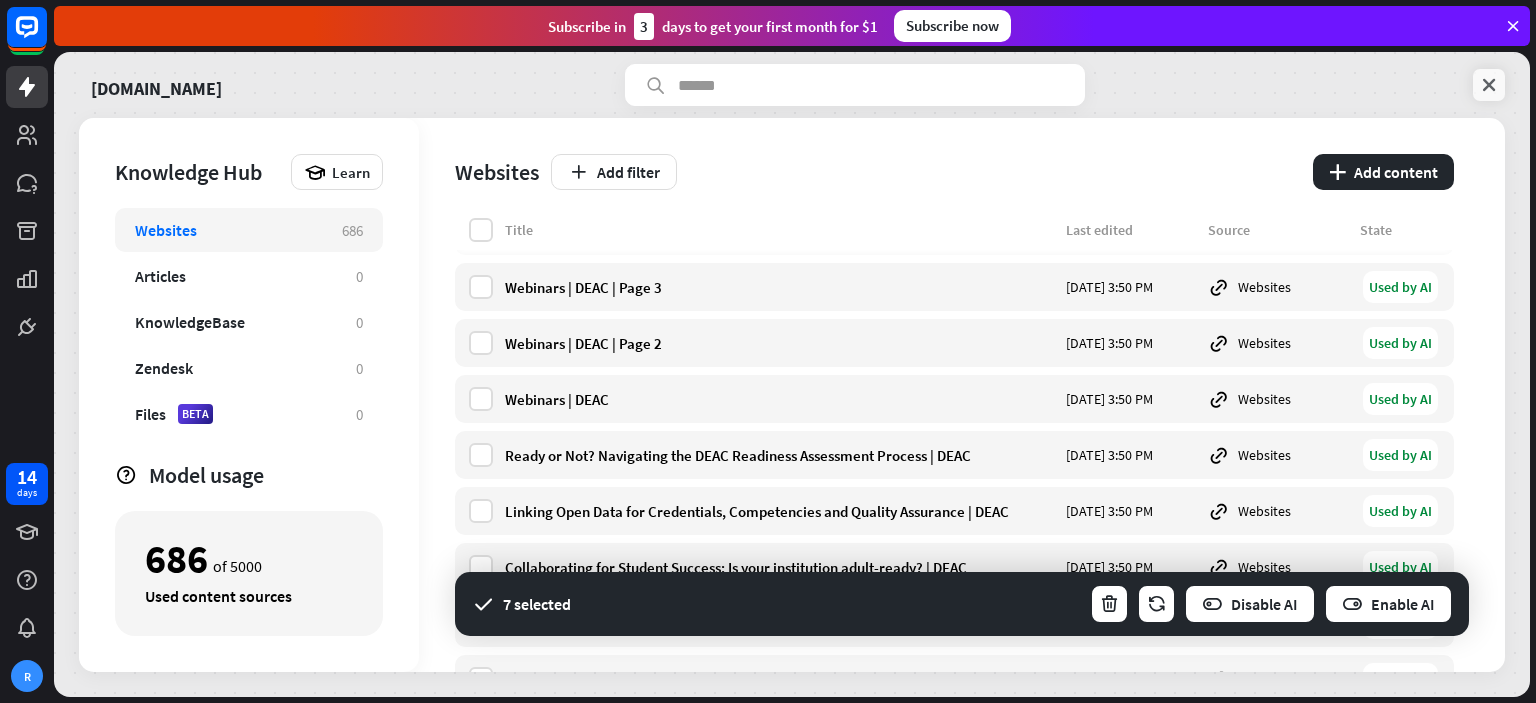 click at bounding box center [1489, 85] 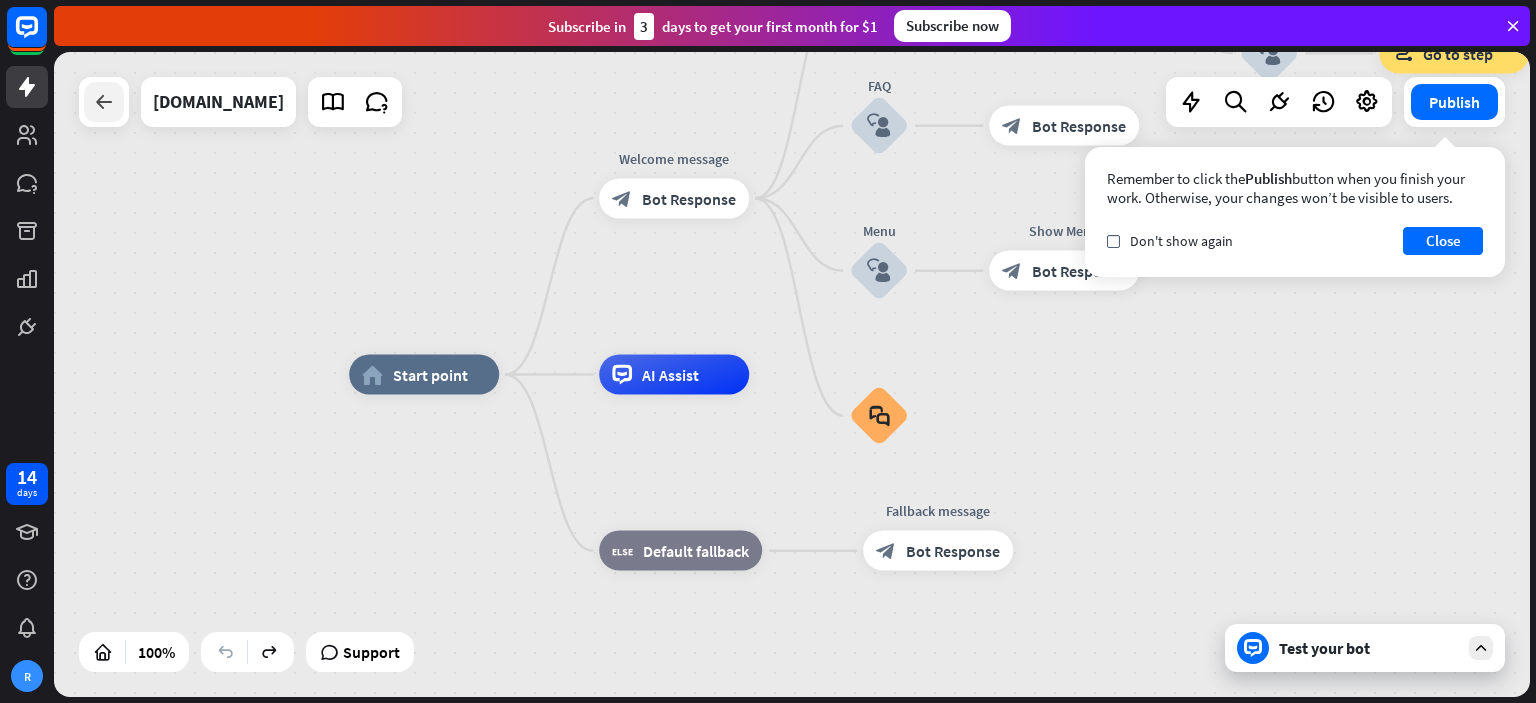 click at bounding box center [104, 102] 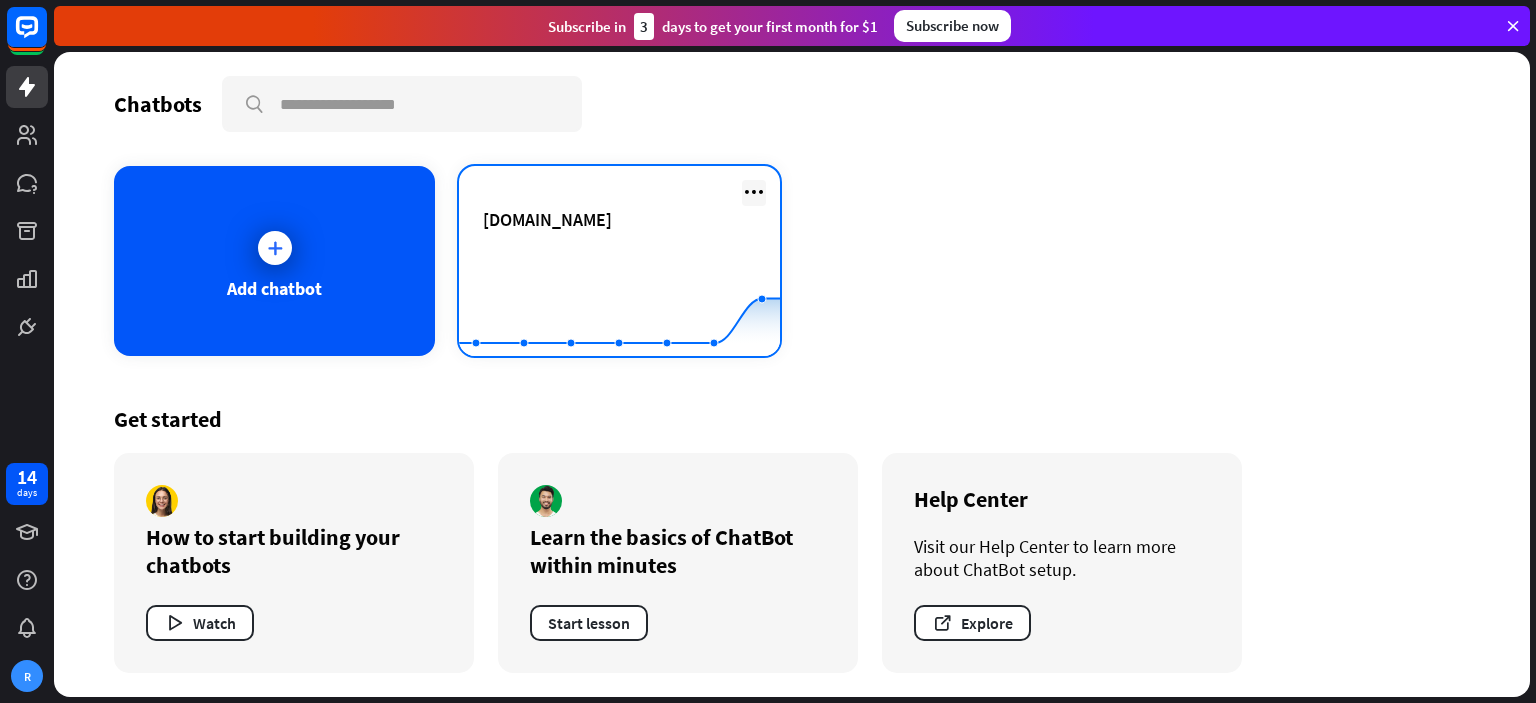 click at bounding box center [754, 192] 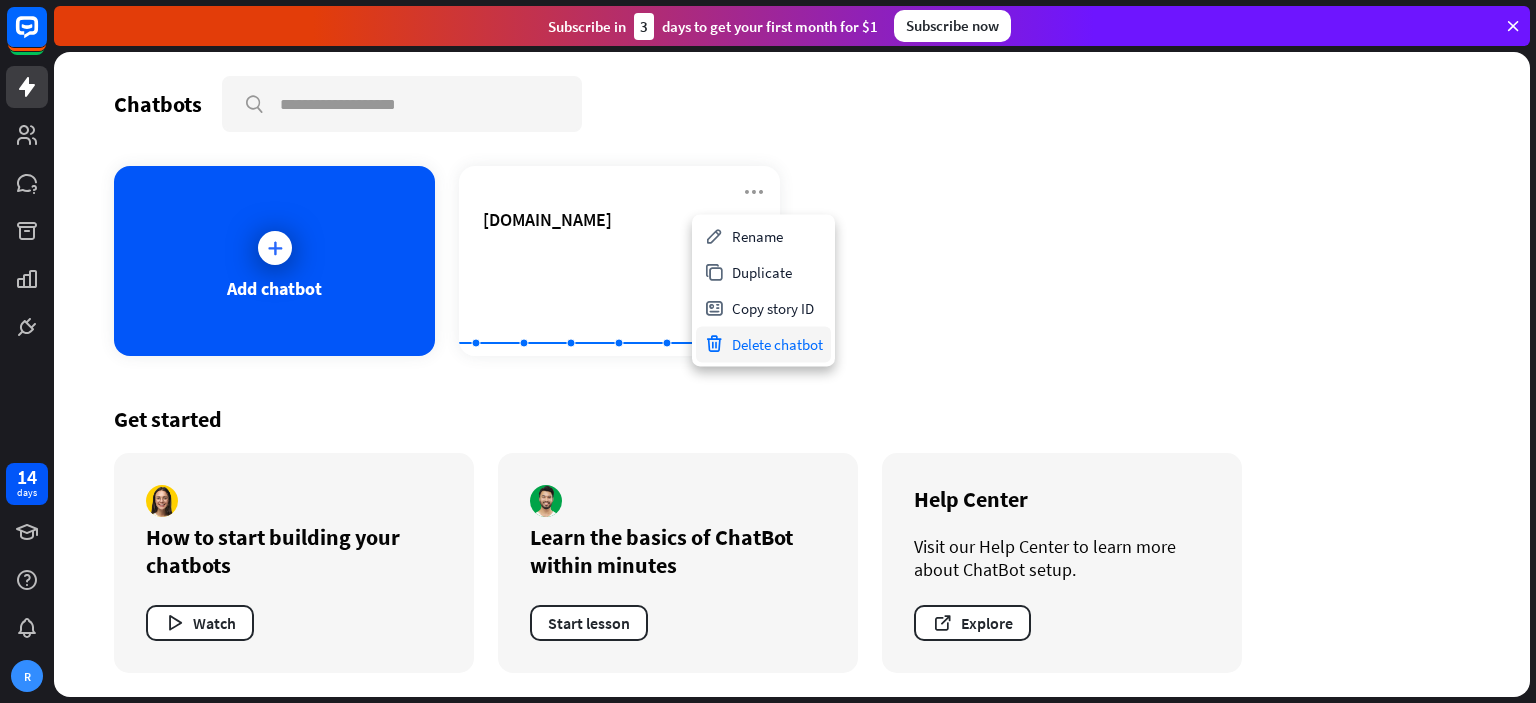 click on "Delete chatbot" at bounding box center (763, 344) 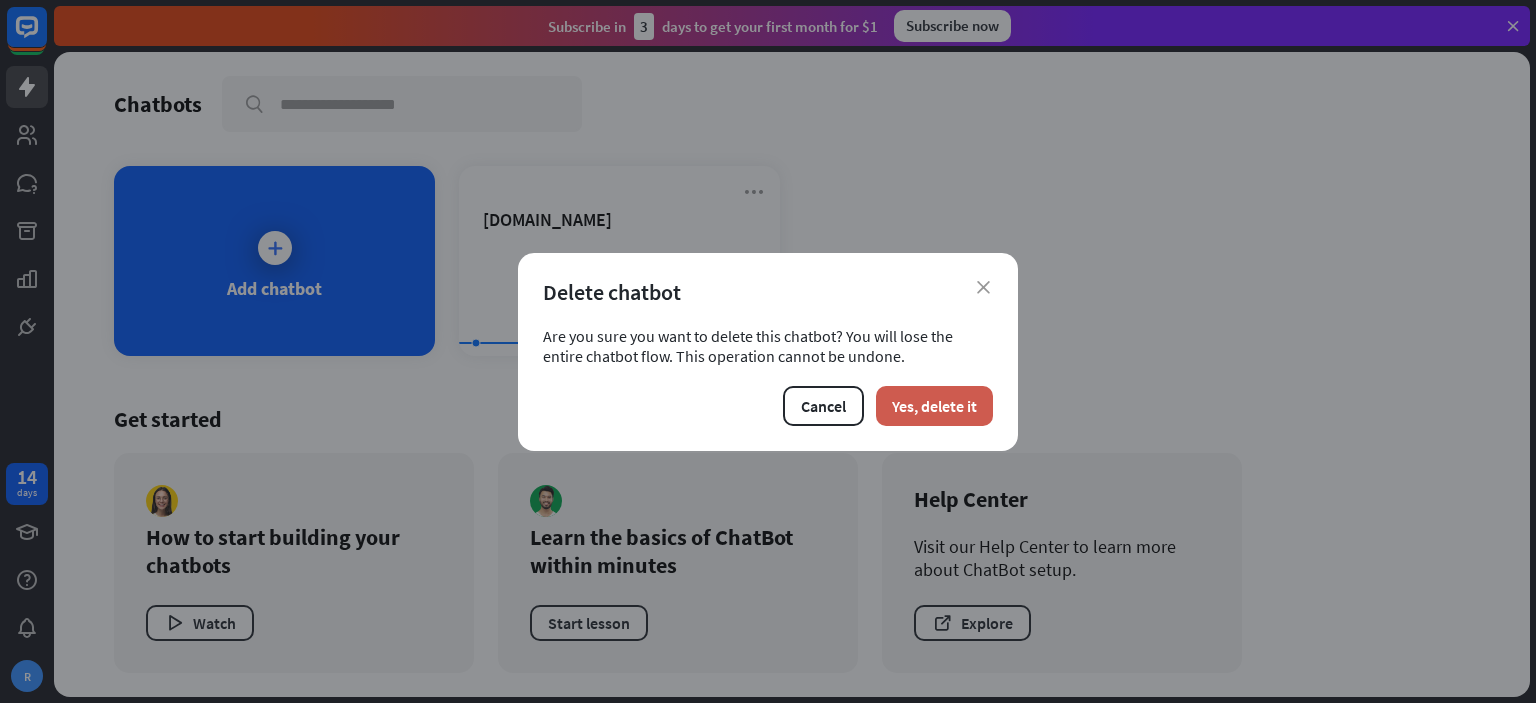 click on "Yes, delete it" at bounding box center (934, 406) 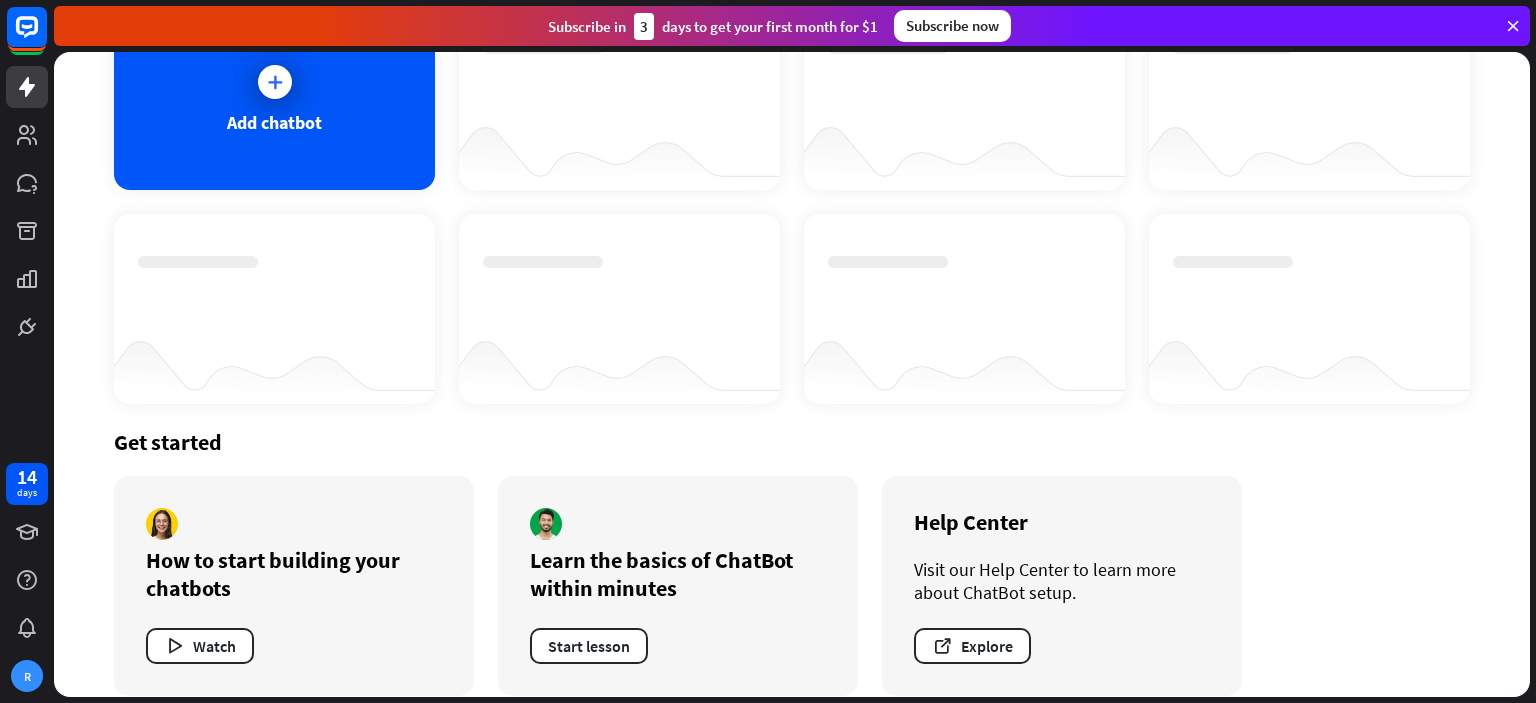 scroll, scrollTop: 188, scrollLeft: 0, axis: vertical 